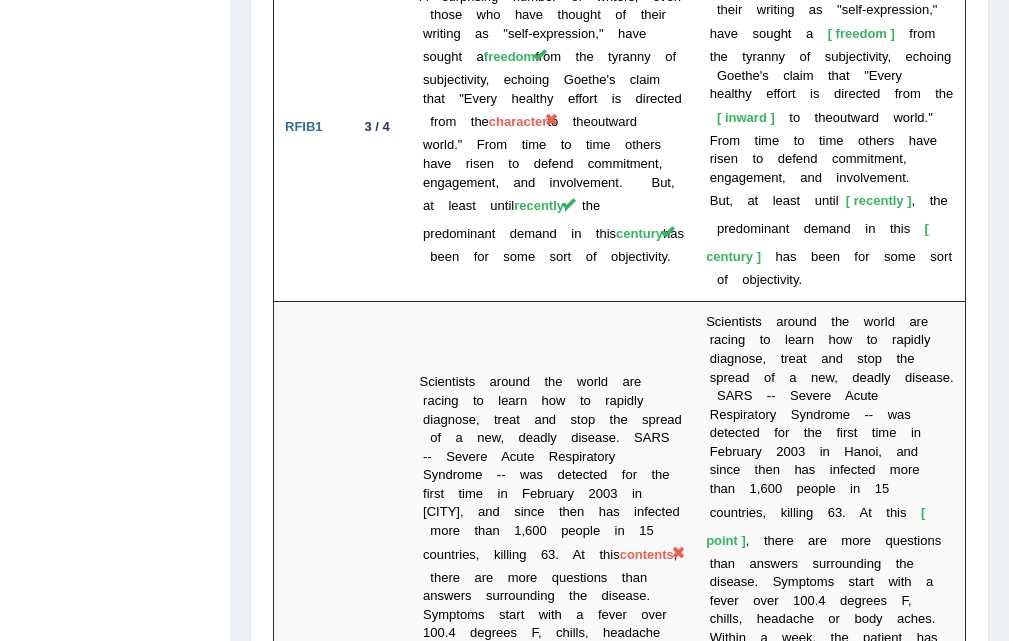 scroll, scrollTop: 3147, scrollLeft: 0, axis: vertical 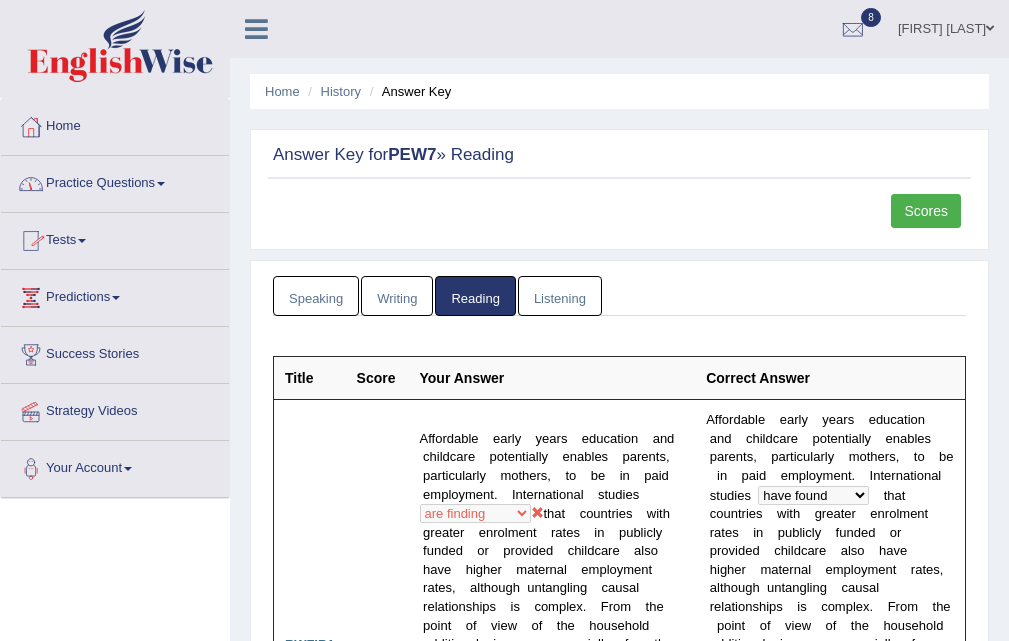 click on "Tests" at bounding box center (115, 238) 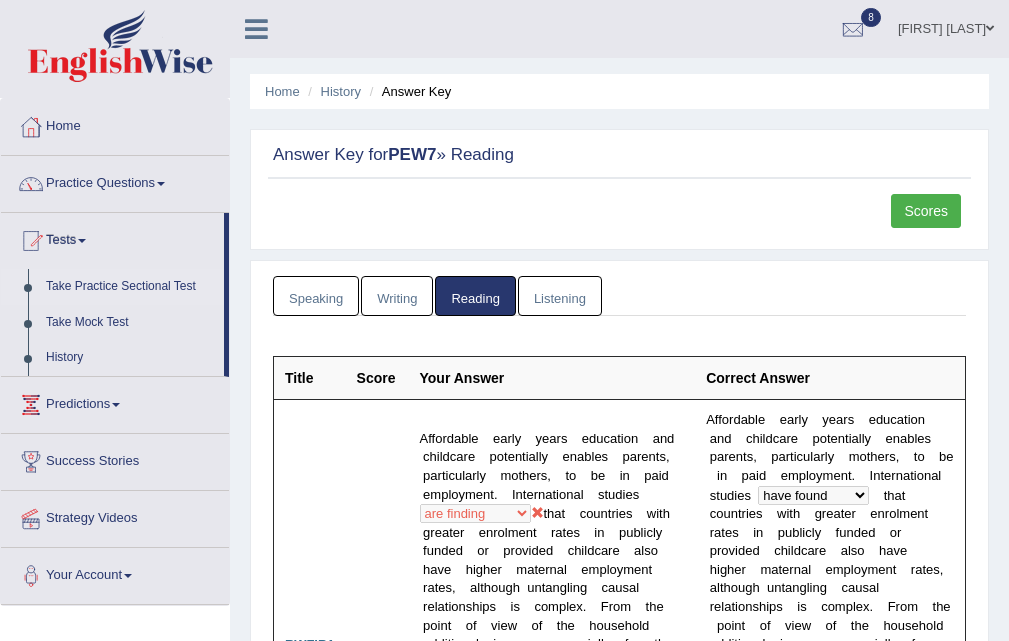 click on "Take Practice Sectional Test" at bounding box center [130, 287] 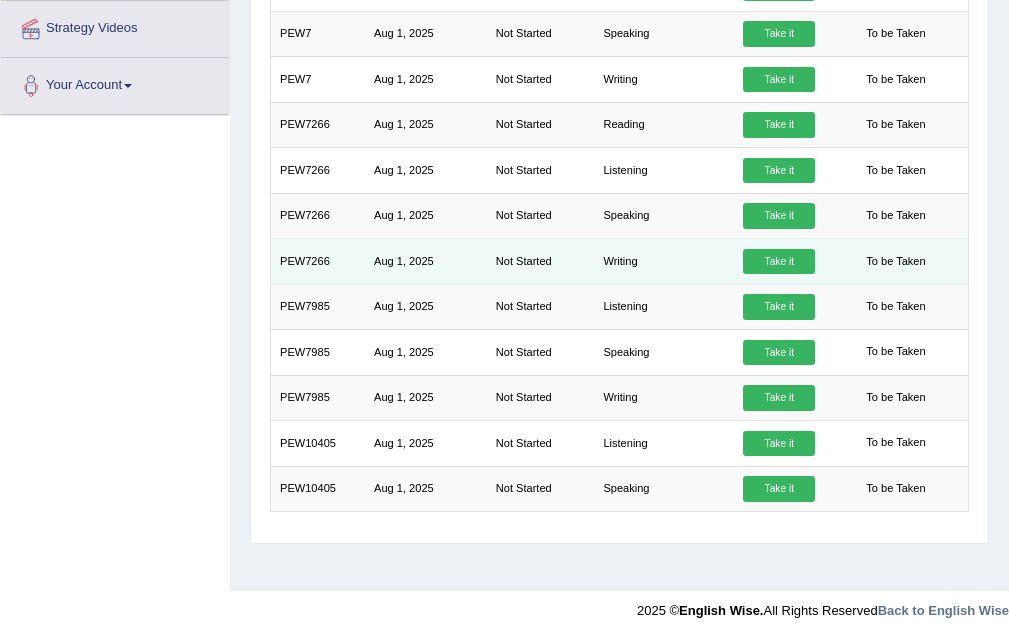 scroll, scrollTop: 109, scrollLeft: 0, axis: vertical 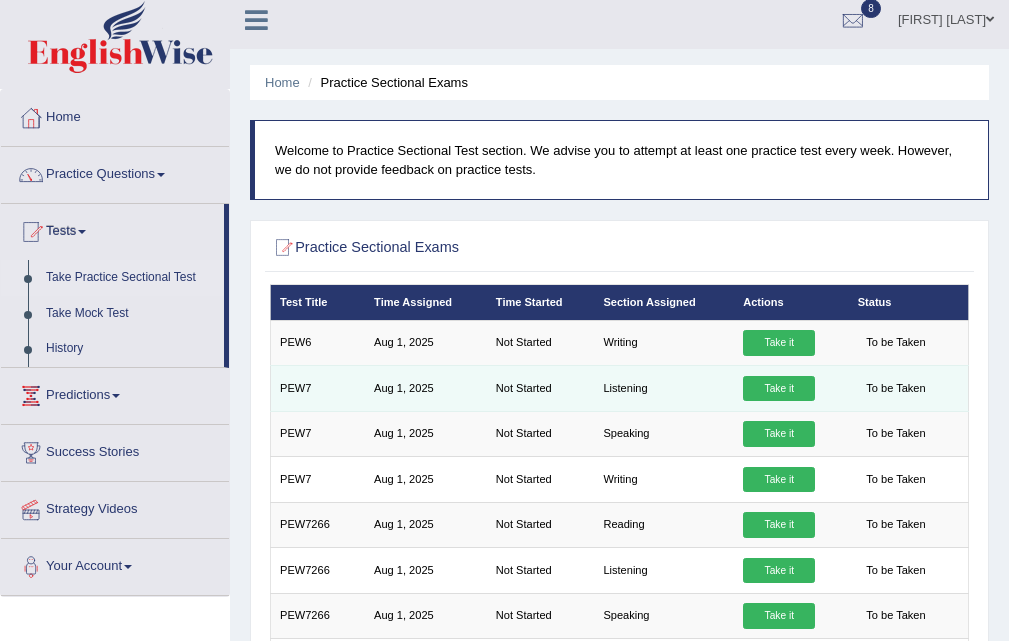 click on "Take it" at bounding box center [779, 389] 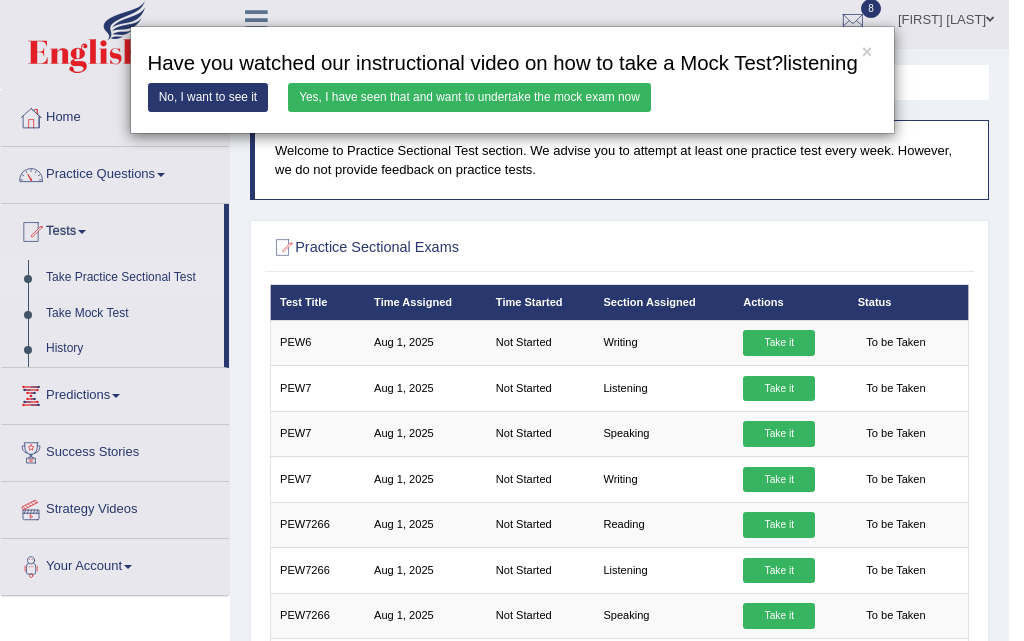 click on "Yes, I have seen that and want to undertake the mock exam now" at bounding box center [469, 97] 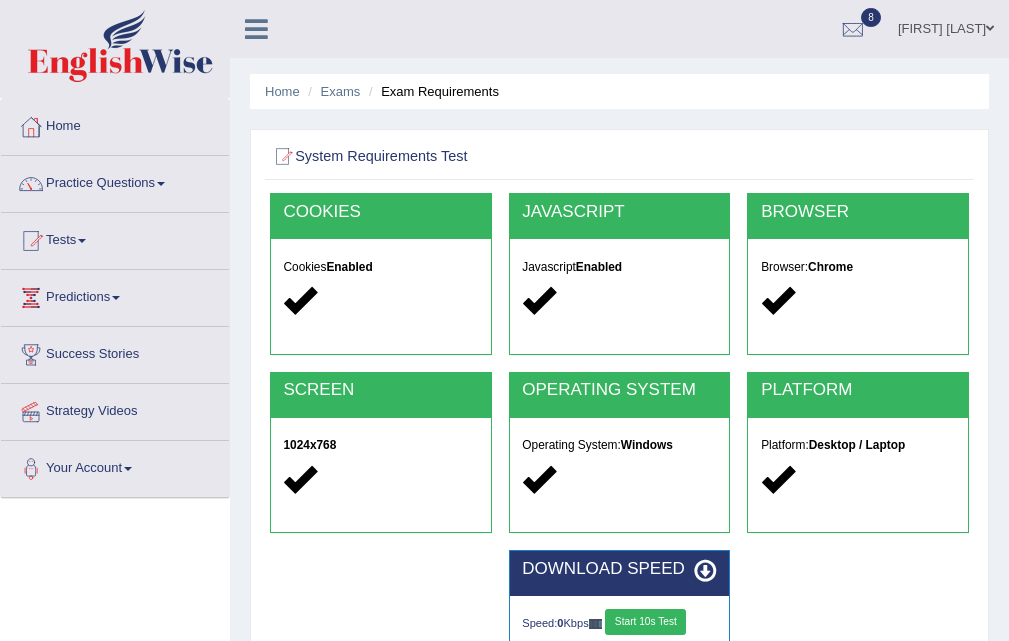 scroll, scrollTop: 0, scrollLeft: 0, axis: both 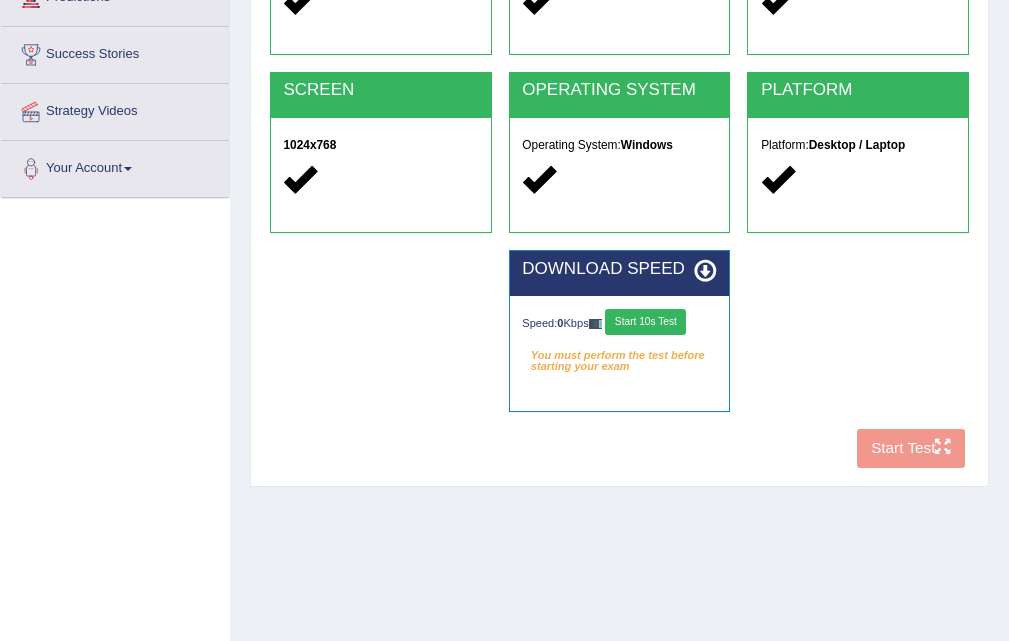 drag, startPoint x: 682, startPoint y: 338, endPoint x: 681, endPoint y: 319, distance: 19.026299 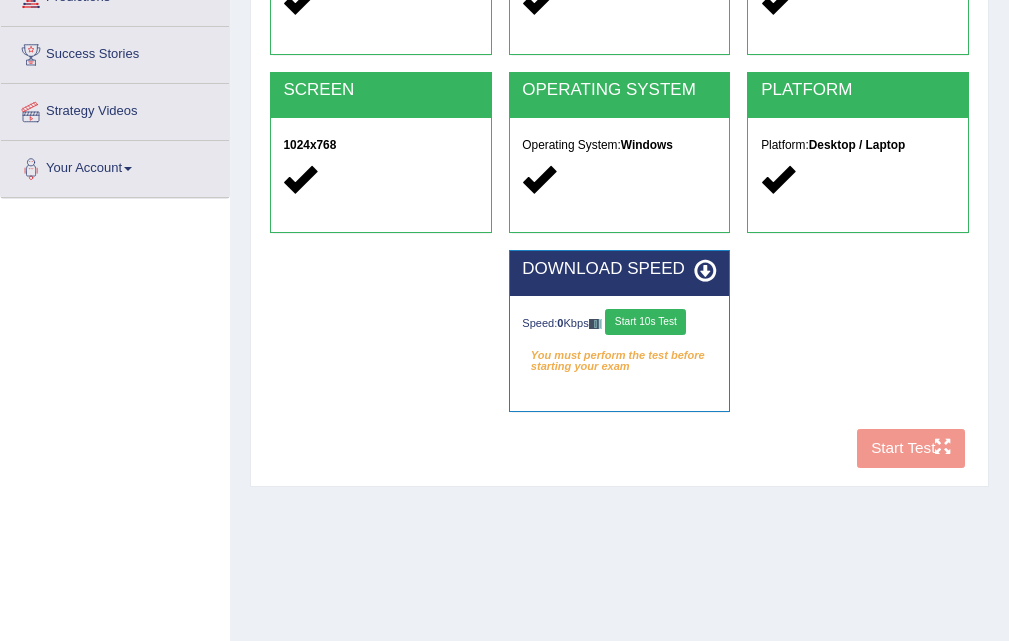 click on "Speed:  0  Kbps    Start 10s Test" at bounding box center (619, 324) 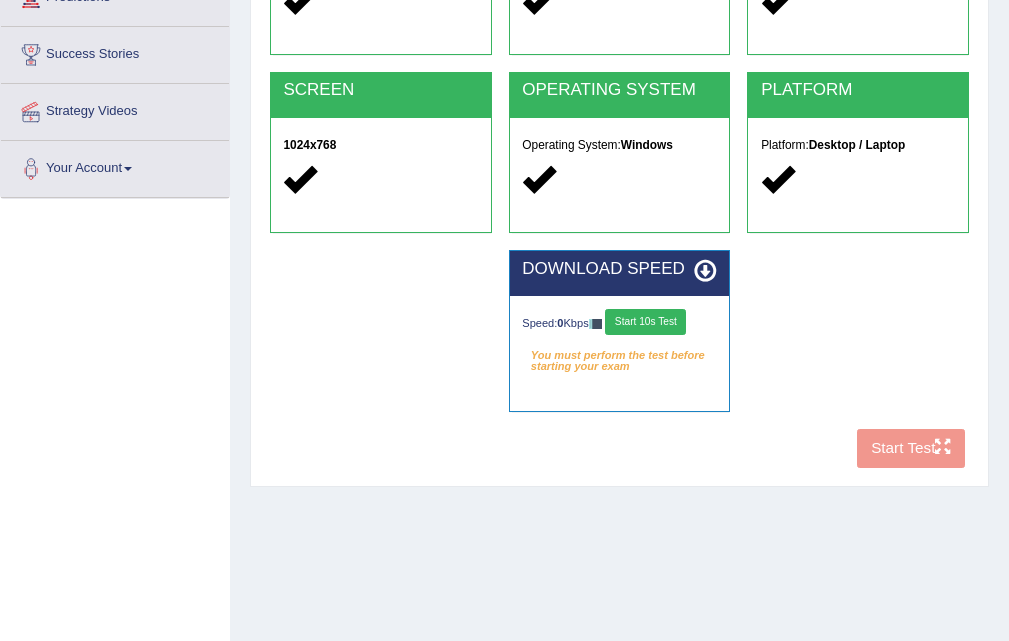 click on "Start 10s Test" at bounding box center [645, 322] 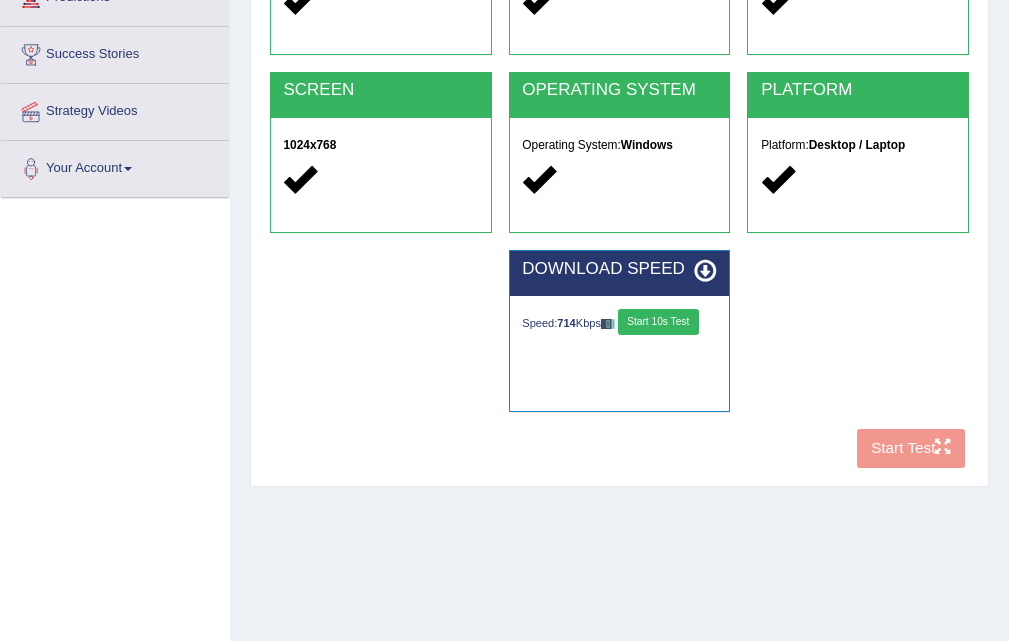 click on "Start 10s Test" at bounding box center (658, 322) 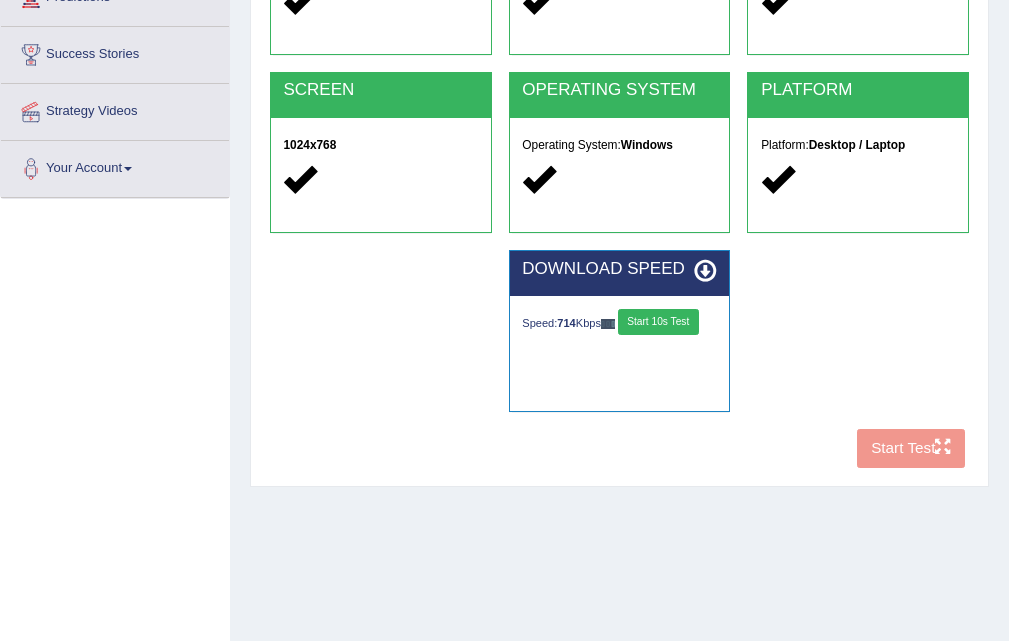 click on "Start 10s Test" at bounding box center [658, 322] 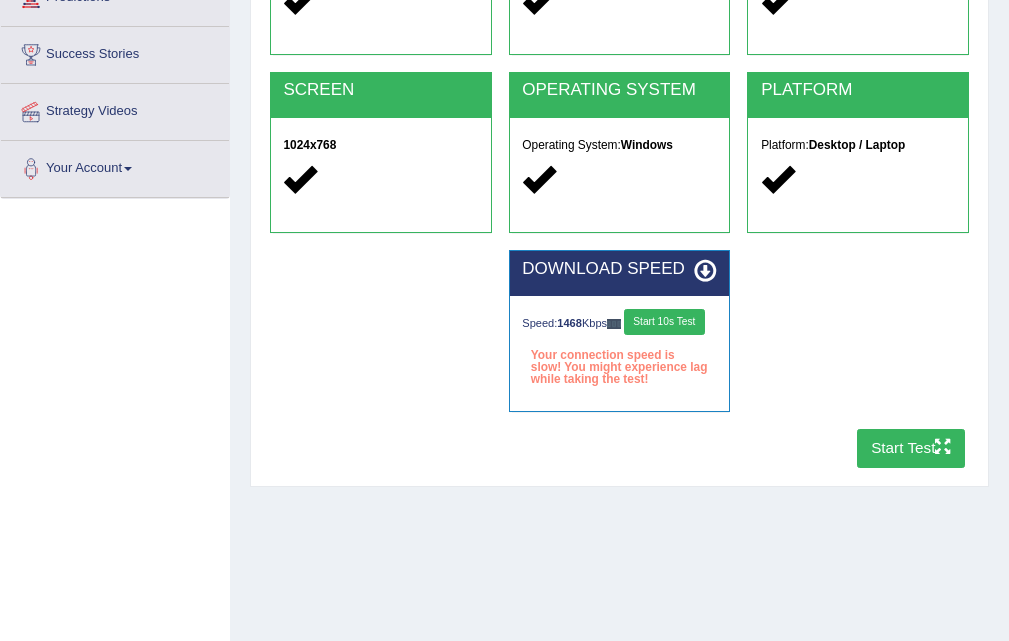 click on "Start Test" at bounding box center [911, 448] 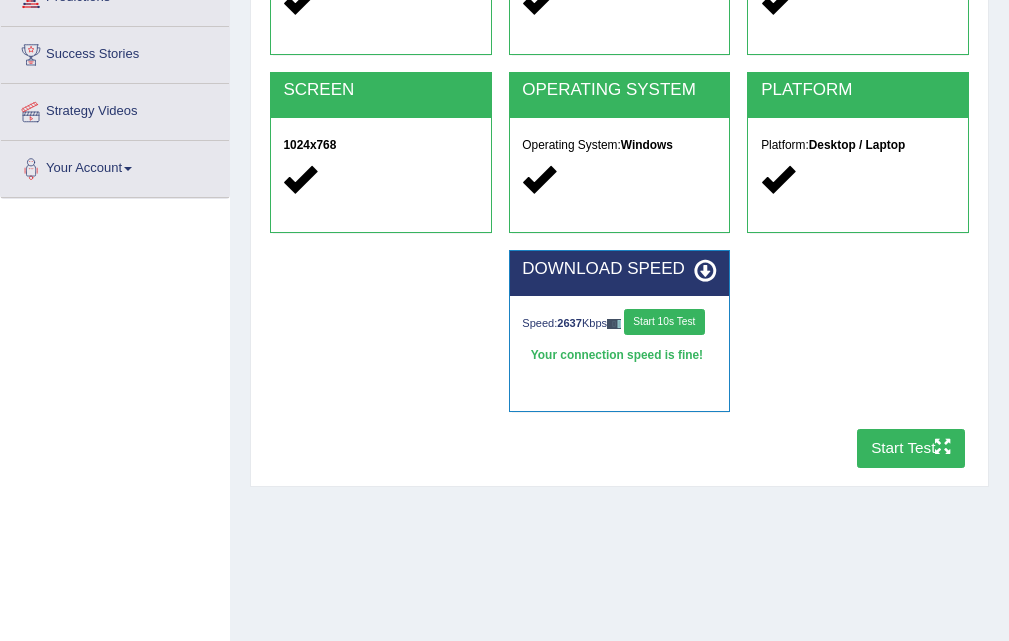 click on "Start Test" at bounding box center (911, 448) 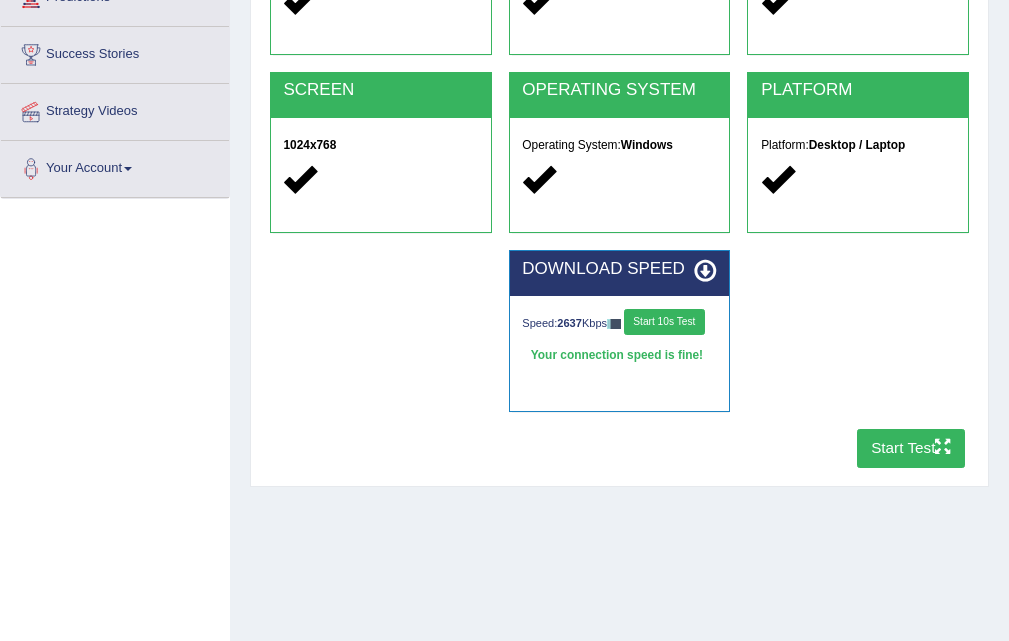 click on "Start Test" at bounding box center [911, 448] 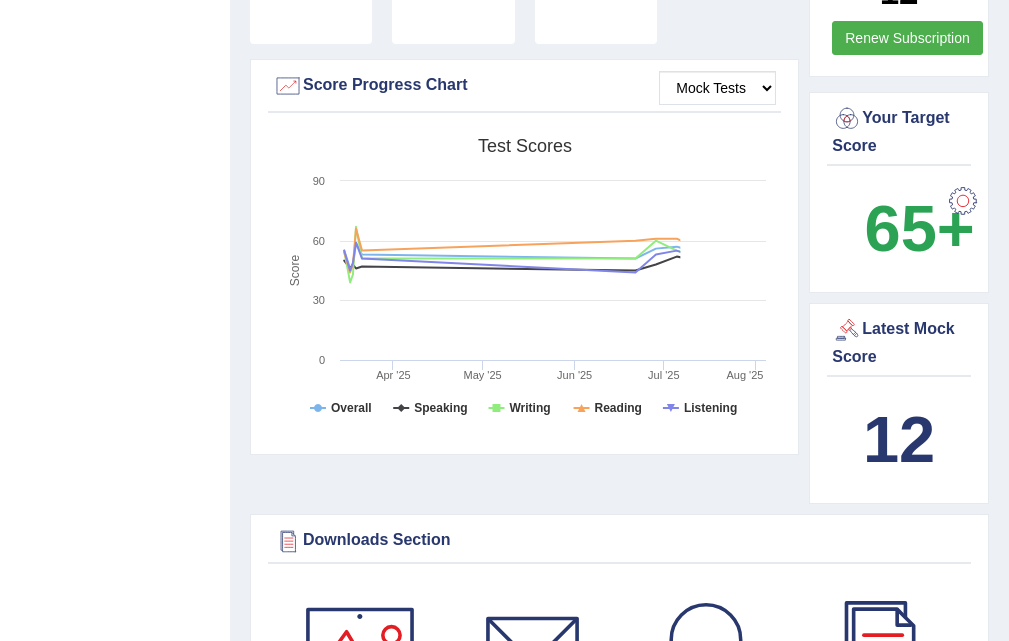 scroll, scrollTop: 600, scrollLeft: 0, axis: vertical 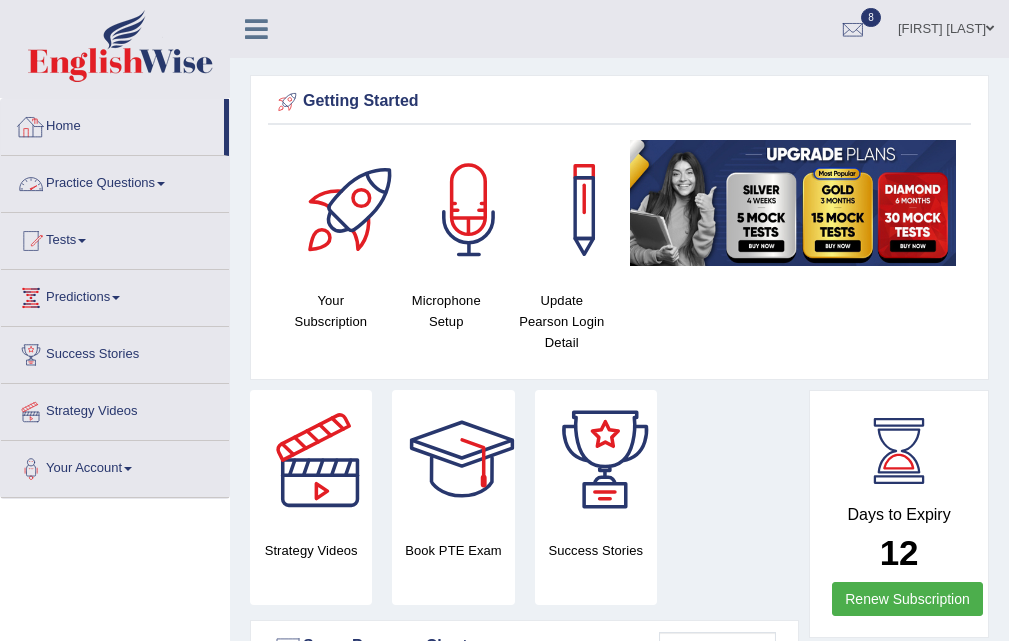 click on "Practice Questions" at bounding box center (115, 181) 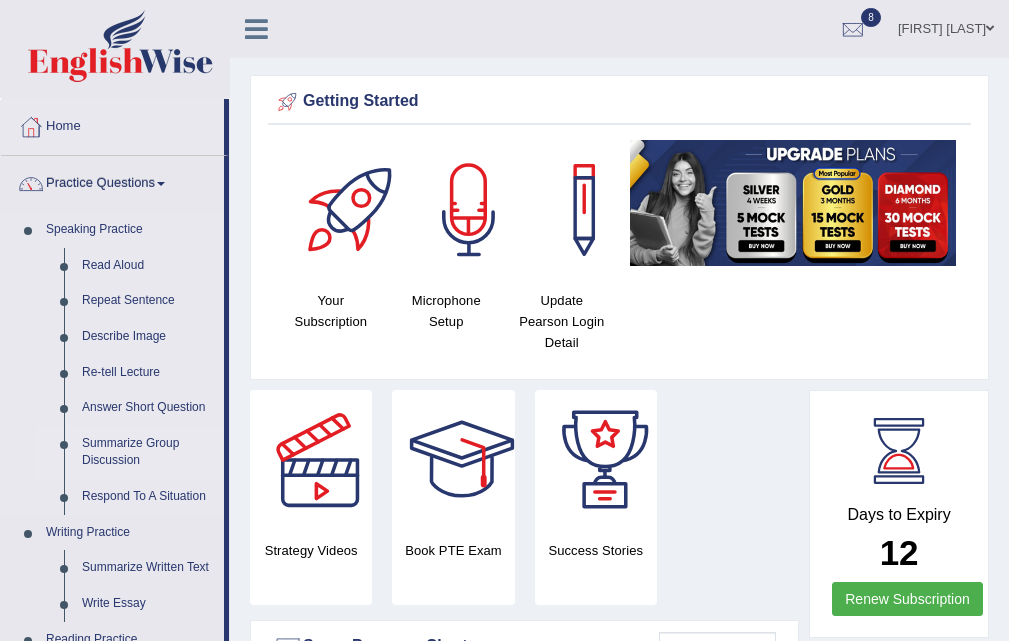 click on "Summarize Group Discussion" at bounding box center [148, 452] 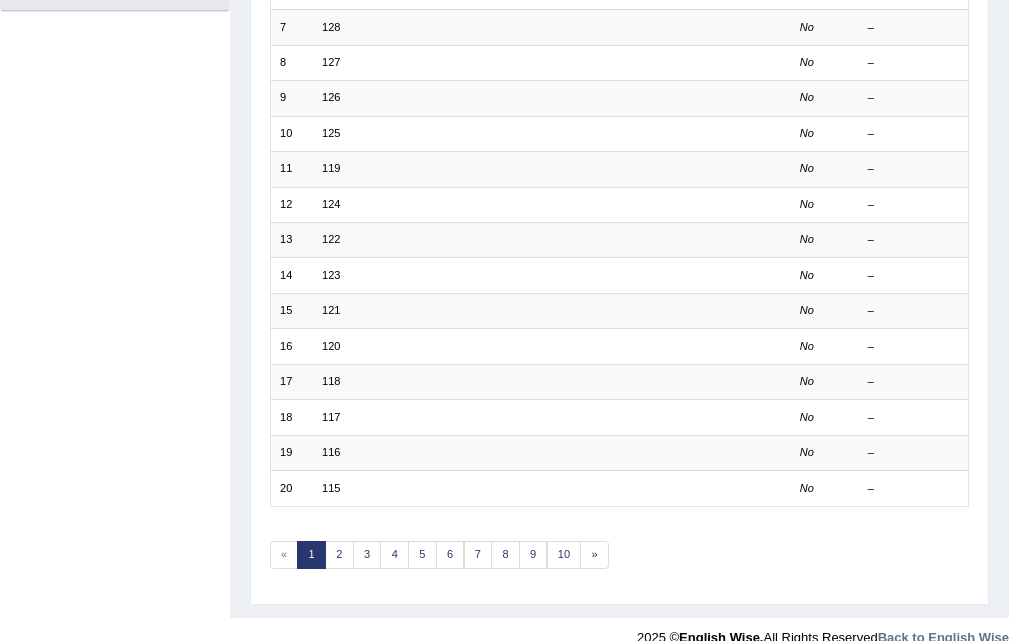 scroll, scrollTop: 0, scrollLeft: 0, axis: both 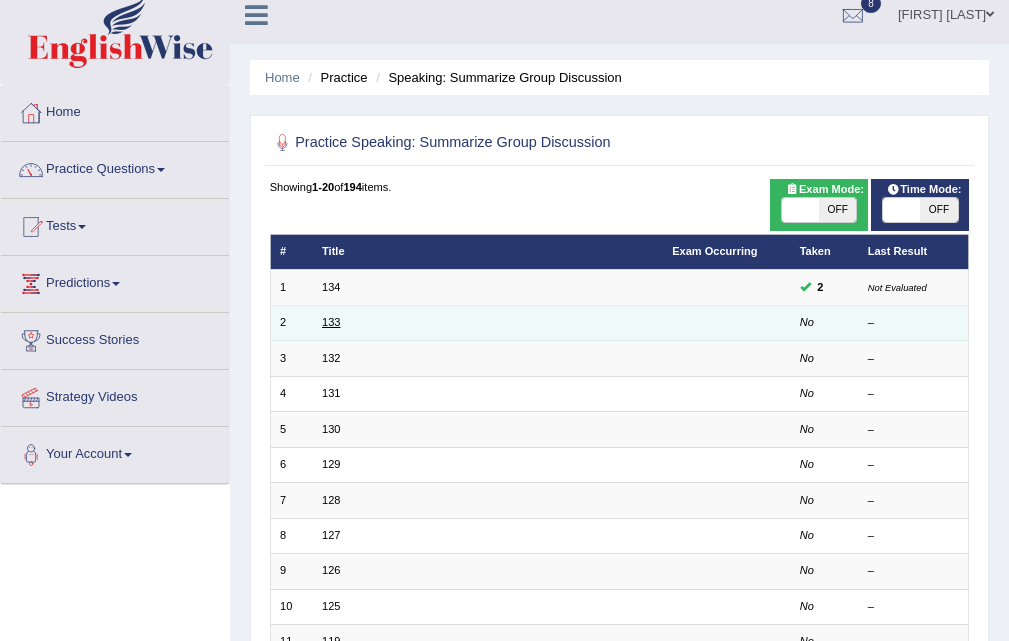 click on "133" at bounding box center [331, 322] 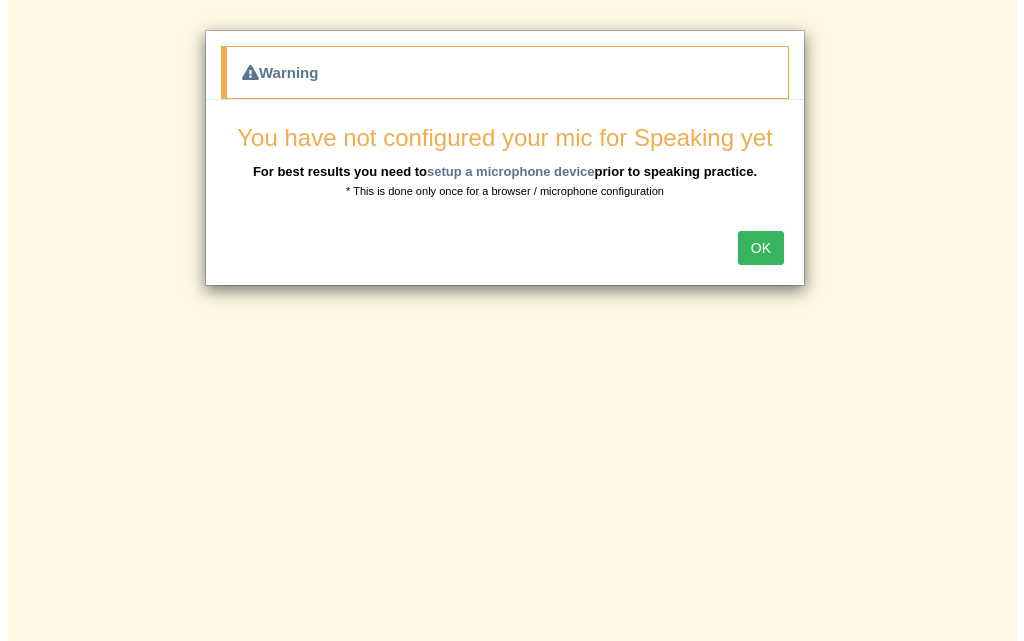 scroll, scrollTop: 100, scrollLeft: 0, axis: vertical 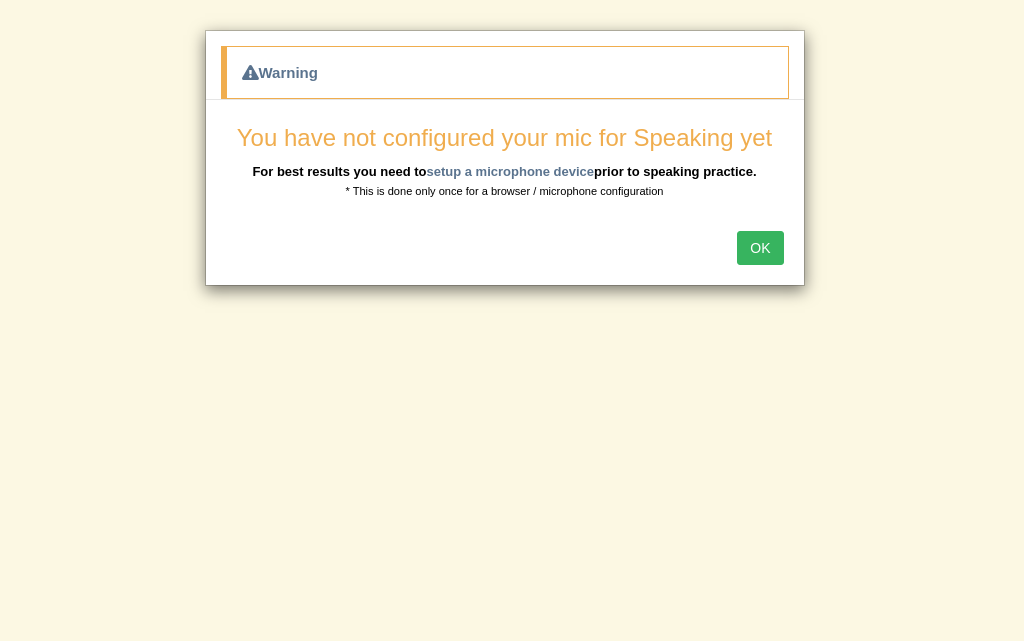 click on "OK" at bounding box center [760, 248] 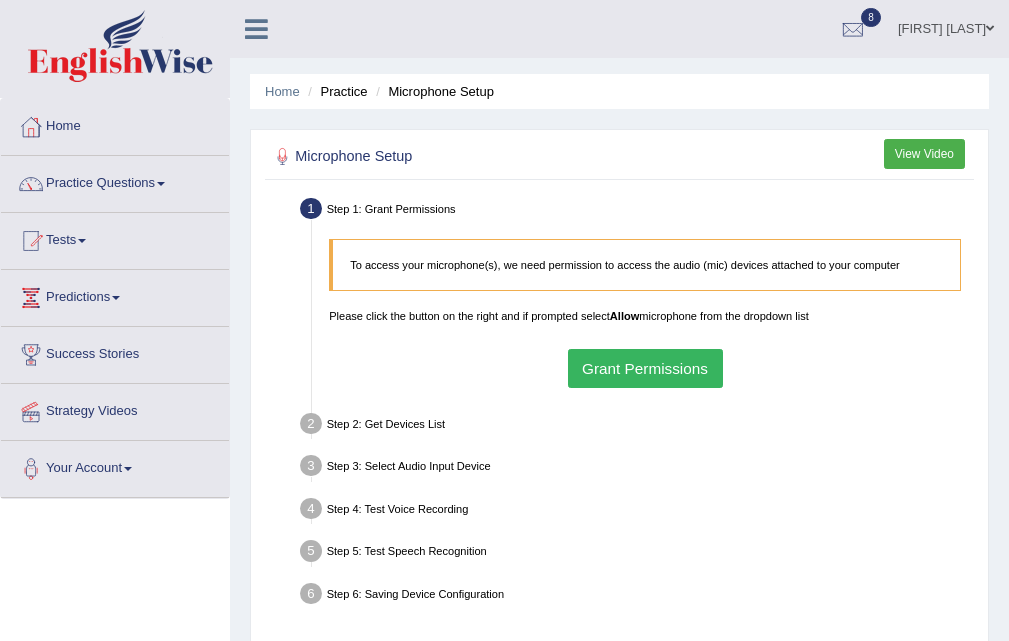 scroll, scrollTop: 0, scrollLeft: 0, axis: both 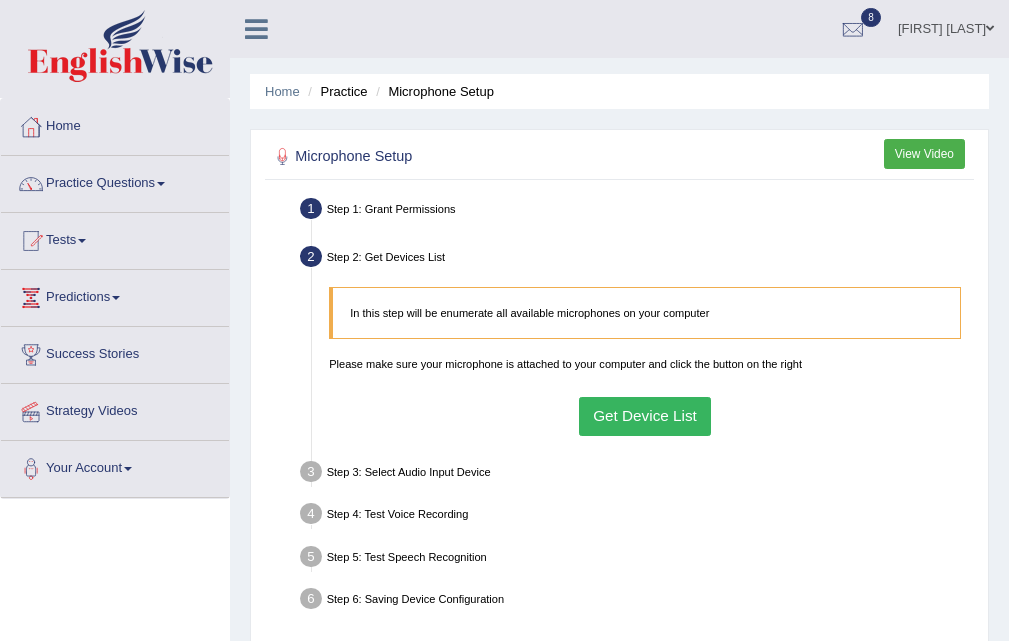 click on "Get Device List" at bounding box center [645, 416] 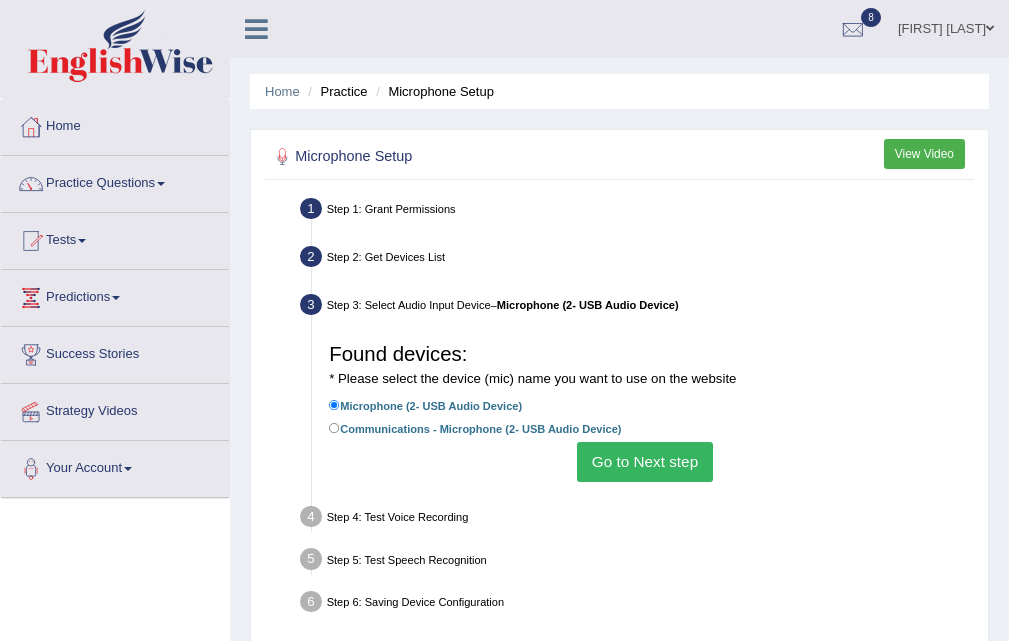 click on "Go to Next step" at bounding box center (644, 461) 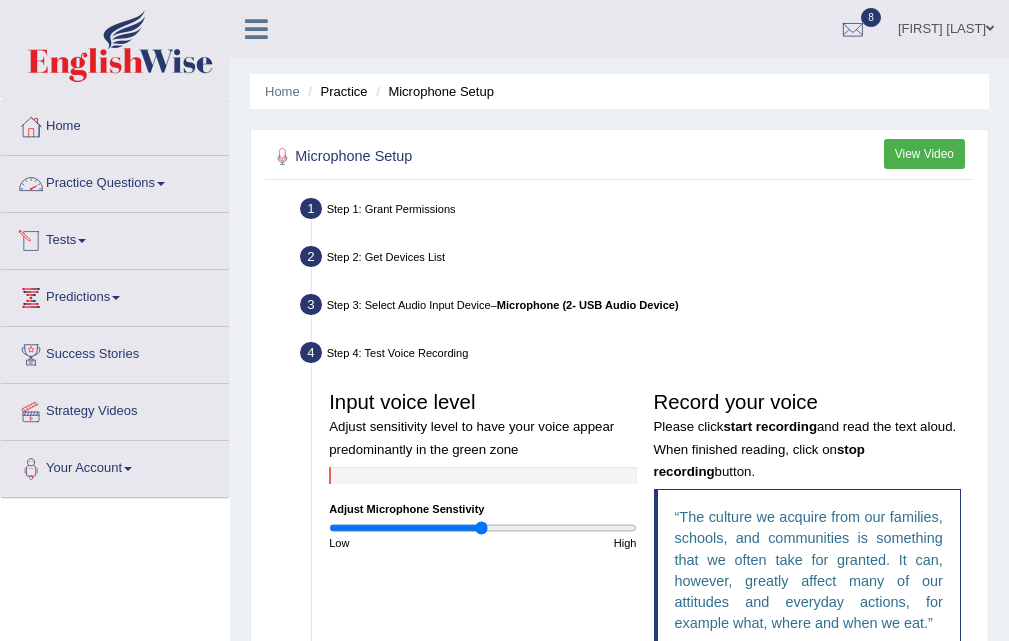 click on "Practice Questions" at bounding box center (115, 181) 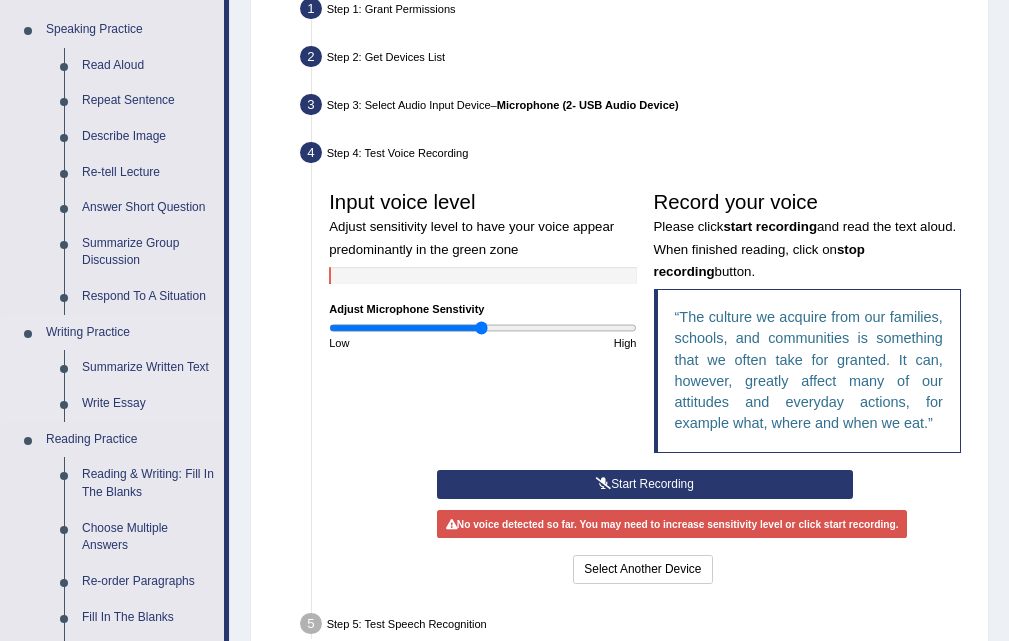 scroll, scrollTop: 700, scrollLeft: 0, axis: vertical 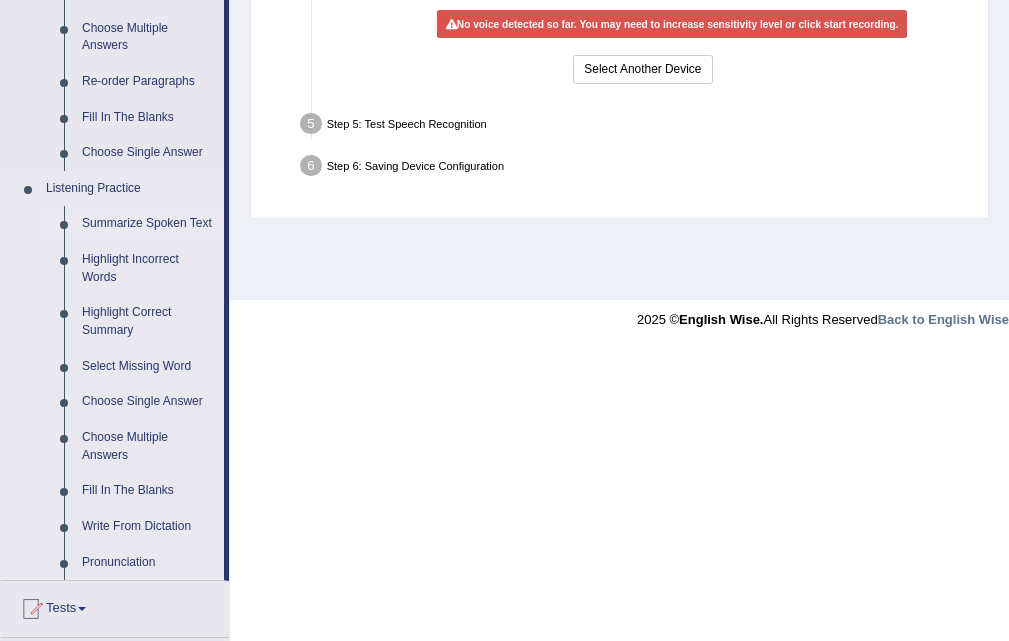 click on "Summarize Spoken Text" at bounding box center (148, 224) 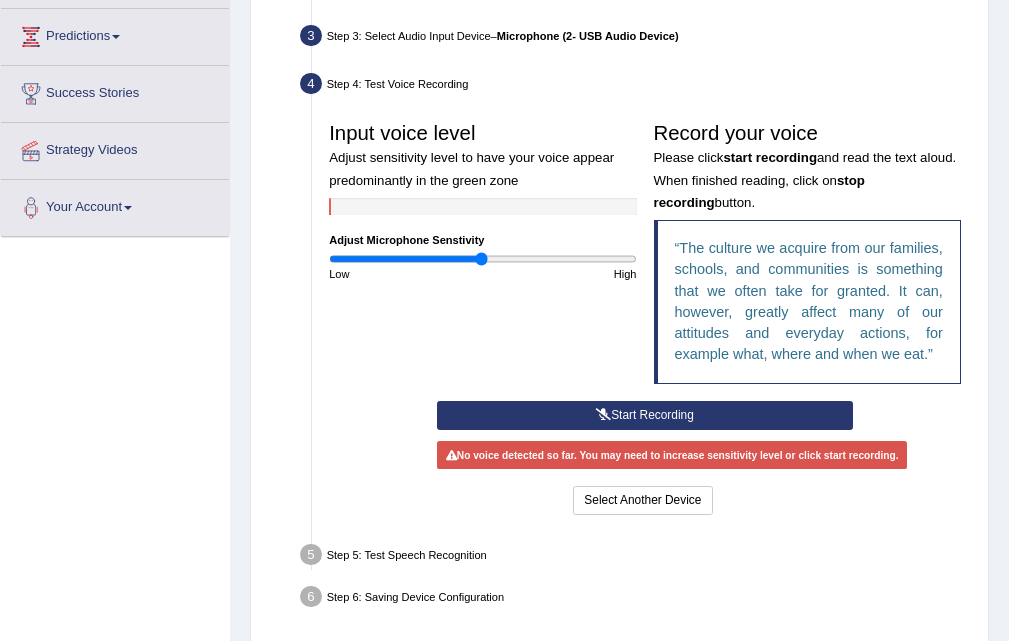 scroll, scrollTop: 409, scrollLeft: 0, axis: vertical 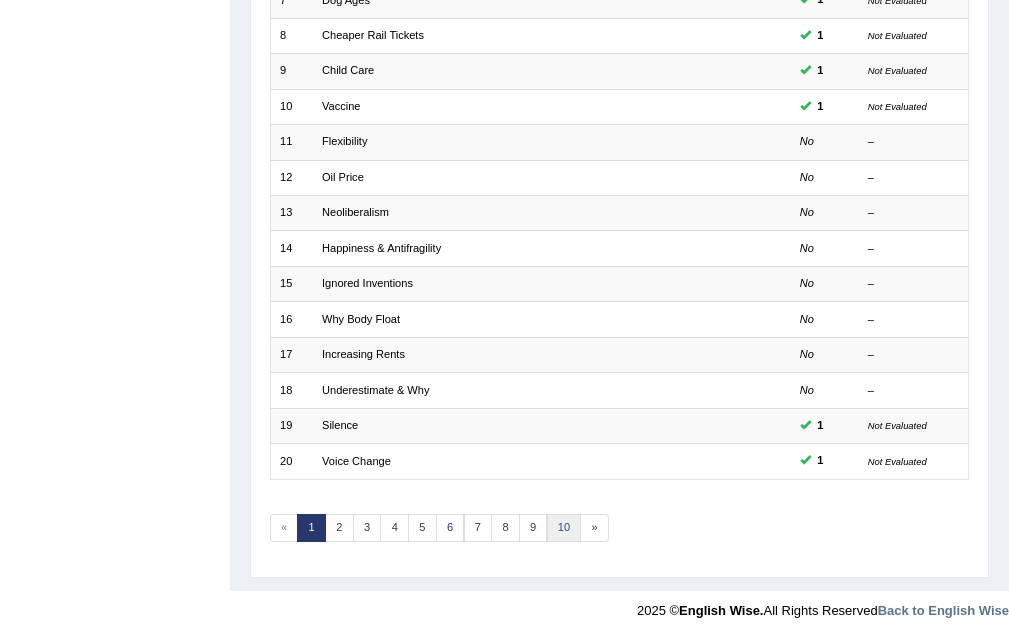 click on "10" at bounding box center [564, 528] 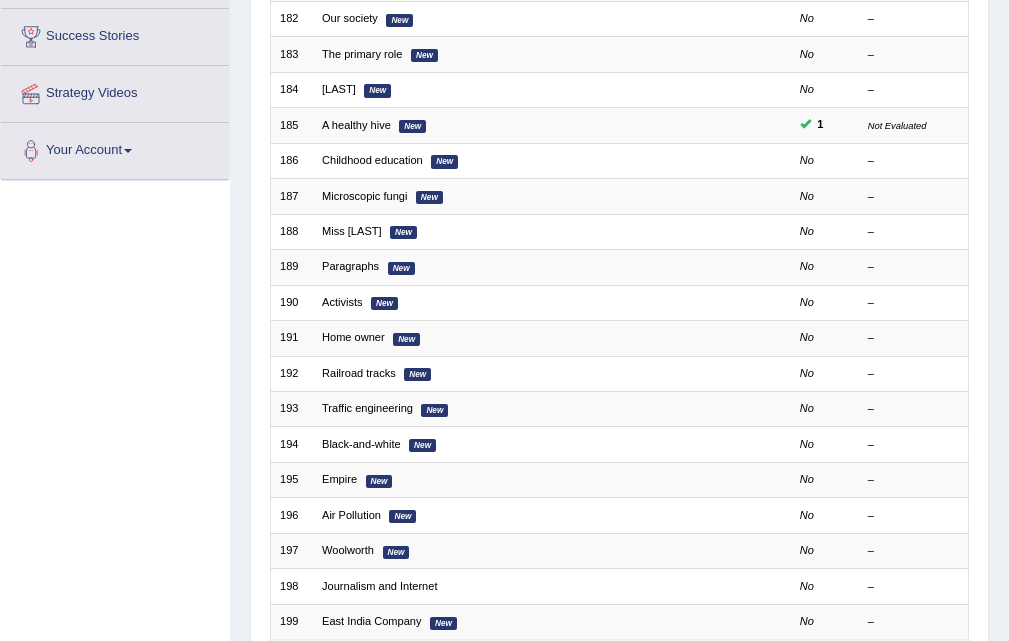 scroll, scrollTop: 0, scrollLeft: 0, axis: both 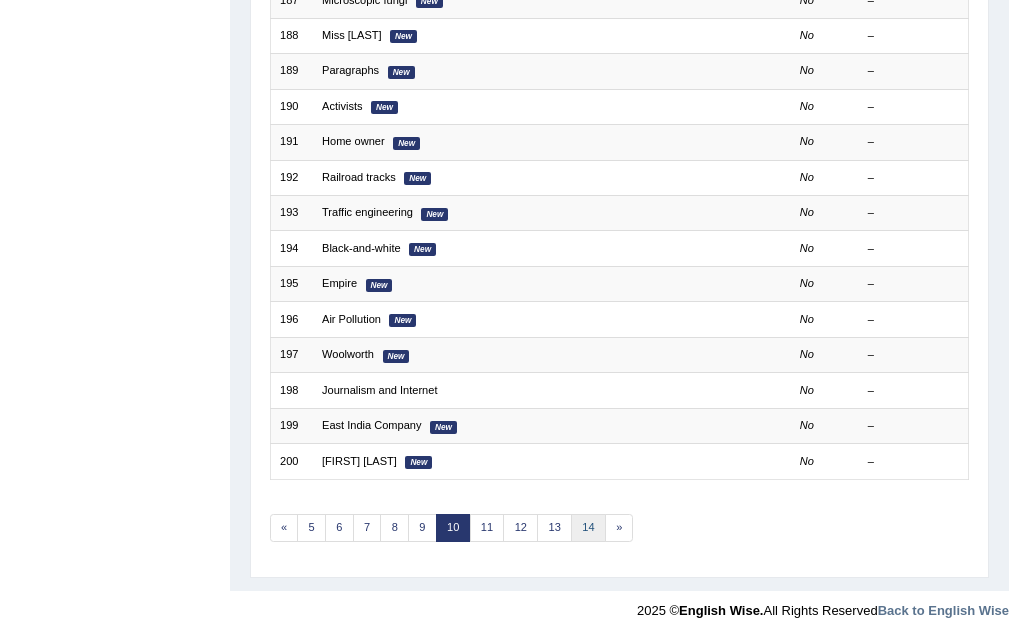 click on "14" at bounding box center (588, 528) 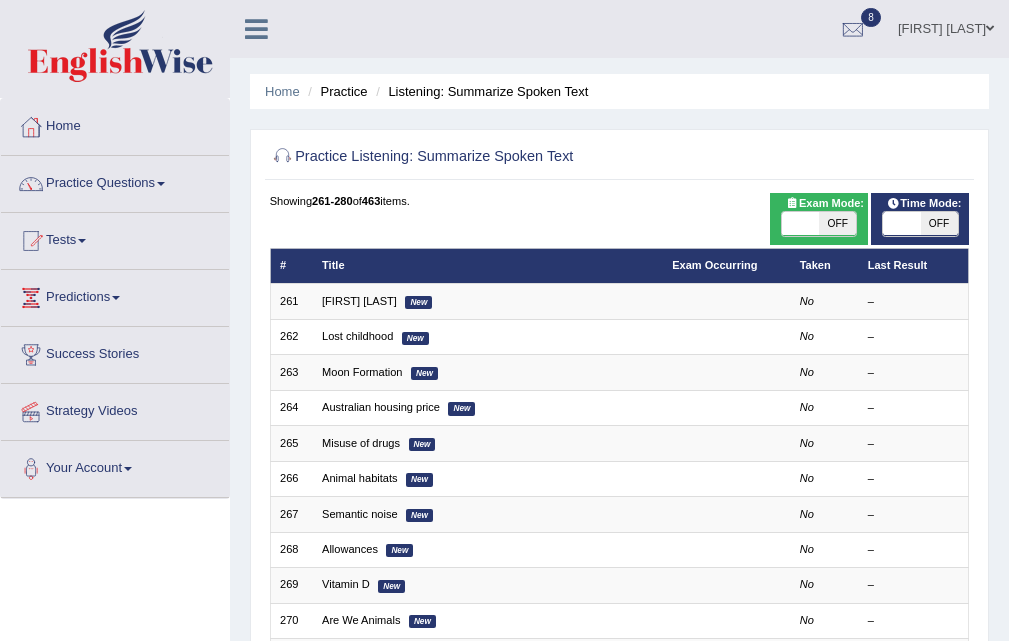 scroll, scrollTop: 415, scrollLeft: 0, axis: vertical 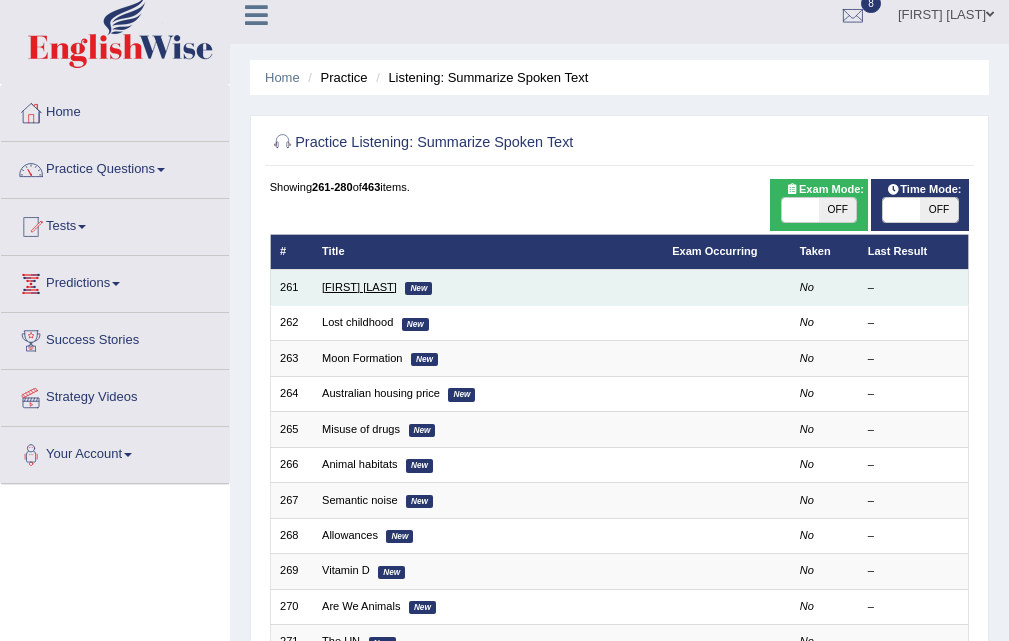 click on "[FIRST] [LAST]" at bounding box center (359, 287) 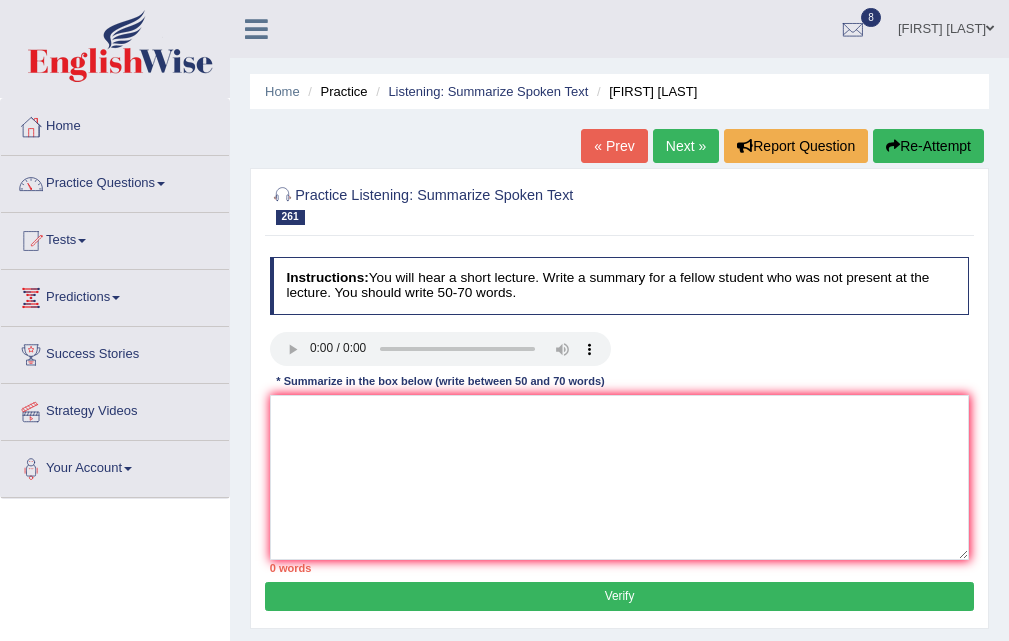 scroll, scrollTop: 0, scrollLeft: 0, axis: both 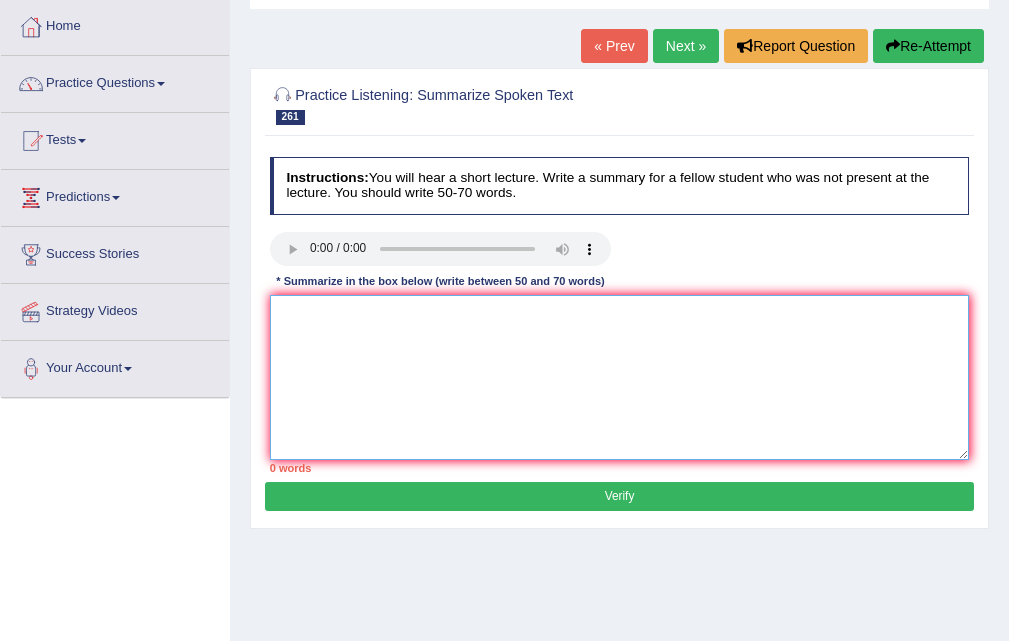click at bounding box center (620, 377) 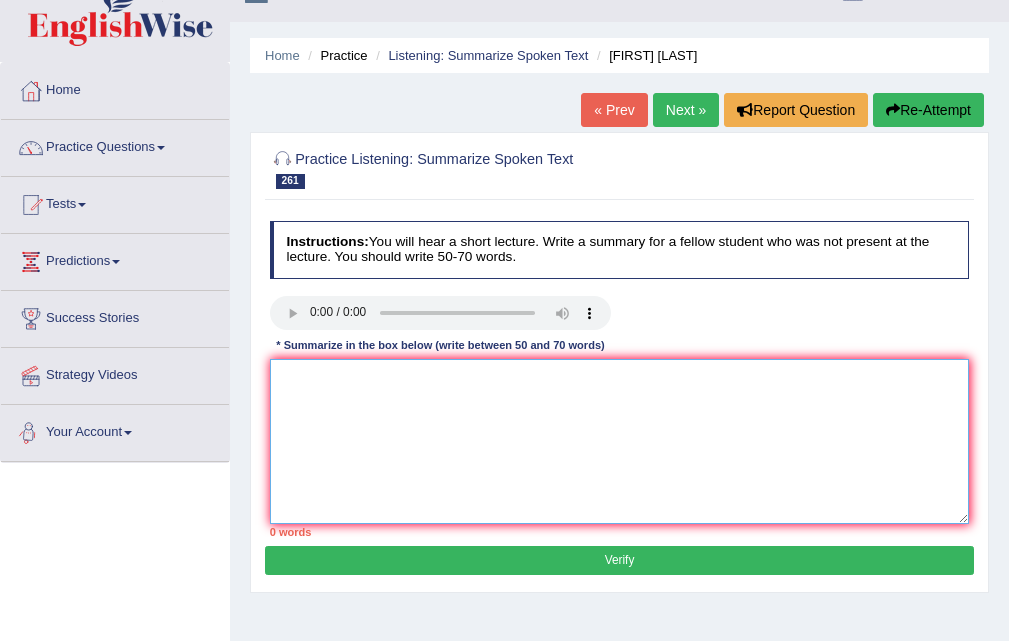 scroll, scrollTop: 0, scrollLeft: 0, axis: both 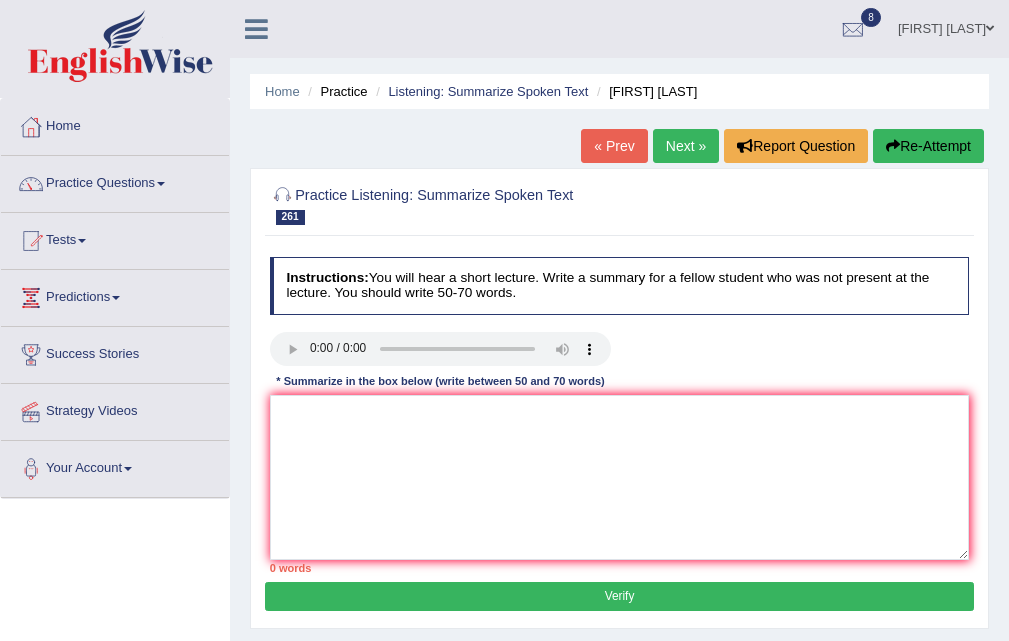 drag, startPoint x: 668, startPoint y: 126, endPoint x: 670, endPoint y: 138, distance: 12.165525 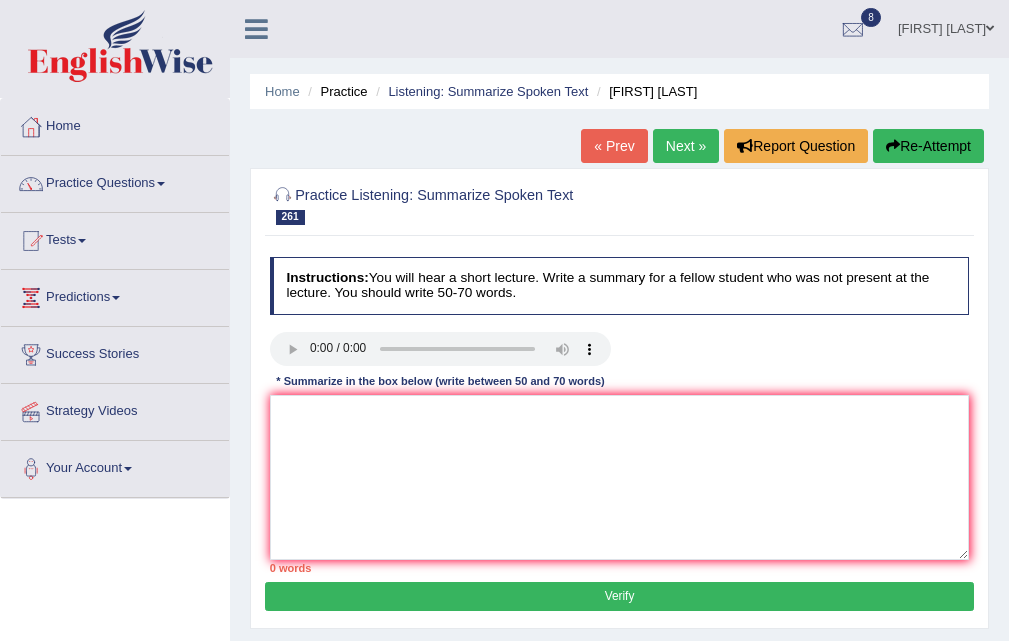 click on "Next »" at bounding box center (686, 146) 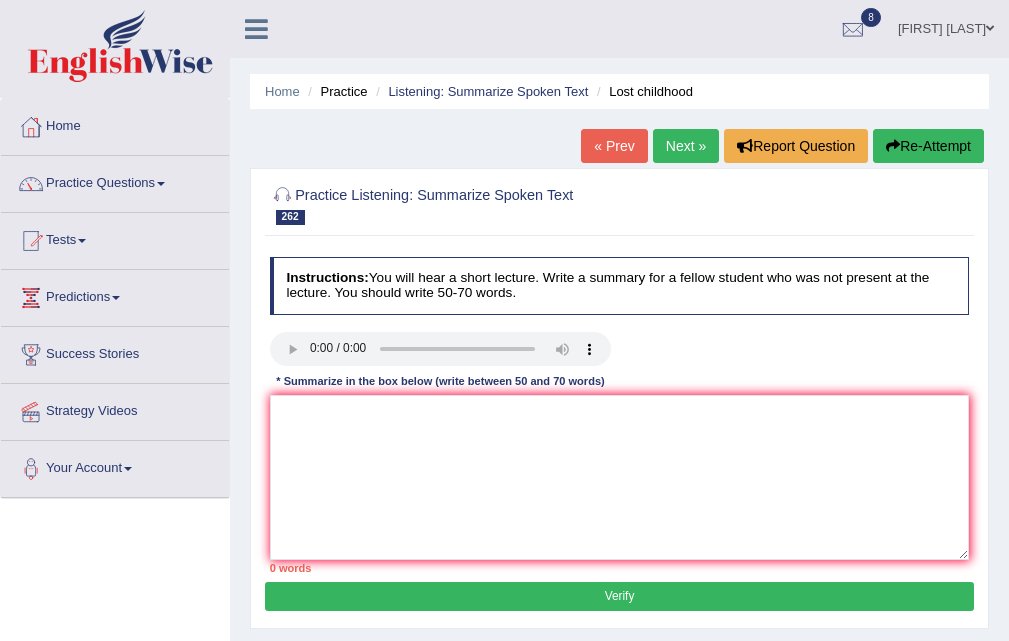 scroll, scrollTop: 0, scrollLeft: 0, axis: both 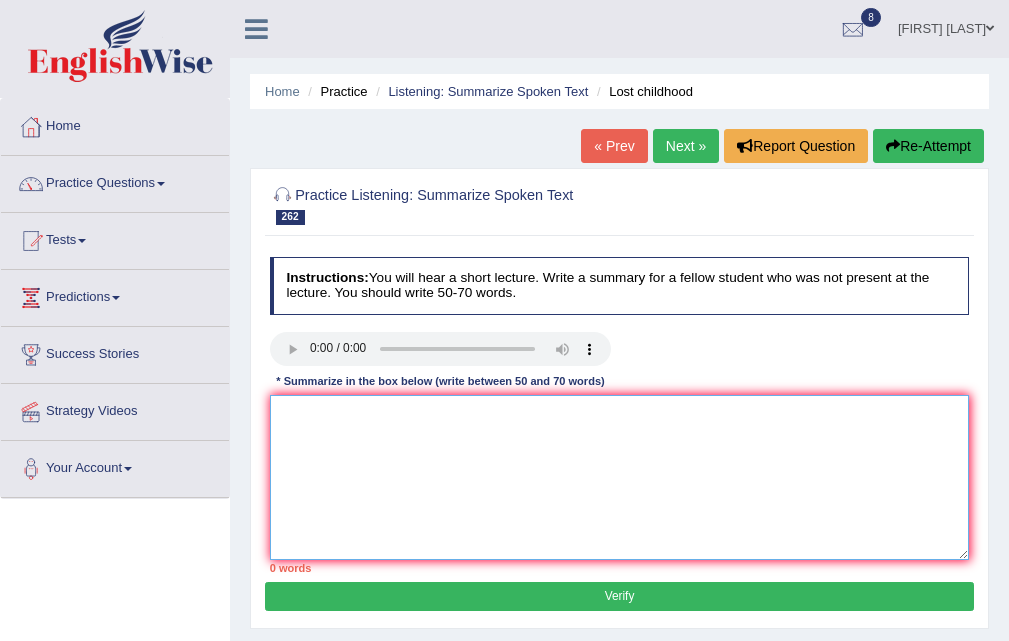 click at bounding box center (620, 477) 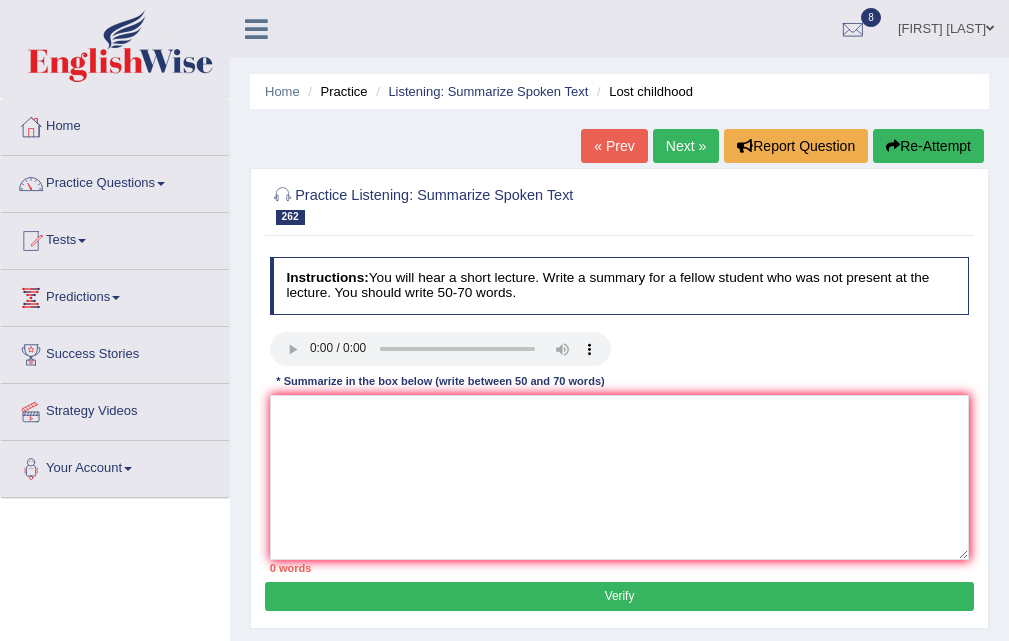 click on "Next »" at bounding box center (686, 146) 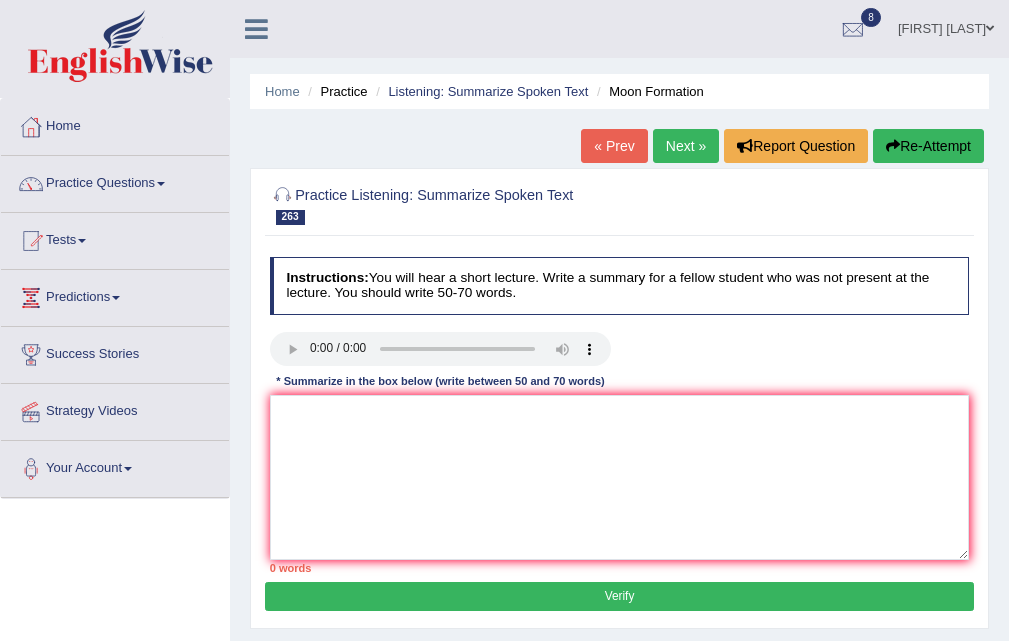 scroll, scrollTop: 0, scrollLeft: 0, axis: both 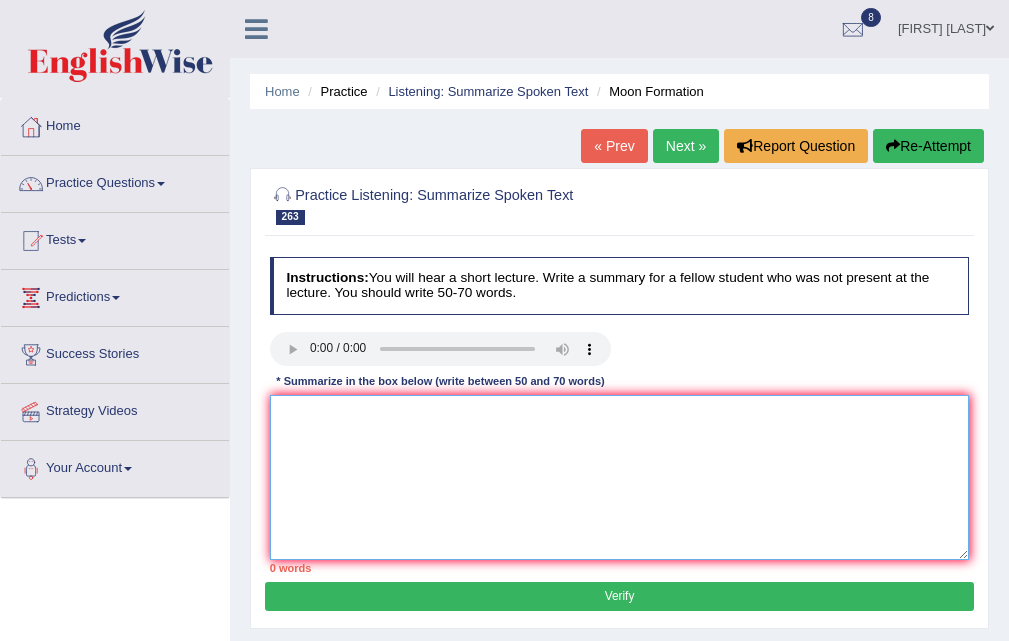 click at bounding box center [620, 477] 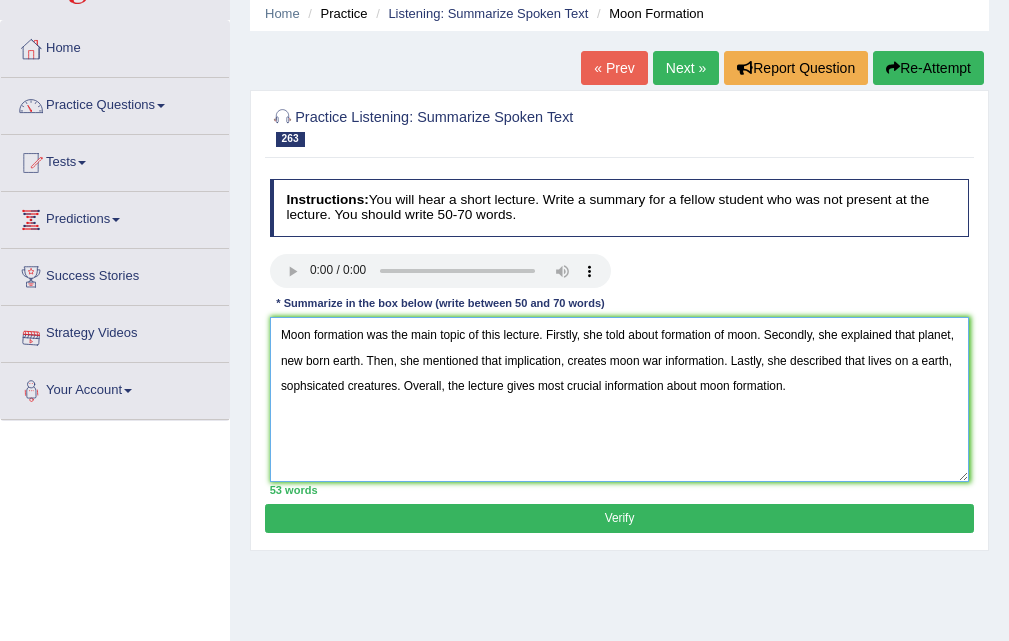 scroll, scrollTop: 100, scrollLeft: 0, axis: vertical 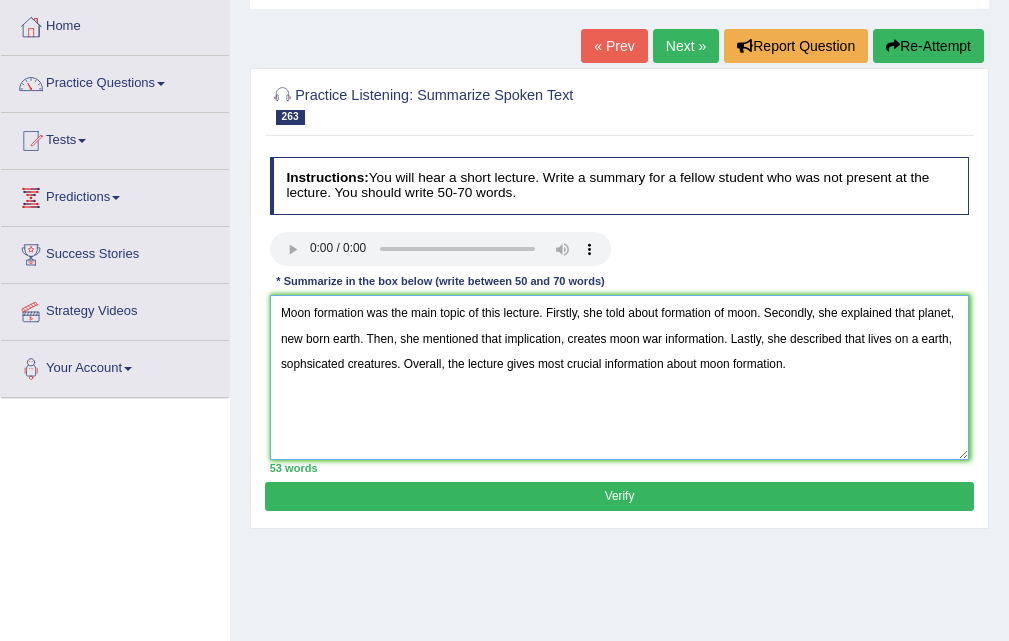 click on "Moon formation was the main topic of this lecture. Firstly, she told about formation of moon. Secondly, she explained that planet, new born earth. Then, she mentioned that implication, creates moon war information. Lastly, she described that lives on a earth, sophsicated creatures. Overall, the lecture gives most crucial information about moon formation." at bounding box center (620, 377) 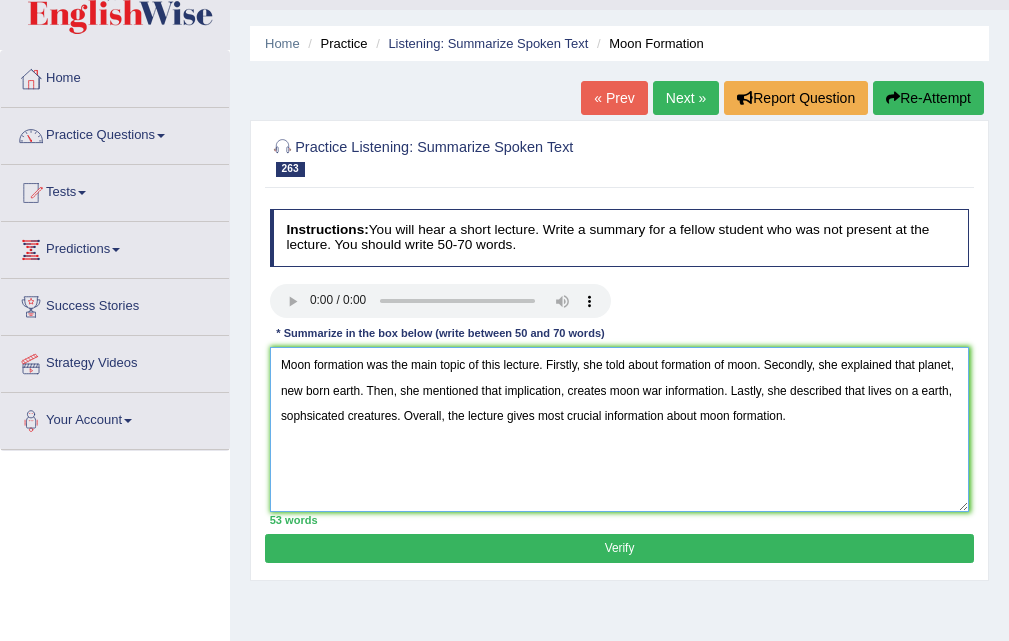 scroll, scrollTop: 0, scrollLeft: 0, axis: both 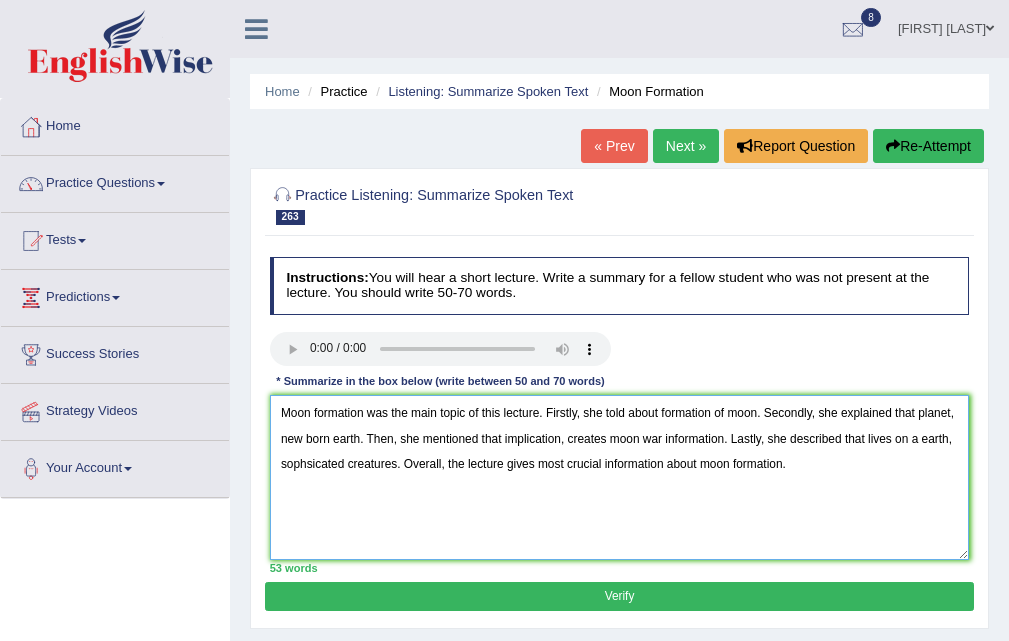 click on "Moon formation was the main topic of this lecture. Firstly, she told about formation of moon. Secondly, she explained that planet, new born earth. Then, she mentioned that implication, creates moon war information. Lastly, she described that lives on a earth, sophsicated creatures. Overall, the lecture gives most crucial information about moon formation." at bounding box center (620, 477) 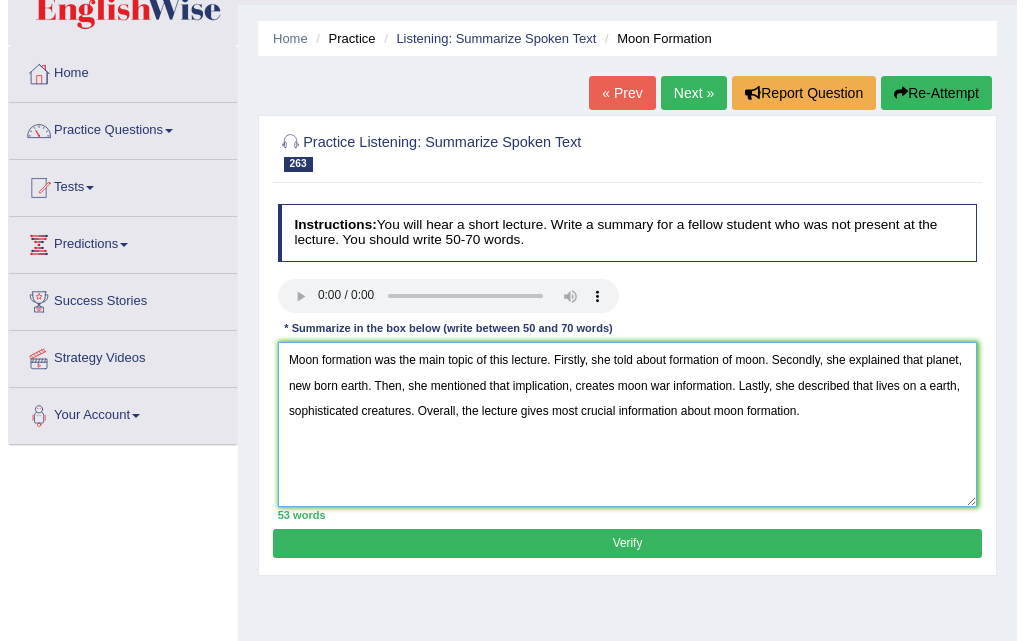 scroll, scrollTop: 100, scrollLeft: 0, axis: vertical 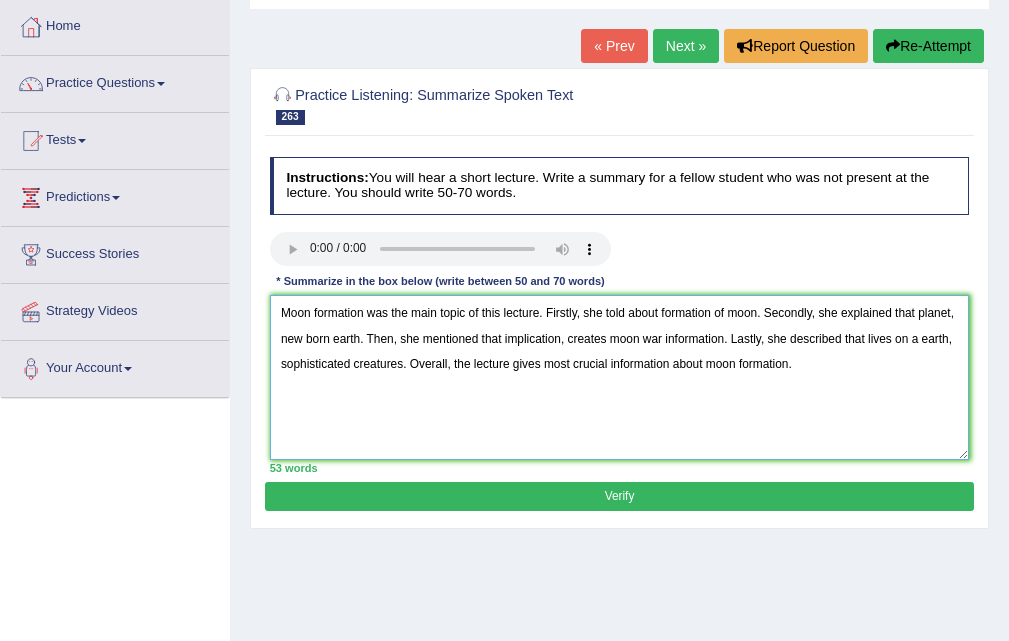 type on "Moon formation was the main topic of this lecture. Firstly, she told about formation of moon. Secondly, she explained that planet, new born earth. Then, she mentioned that implication, creates moon war information. Lastly, she described that lives on a earth, sophisticated creatures. Overall, the lecture gives most crucial information about moon formation." 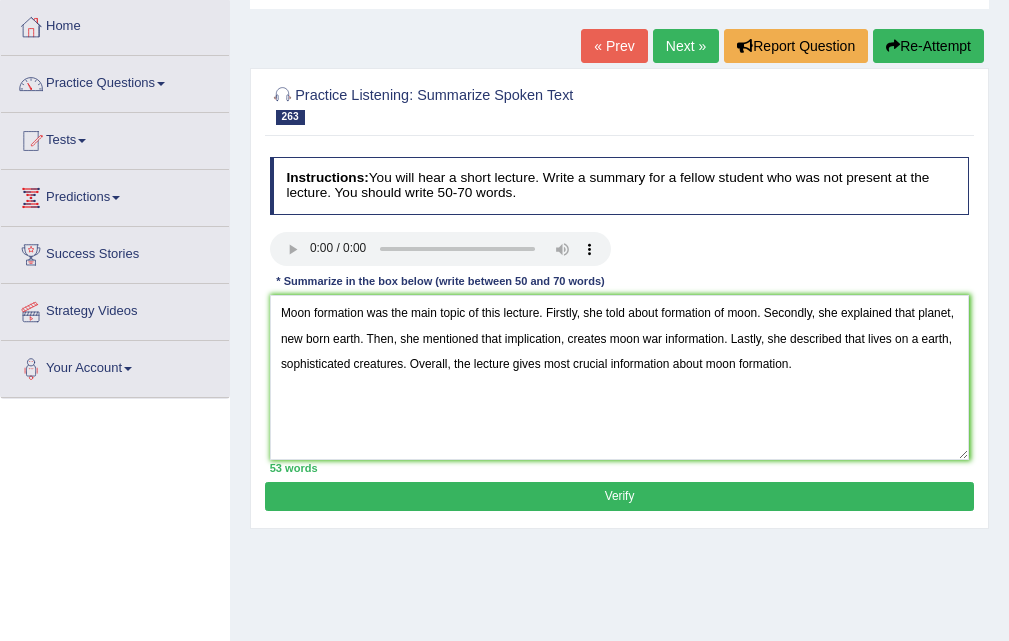 click on "Verify" at bounding box center [619, 496] 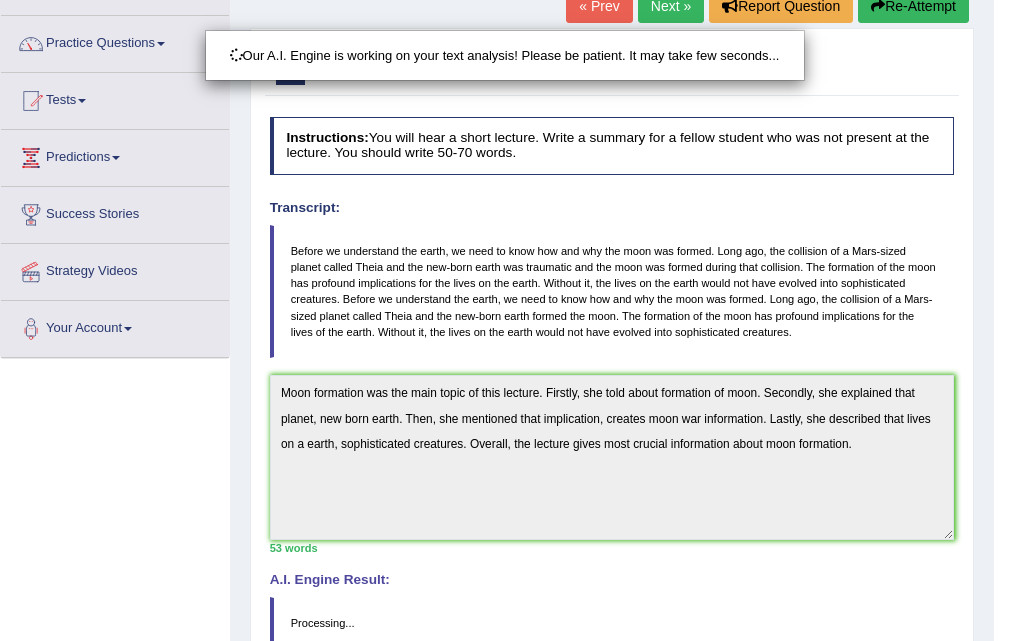 scroll, scrollTop: 409, scrollLeft: 0, axis: vertical 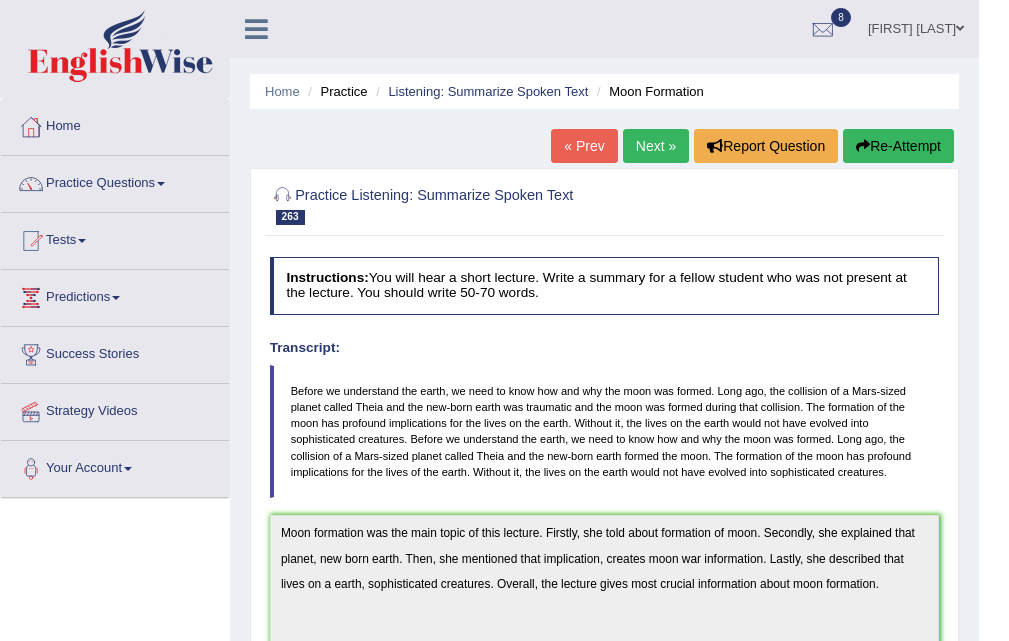 click on "« Prev" at bounding box center (584, 146) 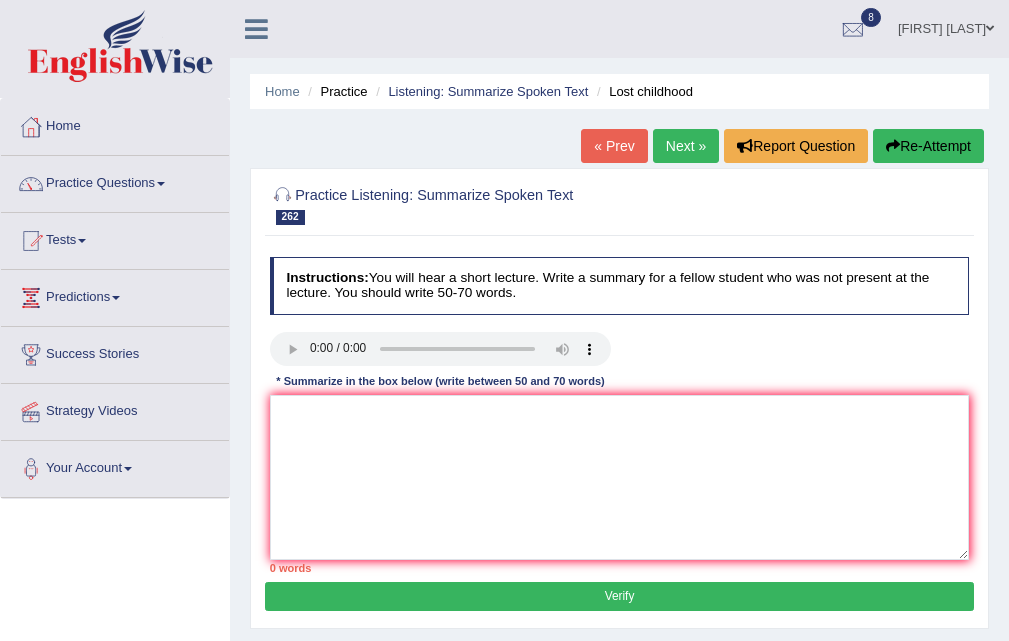 scroll, scrollTop: 0, scrollLeft: 0, axis: both 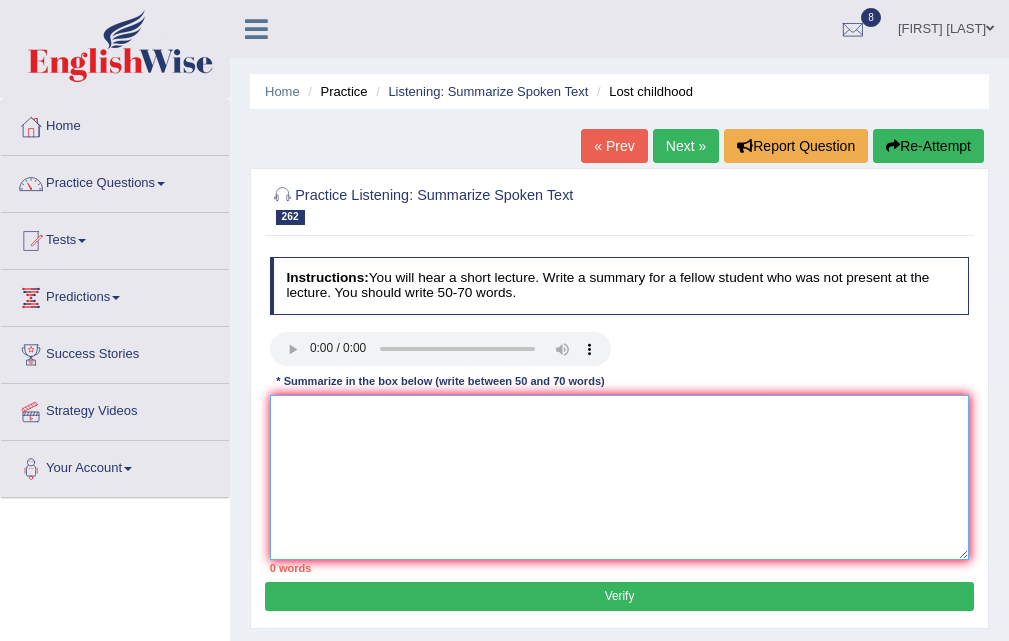 click at bounding box center [620, 477] 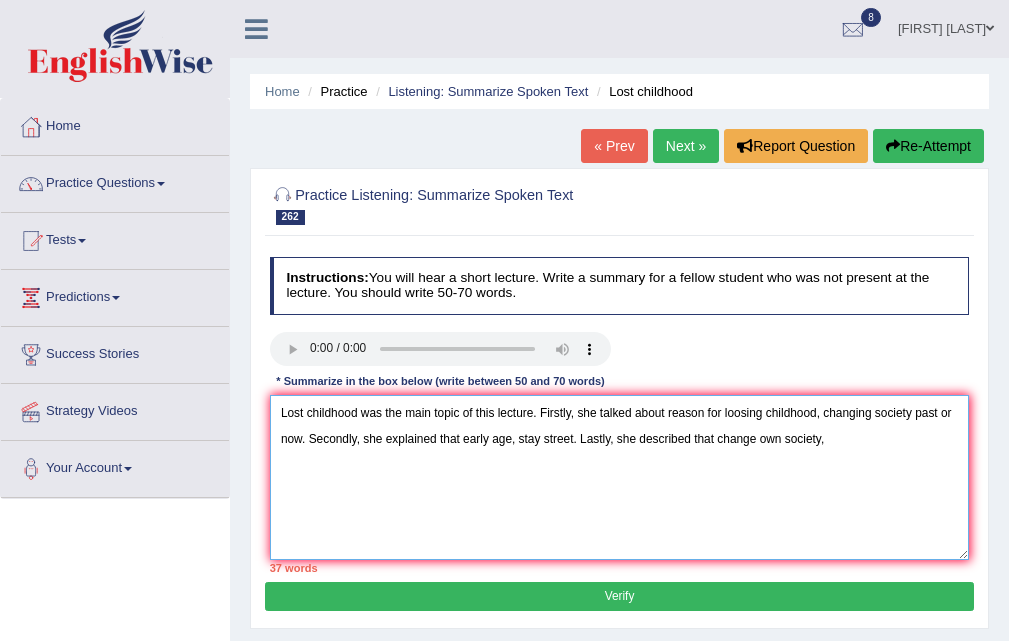click on "Lost childhood was the main topic of this lecture. Firstly, she talked about reason for loosing childhood, changing society past or now. Secondly, she explained that early age, stay street. Lastly, she described that change own society," at bounding box center (620, 477) 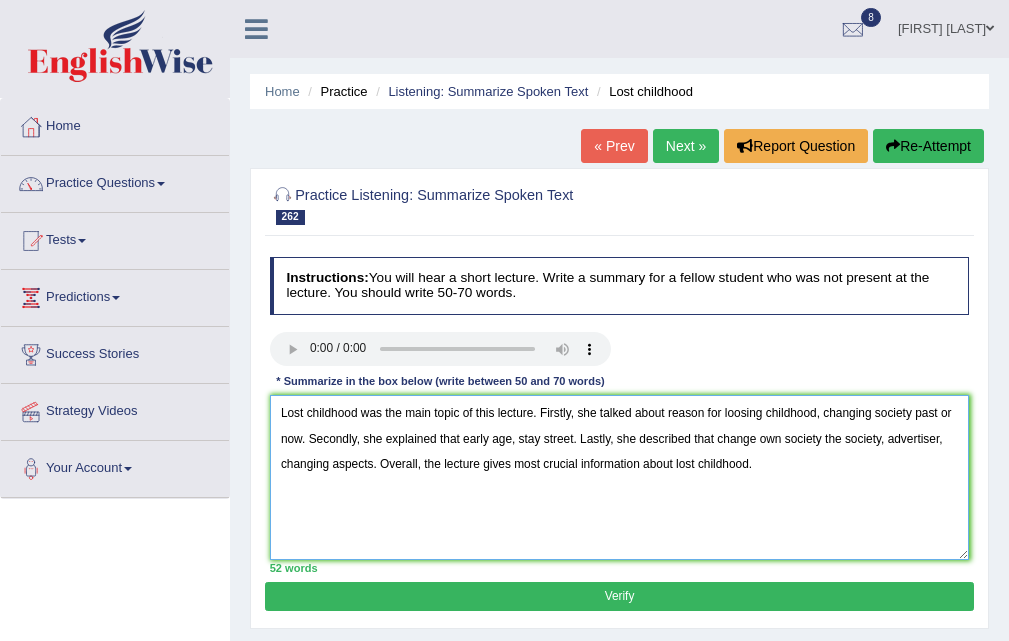 click on "Lost childhood was the main topic of this lecture. Firstly, she talked about reason for loosing childhood, changing society past or now. Secondly, she explained that early age, stay street. Lastly, she described that change own society the society, advertiser, changing aspects. Overall, the lecture gives most crucial information about lost childhood." at bounding box center [620, 477] 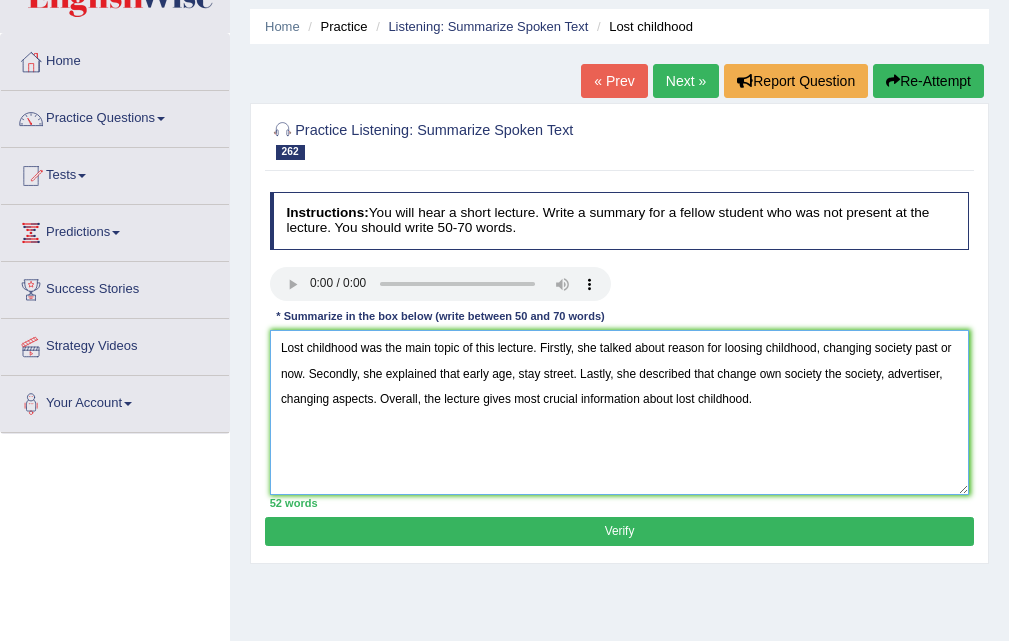 scroll, scrollTop: 100, scrollLeft: 0, axis: vertical 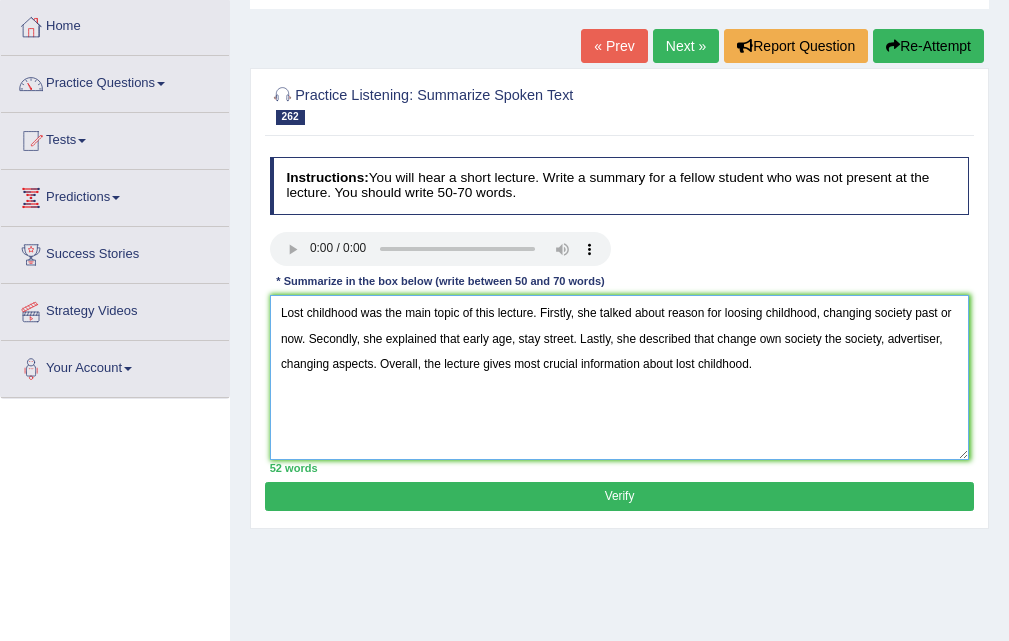 type on "Lost childhood was the main topic of this lecture. Firstly, she talked about reason for loosing childhood, changing society past or now. Secondly, she explained that early age, stay street. Lastly, she described that change own society the society, advertiser, changing aspects. Overall, the lecture gives most crucial information about lost childhood." 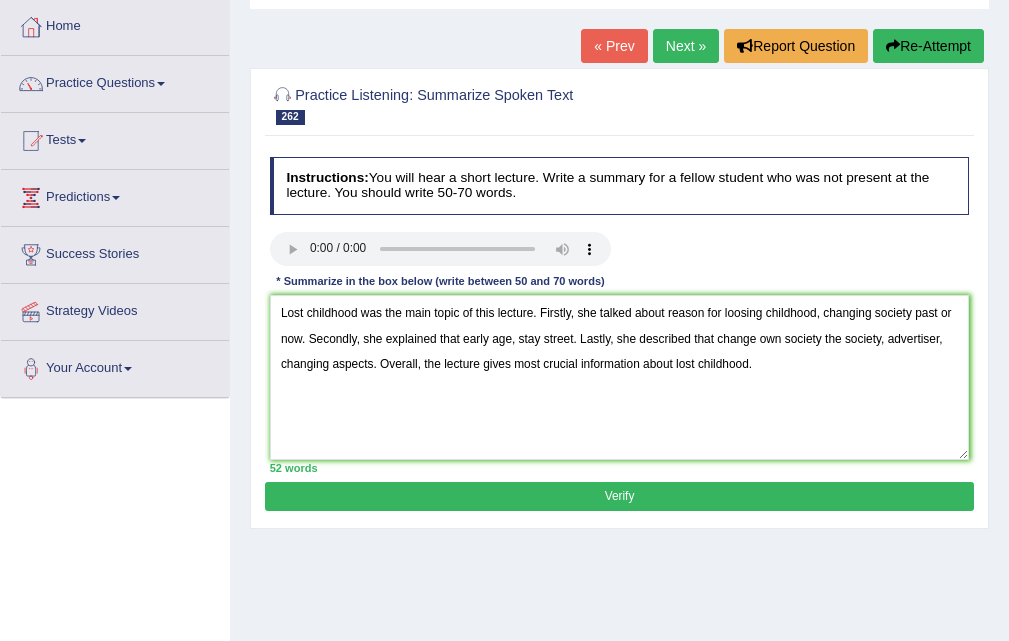 click on "Verify" at bounding box center [619, 496] 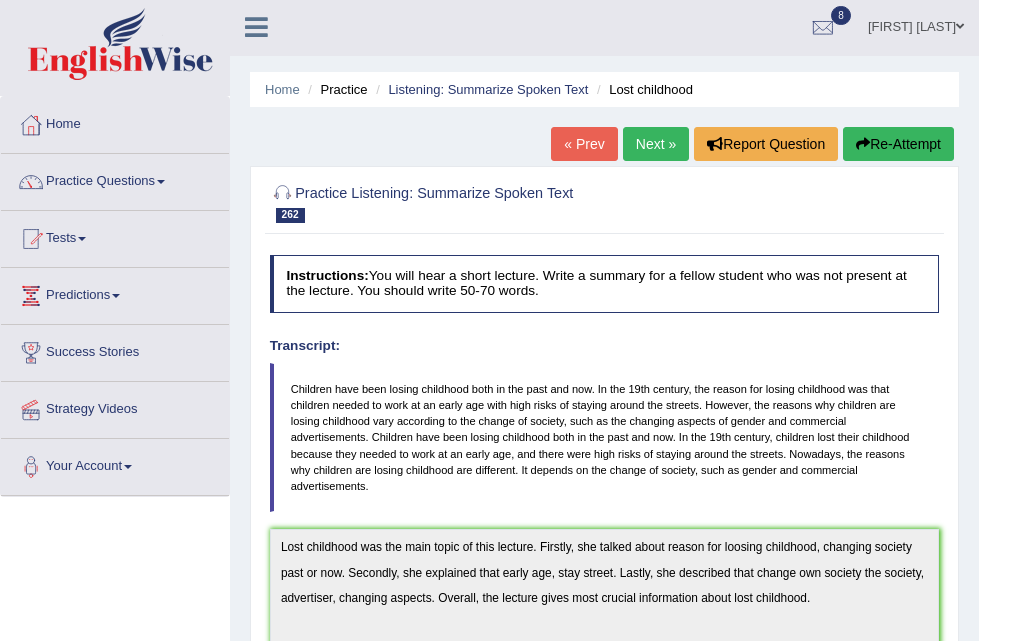 scroll, scrollTop: 0, scrollLeft: 0, axis: both 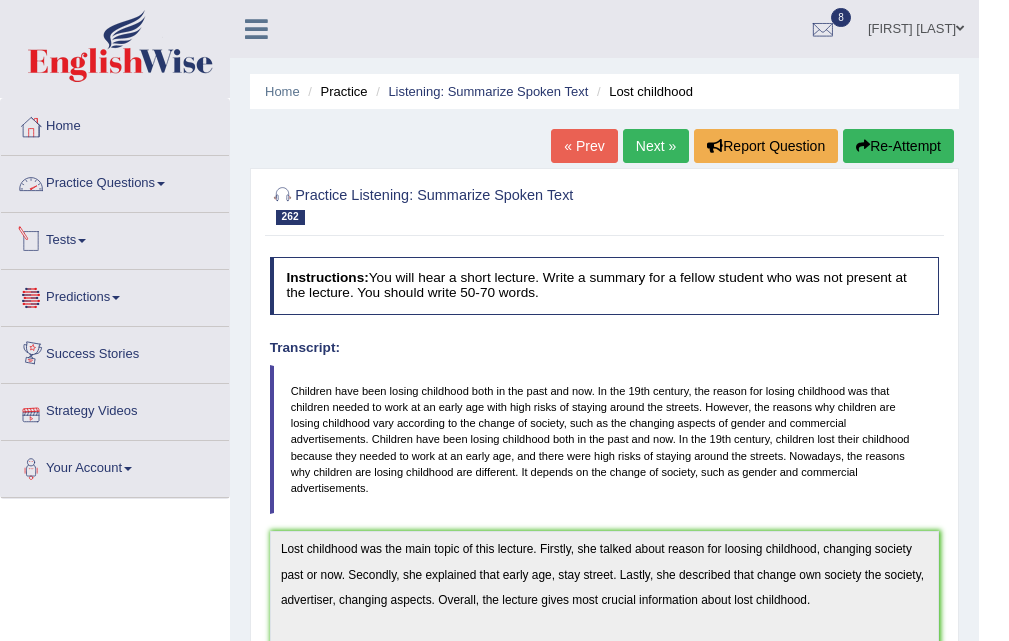 click on "Practice Questions" at bounding box center [115, 181] 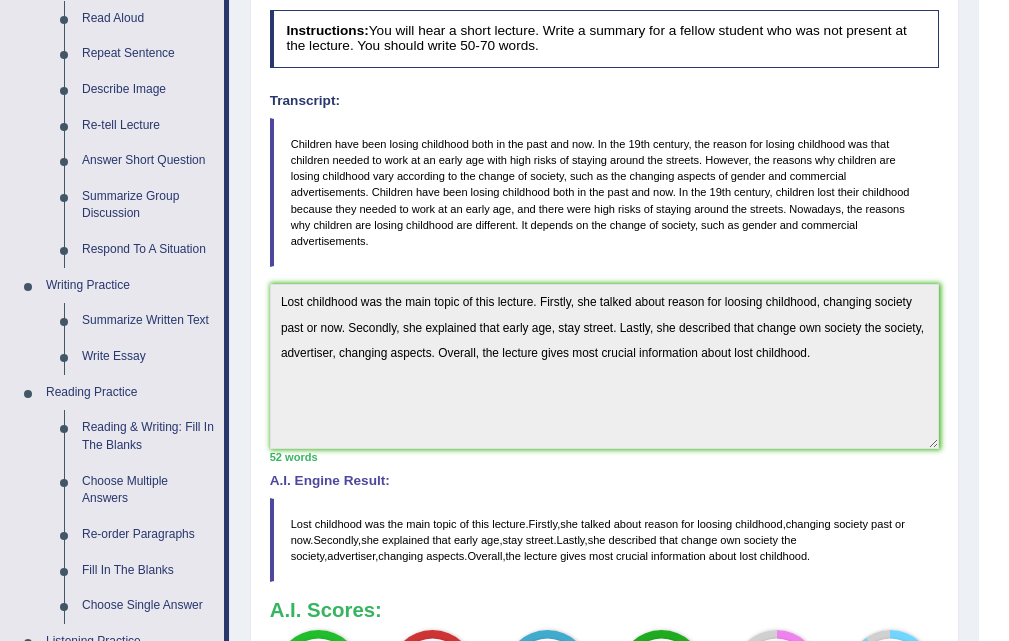 scroll, scrollTop: 200, scrollLeft: 0, axis: vertical 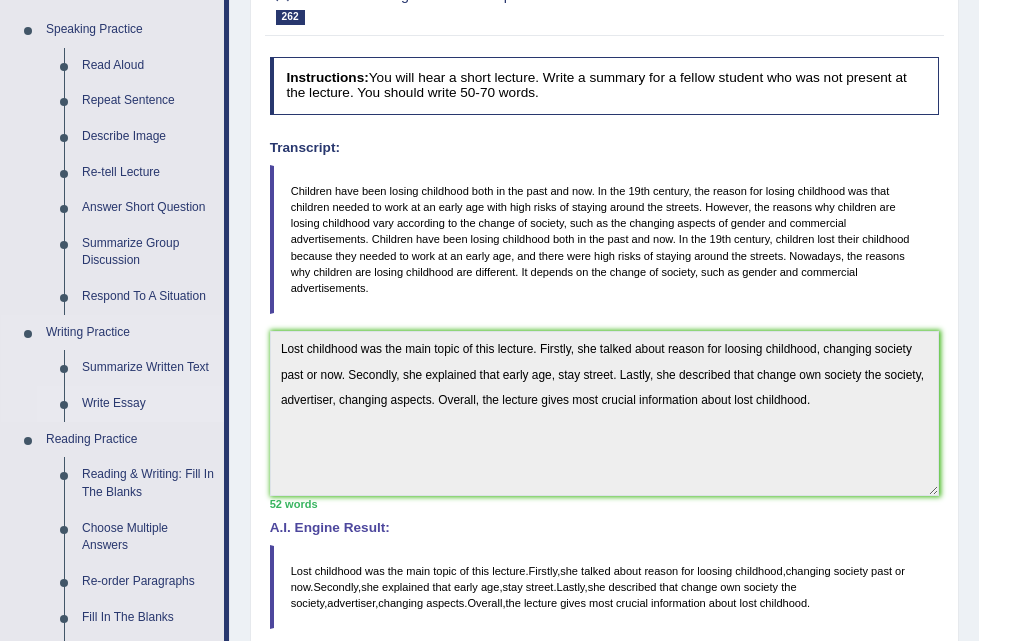 click on "Write Essay" at bounding box center (148, 404) 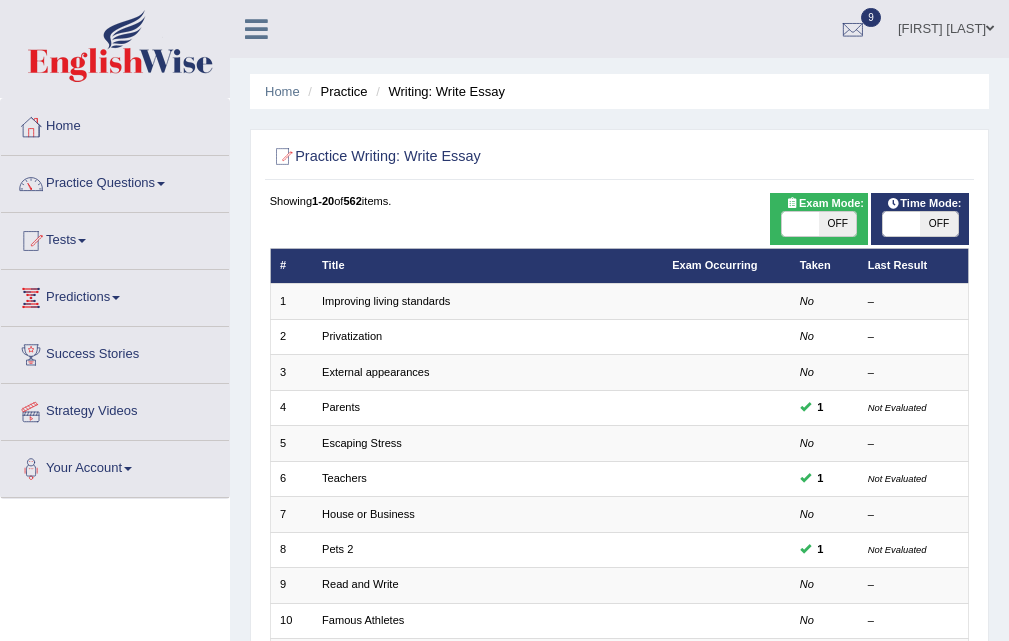 scroll, scrollTop: 508, scrollLeft: 0, axis: vertical 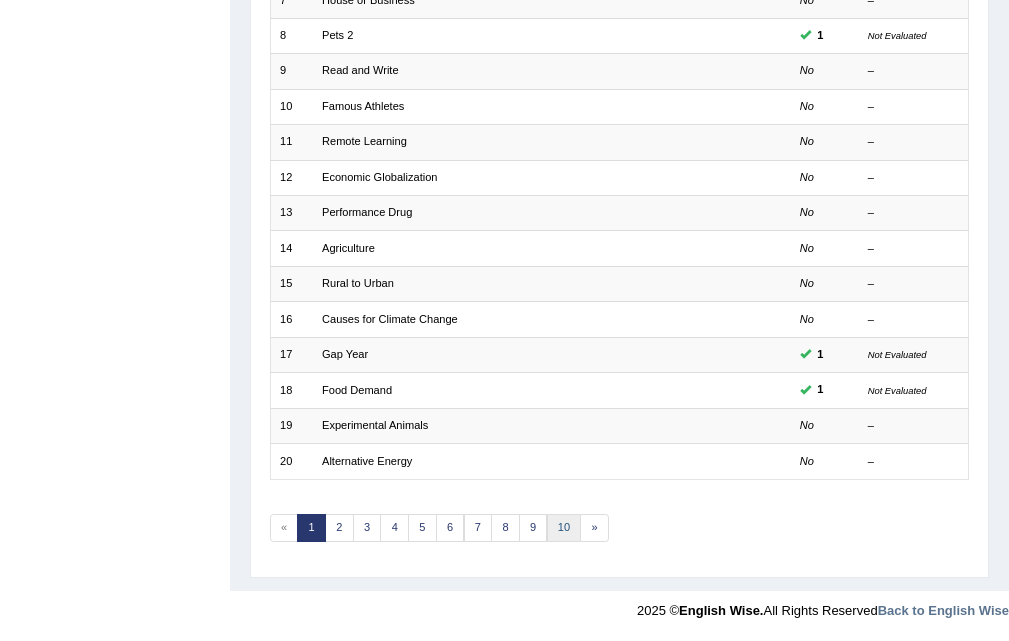 click on "10" at bounding box center [564, 528] 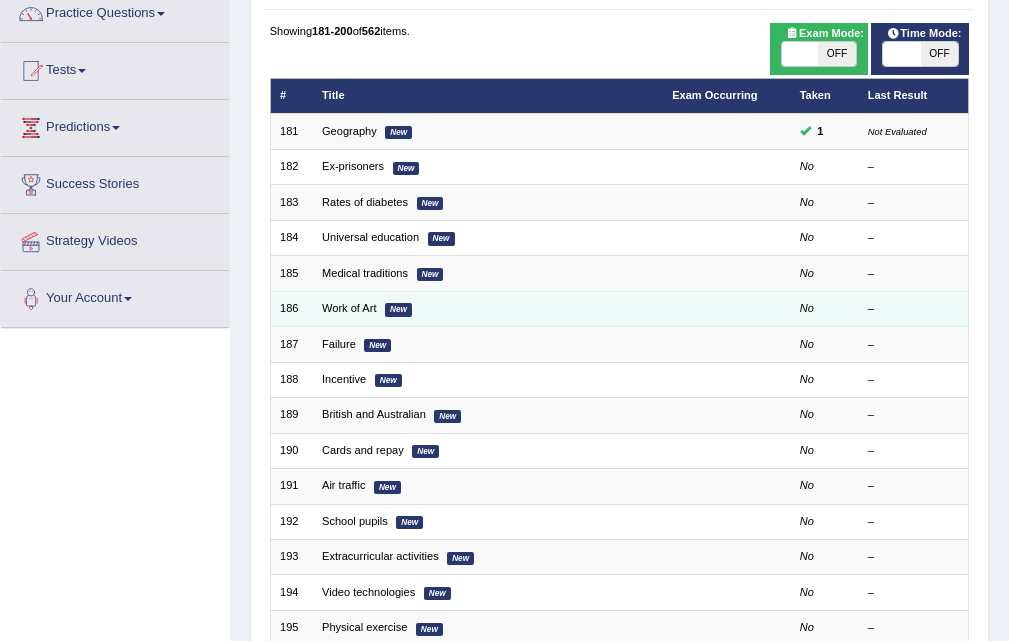 scroll, scrollTop: 0, scrollLeft: 0, axis: both 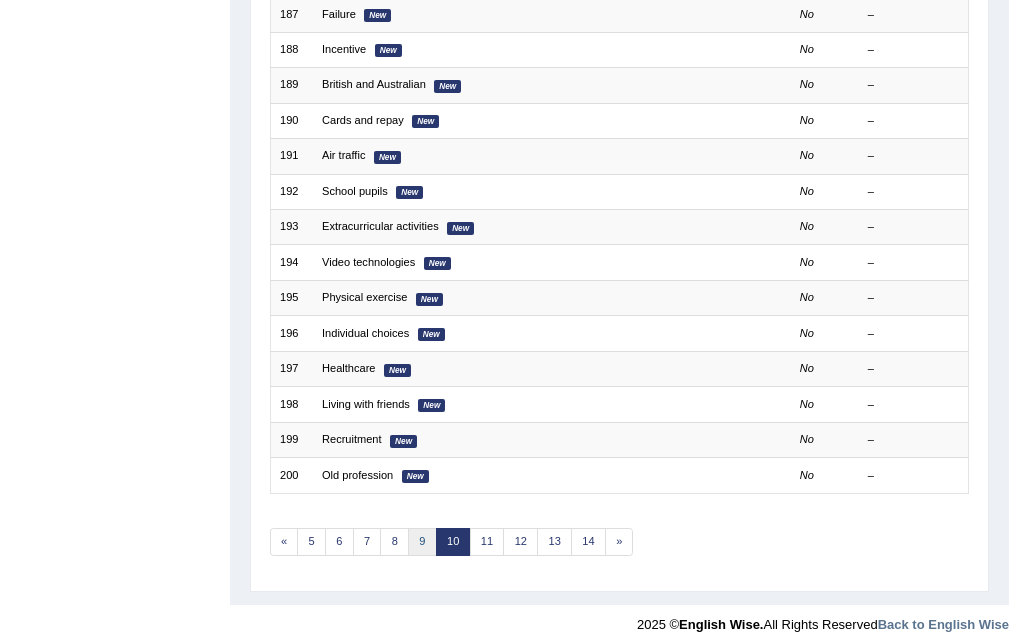 click on "9" at bounding box center [422, 542] 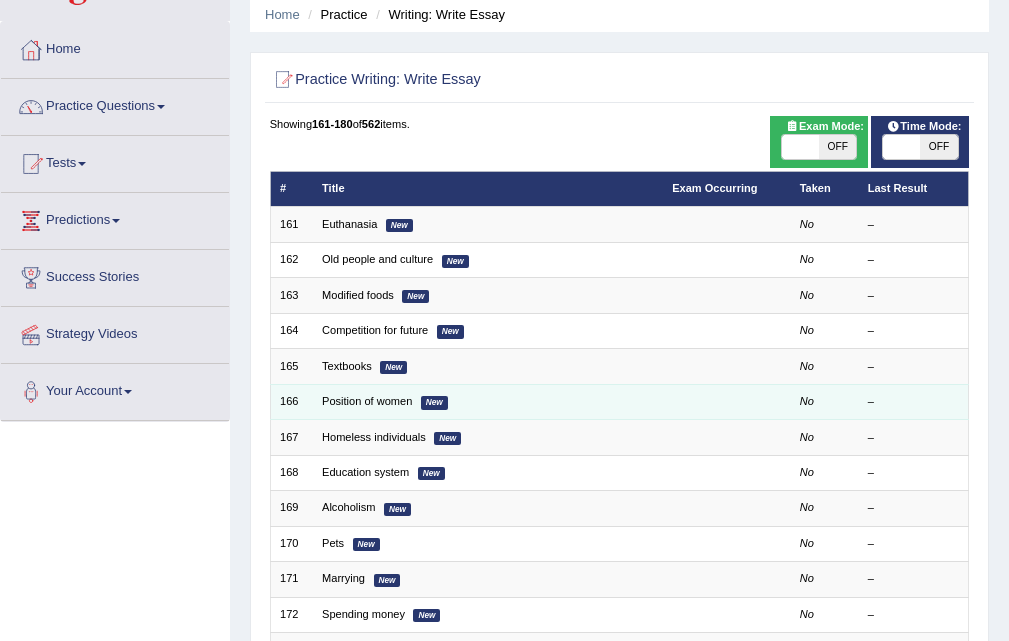 scroll, scrollTop: 0, scrollLeft: 0, axis: both 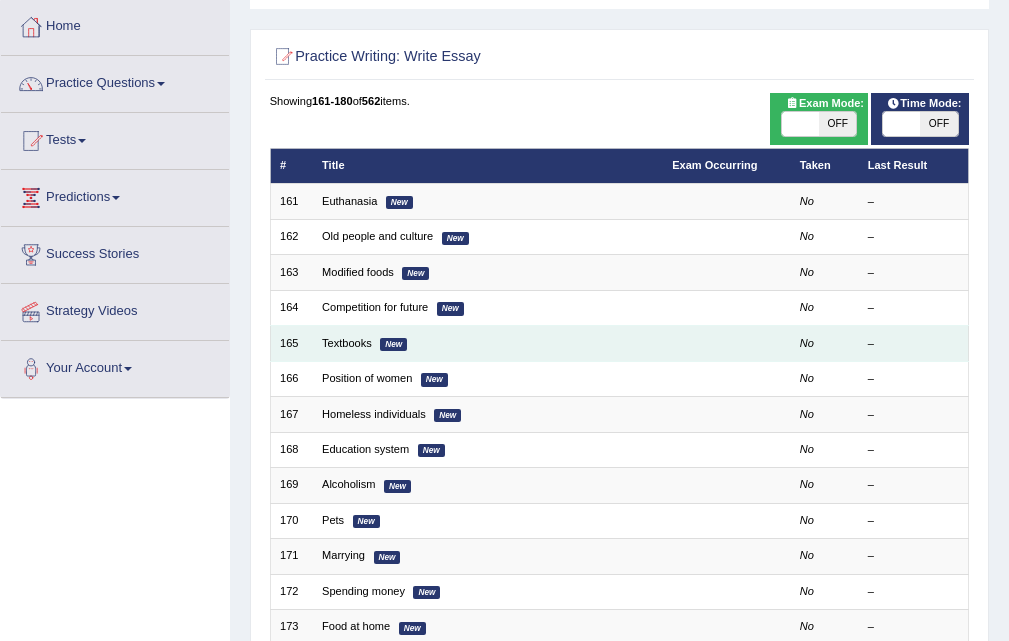 click on "Textbooks New" at bounding box center [488, 343] 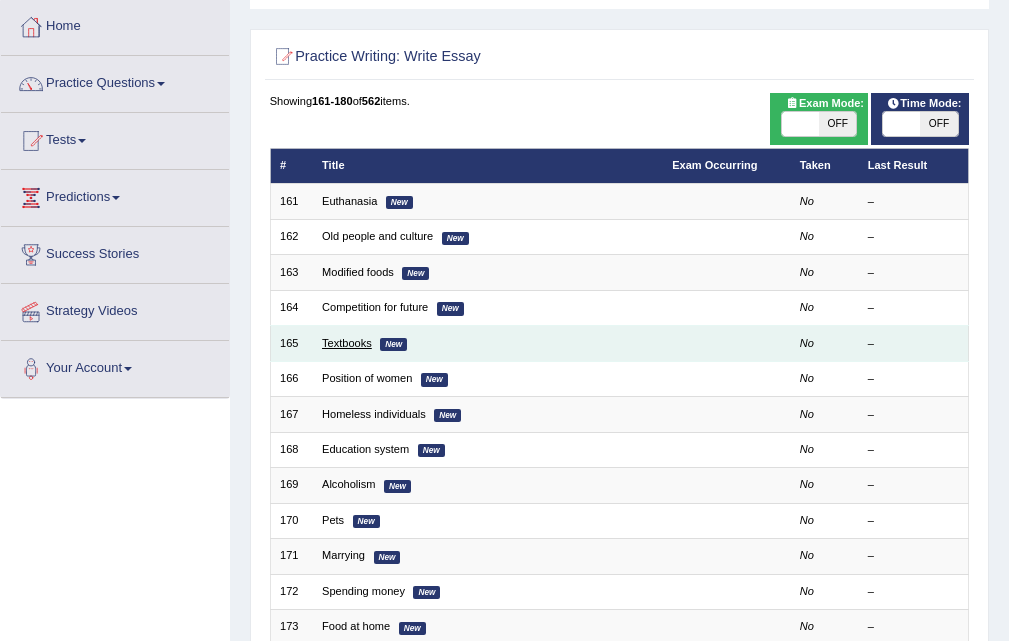 click on "Textbooks" at bounding box center [347, 343] 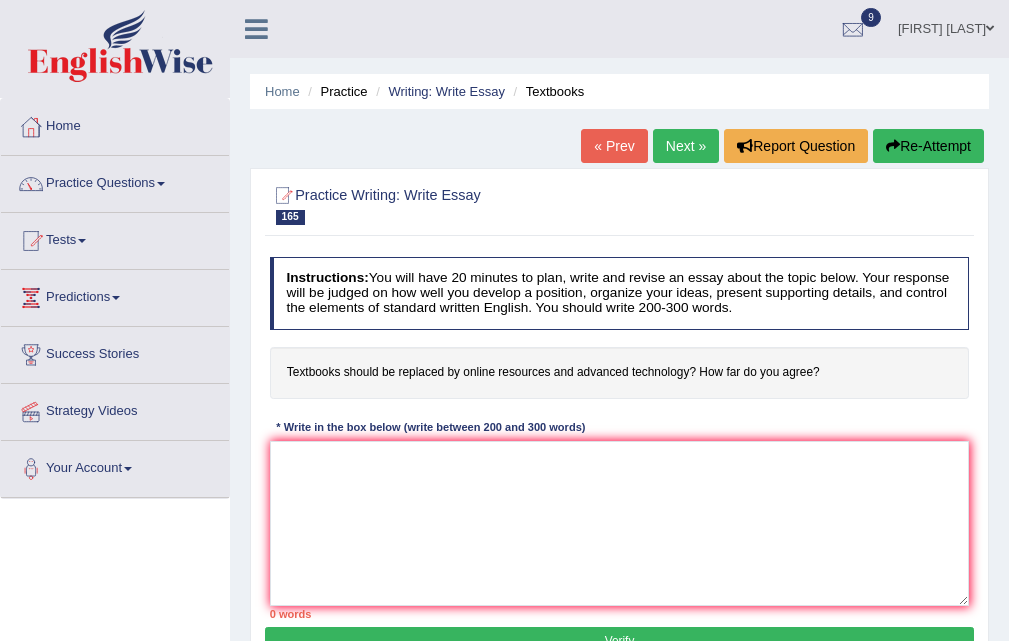 scroll, scrollTop: 0, scrollLeft: 0, axis: both 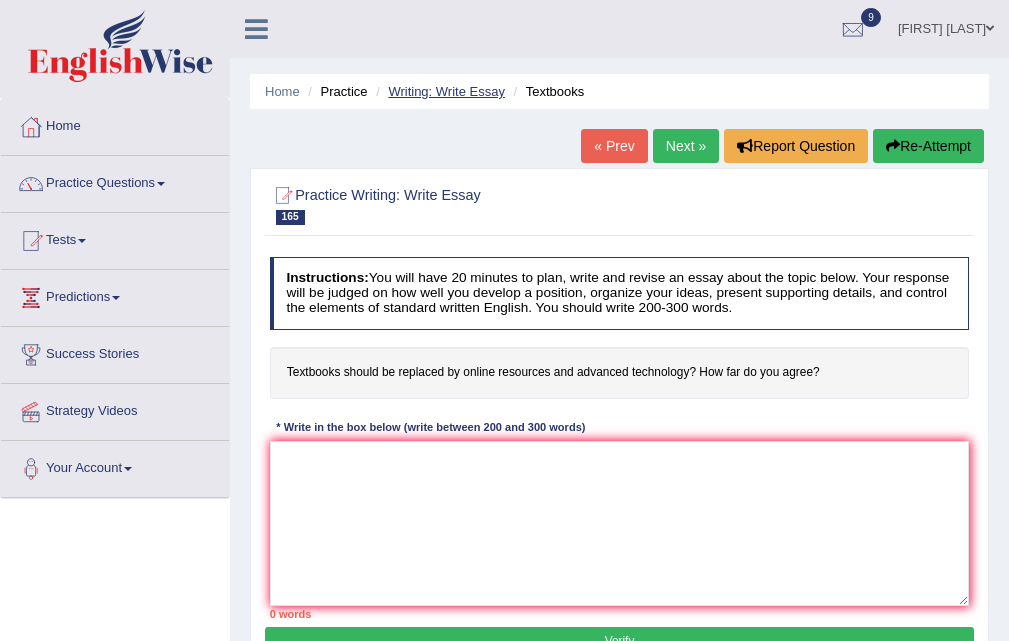 click on "Writing: Write Essay" at bounding box center [446, 91] 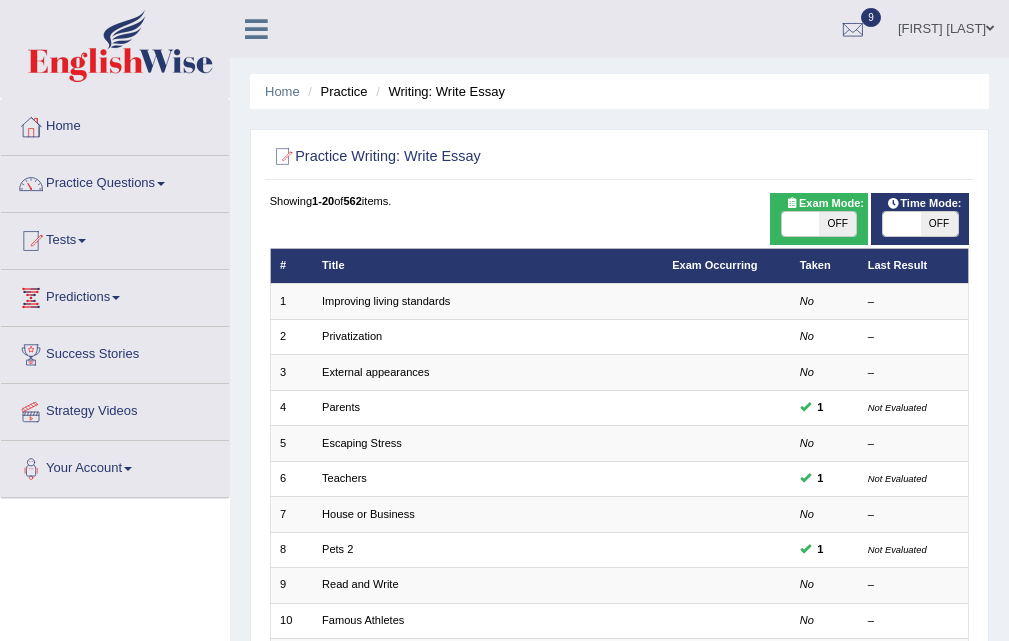 scroll, scrollTop: 299, scrollLeft: 0, axis: vertical 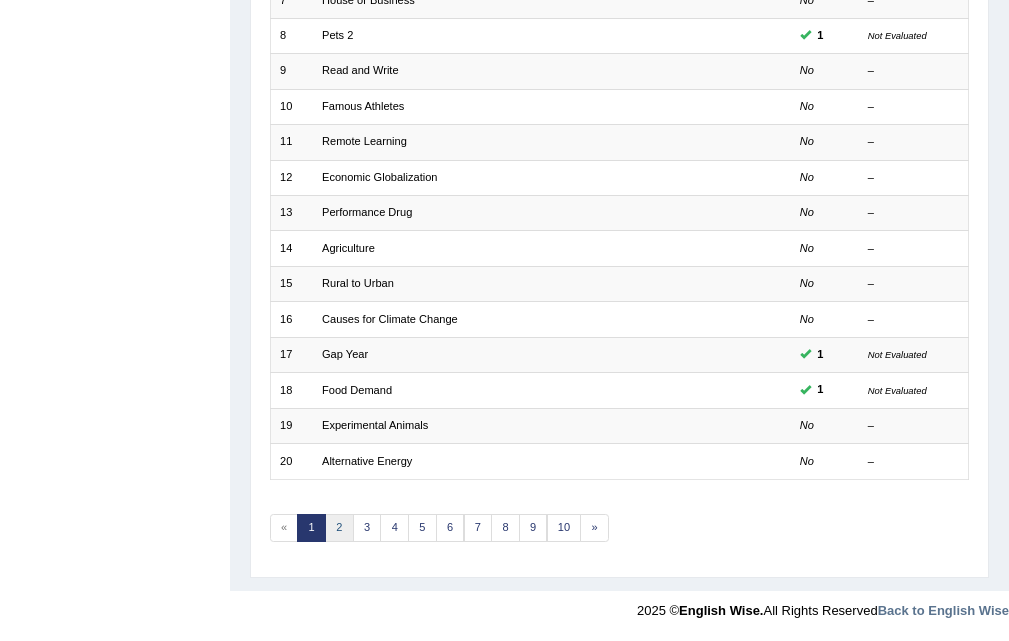 click on "2" at bounding box center (339, 528) 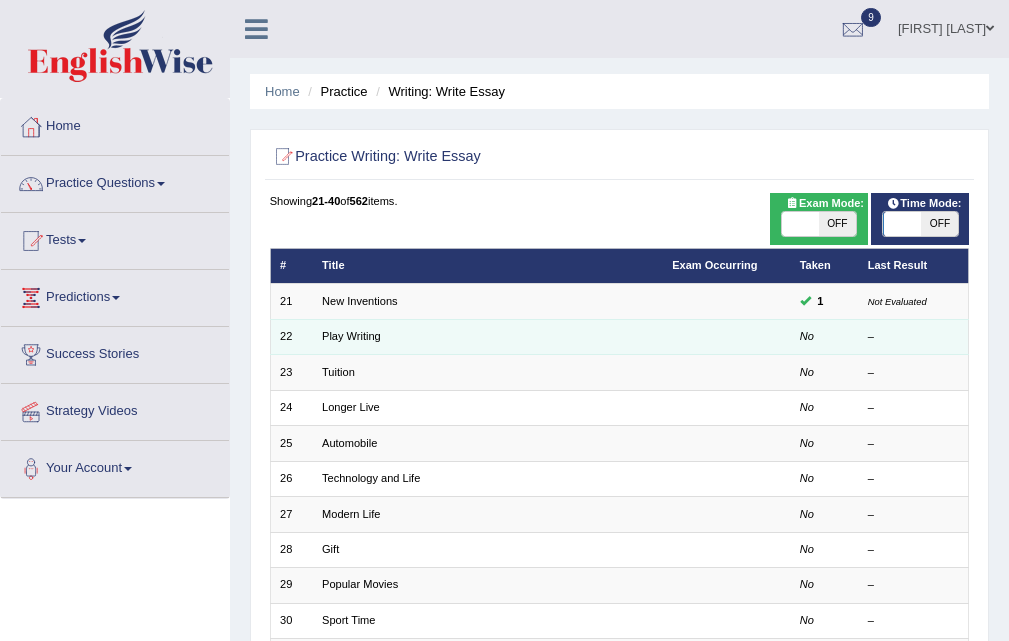 scroll, scrollTop: 0, scrollLeft: 0, axis: both 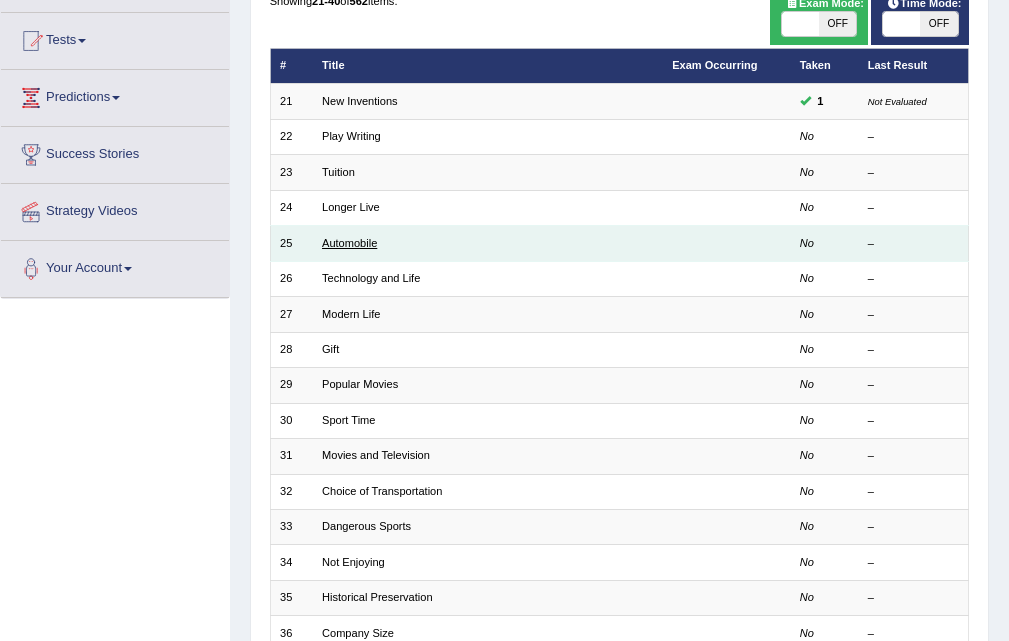 click on "Automobile" at bounding box center [349, 243] 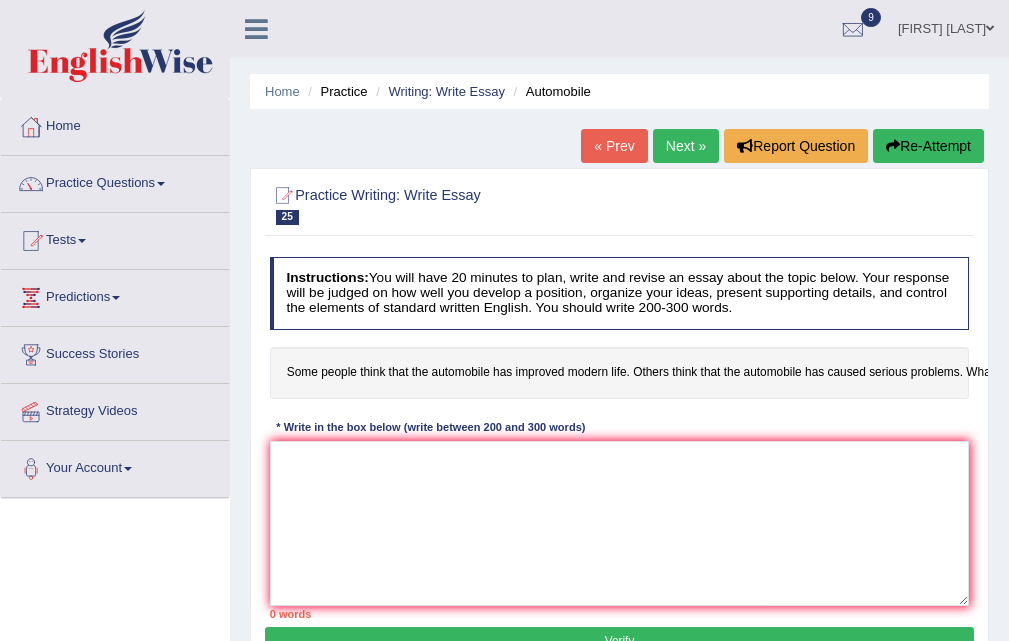 scroll, scrollTop: 0, scrollLeft: 0, axis: both 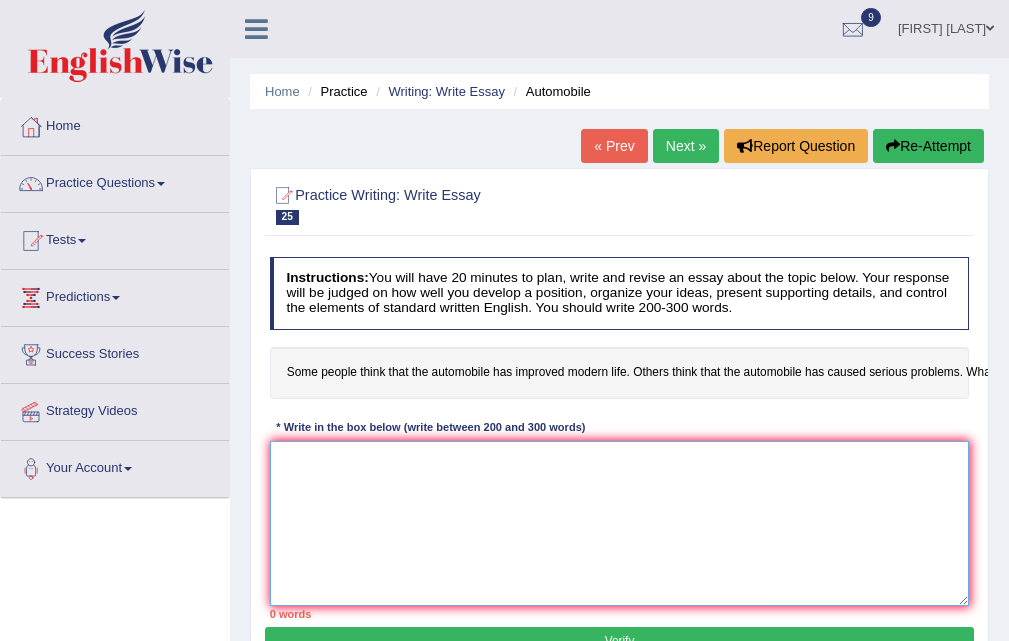 click at bounding box center [620, 523] 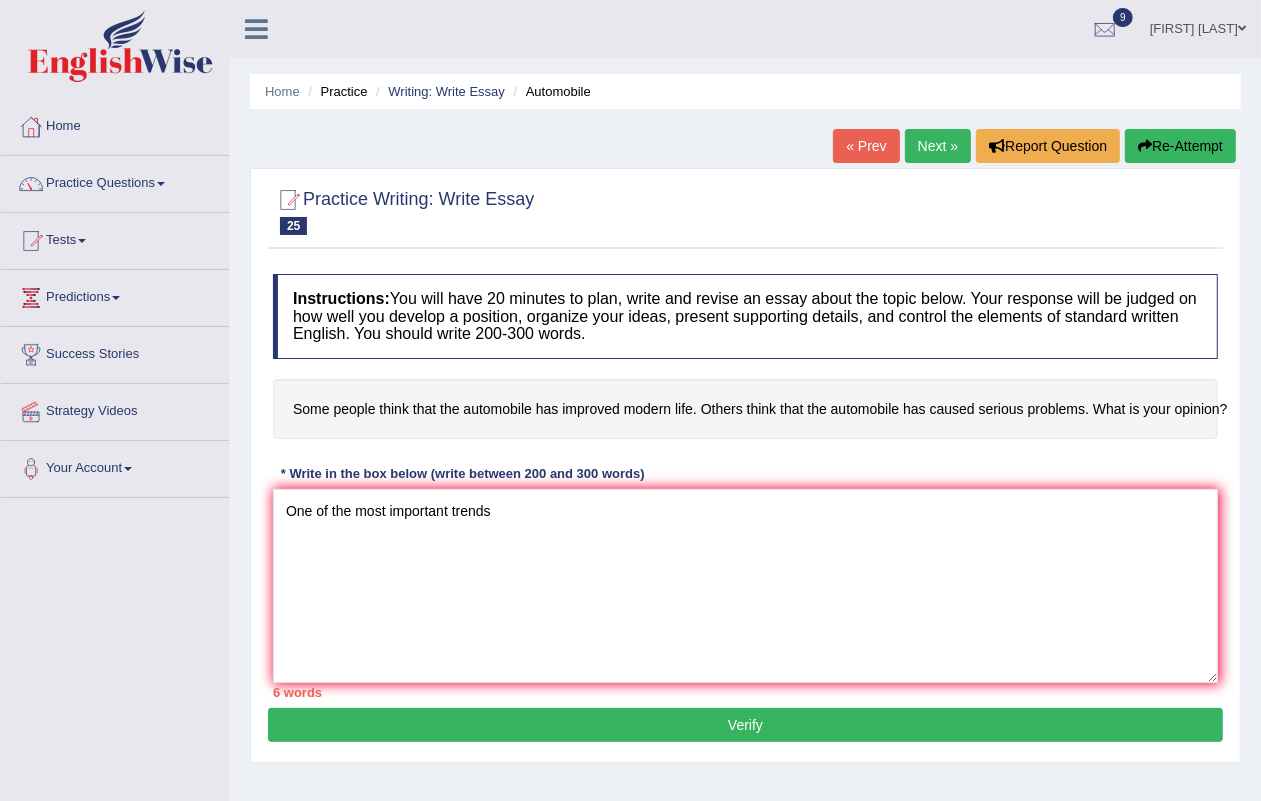 drag, startPoint x: 995, startPoint y: 5, endPoint x: 95, endPoint y: 578, distance: 1066.925 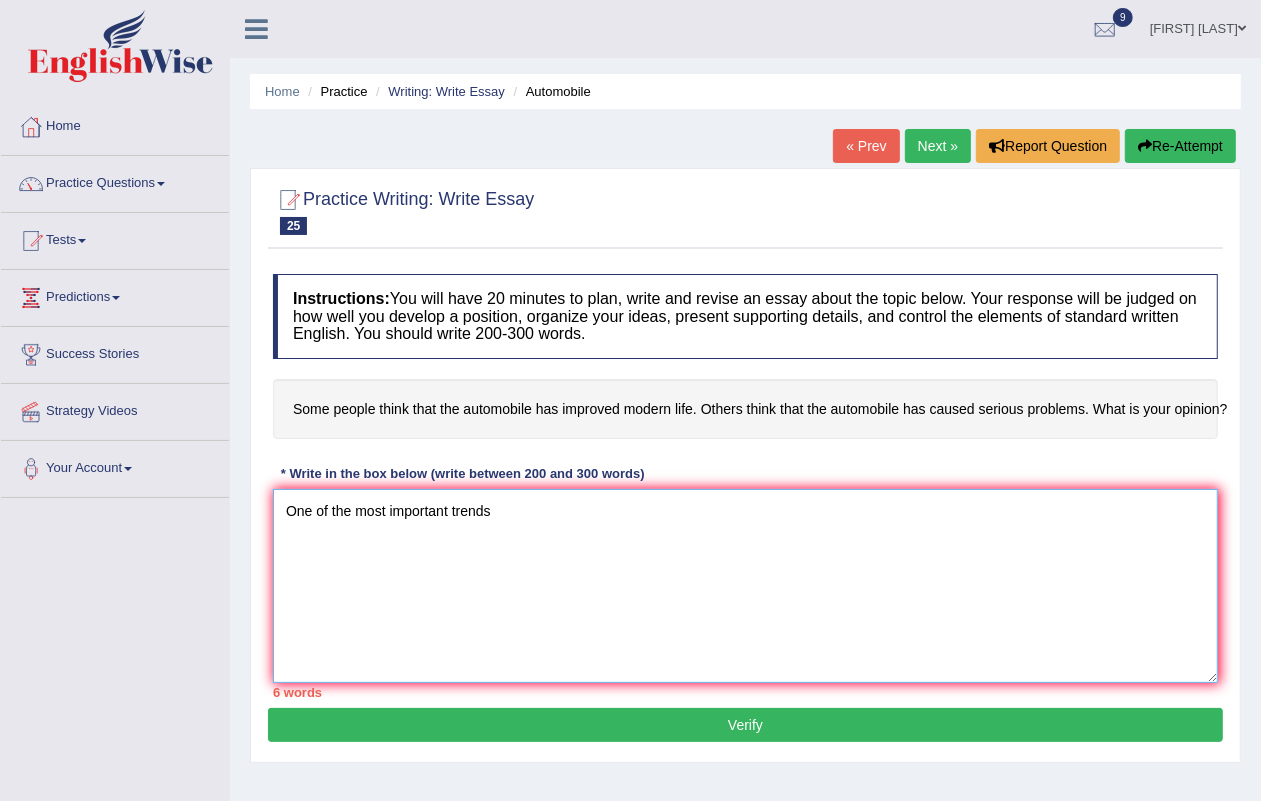 click on "One of the most important trends" at bounding box center (745, 586) 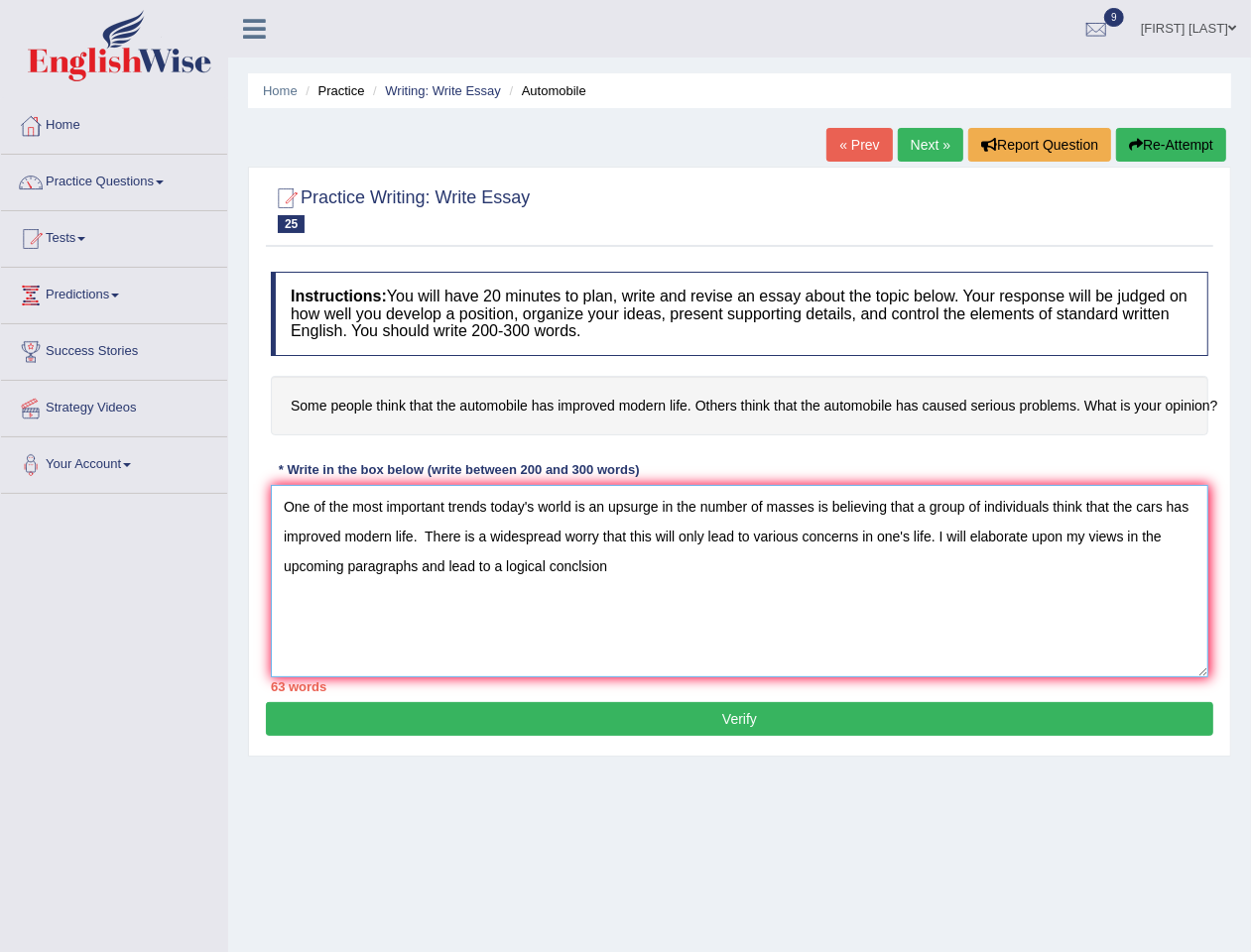 click on "One of the most important trends today's world is an upsurge in the number of masses is believing that a group of individuals think that the cars has improved modern life.  There is a widespread worry that this will only lead to various concerns in one's life. I will elaborate upon my views in the upcoming paragraphs and lead to a logical conclsion" at bounding box center (739, 581) 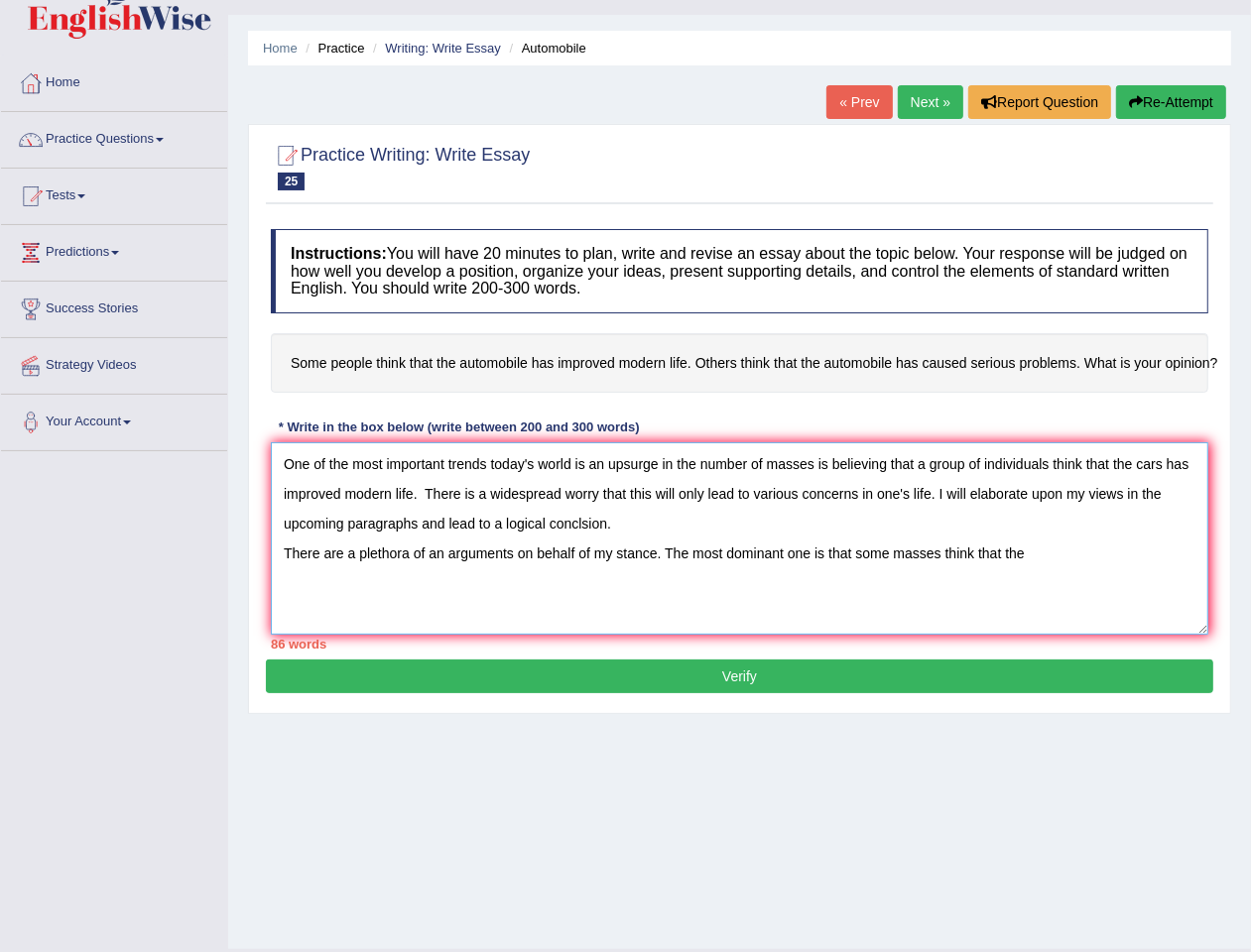 scroll, scrollTop: 0, scrollLeft: 0, axis: both 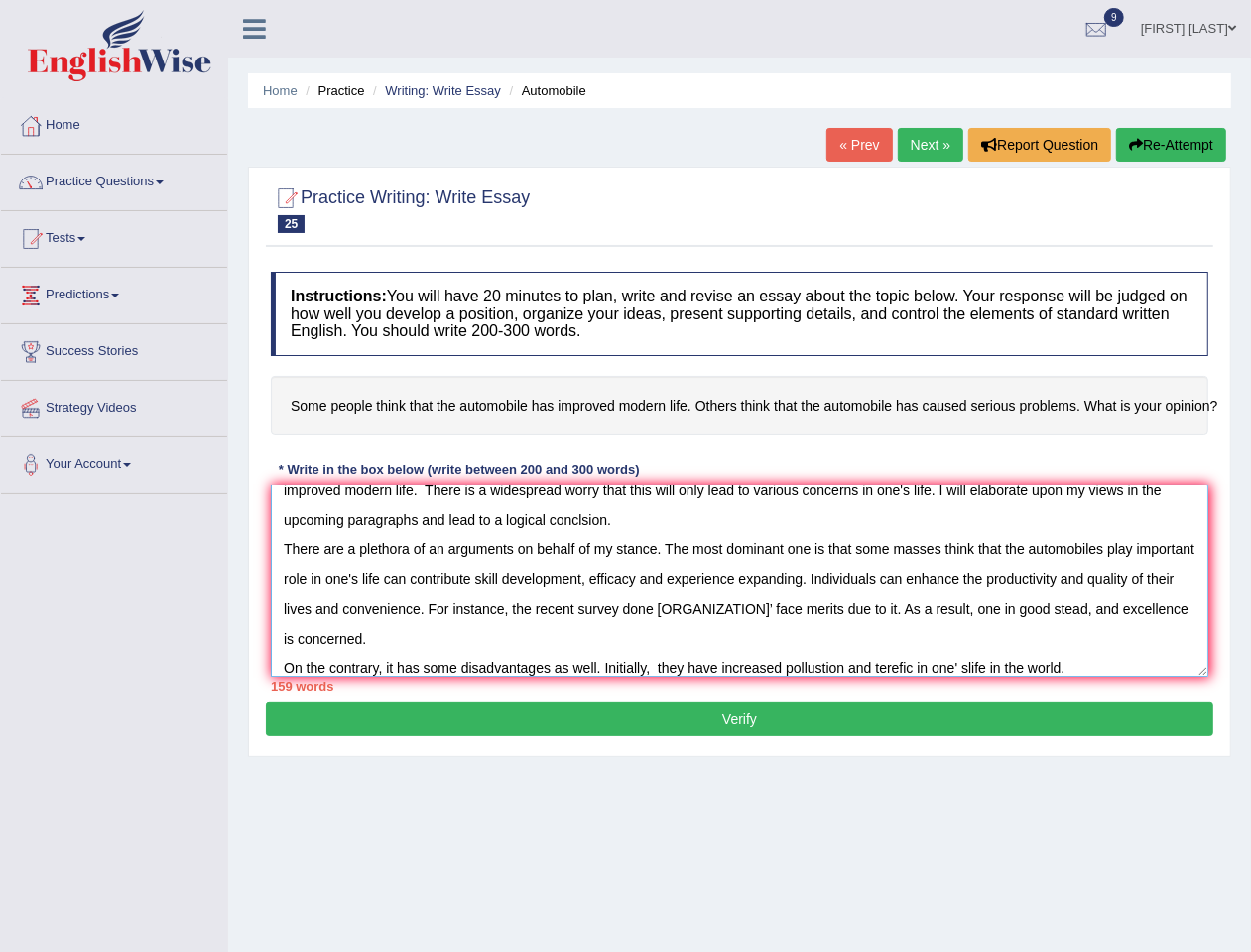 type on "One of the most important trends today's world is an upsurge in the number of masses is believing that a group of individuals think that the cars has improved modern life.  There is a widespread worry that this will only lead to various concerns in one's life. I will elaborate upon my views in the upcoming paragraphs and lead to a logical conclsion.
There are a plethora of an arguments on behalf of my stance. The most dominant one is that some masses think that the automobiles play important role in one's life can contribute skill development, efficacy and experience expanding. Individuals can enhance the productivity and quality of their lives and convenience. For instance, the recent survey done Stanford University' face merits due to it. As a result, one in good stead, and excellence is concerned.
On the contrary, it has some disadvantages as well. Initially,  they have increased pollustion and terefic in one' slife in the world." 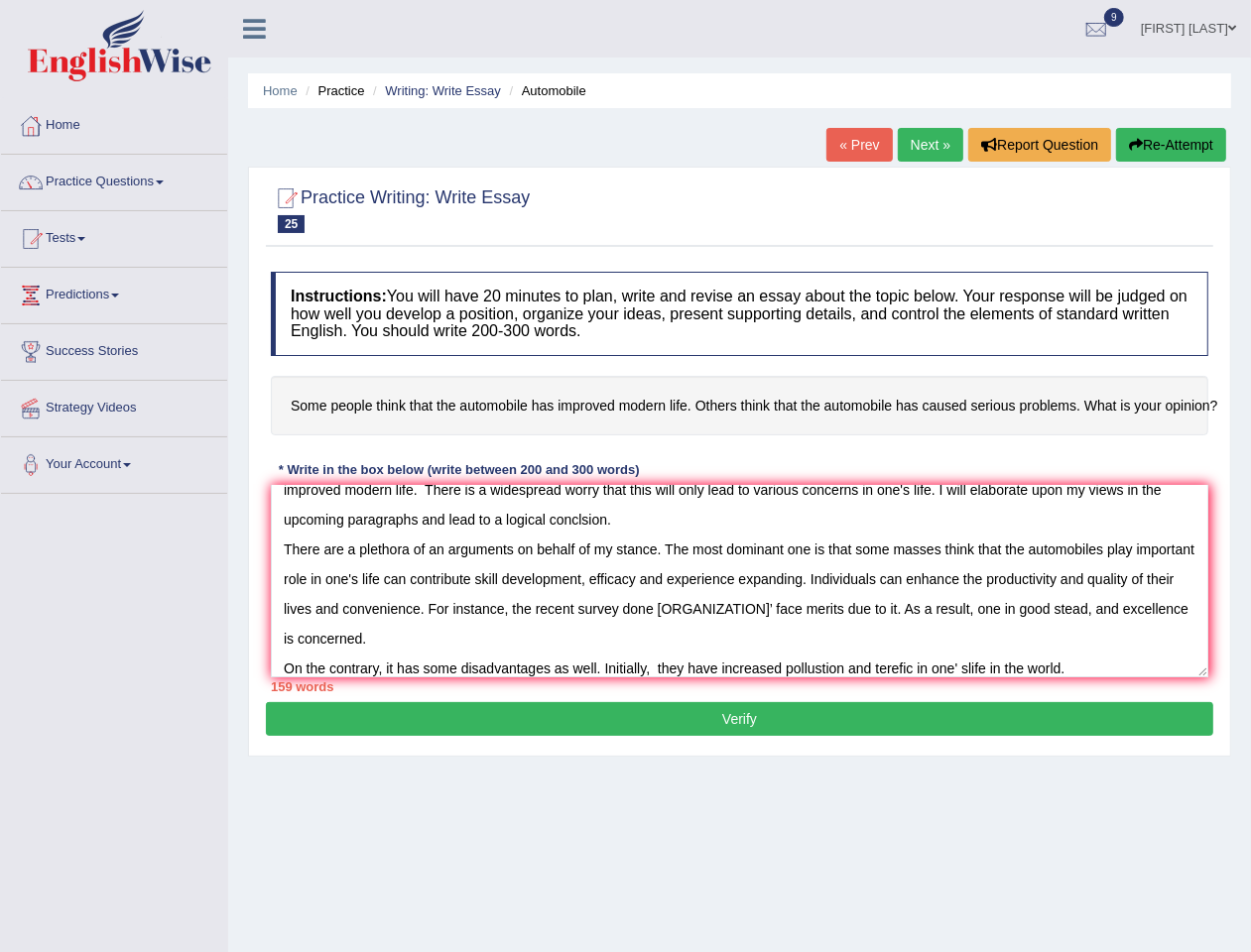 click on "Verify" at bounding box center [739, 719] 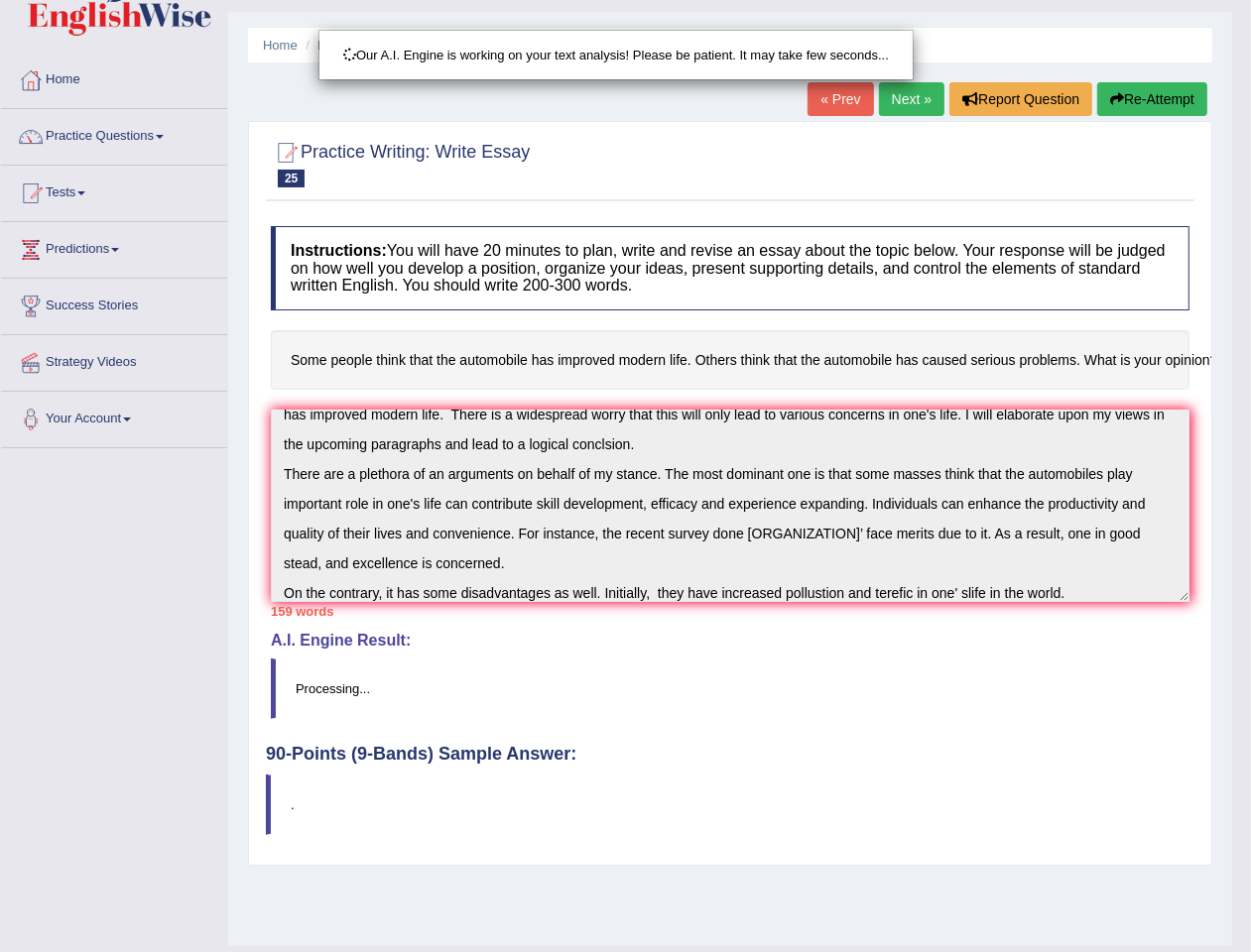 scroll, scrollTop: 89, scrollLeft: 0, axis: vertical 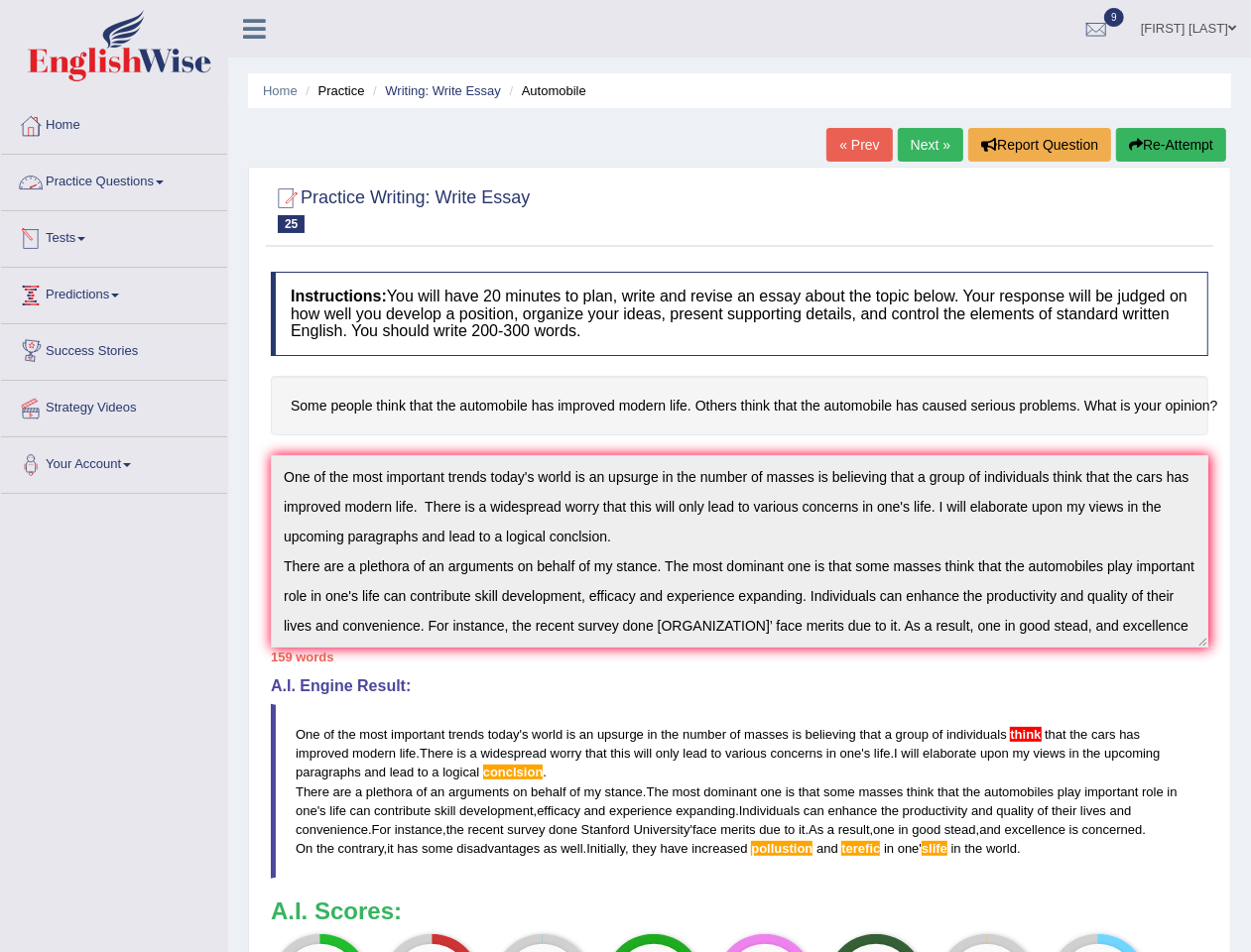 click on "Practice Questions" at bounding box center (114, 179) 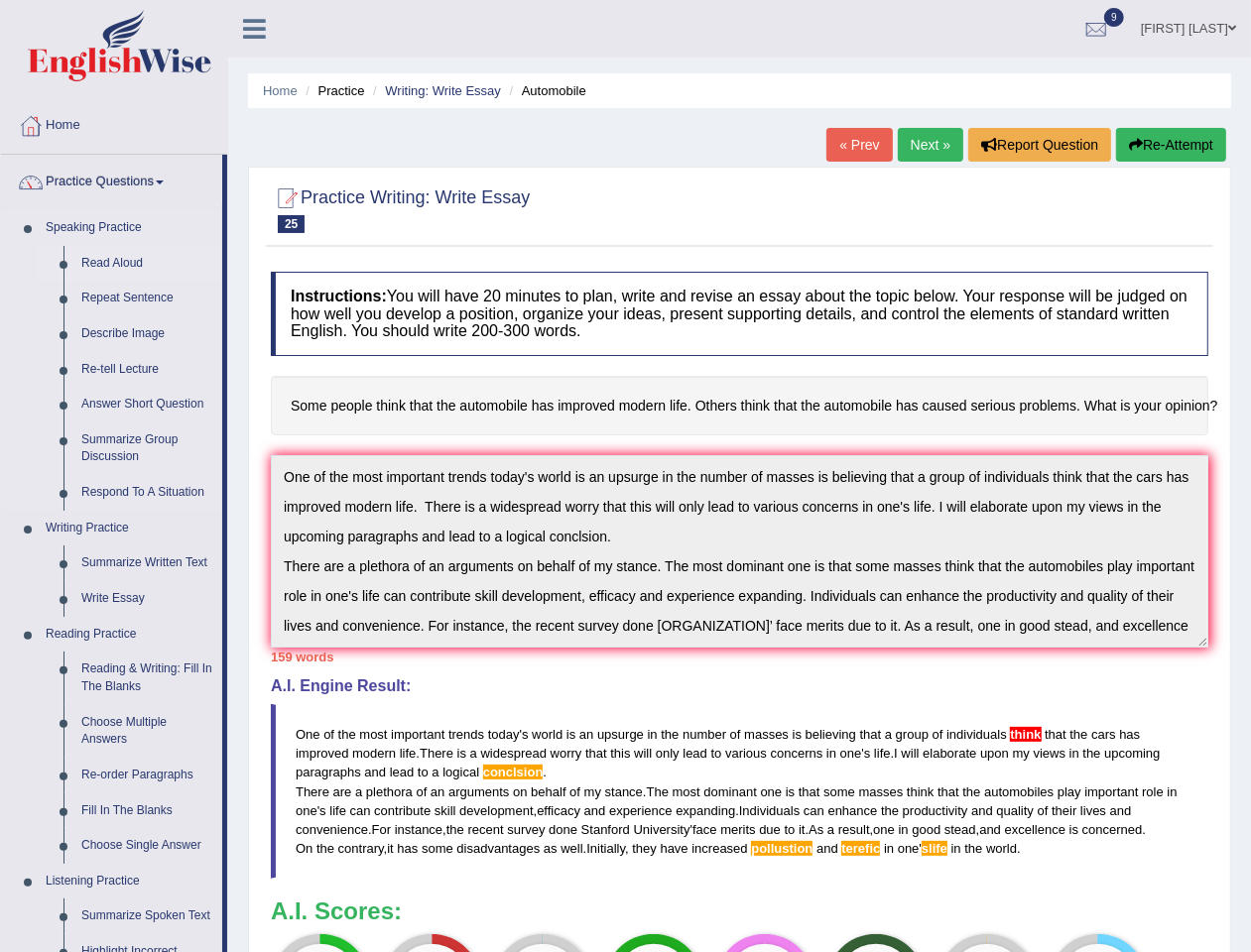 click on "Read Aloud" at bounding box center (147, 264) 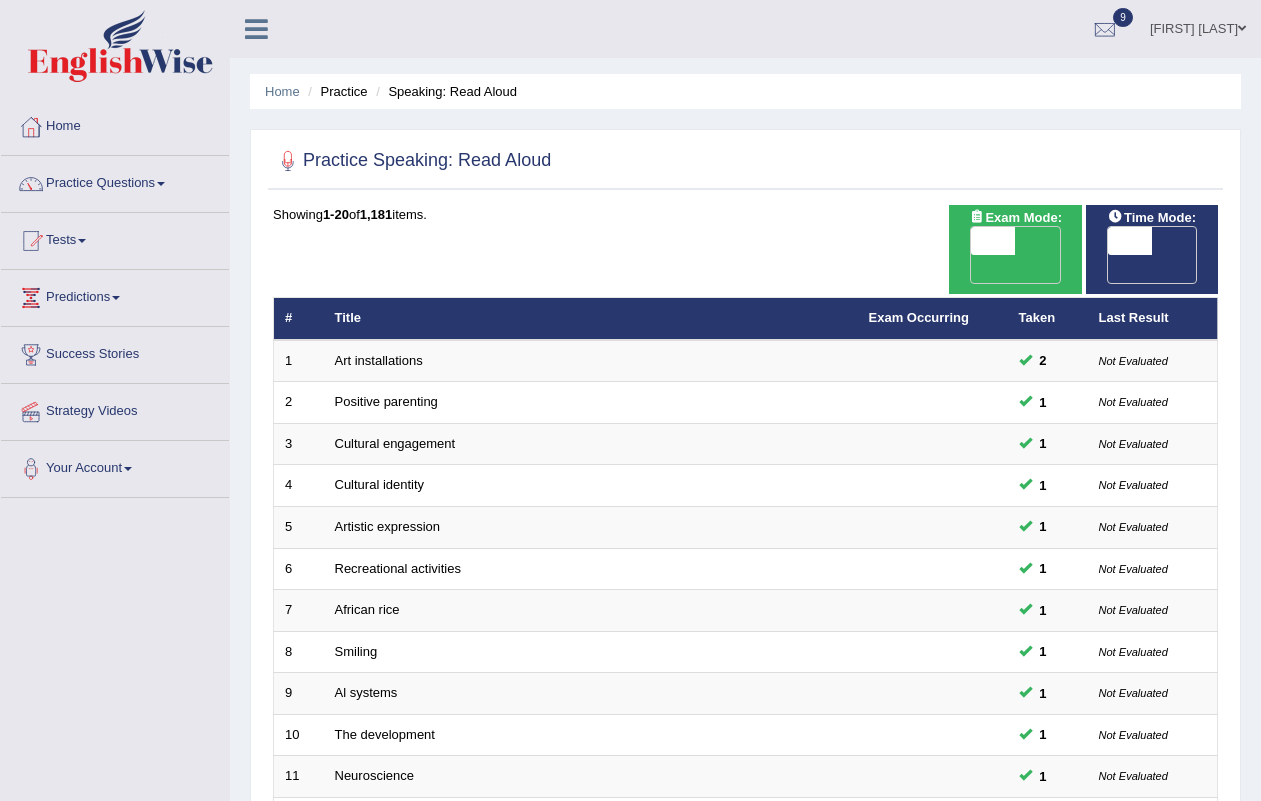 scroll, scrollTop: 0, scrollLeft: 0, axis: both 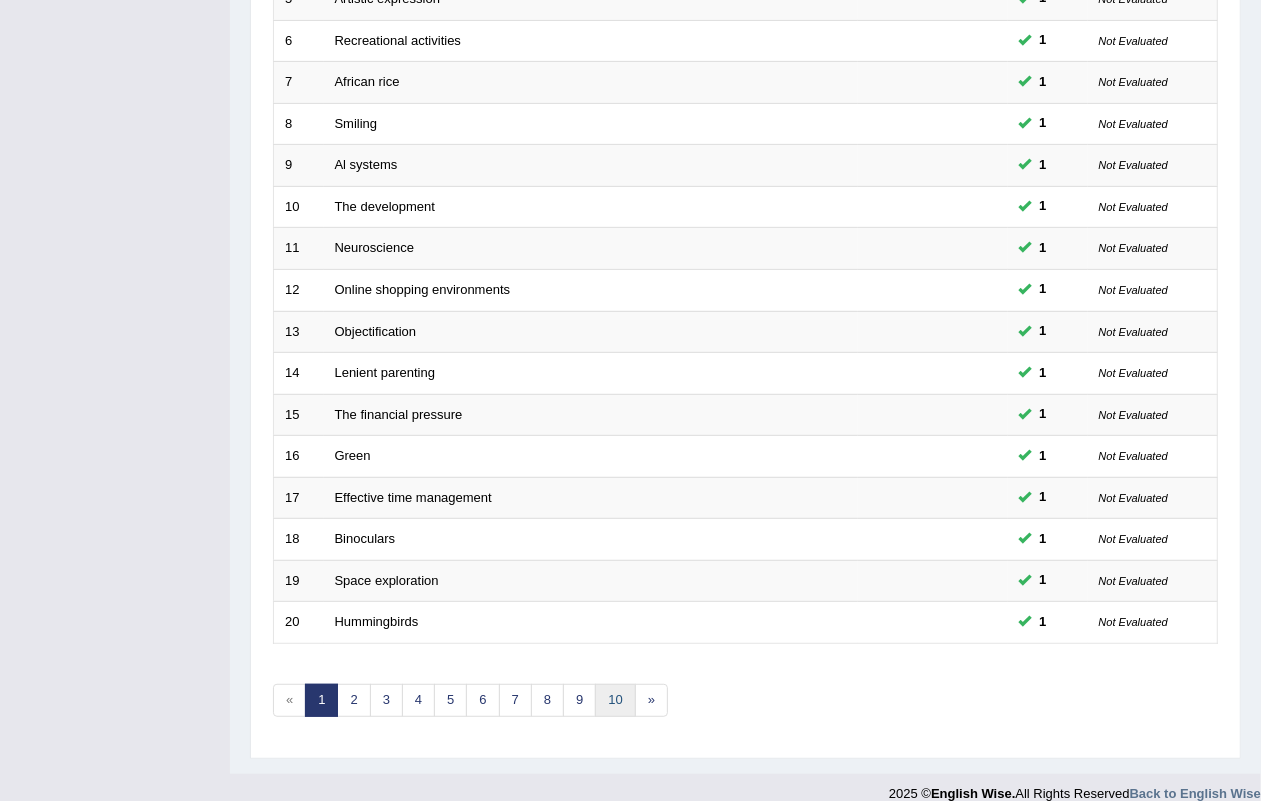 click on "10" at bounding box center (615, 700) 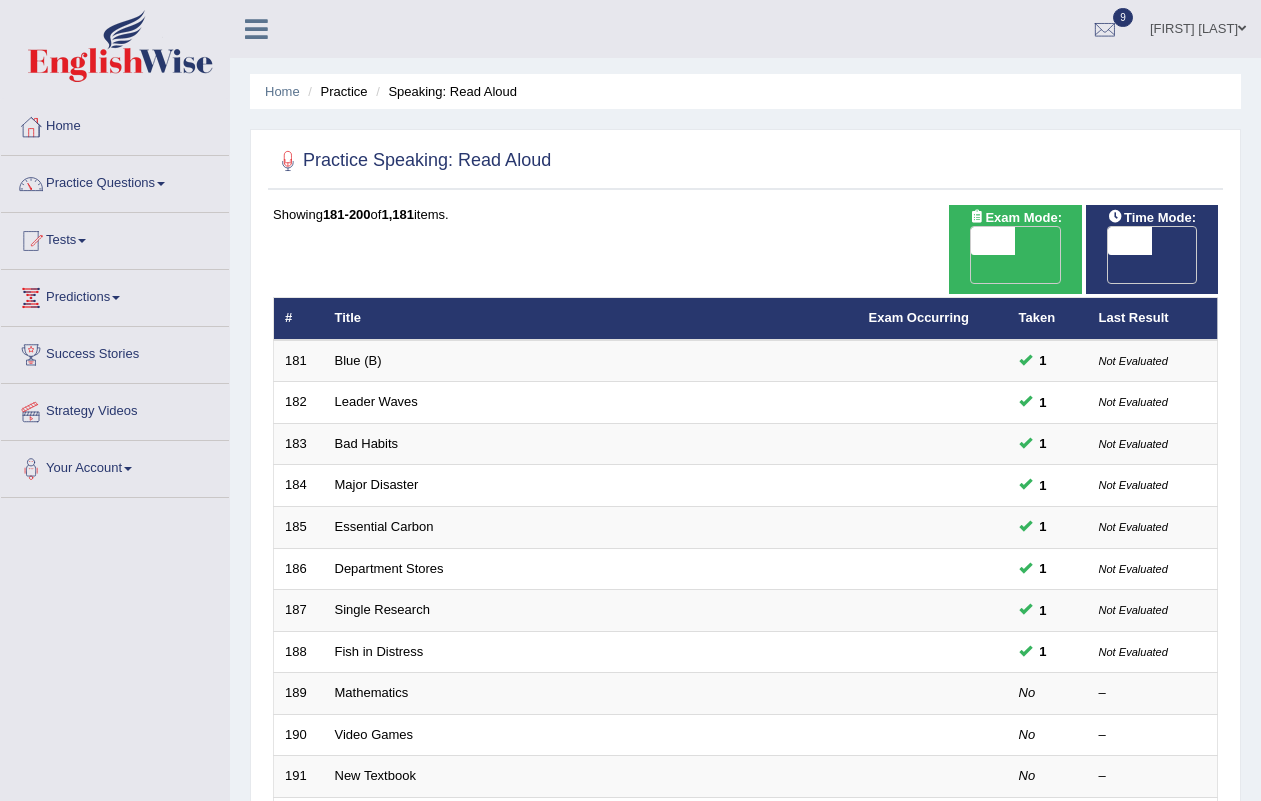 scroll, scrollTop: 528, scrollLeft: 0, axis: vertical 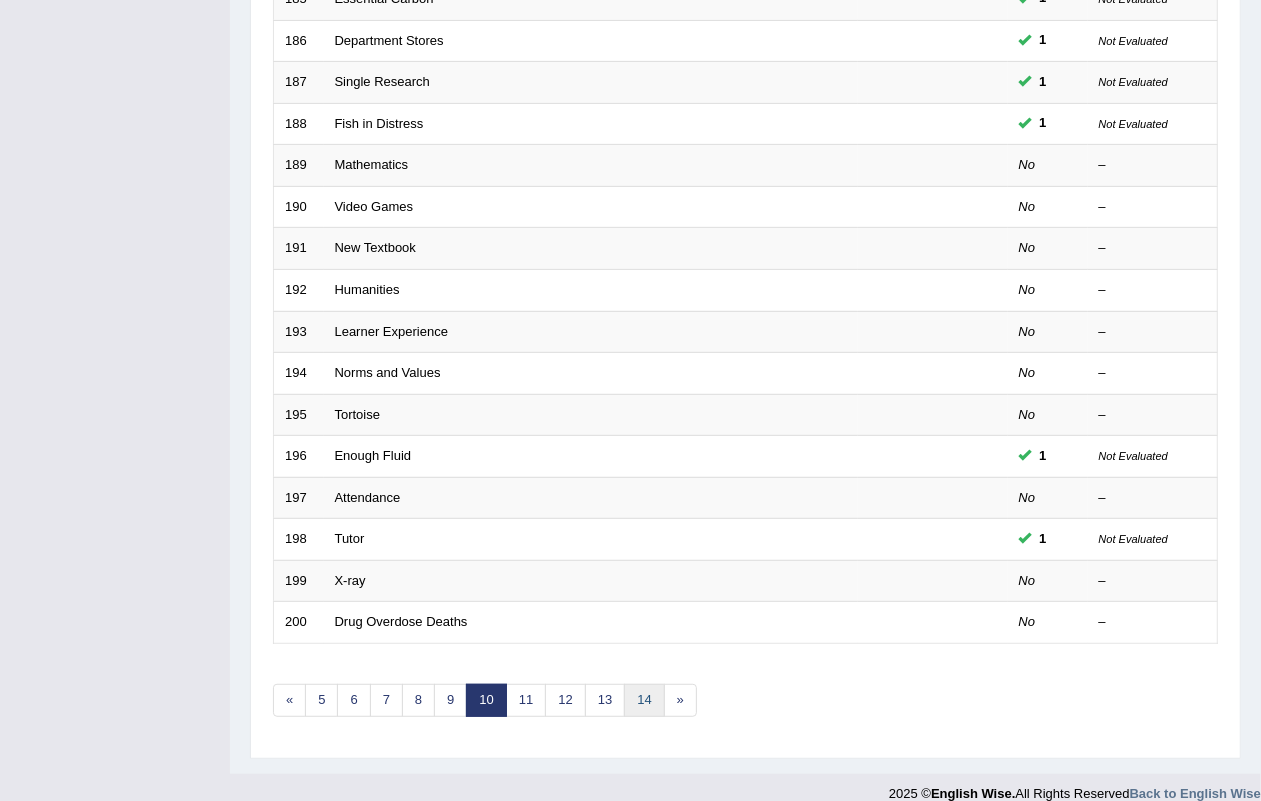 click on "14" at bounding box center [644, 700] 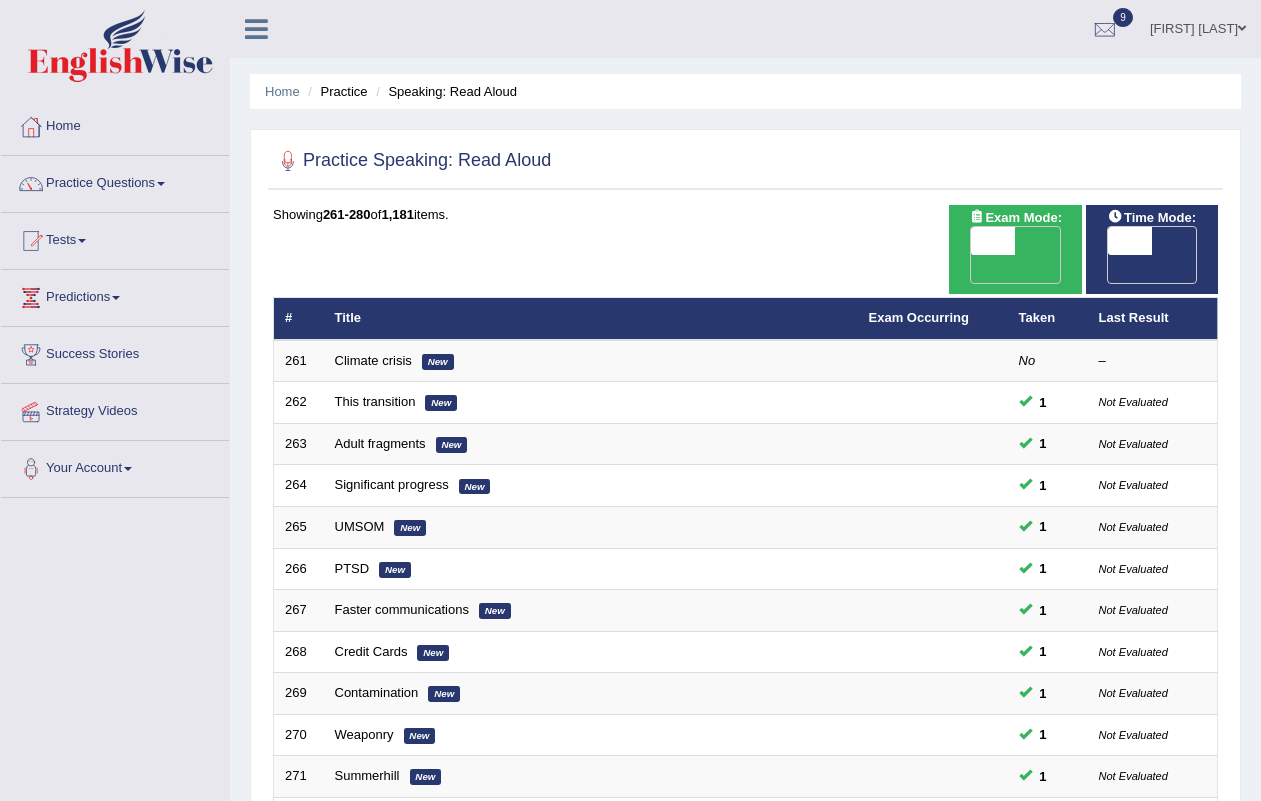 scroll, scrollTop: 528, scrollLeft: 0, axis: vertical 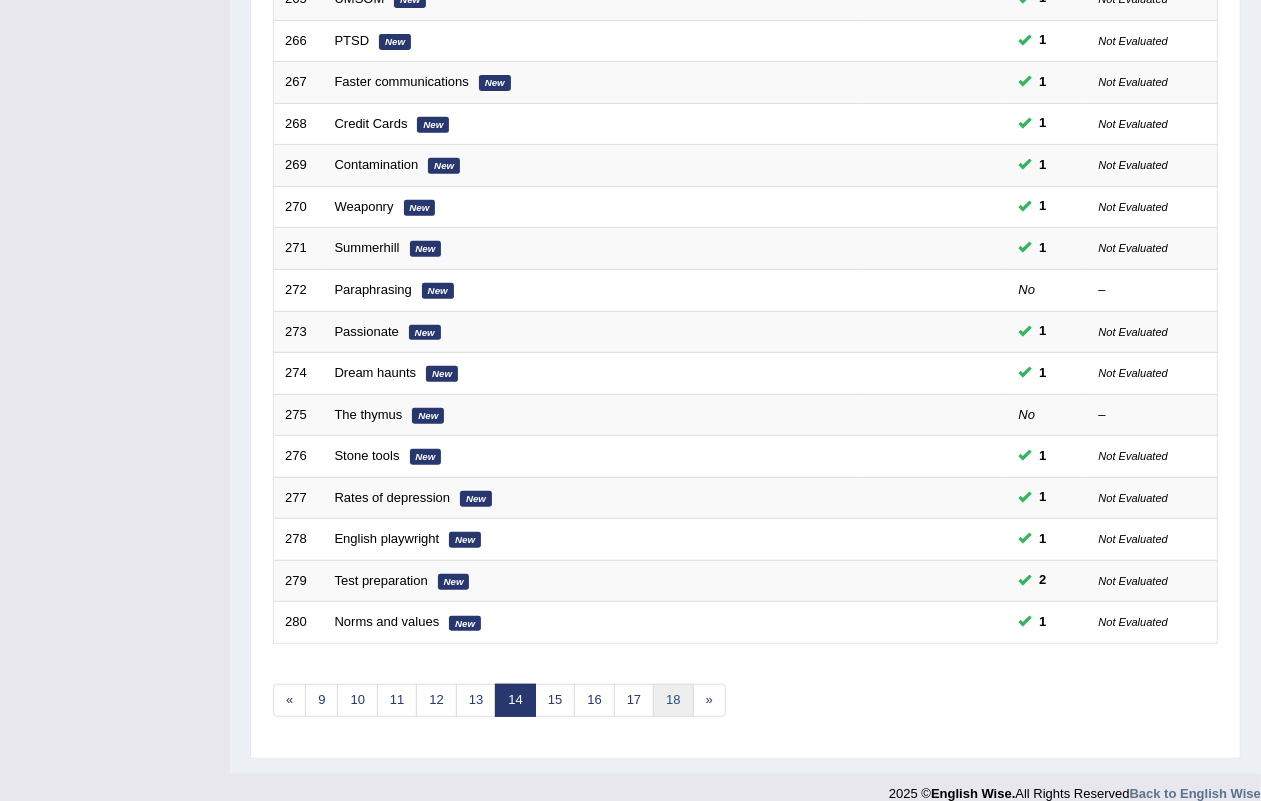 click on "18" at bounding box center [673, 700] 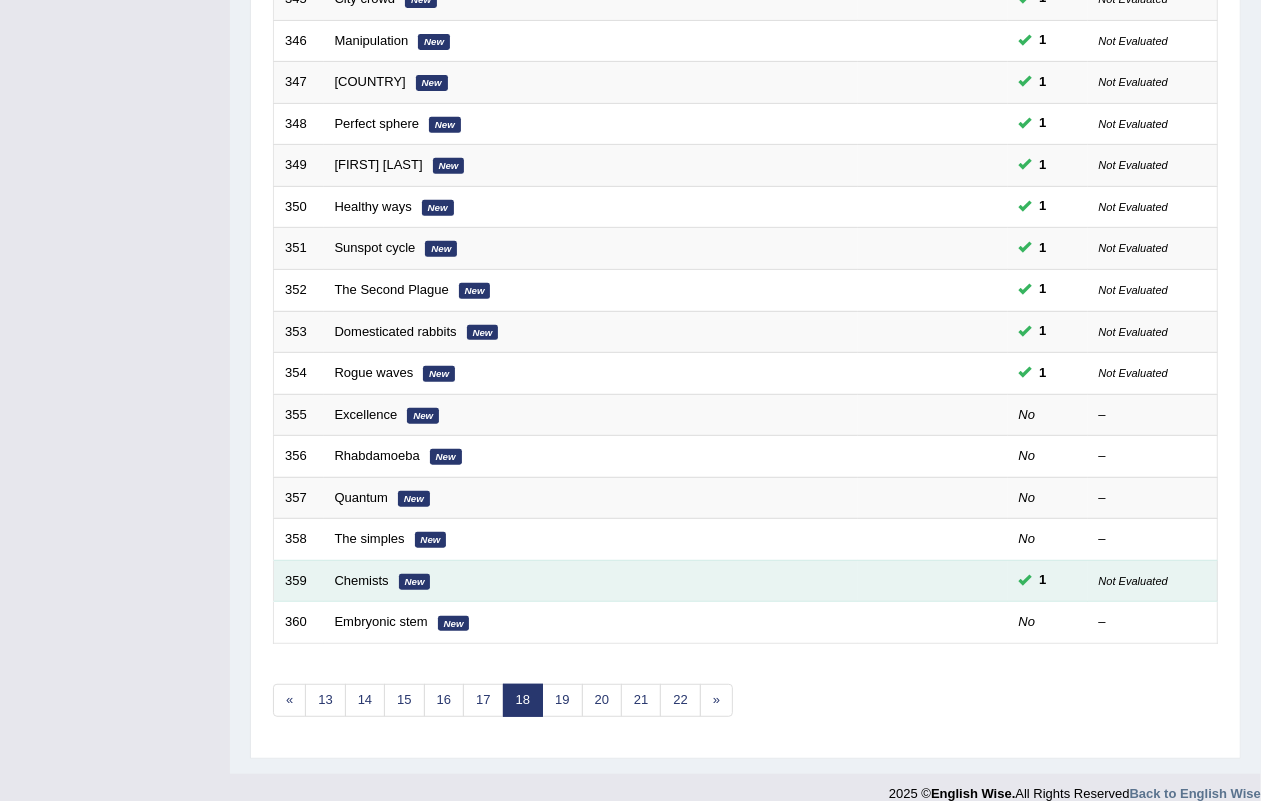 scroll, scrollTop: 528, scrollLeft: 0, axis: vertical 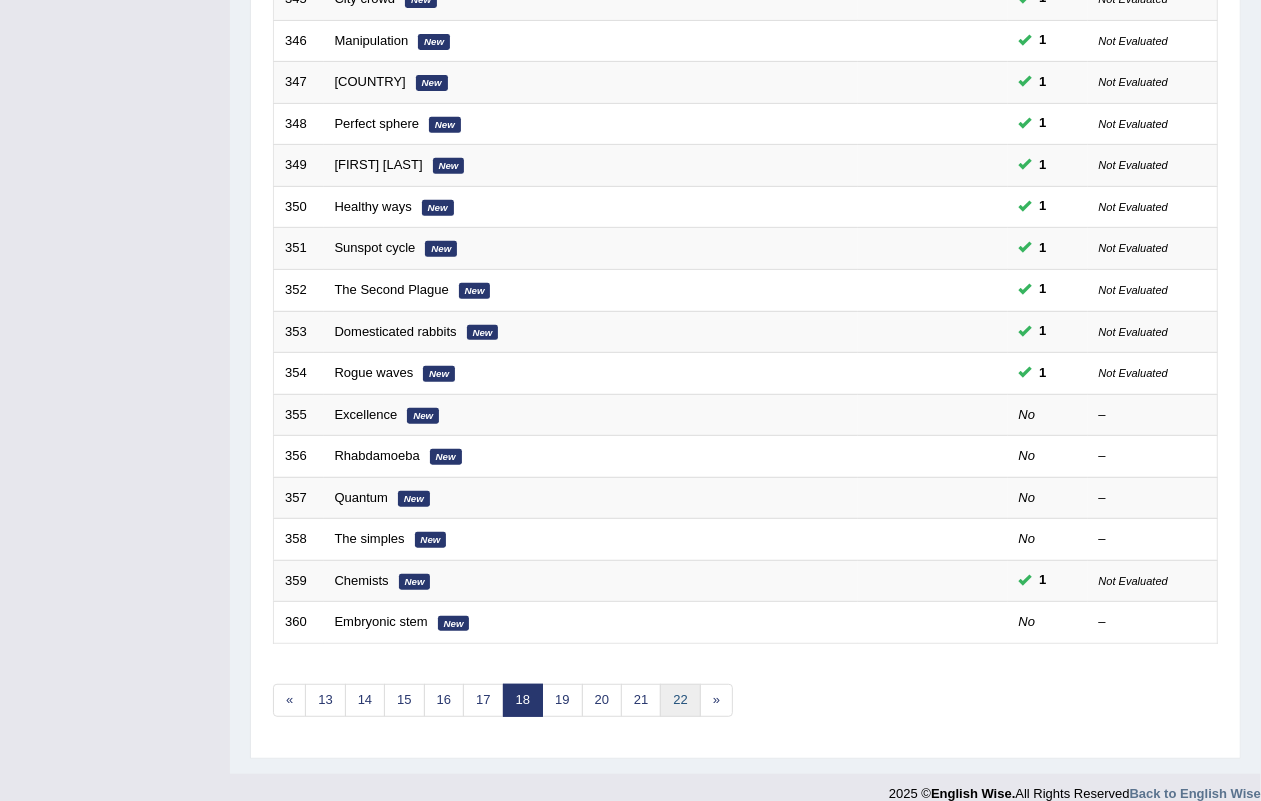 click on "22" at bounding box center (680, 700) 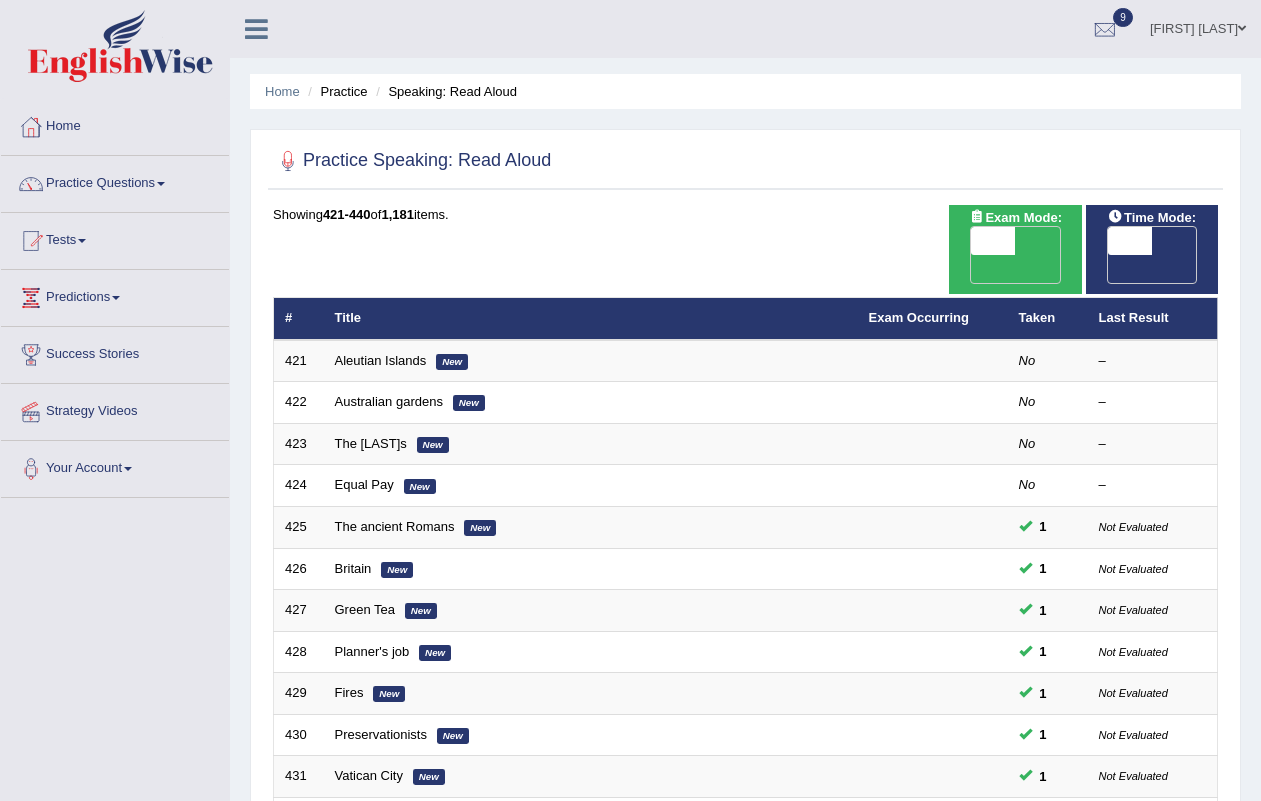 scroll, scrollTop: 528, scrollLeft: 0, axis: vertical 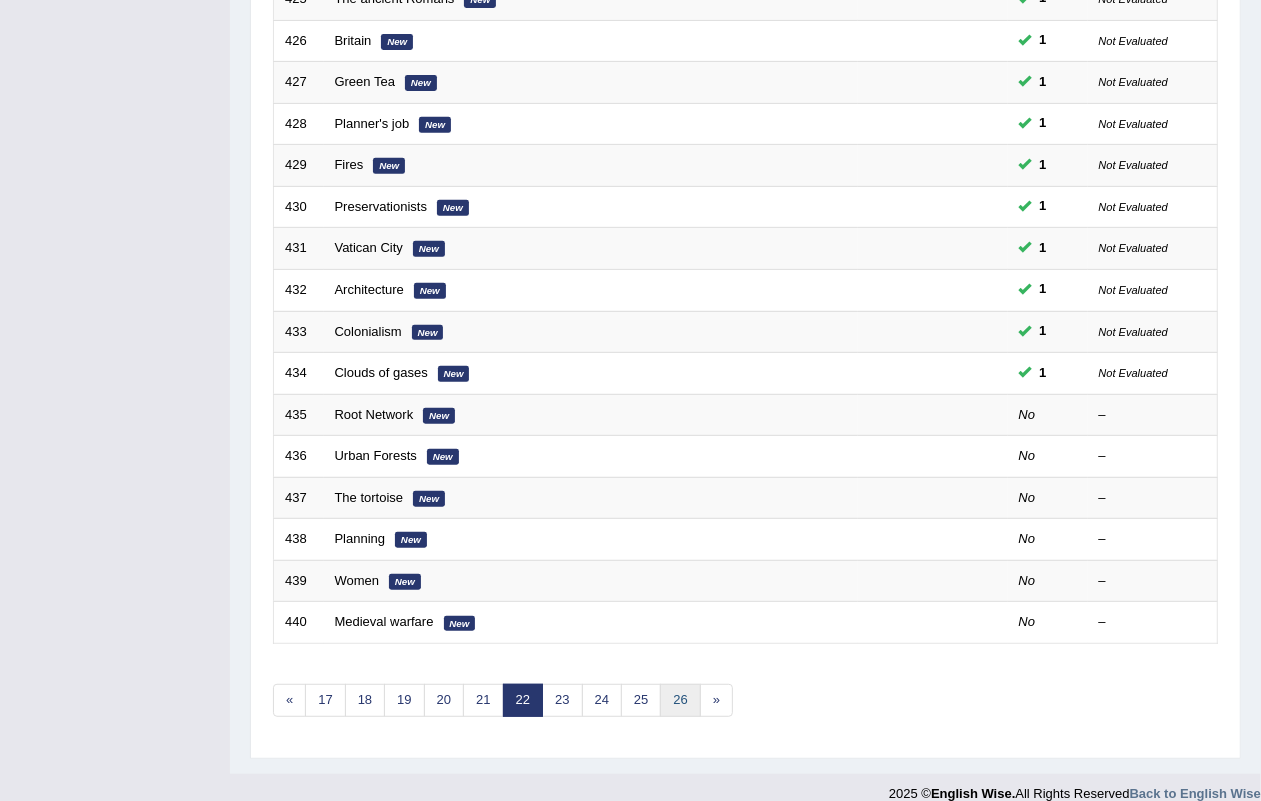 click on "26" at bounding box center (680, 700) 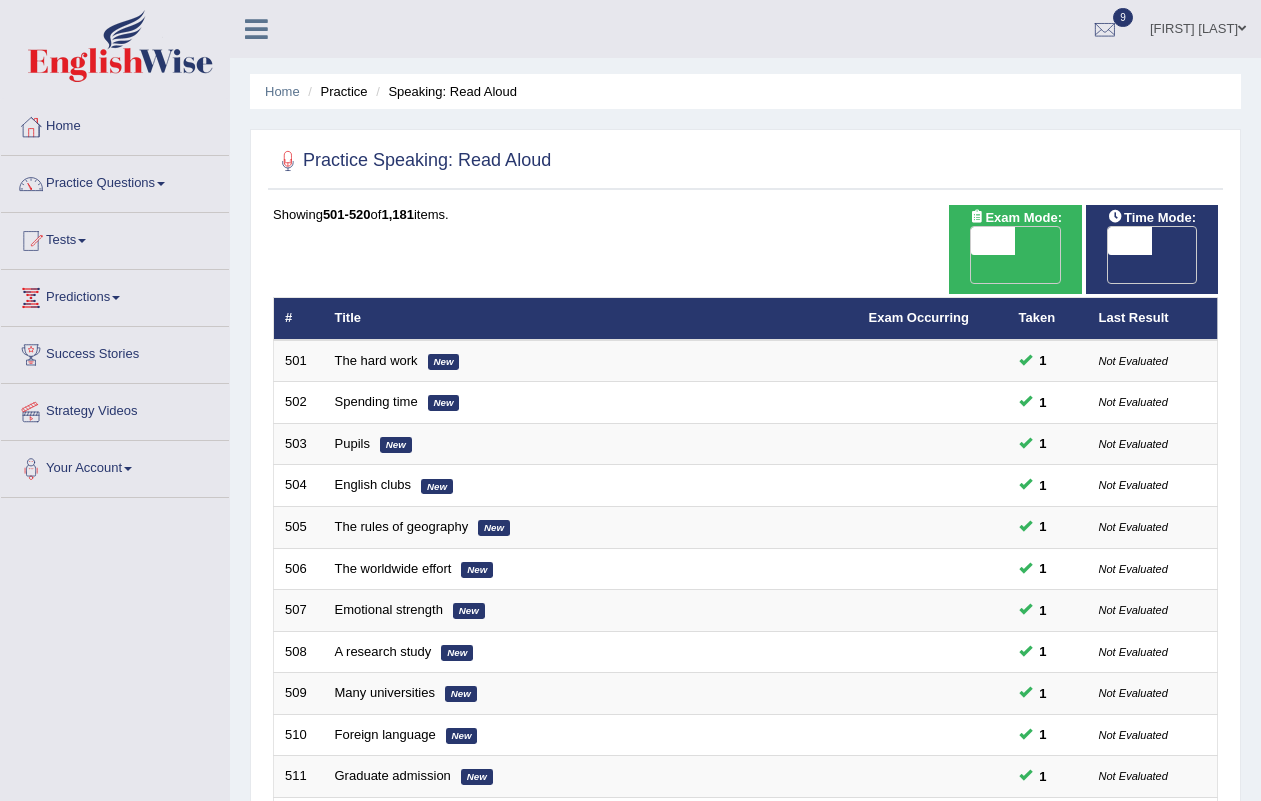 scroll, scrollTop: 528, scrollLeft: 0, axis: vertical 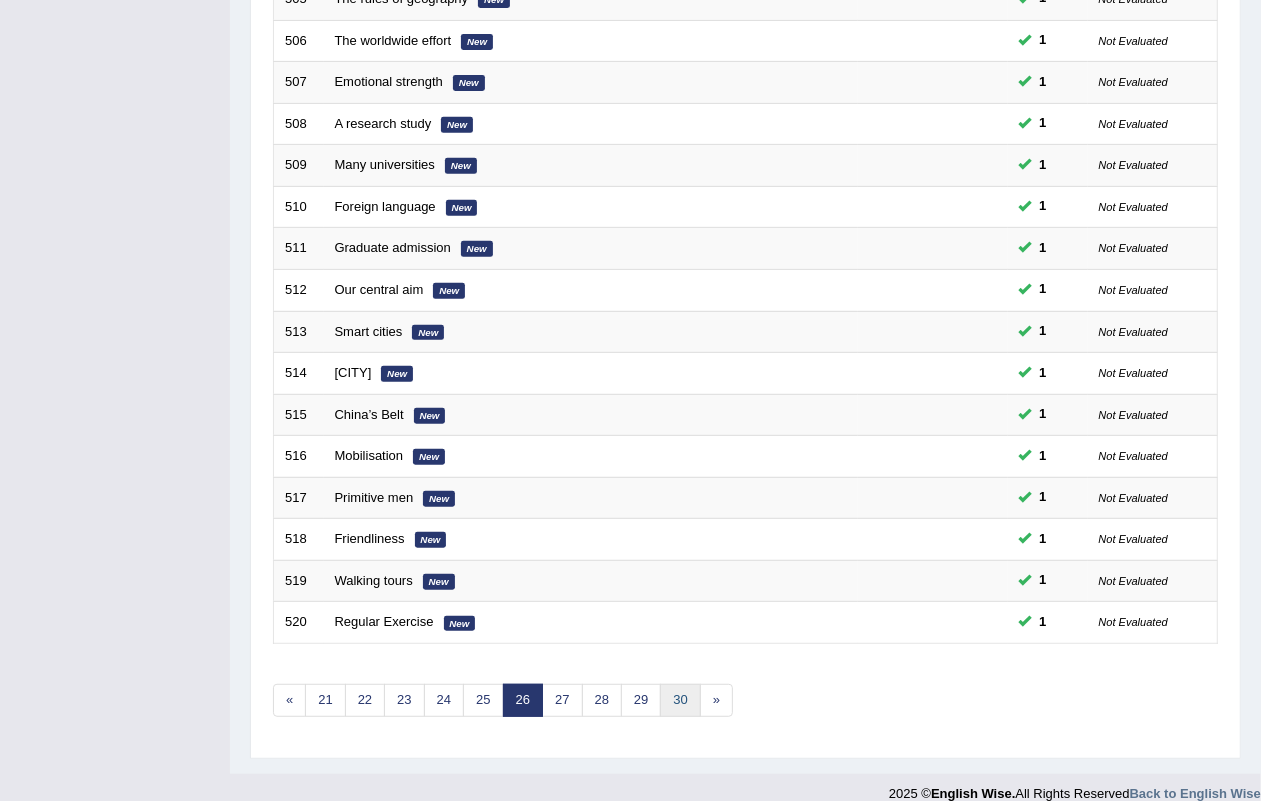 click on "30" at bounding box center [680, 700] 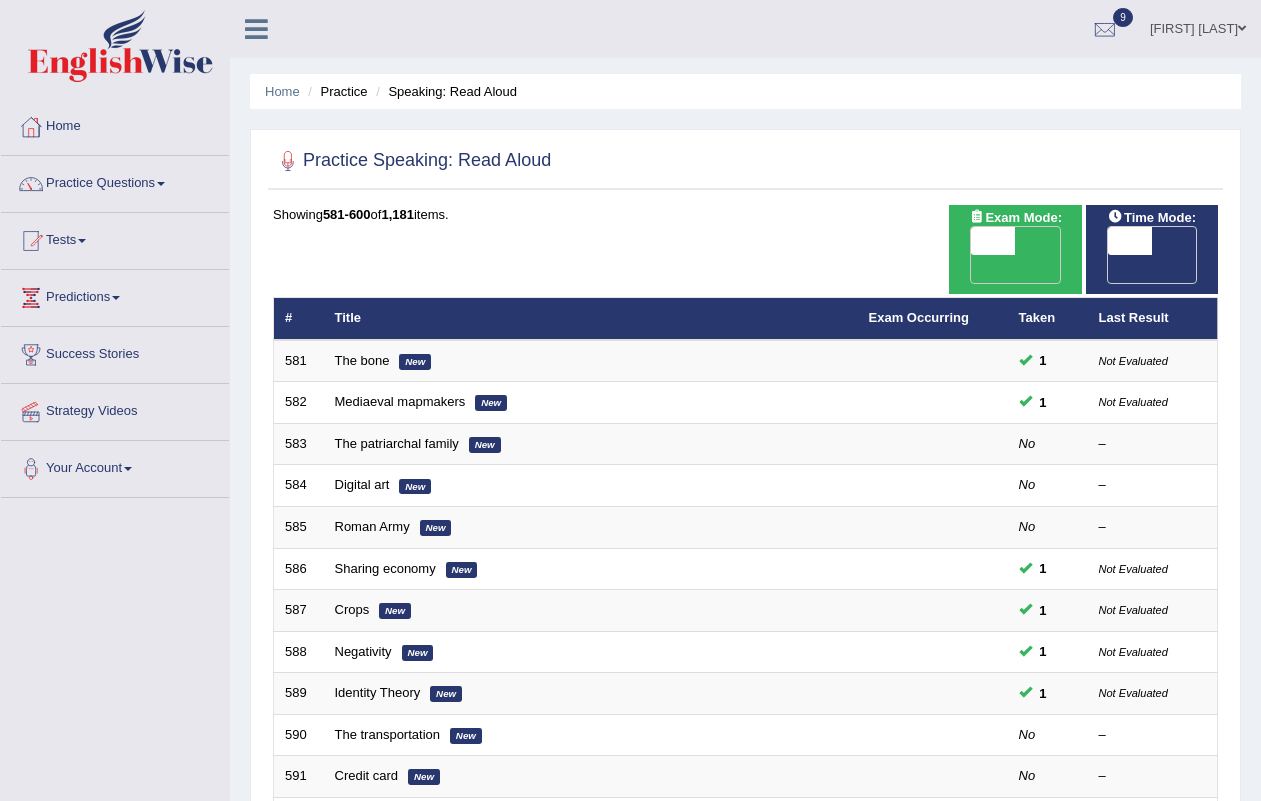 scroll, scrollTop: 528, scrollLeft: 0, axis: vertical 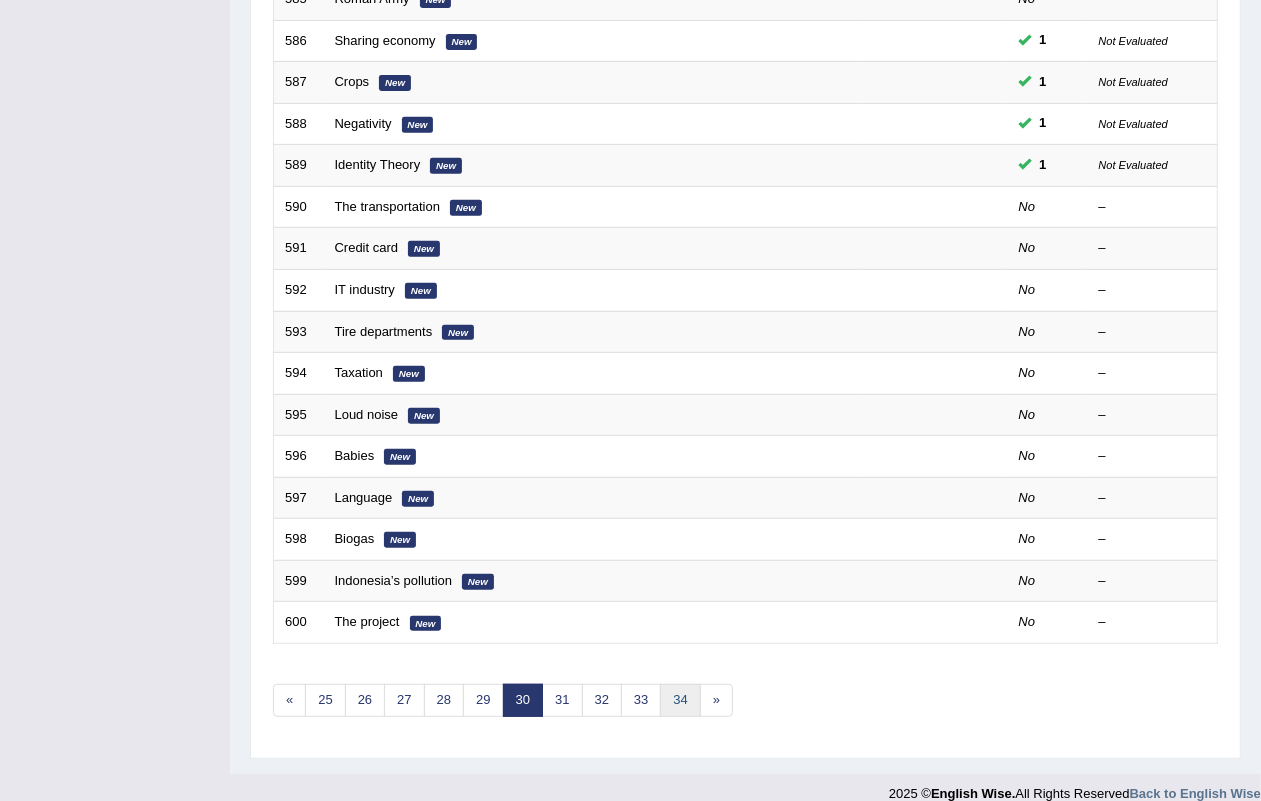 click on "34" at bounding box center (680, 700) 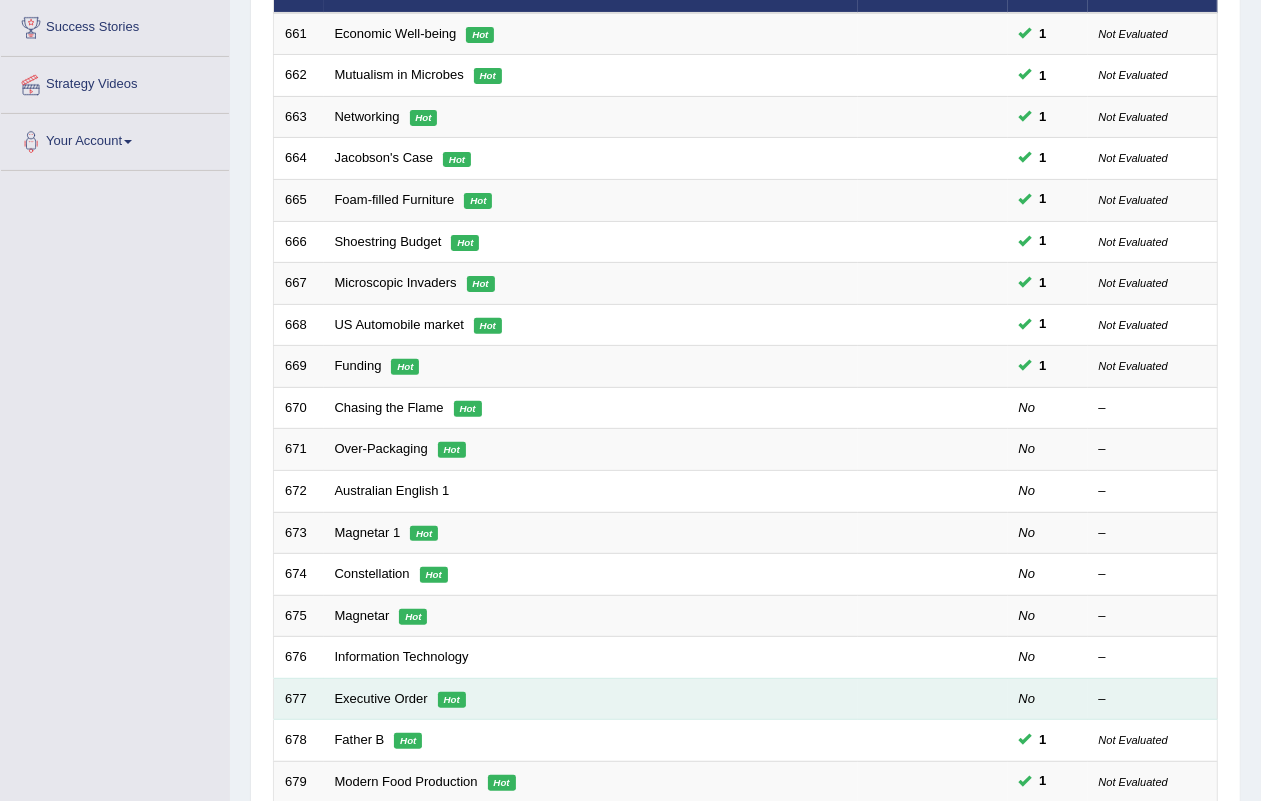 scroll, scrollTop: 528, scrollLeft: 0, axis: vertical 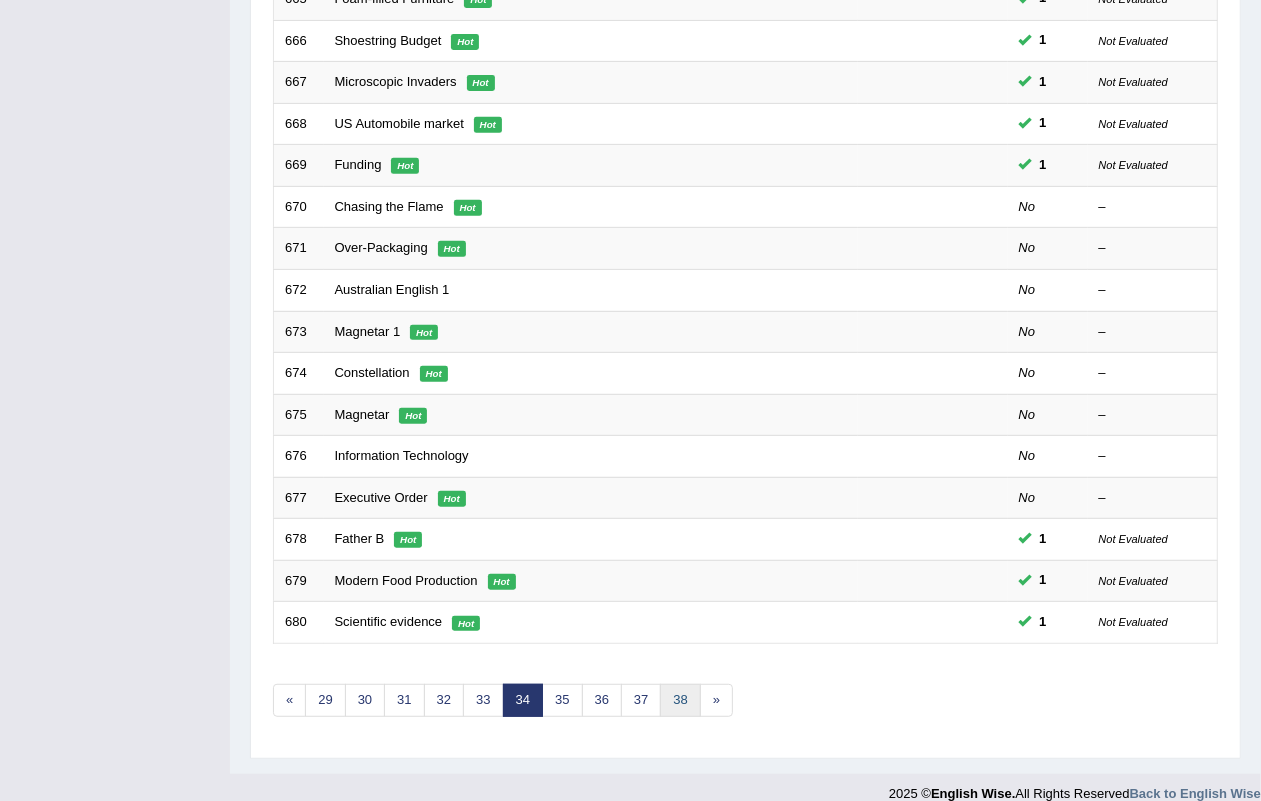click on "38" at bounding box center (680, 700) 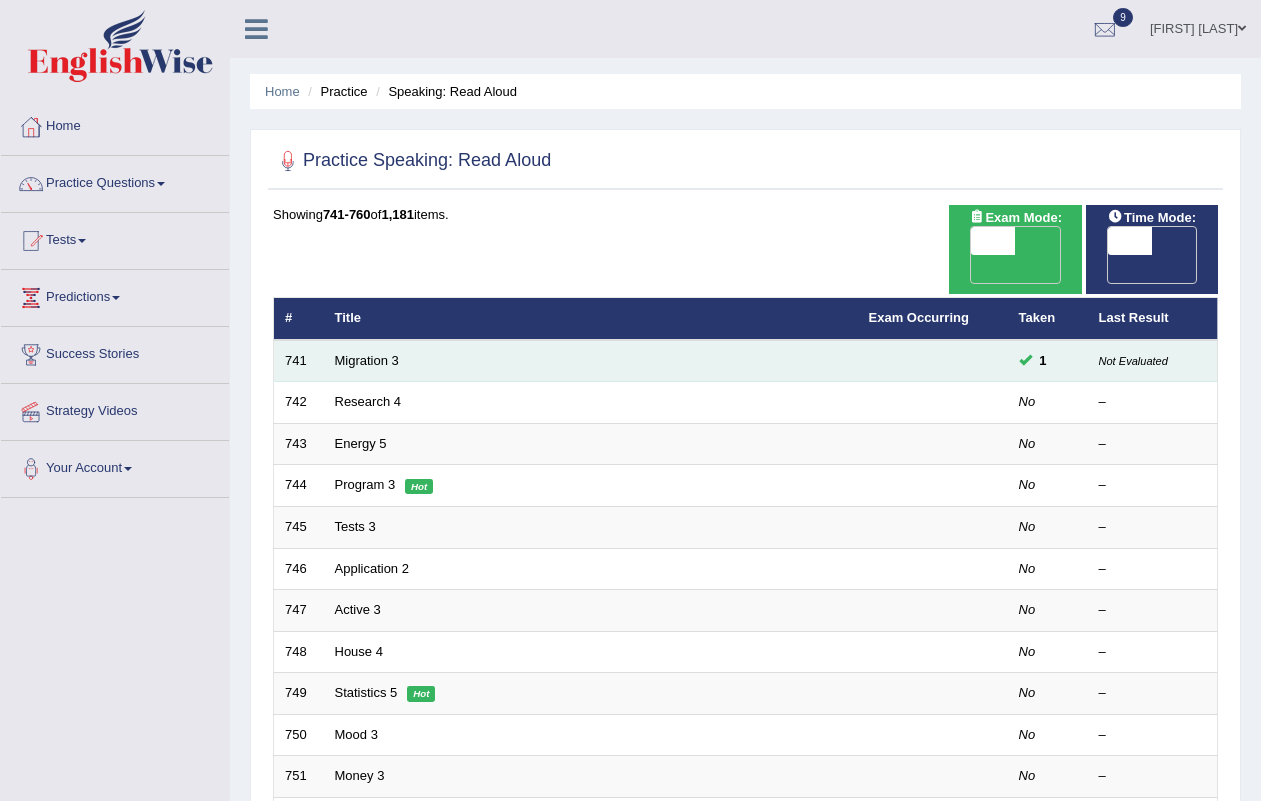 scroll, scrollTop: 0, scrollLeft: 0, axis: both 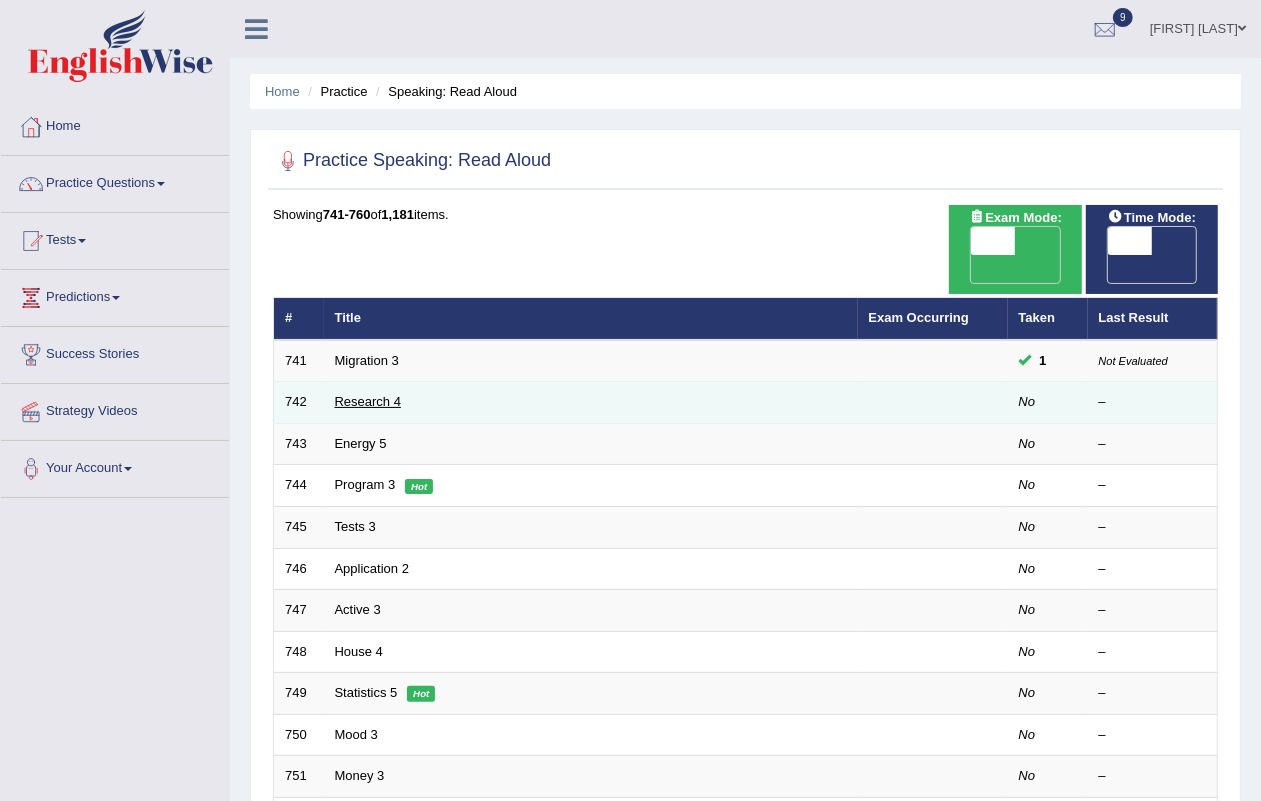 drag, startPoint x: 343, startPoint y: 381, endPoint x: 351, endPoint y: 361, distance: 21.540659 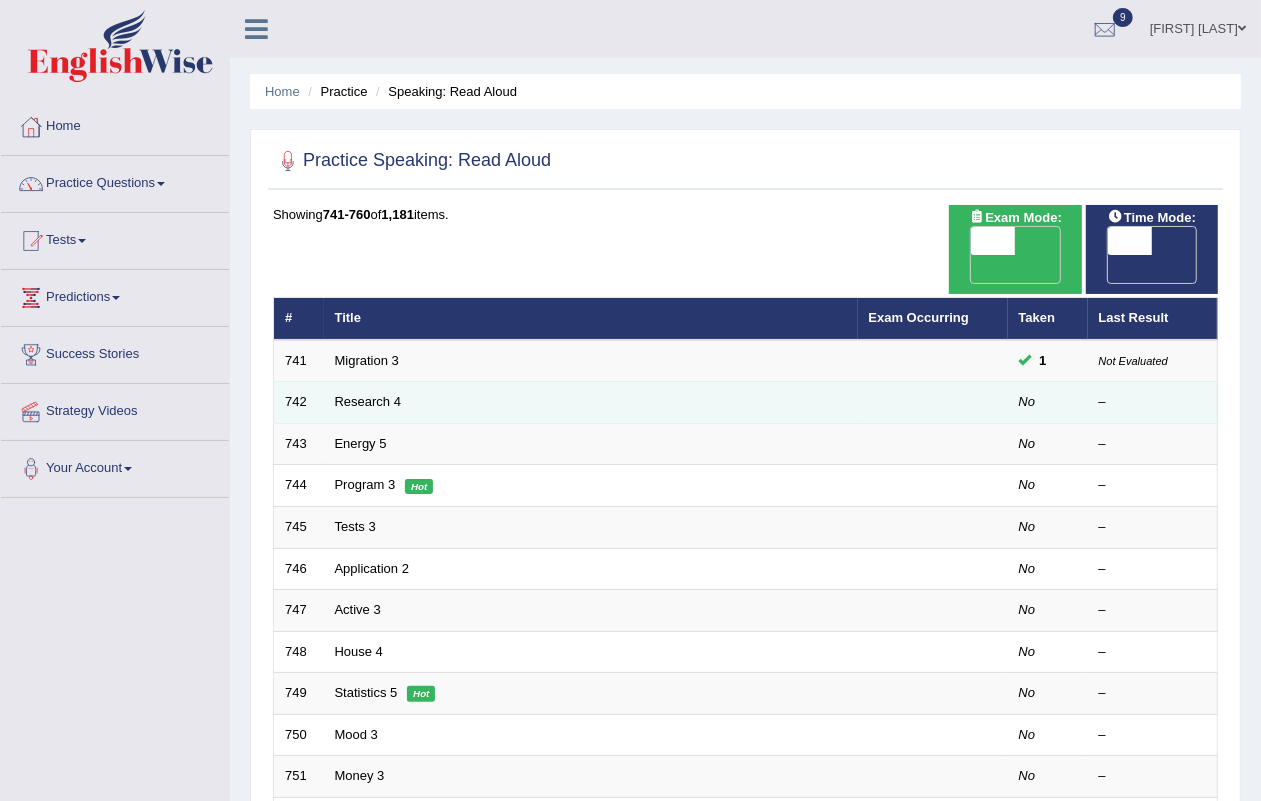 click on "Research 4" at bounding box center [591, 403] 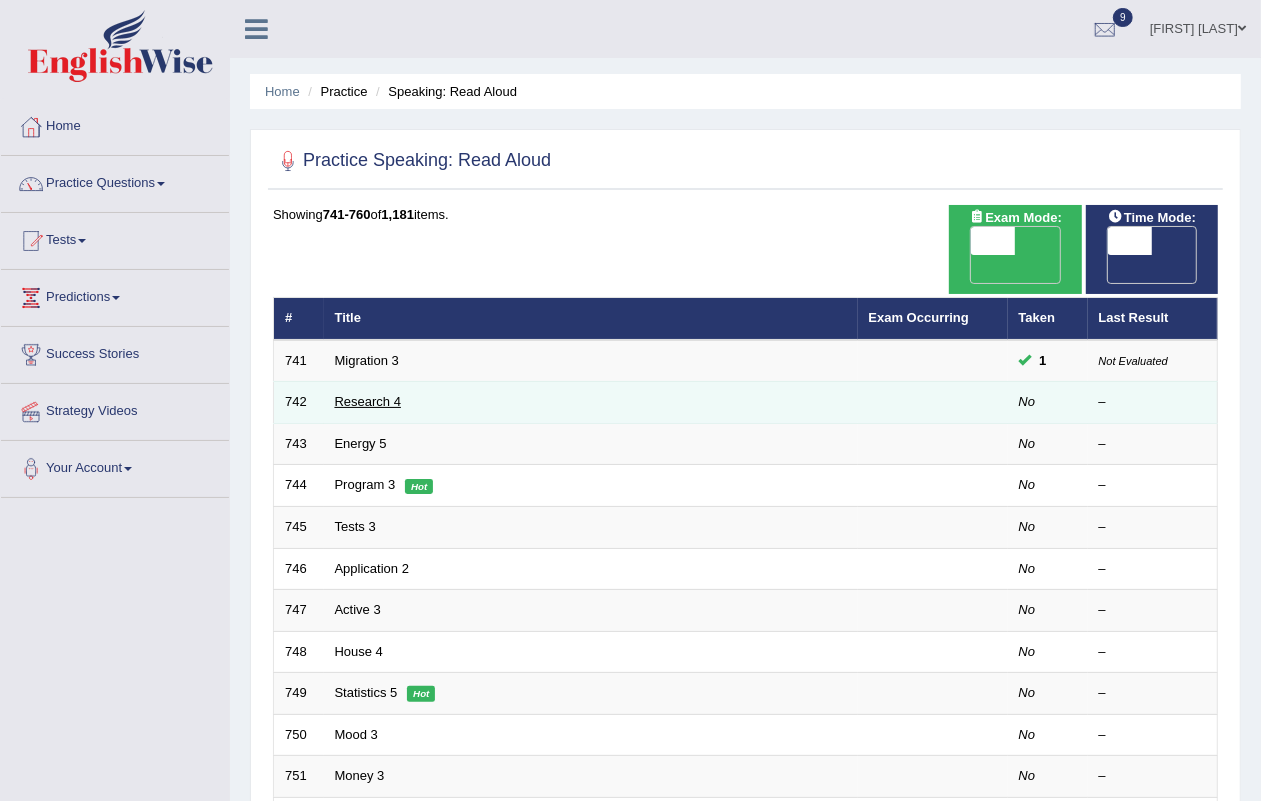 click on "Research 4" at bounding box center [368, 401] 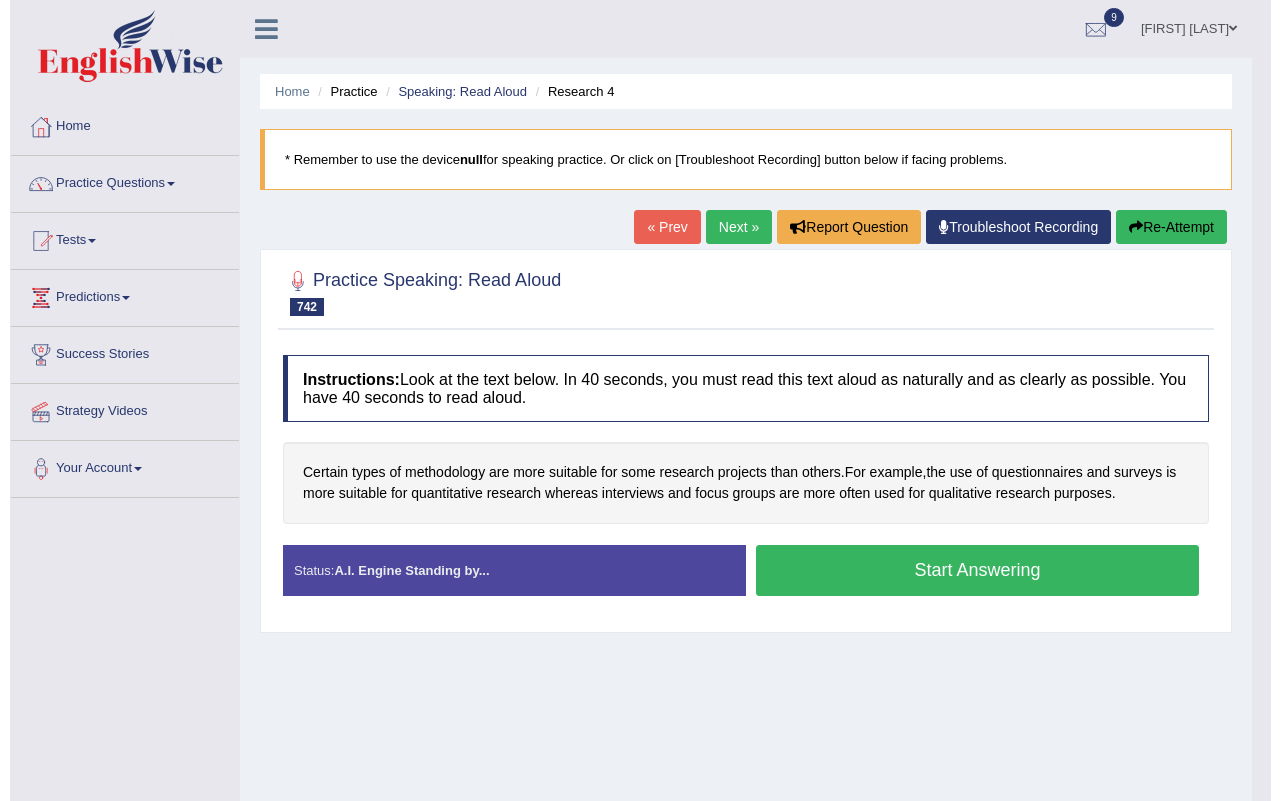 scroll, scrollTop: 0, scrollLeft: 0, axis: both 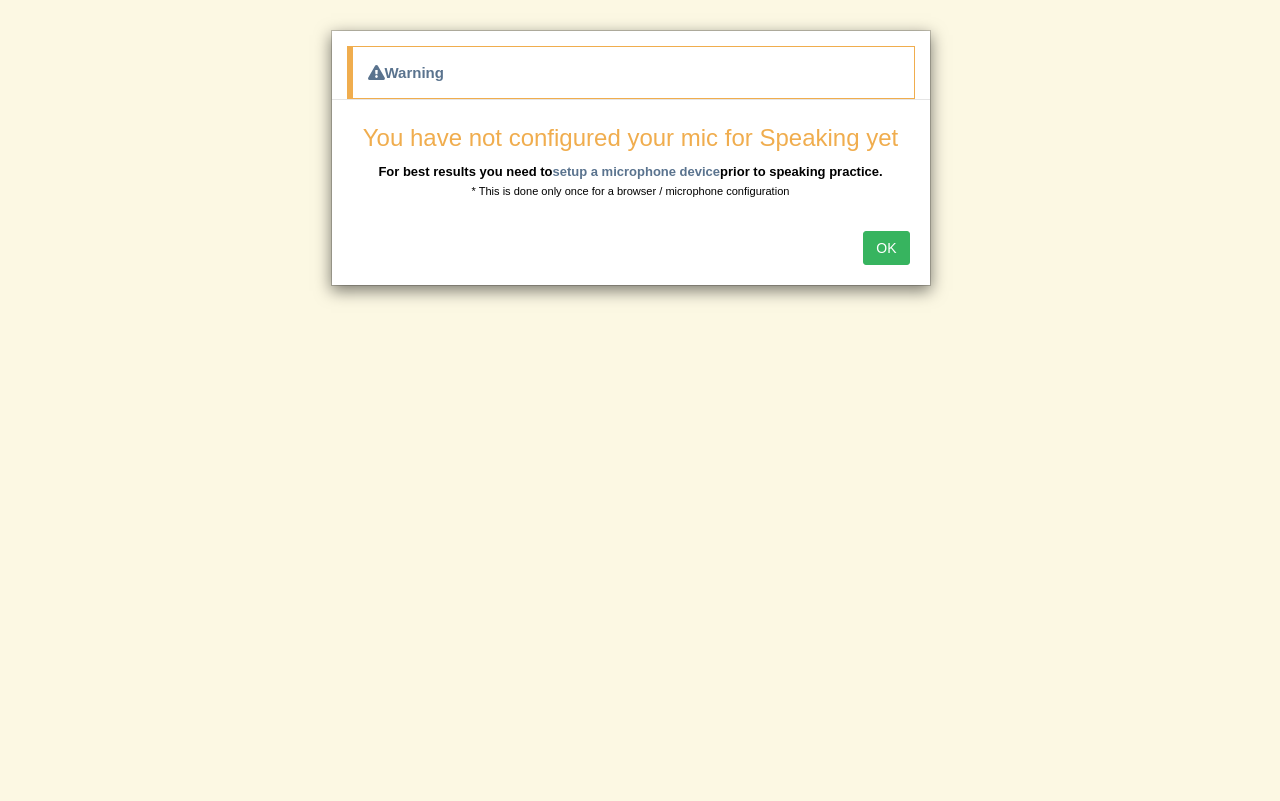 click on "OK" at bounding box center (886, 248) 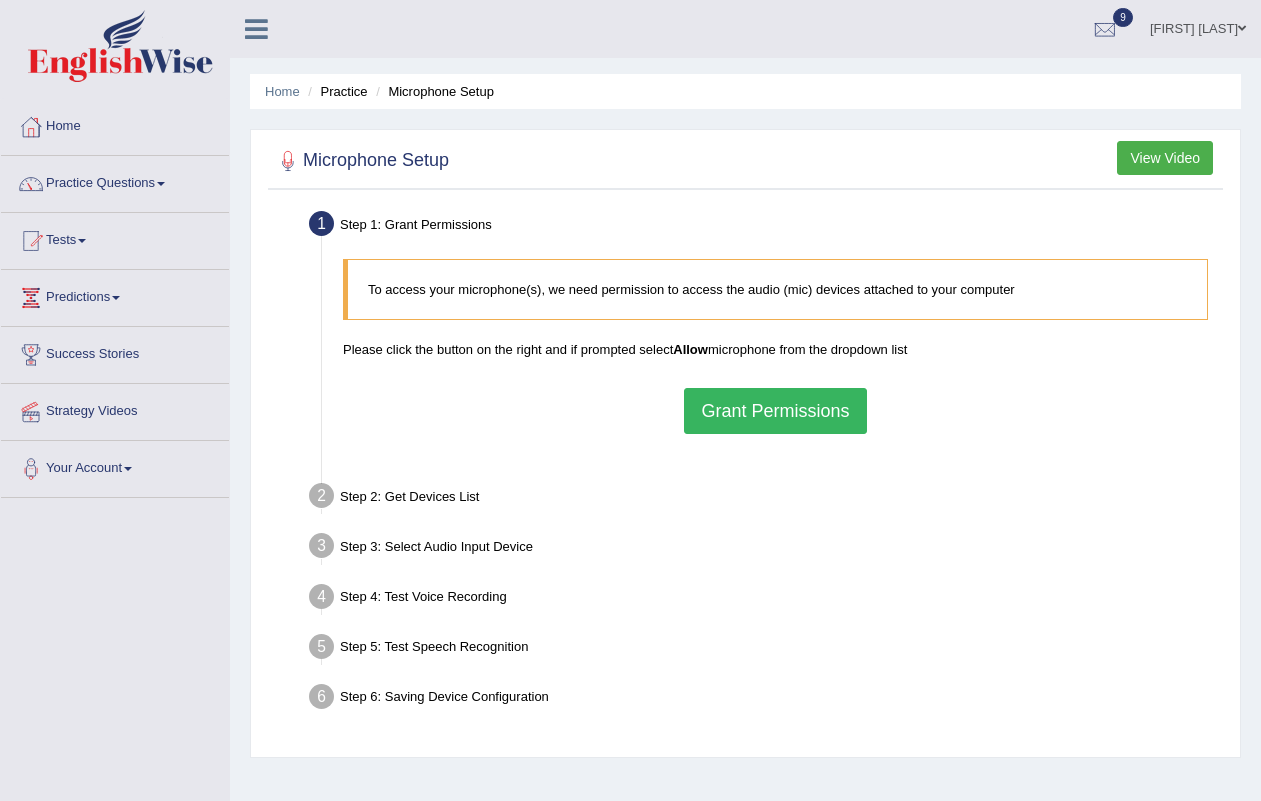 scroll, scrollTop: 0, scrollLeft: 0, axis: both 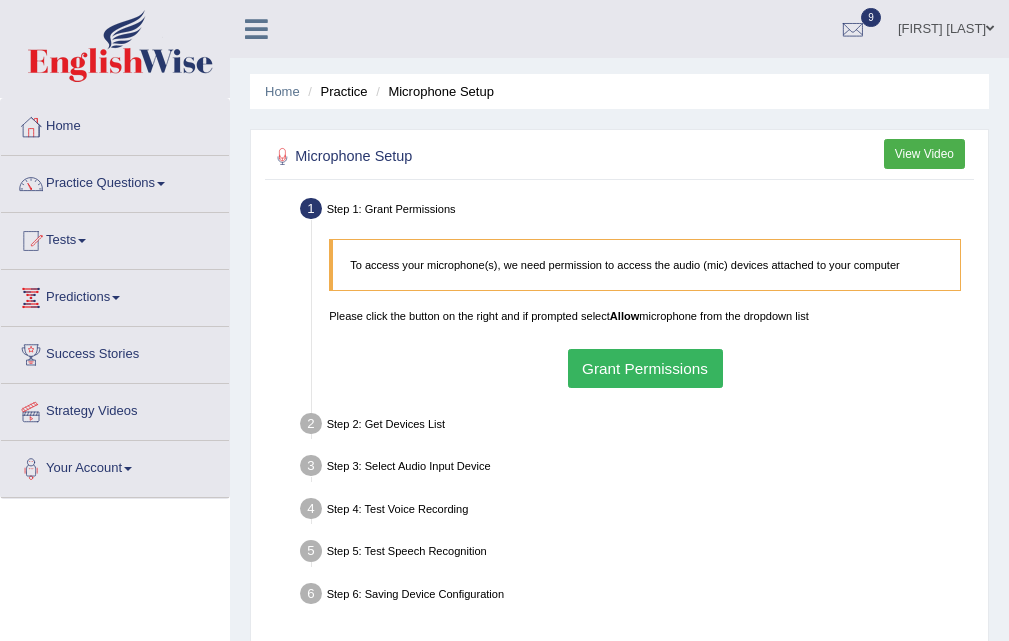 drag, startPoint x: 1275, startPoint y: 2, endPoint x: 170, endPoint y: 559, distance: 1237.4465 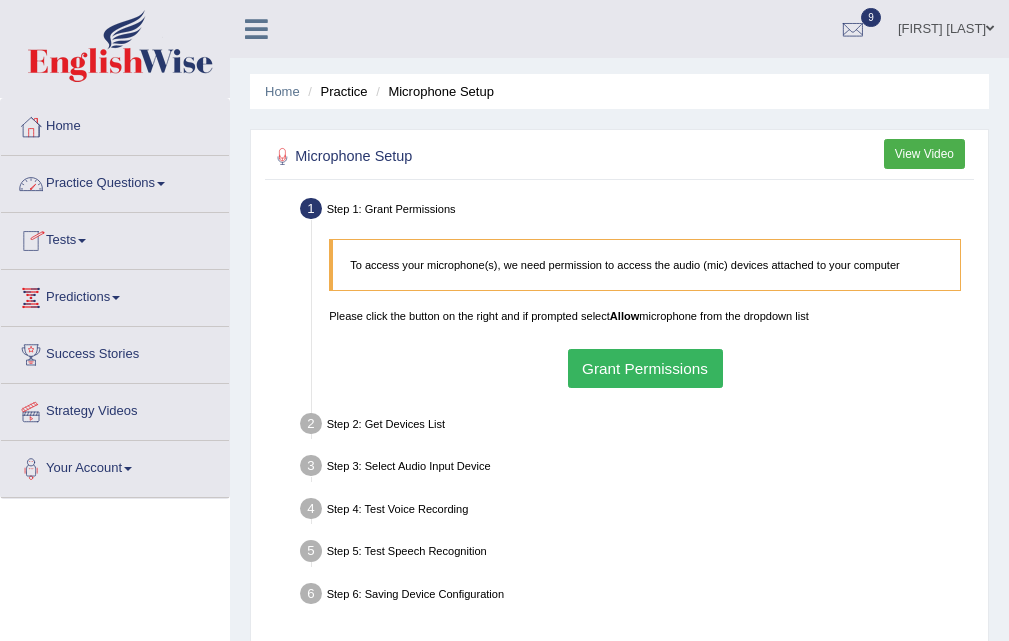 click on "Grant Permissions" at bounding box center (645, 368) 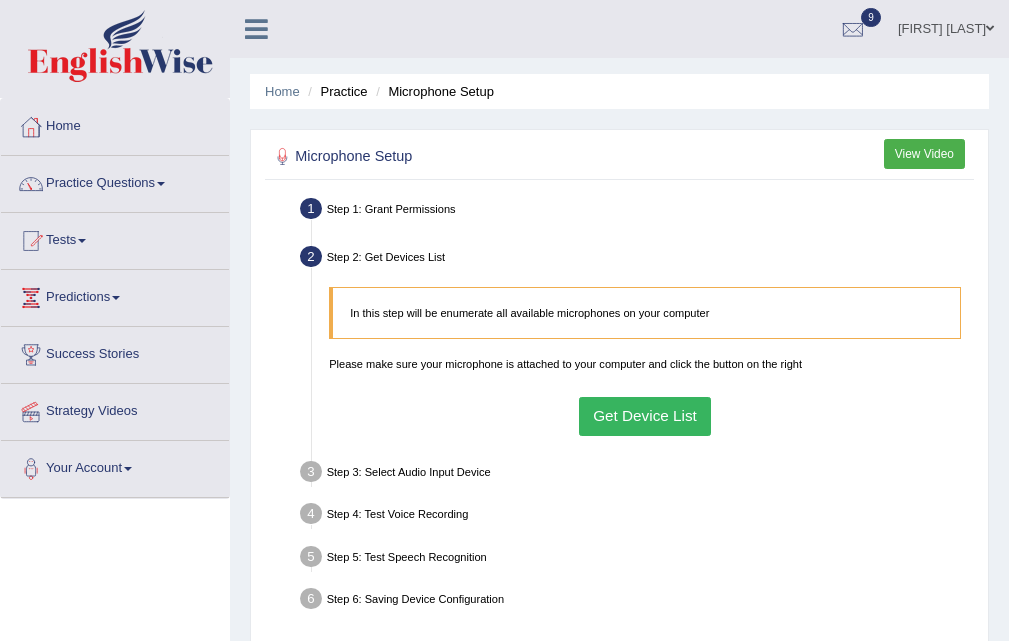 click on "Get Device List" at bounding box center (645, 416) 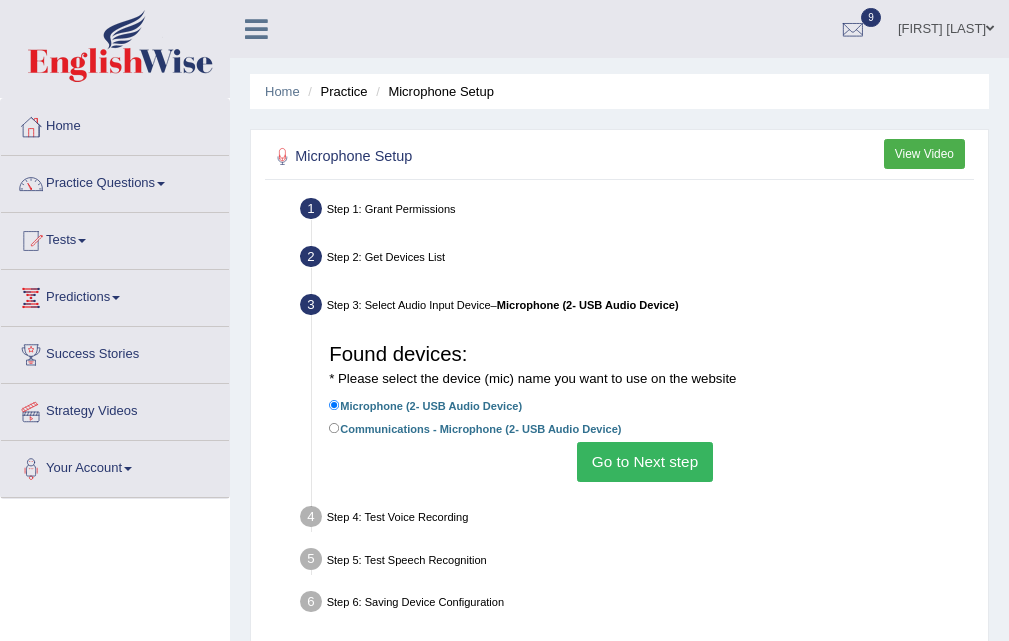 click on "Go to Next step" at bounding box center (644, 461) 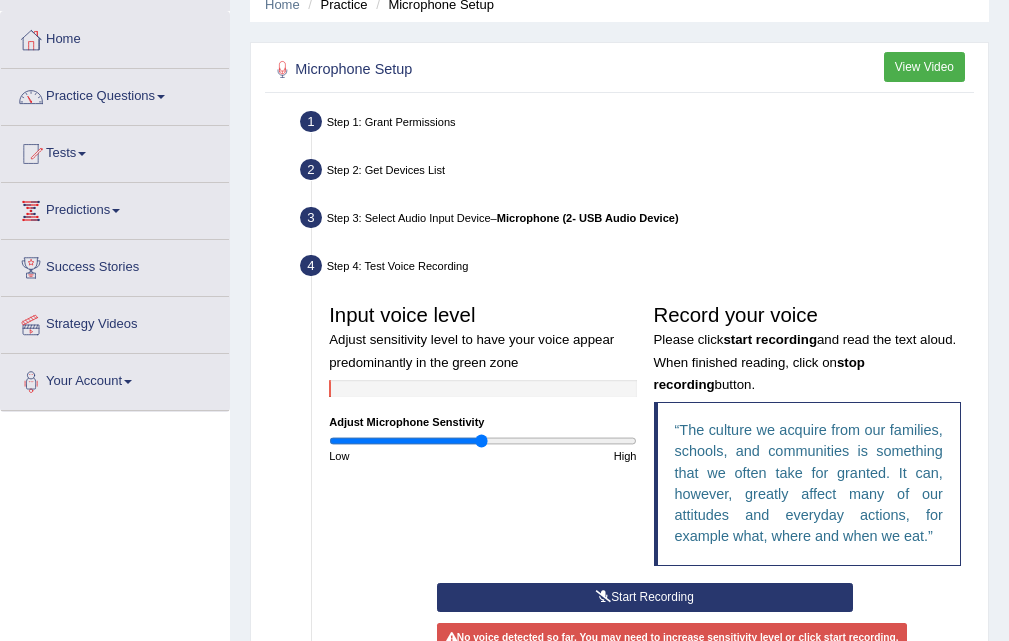 scroll, scrollTop: 200, scrollLeft: 0, axis: vertical 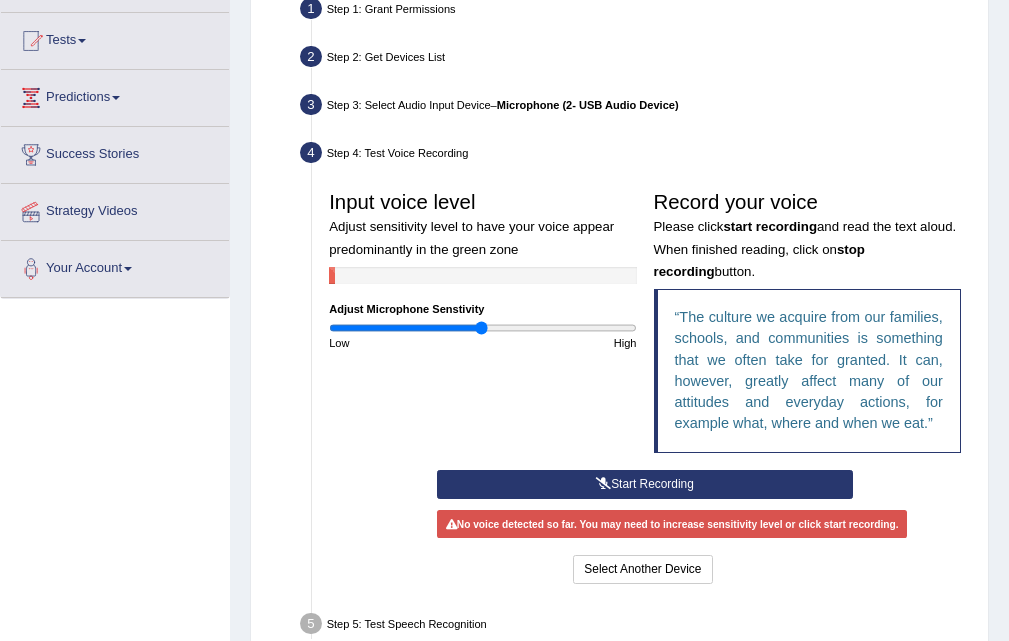 click on "Start Recording" at bounding box center (644, 484) 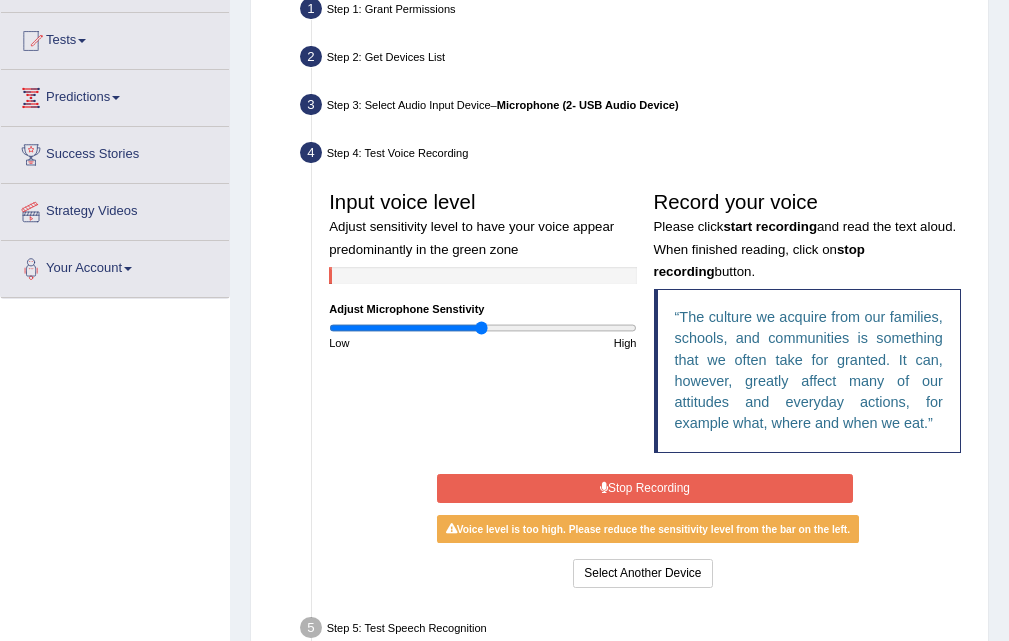 click on "The culture we acquire from our families, schools, and communities is something that we often take for granted. It can, however, greatly affect many of our attitudes and everyday actions, for example what, where and when we eat." at bounding box center (807, 371) 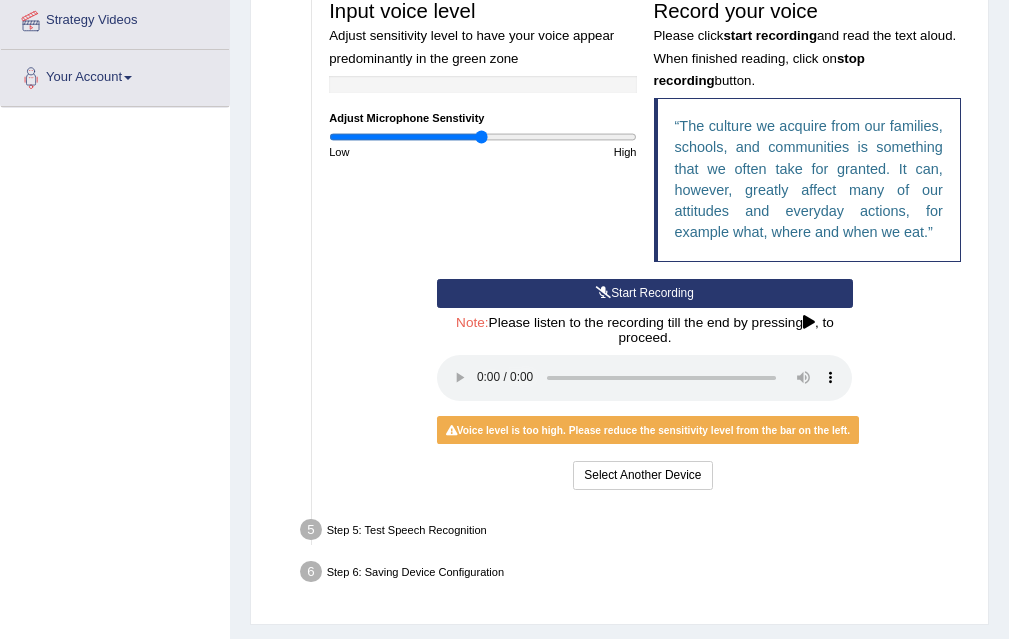 scroll, scrollTop: 400, scrollLeft: 0, axis: vertical 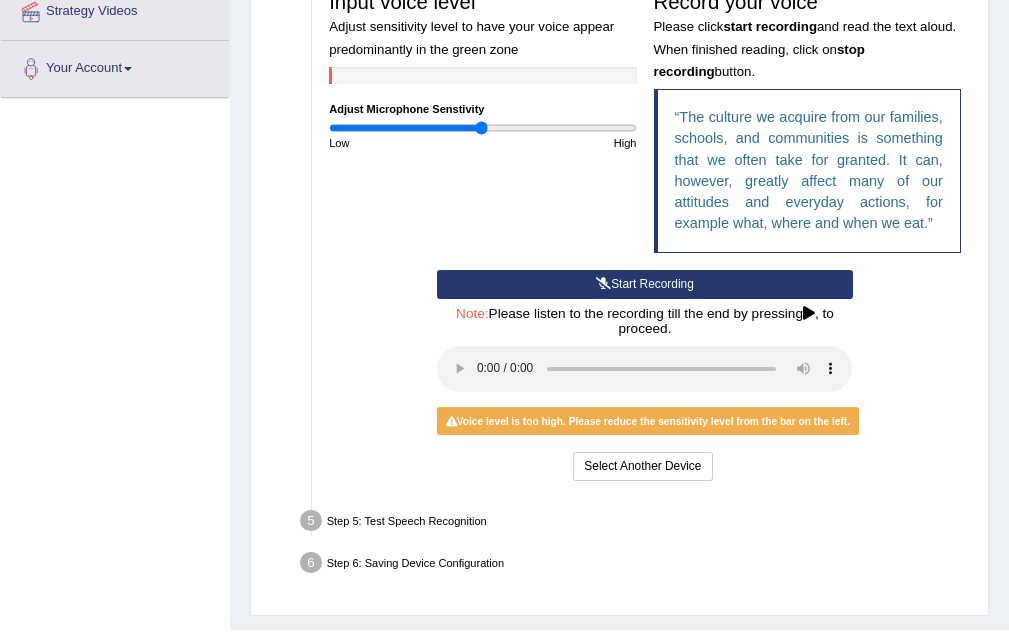 click on "Start Recording" at bounding box center [644, 284] 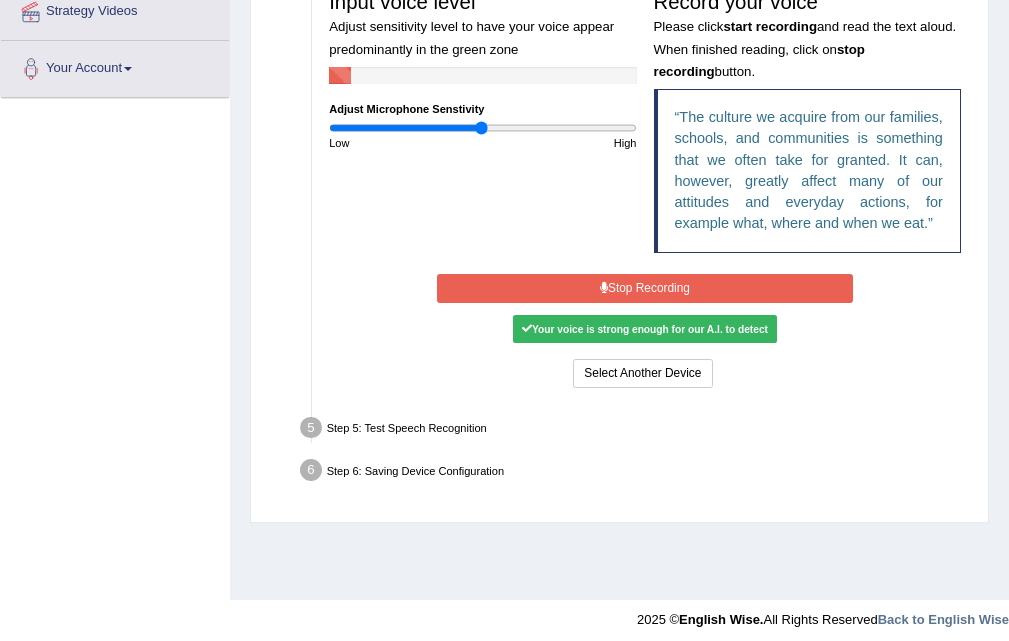 click on "Stop Recording" at bounding box center (644, 288) 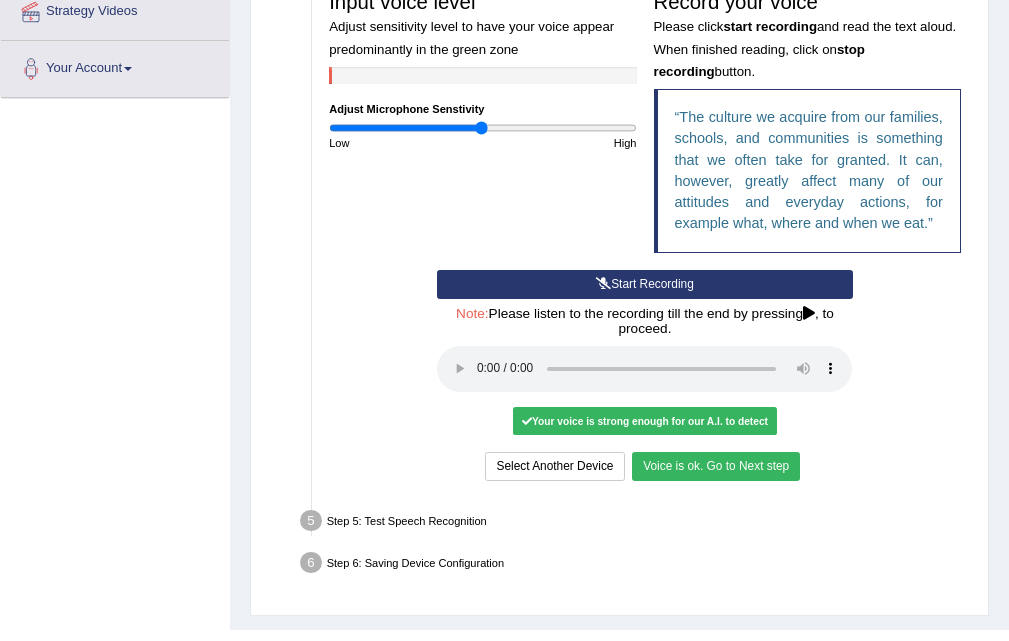 click on "Voice is ok. Go to Next step" at bounding box center [716, 466] 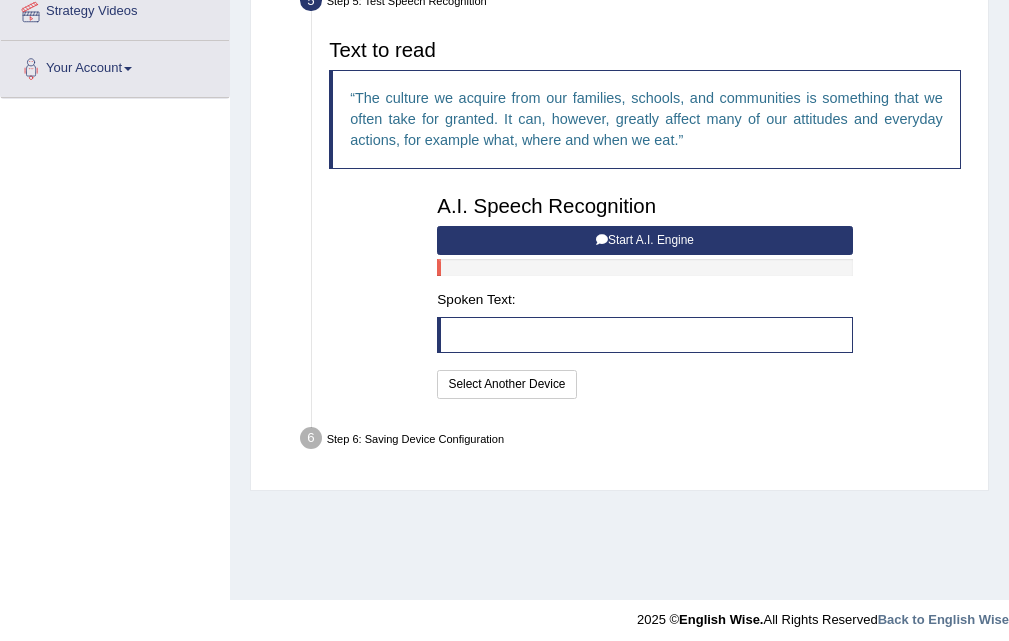 click on "Start A.I. Engine" at bounding box center [644, 240] 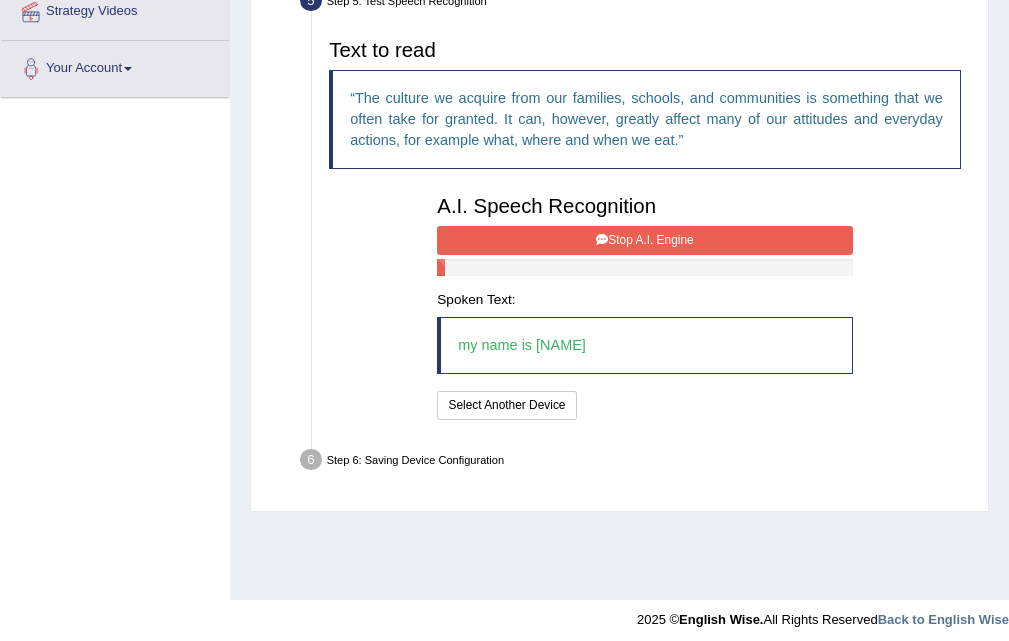 click on "Stop A.I. Engine" at bounding box center (644, 240) 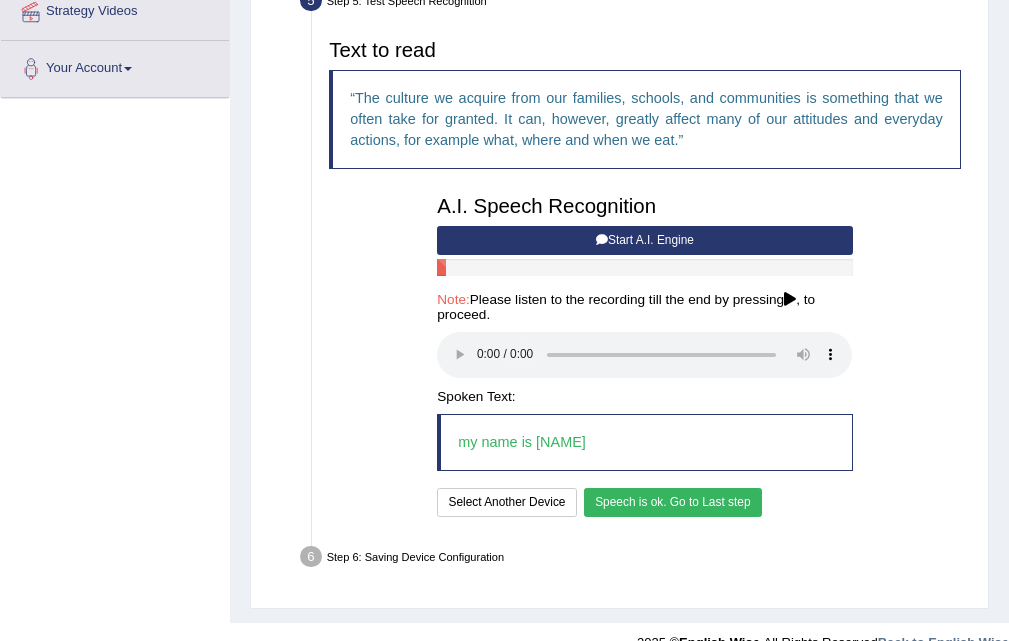 click on "Speech is ok. Go to Last step" at bounding box center [673, 502] 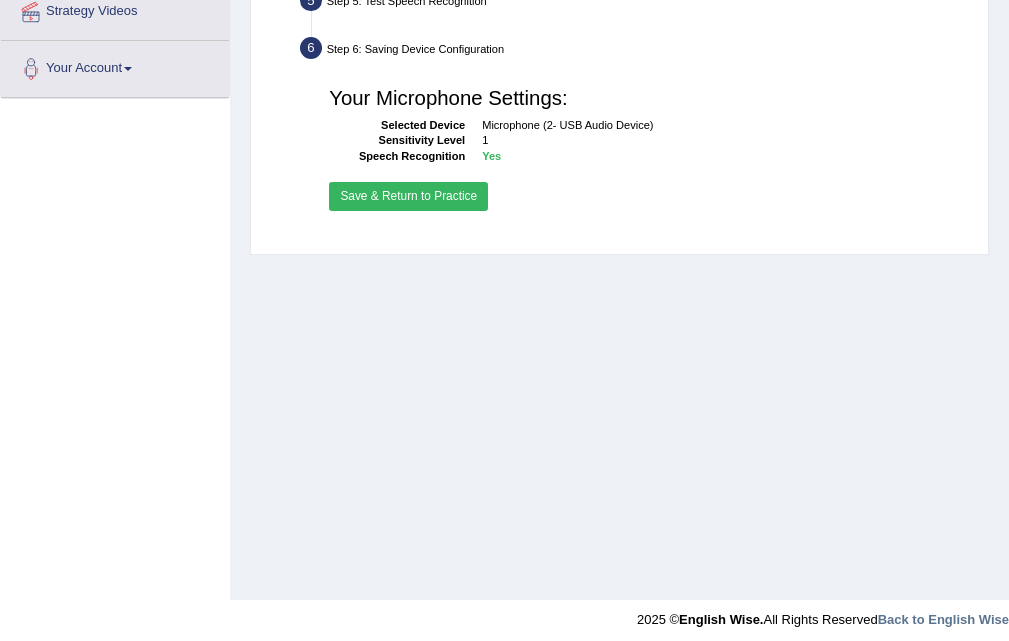 click on "Save & Return to Practice" at bounding box center (408, 196) 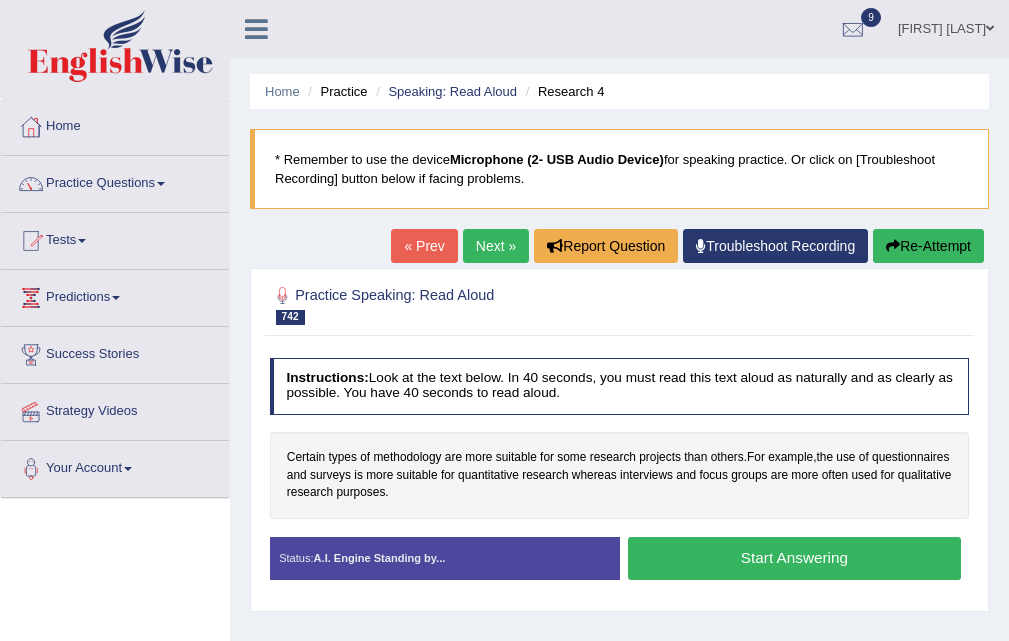 scroll, scrollTop: 0, scrollLeft: 0, axis: both 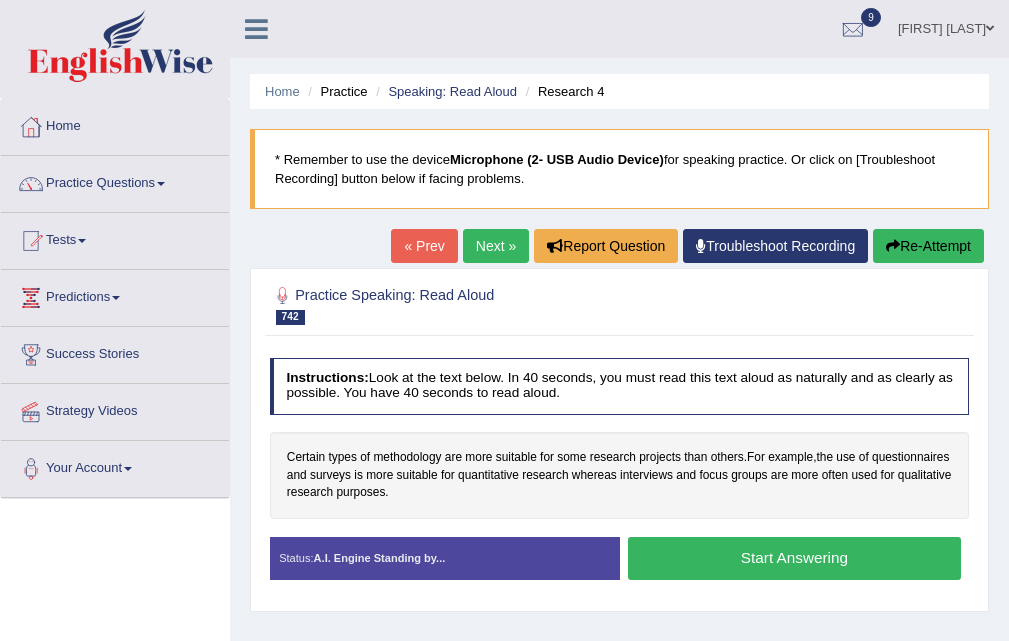 click on "Start Answering" at bounding box center (794, 558) 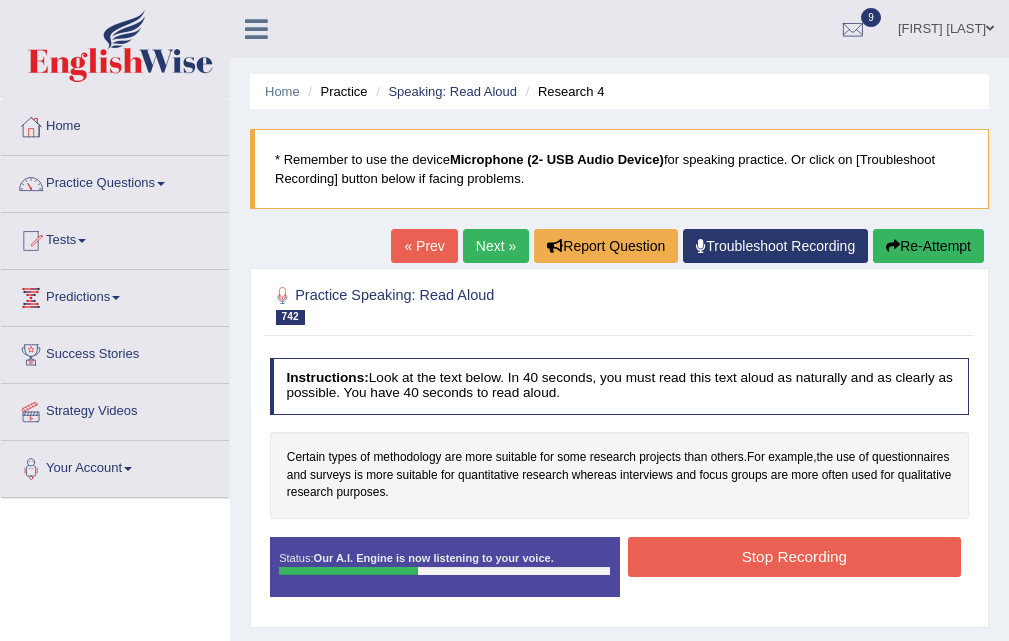 click on "Stop Recording" at bounding box center [794, 556] 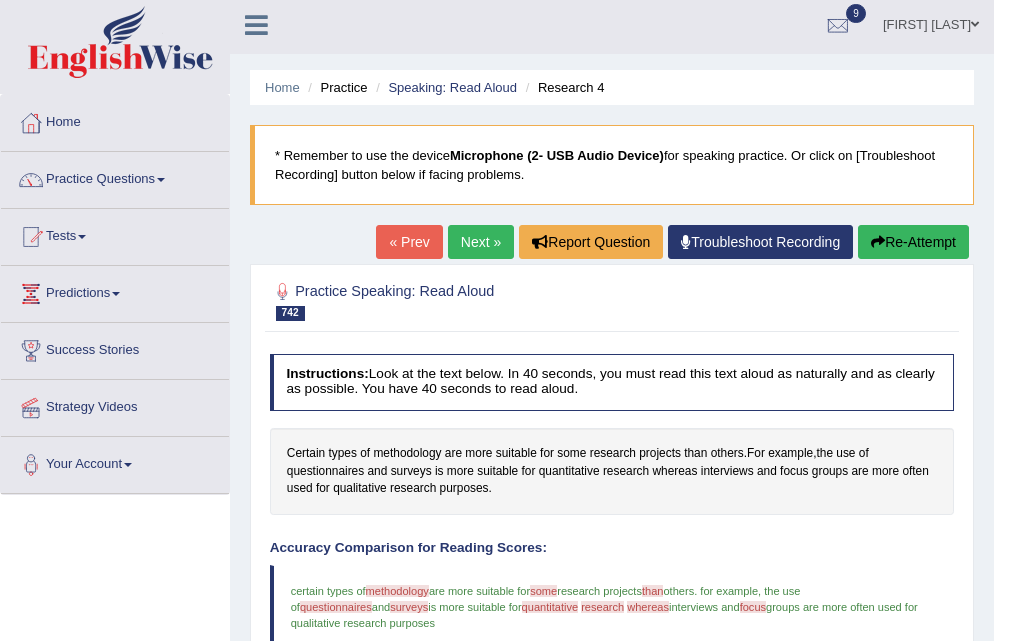 scroll, scrollTop: 0, scrollLeft: 0, axis: both 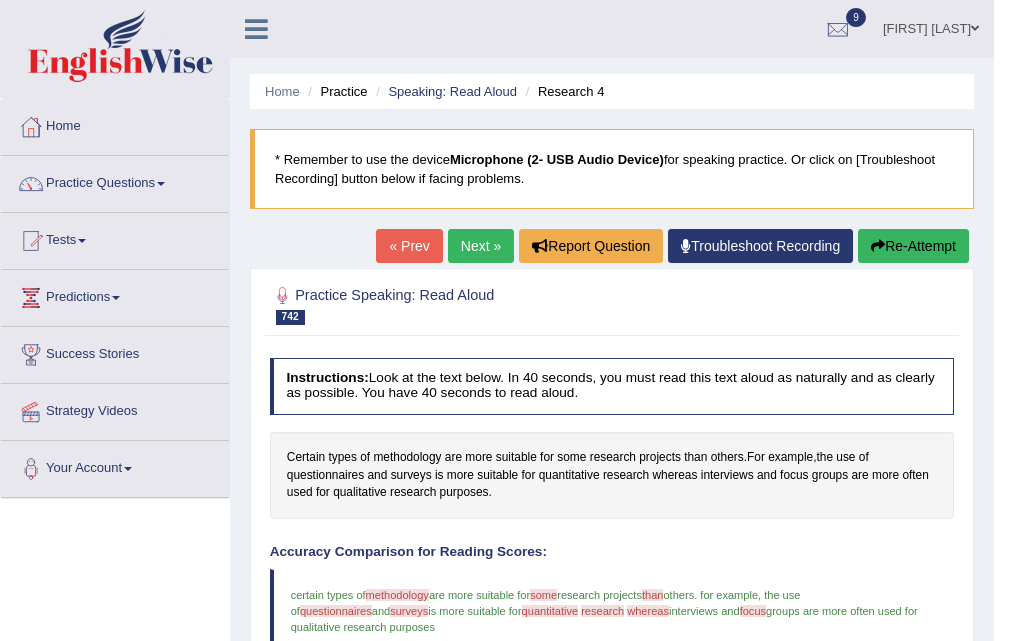 click on "Next »" at bounding box center [481, 246] 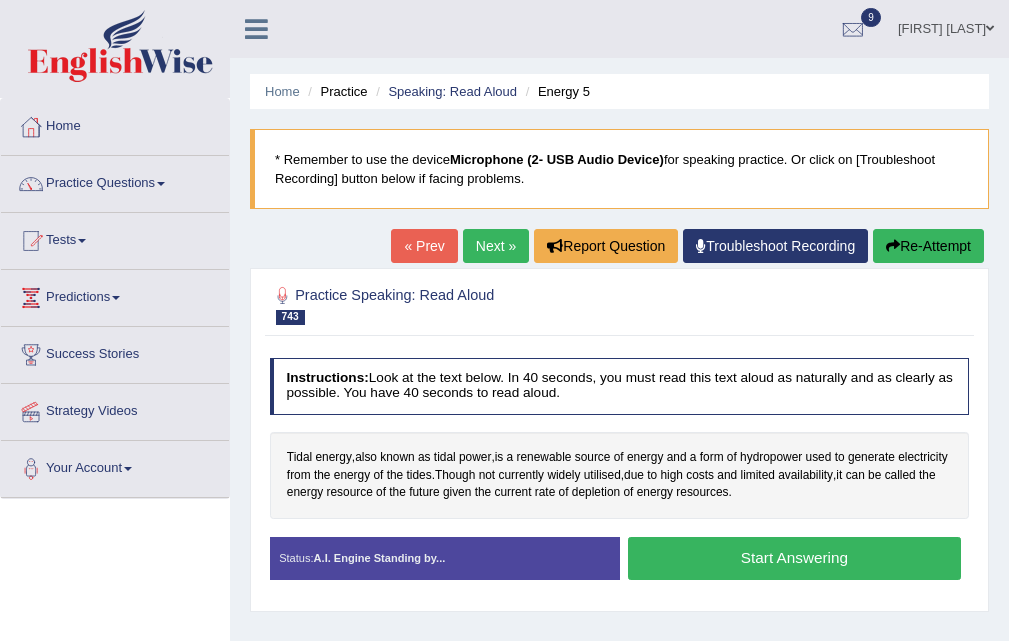 scroll, scrollTop: 100, scrollLeft: 0, axis: vertical 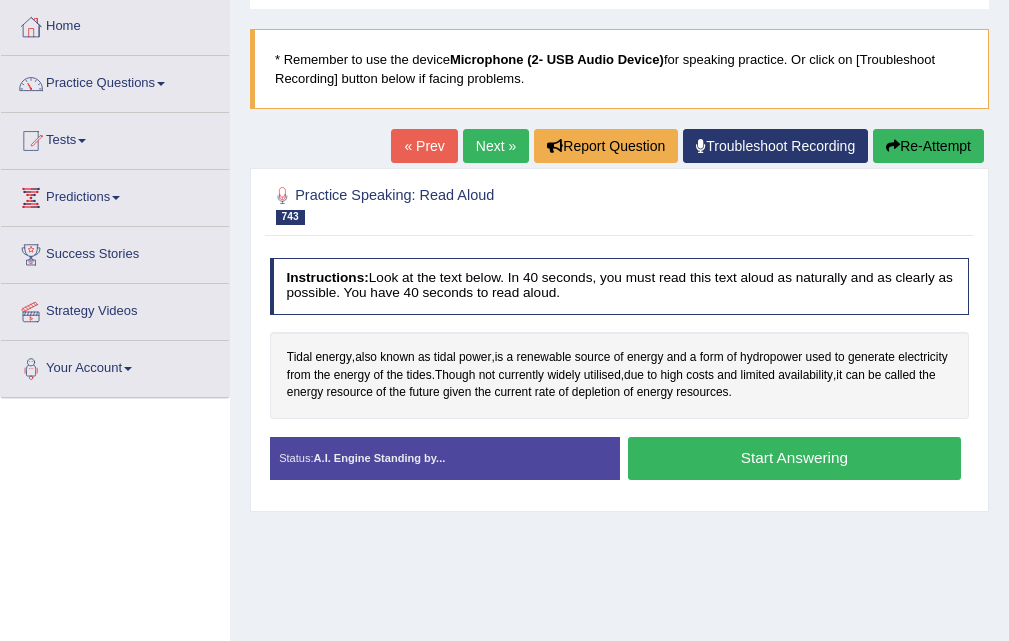 click on "Start Answering" at bounding box center (794, 458) 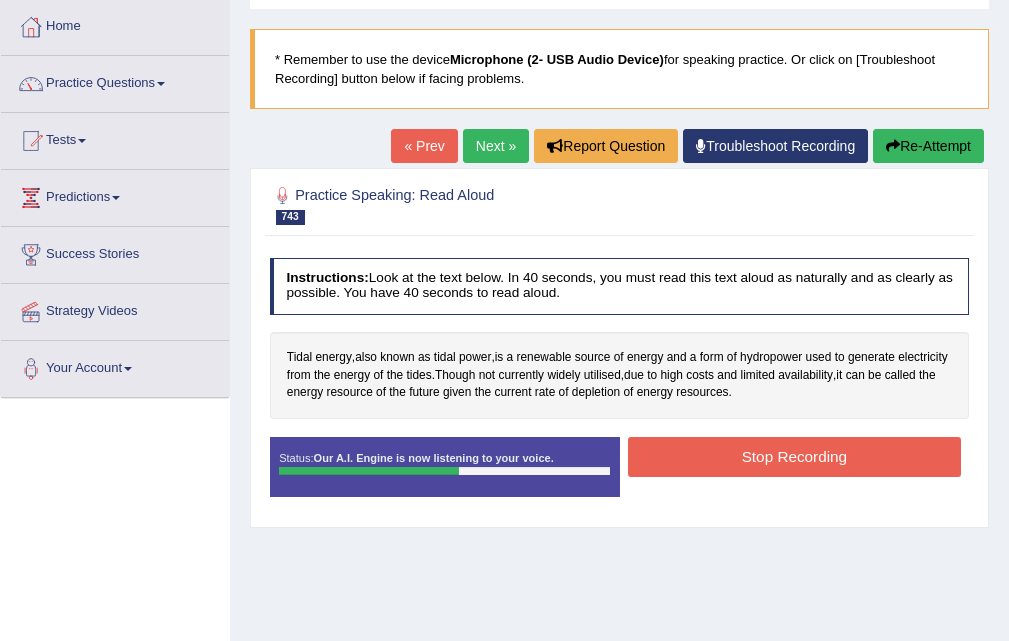 click on "Stop Recording" at bounding box center (794, 456) 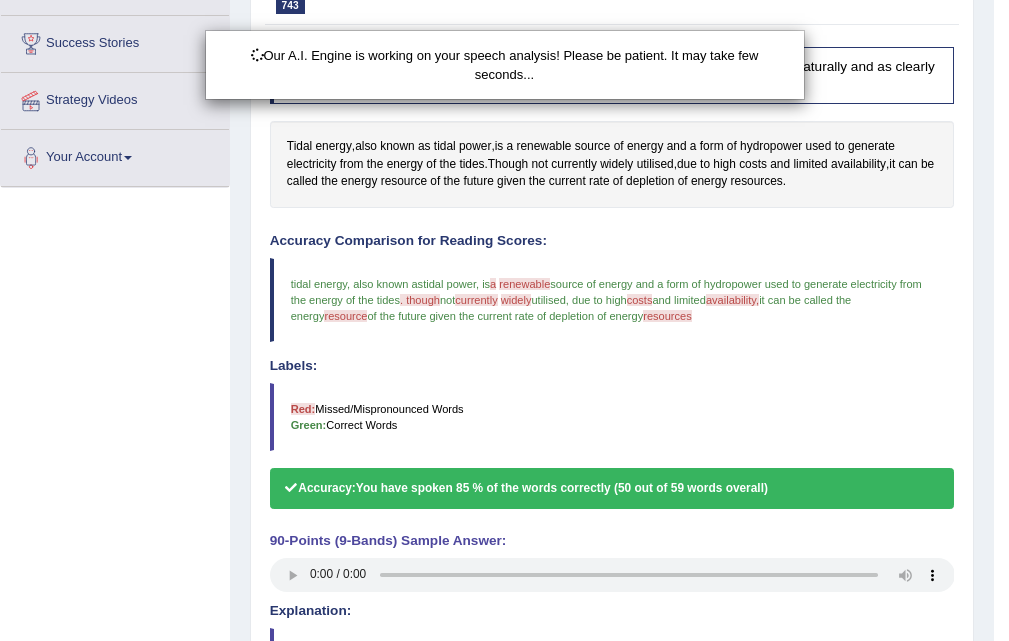scroll, scrollTop: 513, scrollLeft: 0, axis: vertical 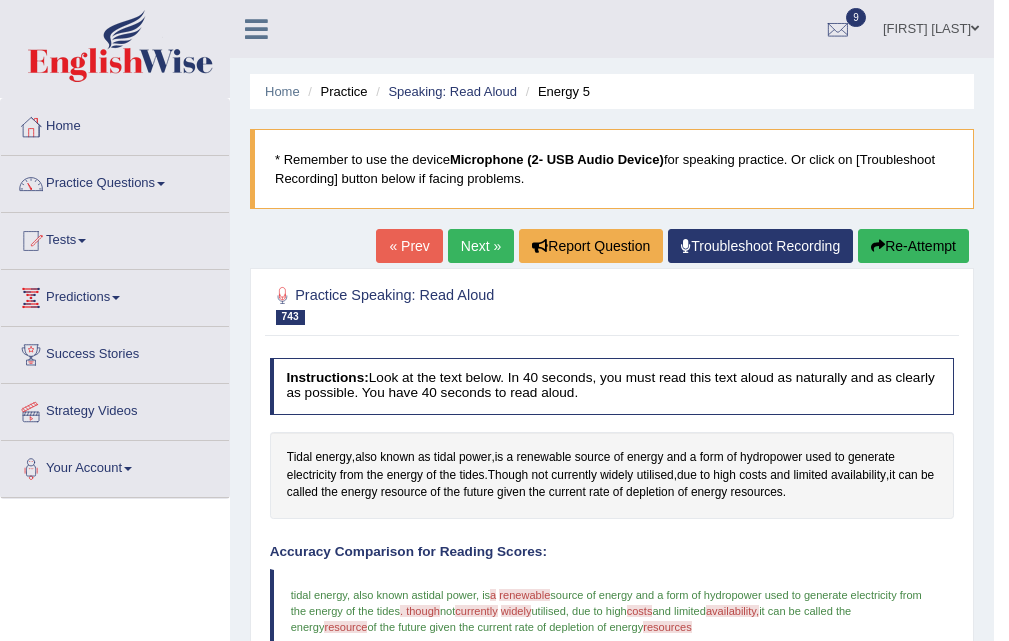 click on "Next »" at bounding box center [481, 246] 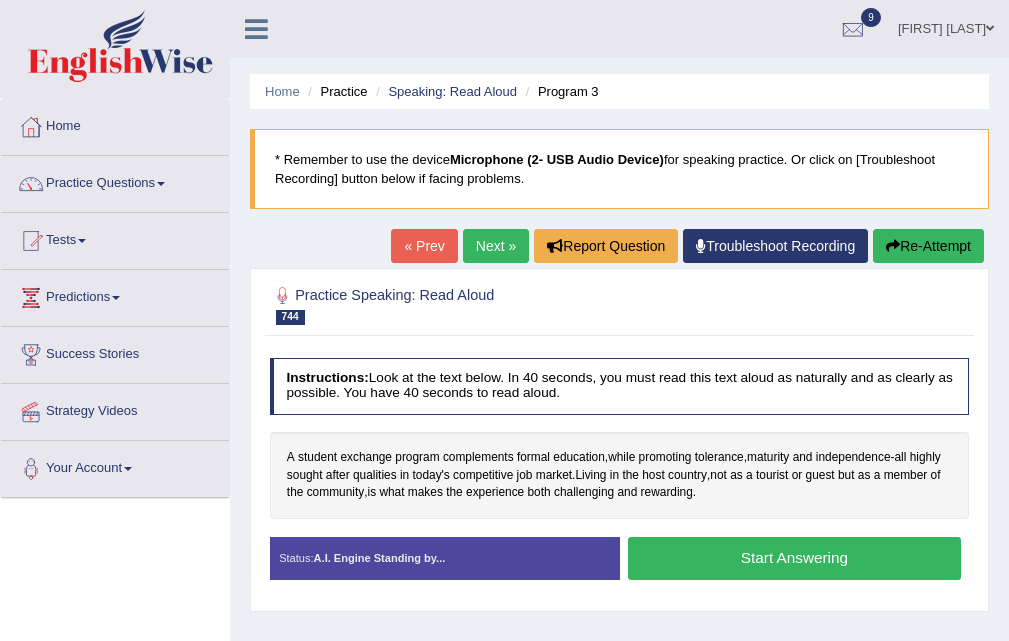 scroll, scrollTop: 200, scrollLeft: 0, axis: vertical 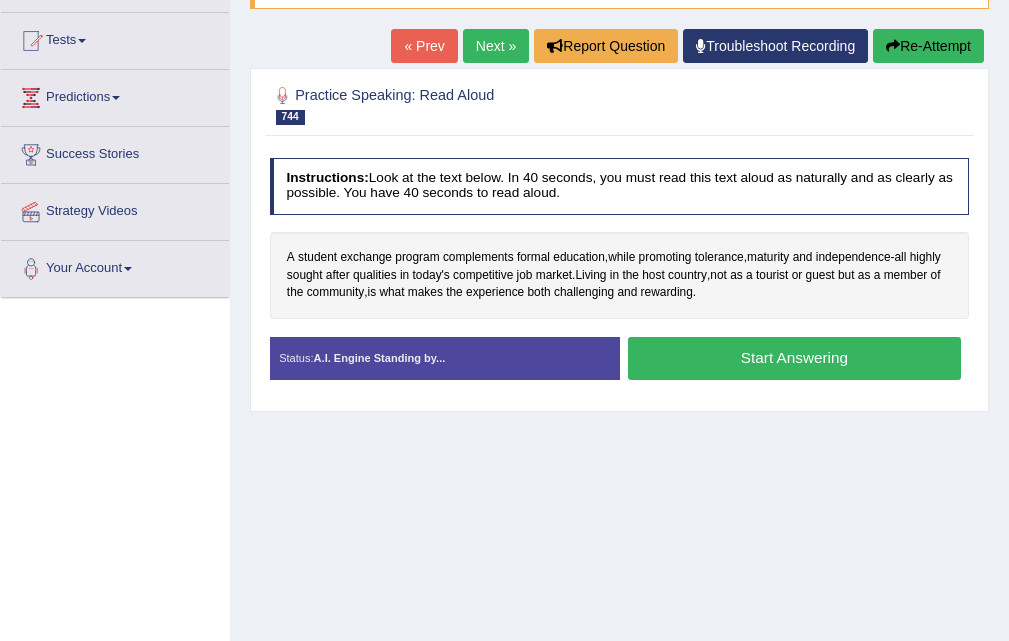 click on "Start Answering" at bounding box center [794, 358] 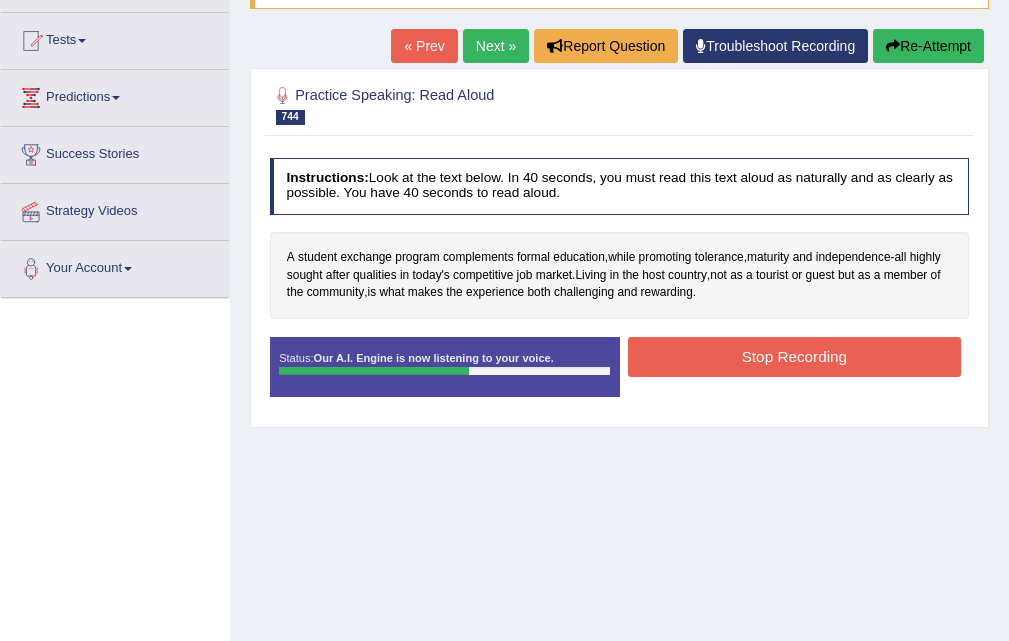 drag, startPoint x: 811, startPoint y: 358, endPoint x: 803, endPoint y: 366, distance: 11.313708 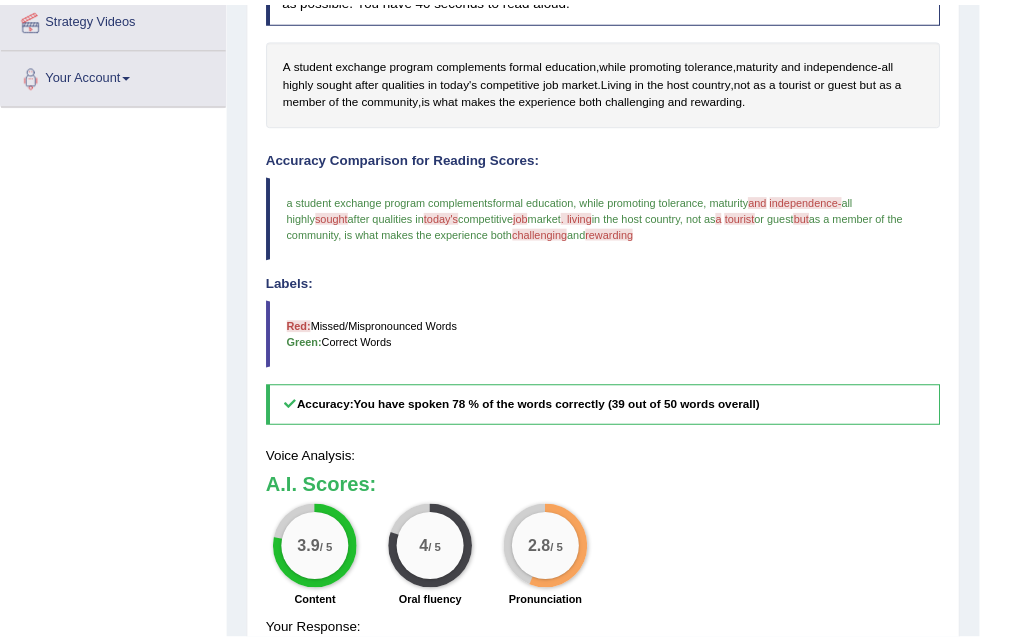 scroll, scrollTop: 576, scrollLeft: 0, axis: vertical 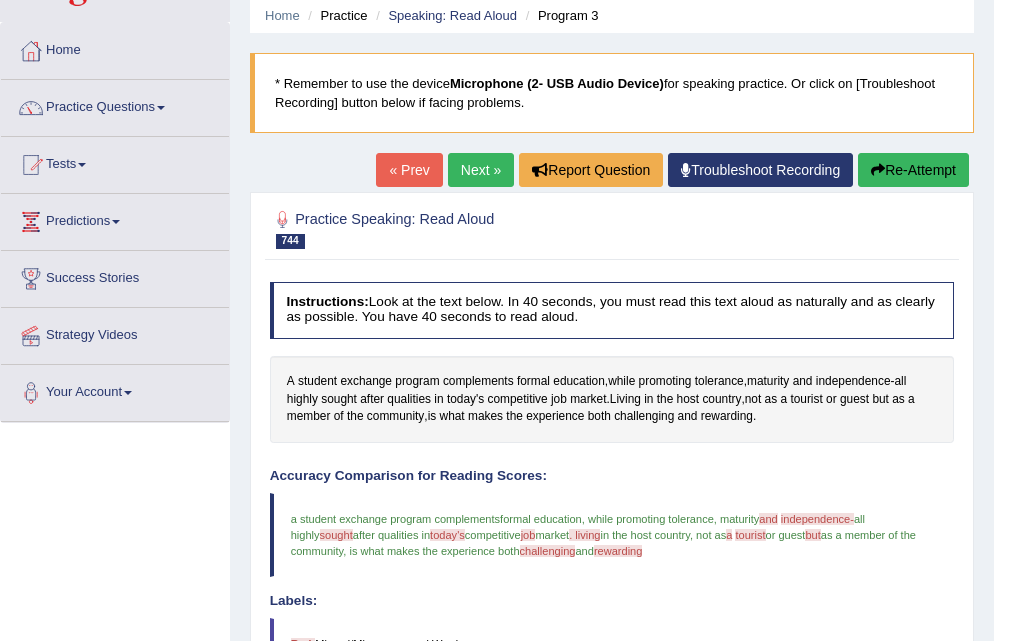 click on "Next »" at bounding box center [481, 170] 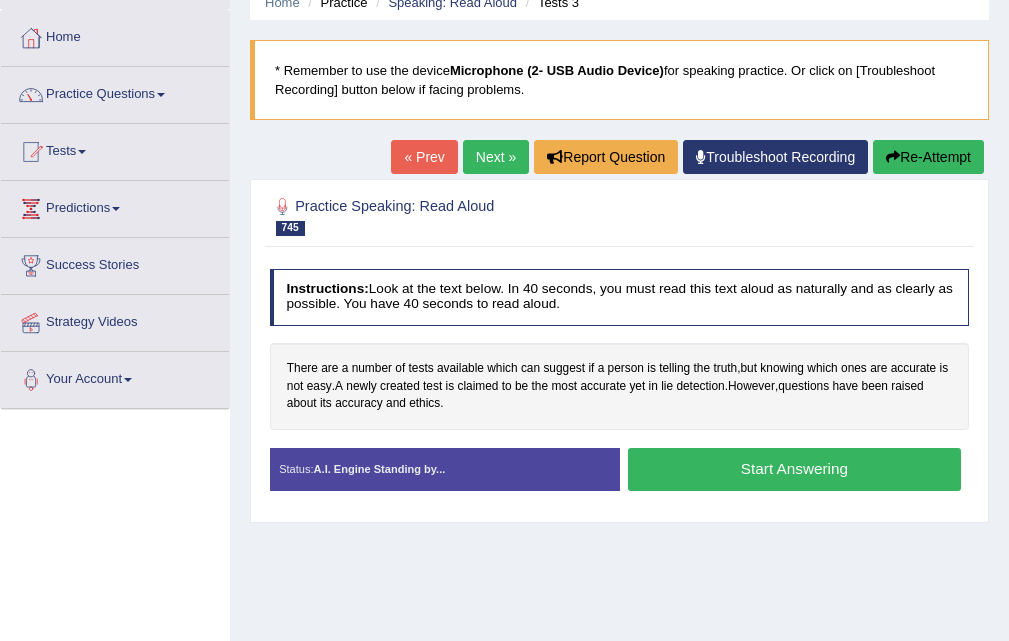 scroll, scrollTop: 0, scrollLeft: 0, axis: both 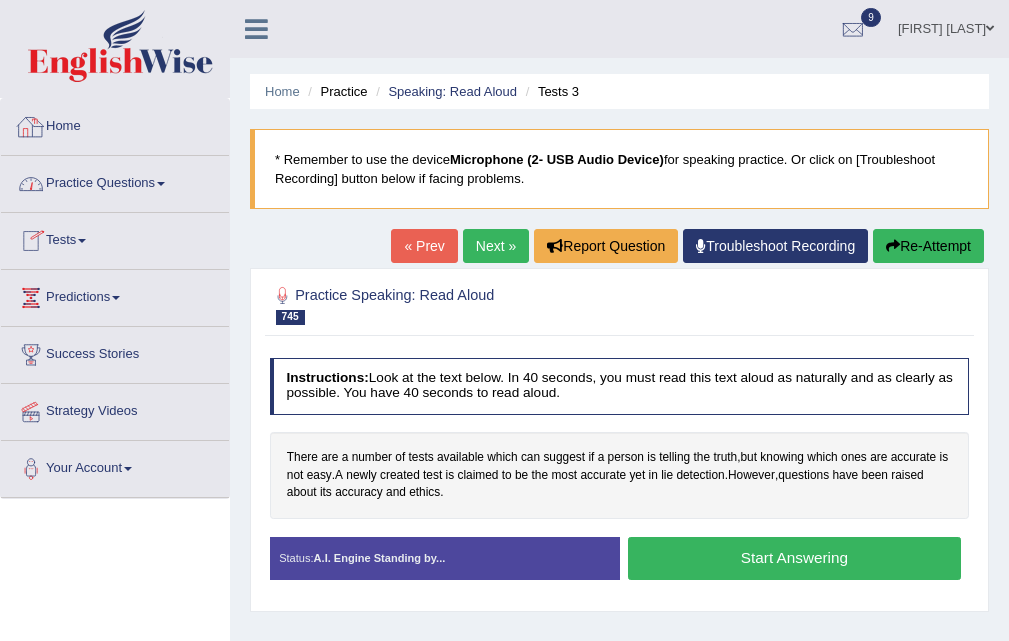 click on "Home" at bounding box center (115, 124) 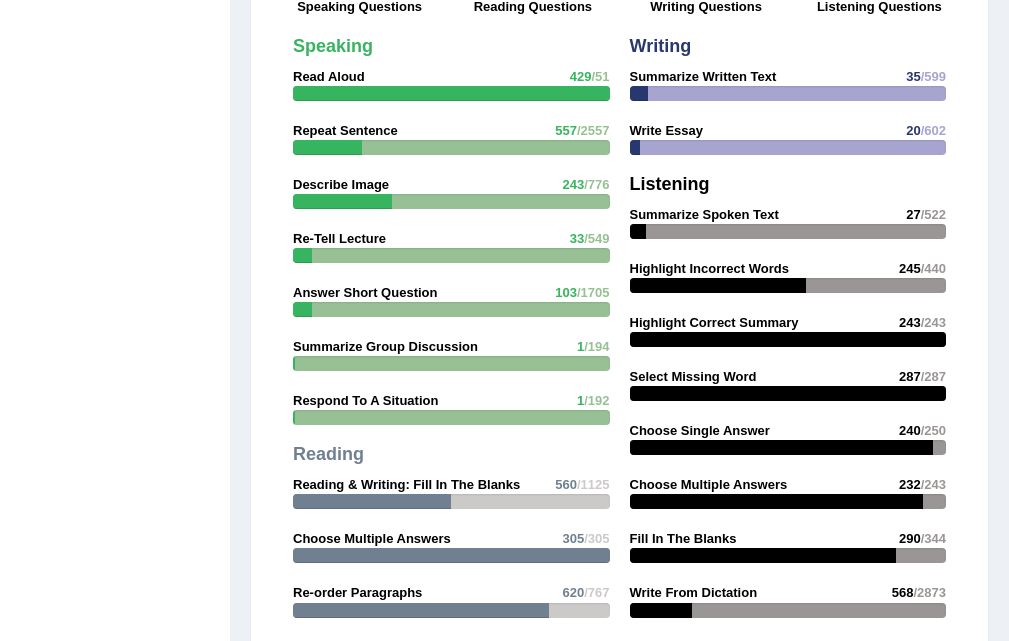 scroll, scrollTop: 2078, scrollLeft: 0, axis: vertical 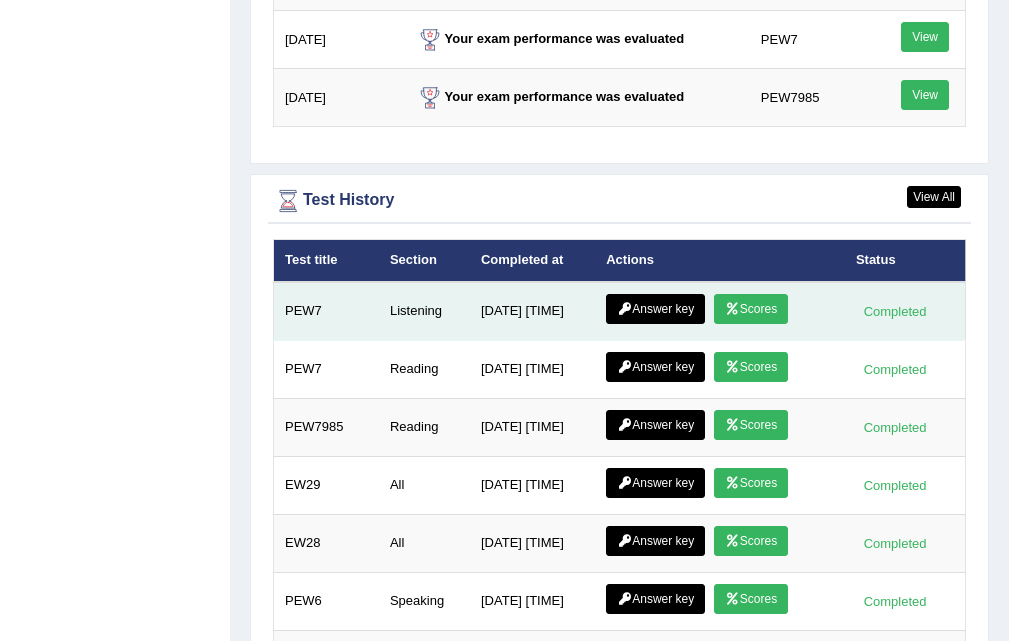 click at bounding box center [732, 309] 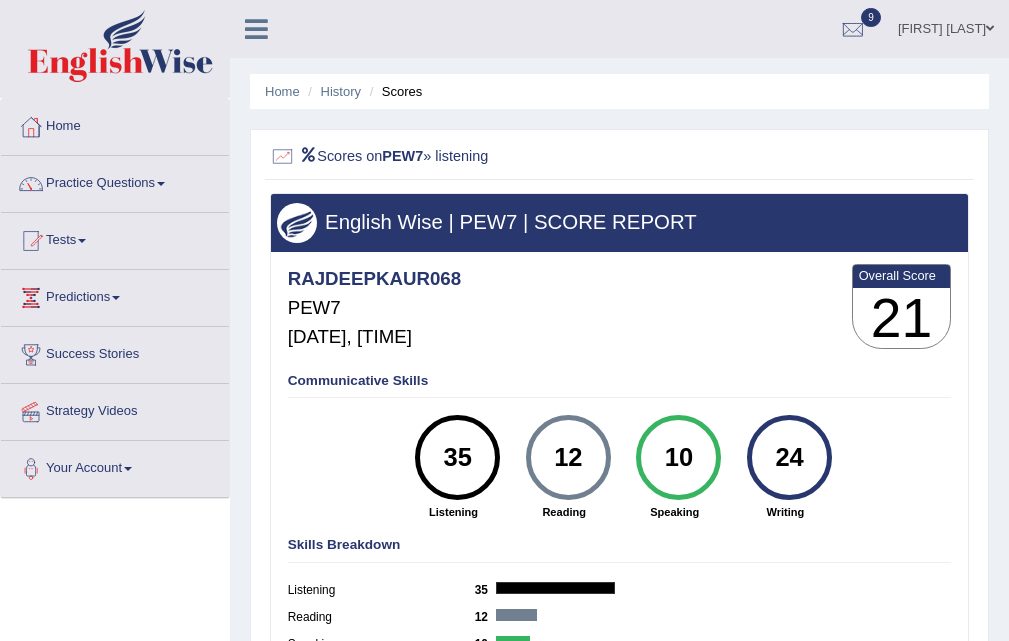 scroll, scrollTop: 0, scrollLeft: 0, axis: both 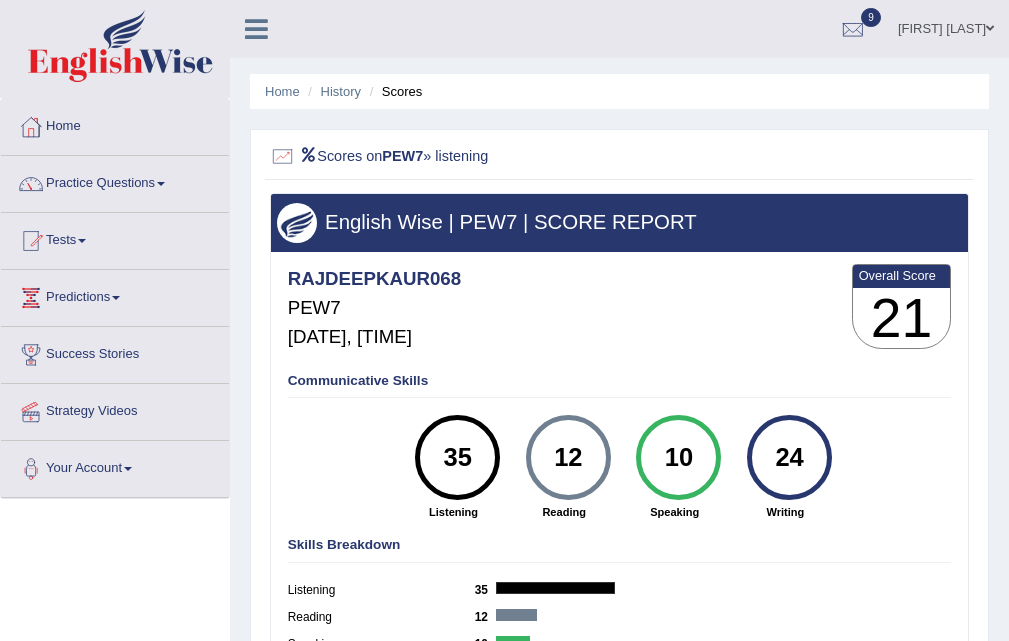 click on "History" at bounding box center [332, 91] 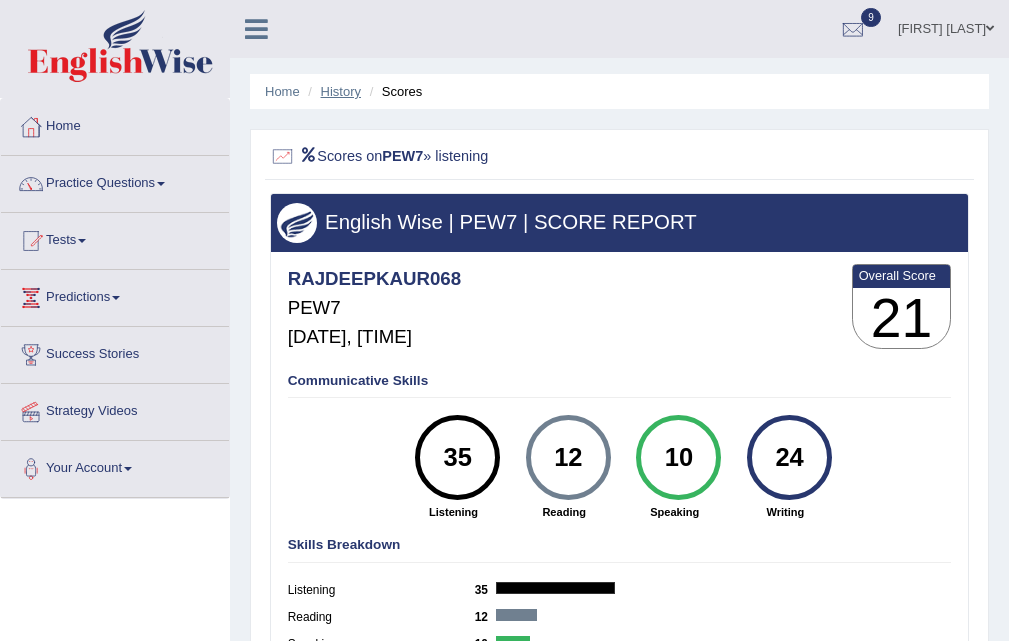 click on "History" at bounding box center [341, 91] 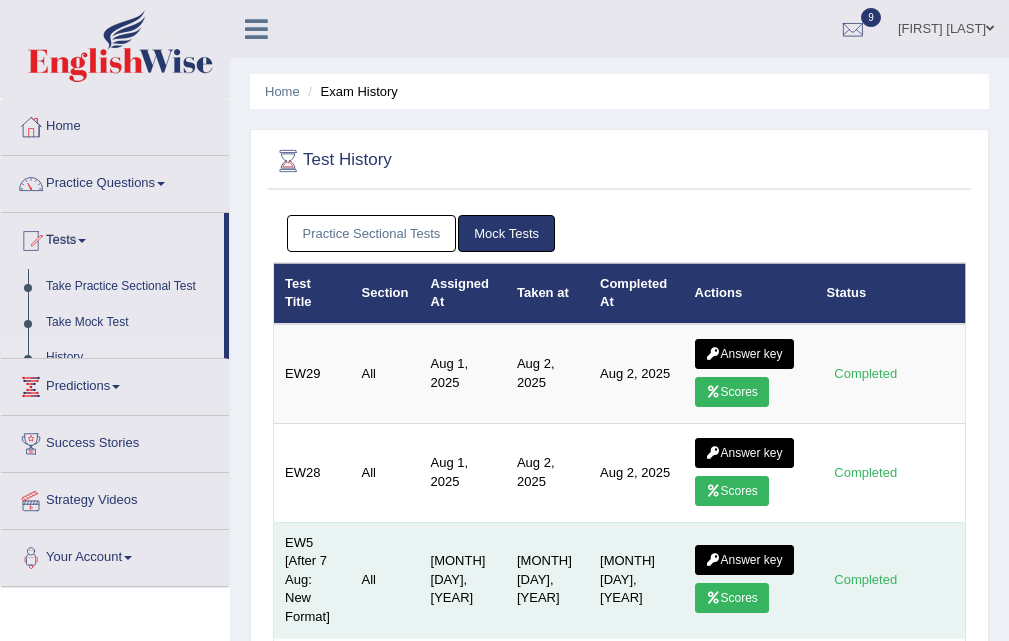 scroll, scrollTop: 401, scrollLeft: 0, axis: vertical 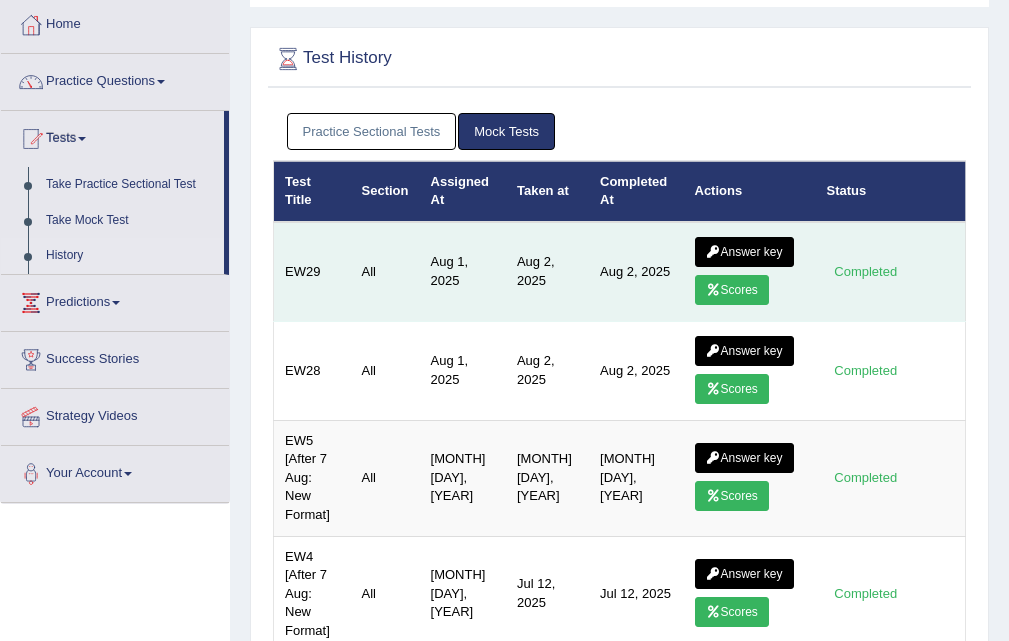 click on "Answer key" at bounding box center (744, 252) 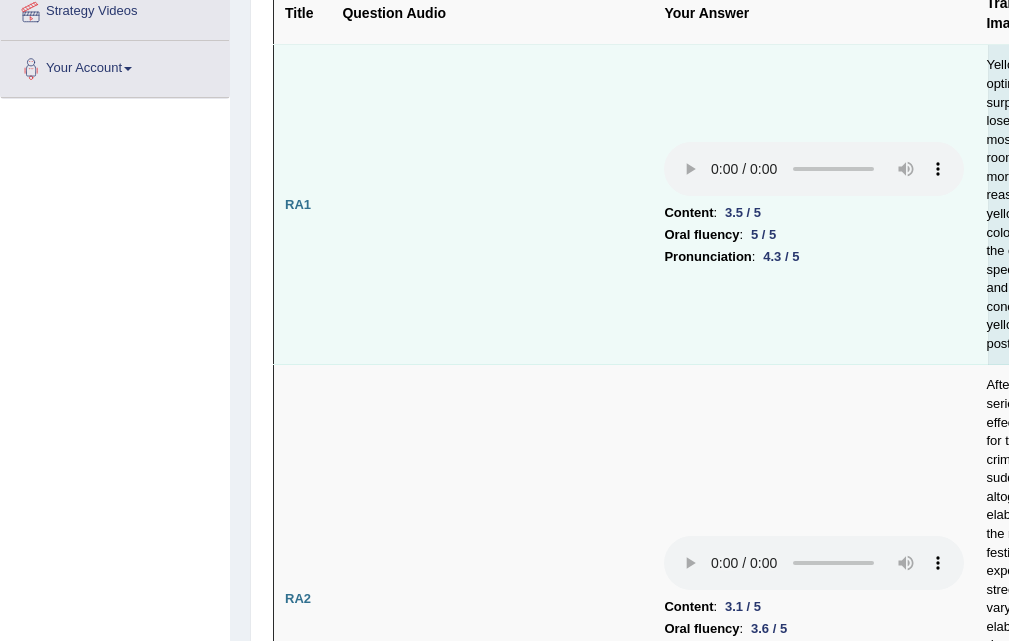 scroll, scrollTop: 400, scrollLeft: 0, axis: vertical 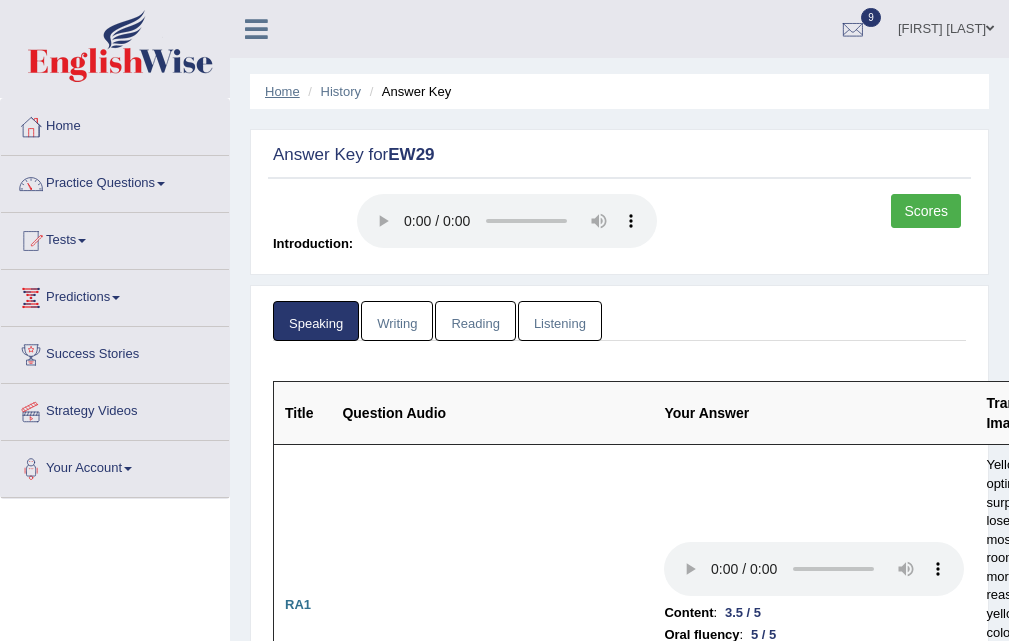 click on "Home" at bounding box center (282, 91) 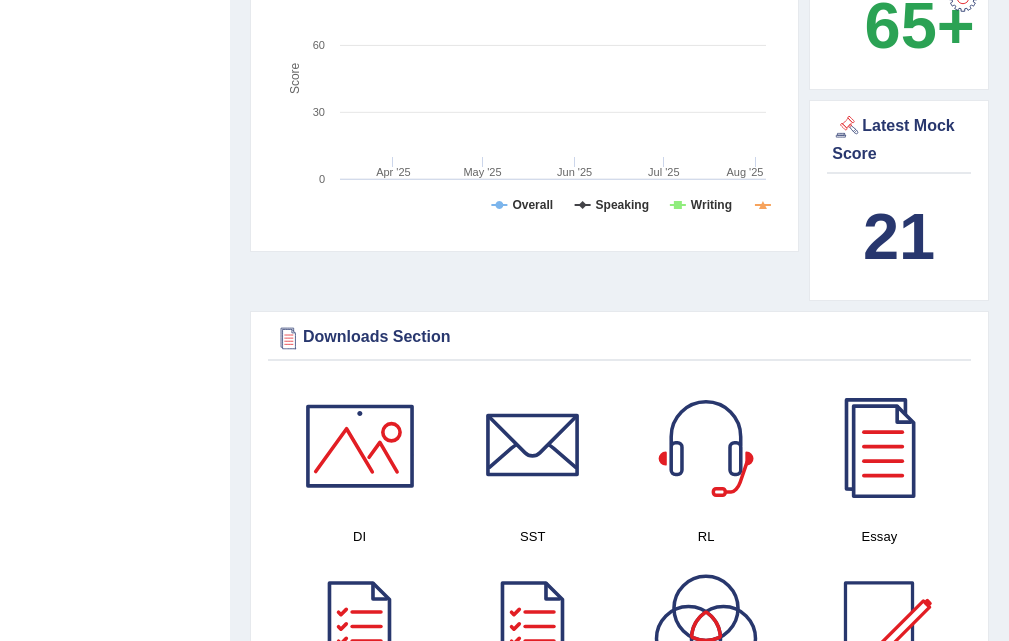 scroll, scrollTop: 1293, scrollLeft: 0, axis: vertical 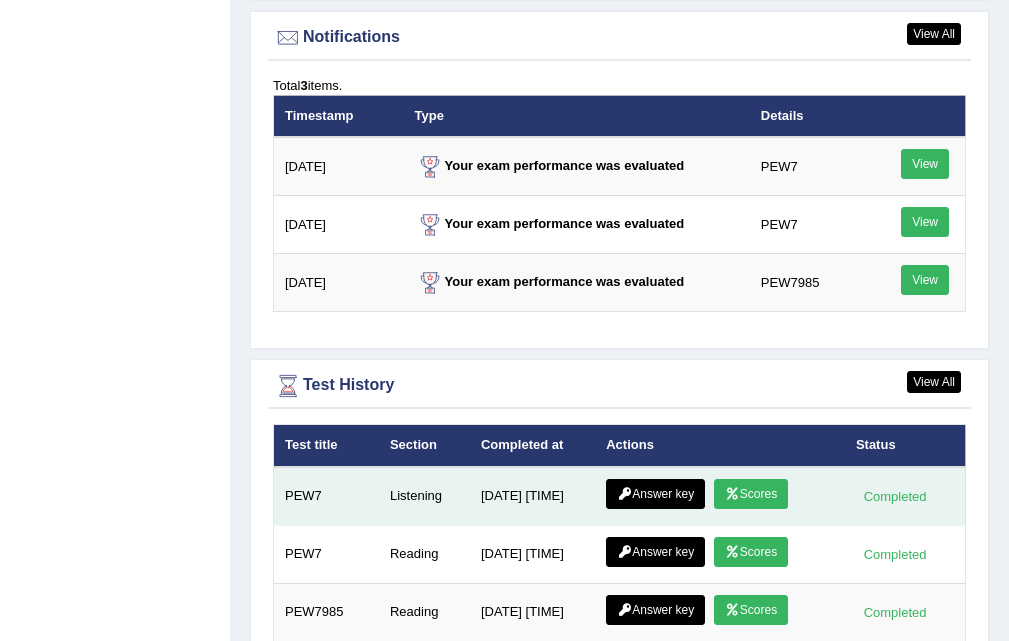 click on "Answer key" at bounding box center (655, 494) 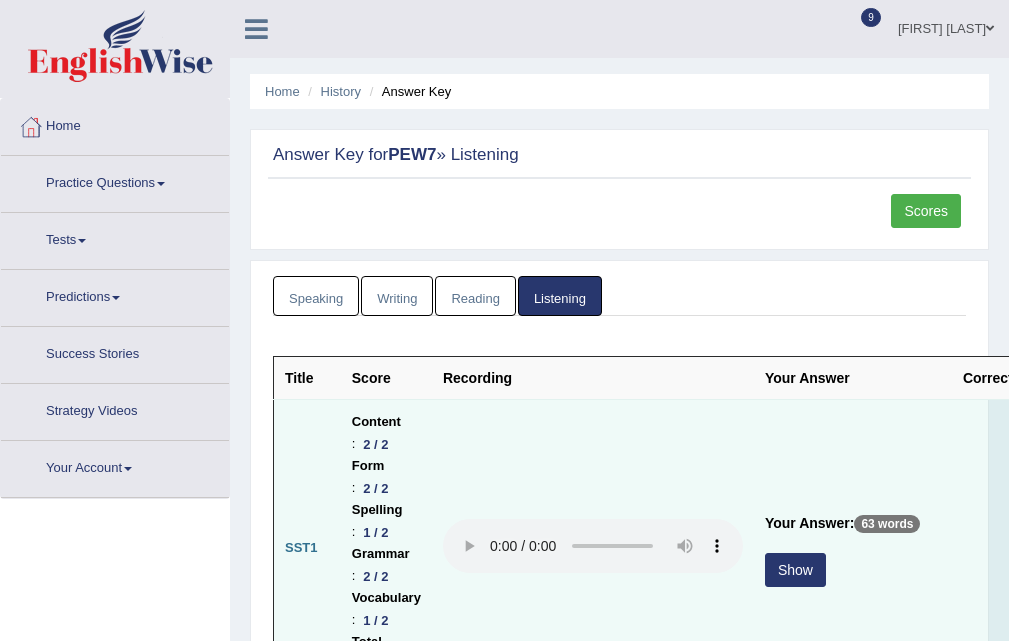 scroll, scrollTop: 0, scrollLeft: 0, axis: both 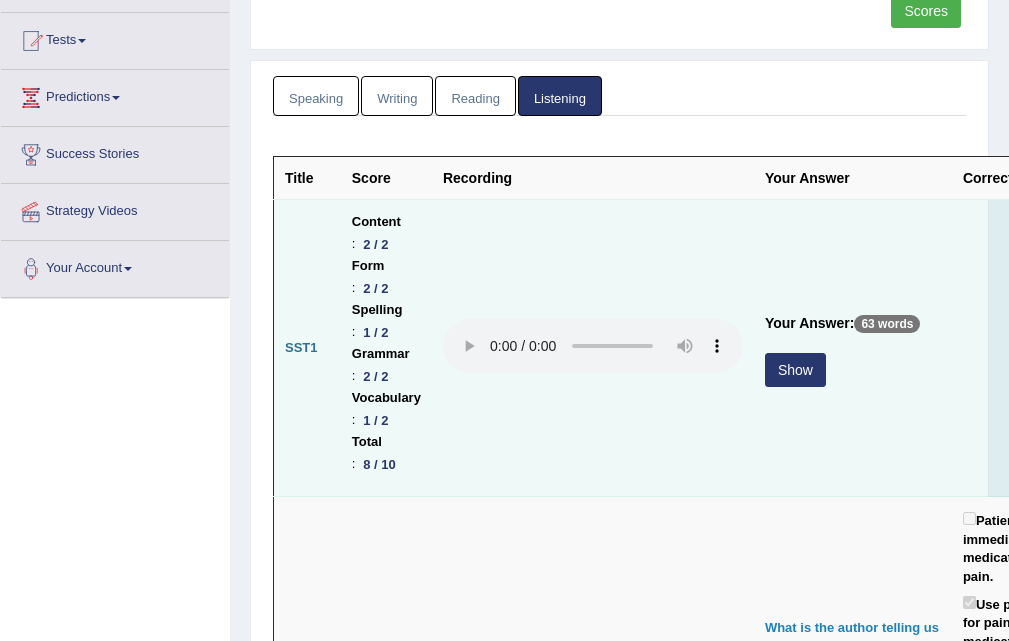 click on "Show" at bounding box center [795, 370] 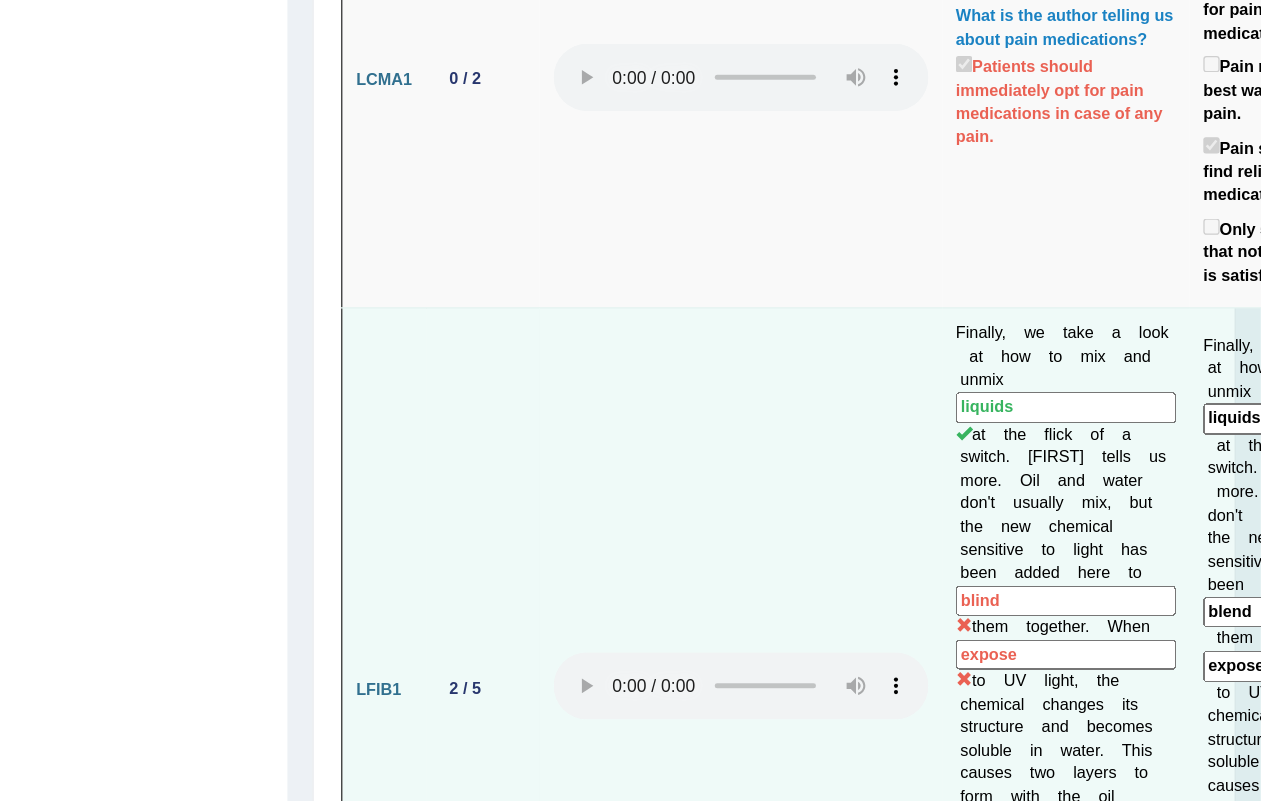 scroll, scrollTop: 1000, scrollLeft: 0, axis: vertical 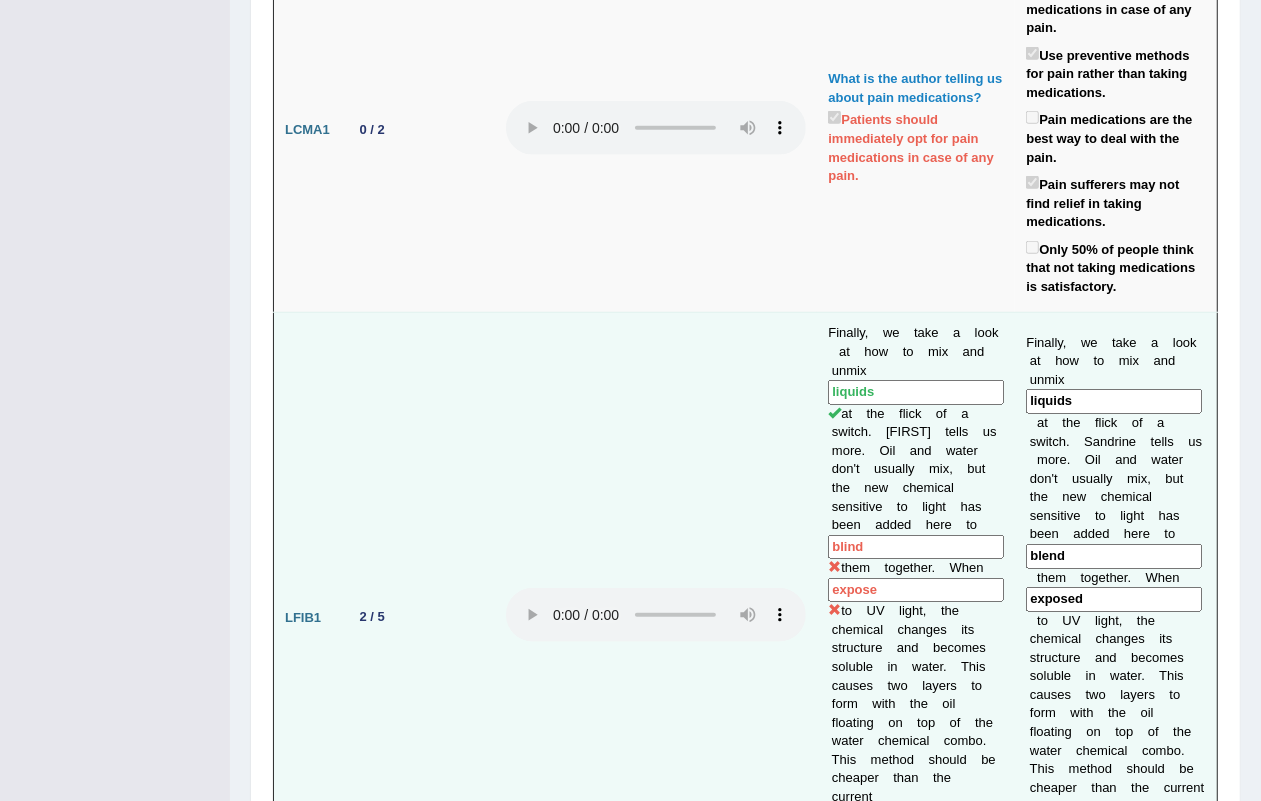 drag, startPoint x: 1022, startPoint y: 5, endPoint x: 647, endPoint y: 415, distance: 555.63025 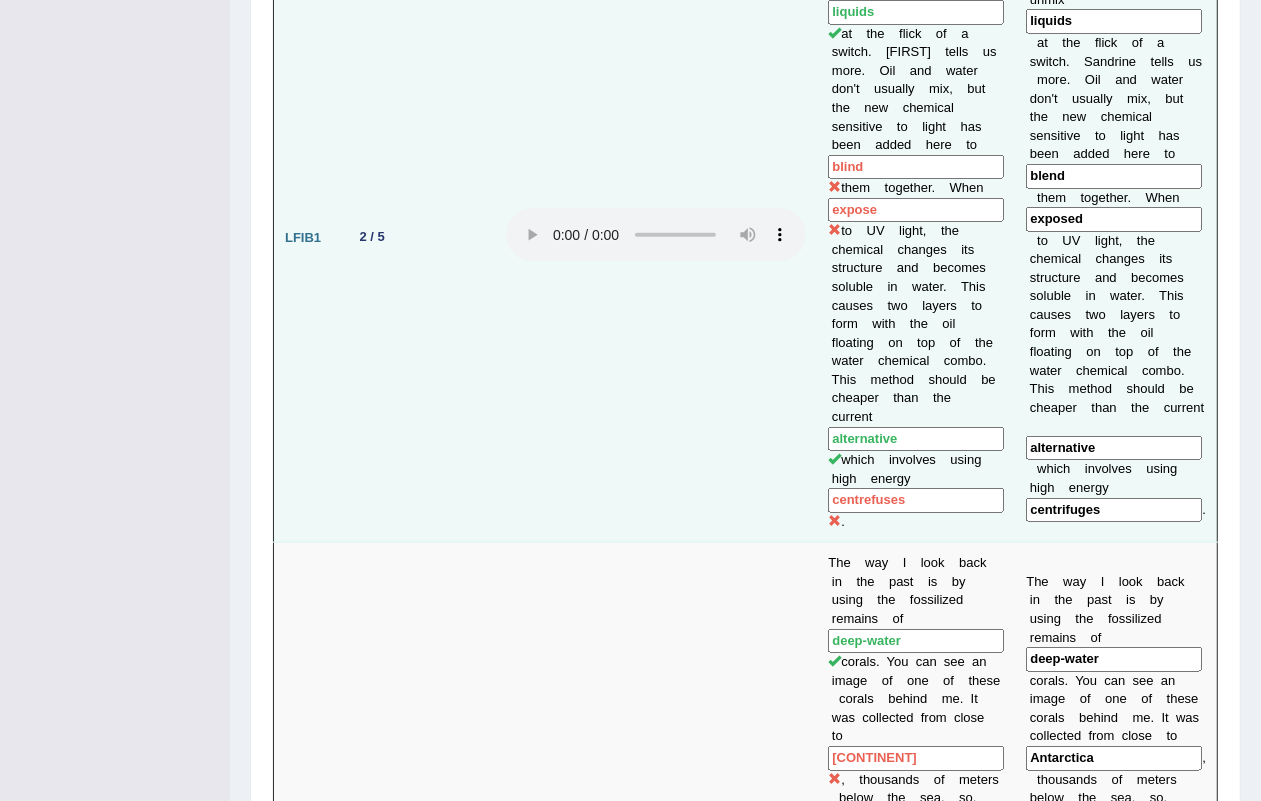 scroll, scrollTop: 1375, scrollLeft: 0, axis: vertical 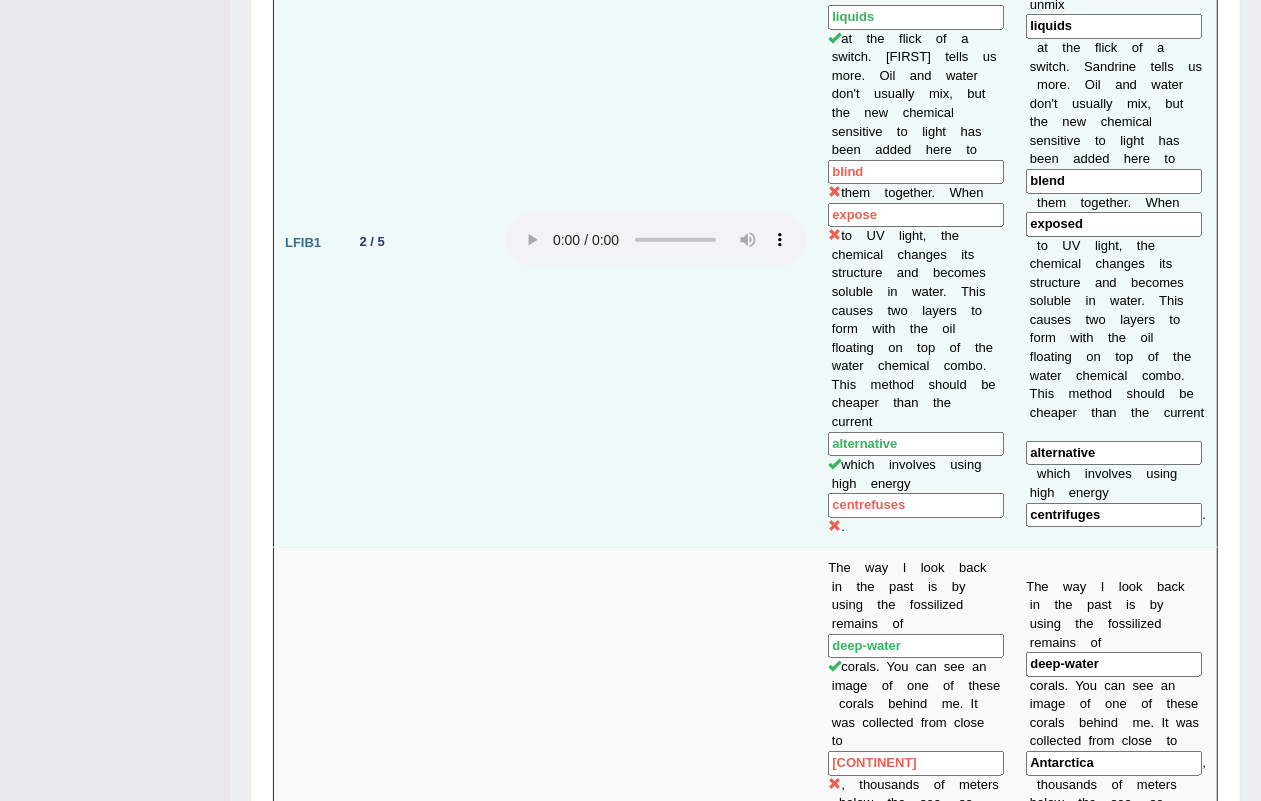 drag, startPoint x: 1260, startPoint y: 1, endPoint x: 501, endPoint y: 336, distance: 829.6421 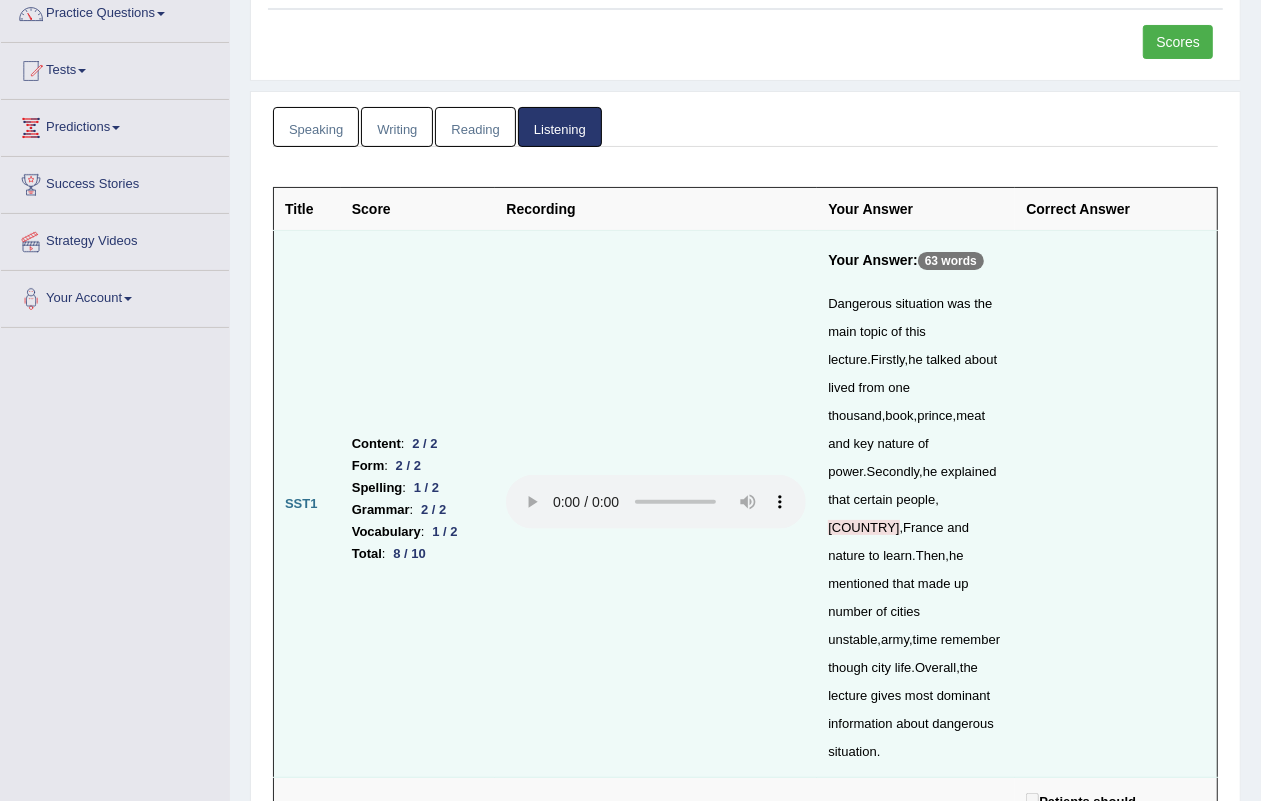 scroll, scrollTop: 0, scrollLeft: 0, axis: both 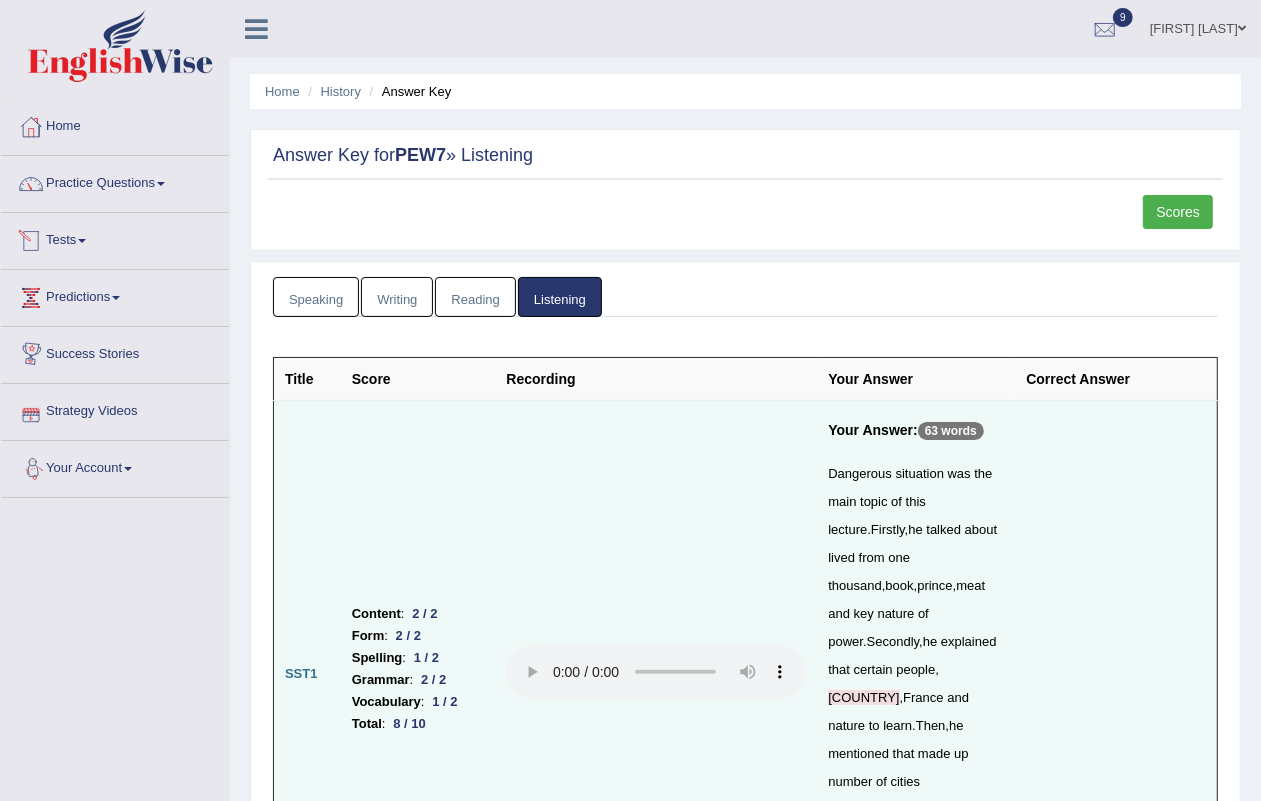 click on "Tests" at bounding box center (115, 238) 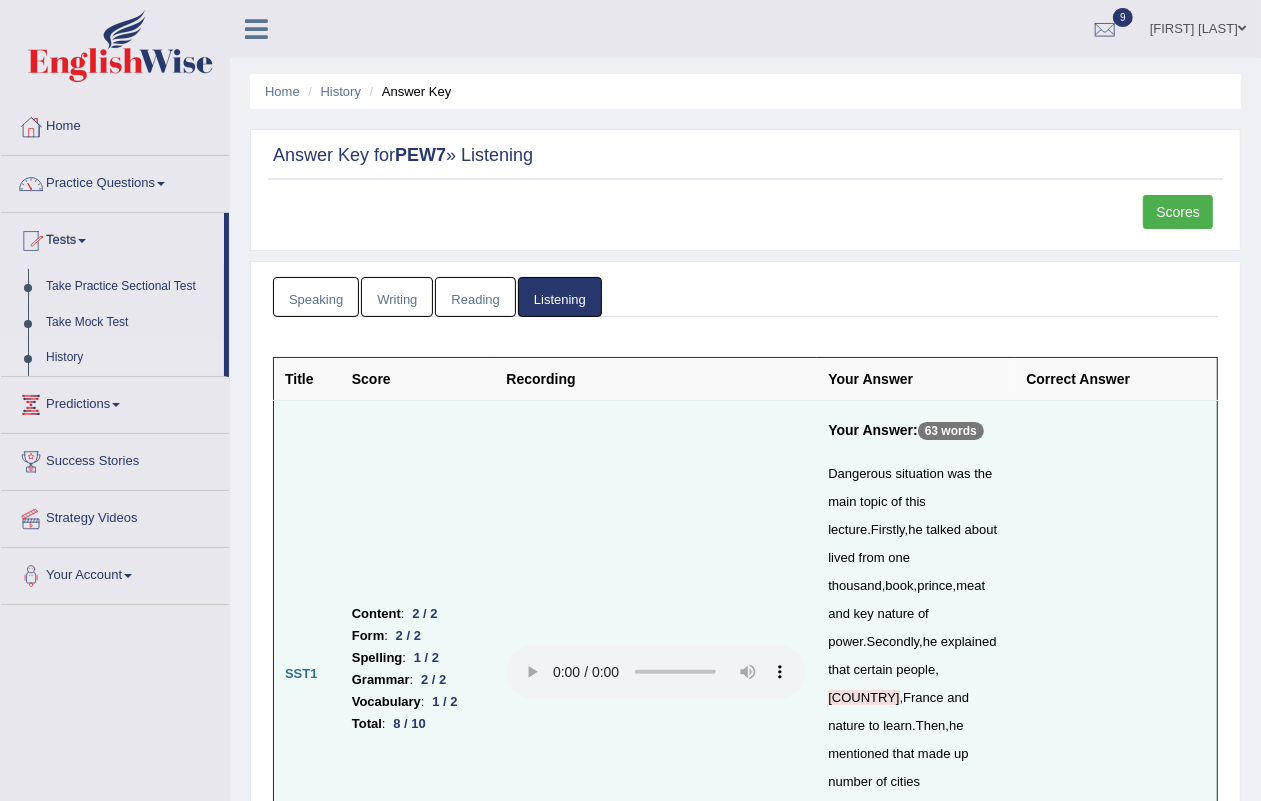 click on "History" at bounding box center (130, 358) 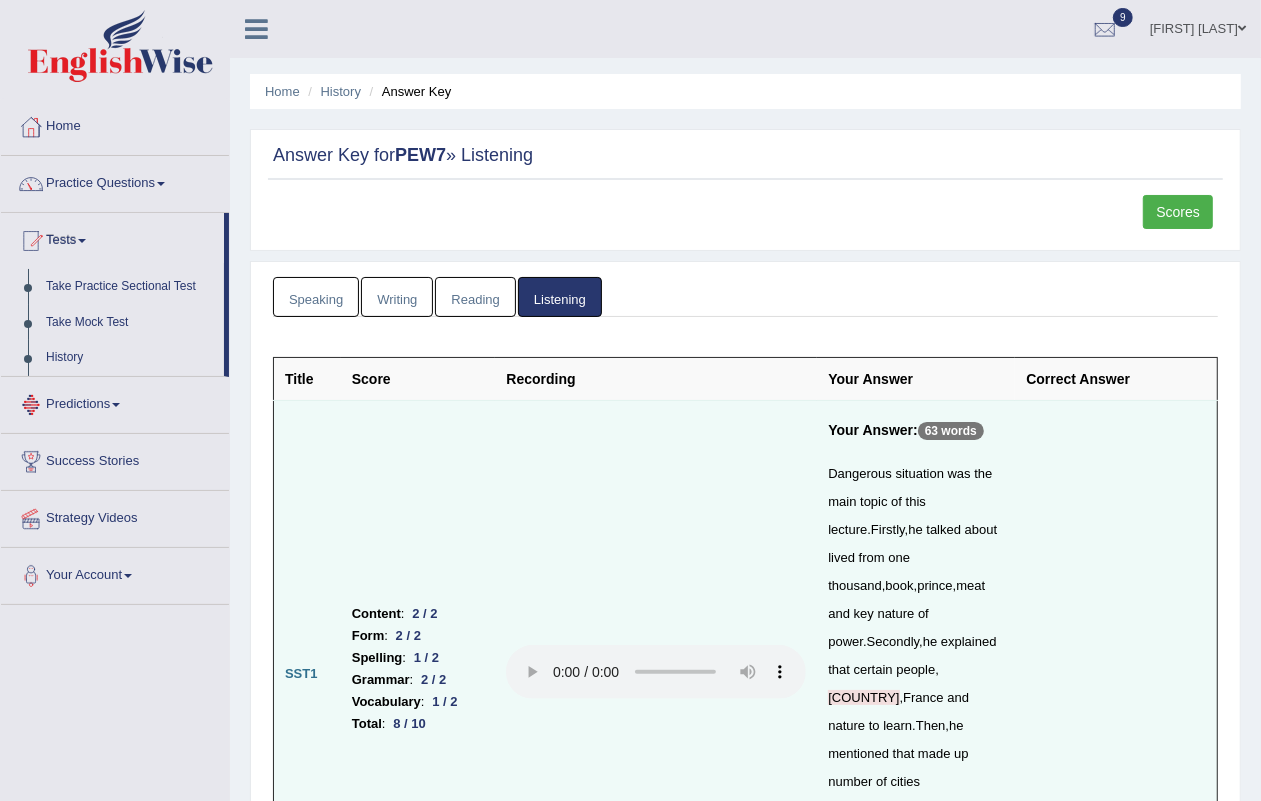 scroll, scrollTop: 16, scrollLeft: 0, axis: vertical 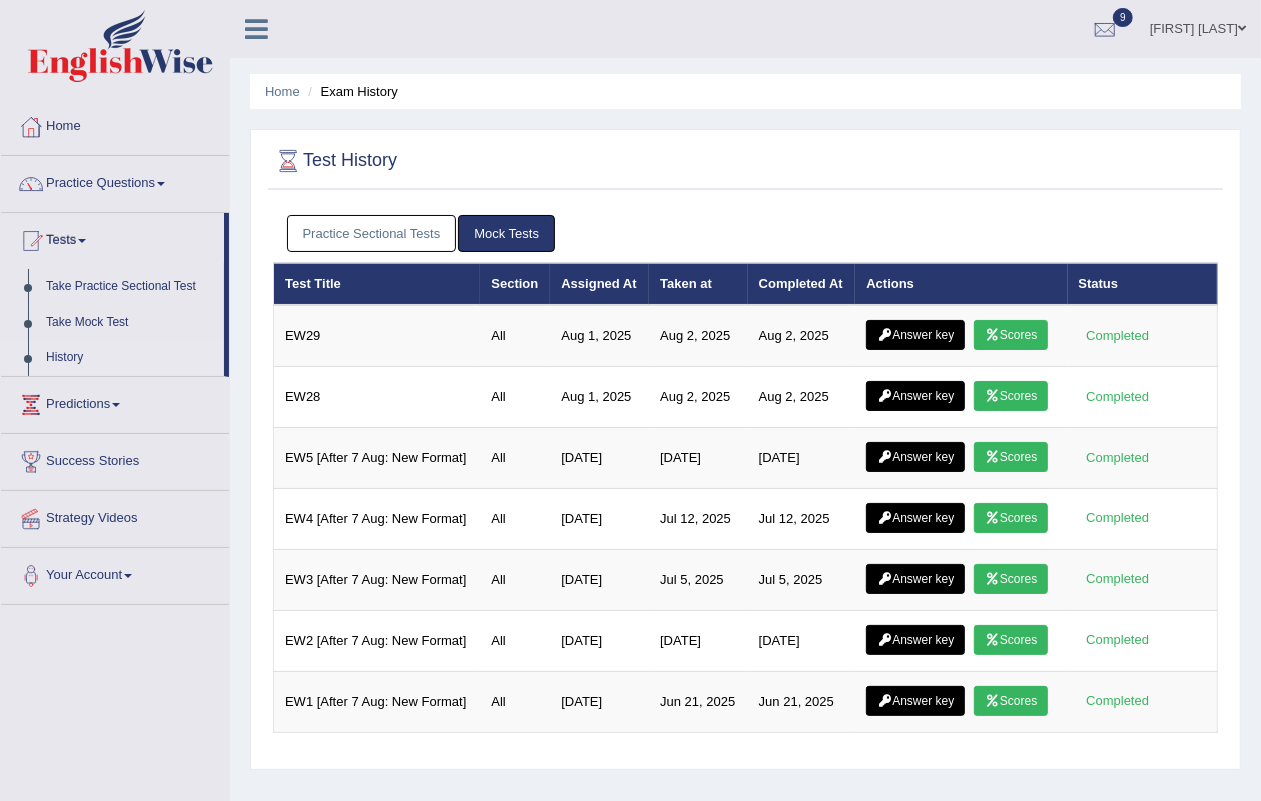 click on "Practice Sectional Tests" at bounding box center [372, 233] 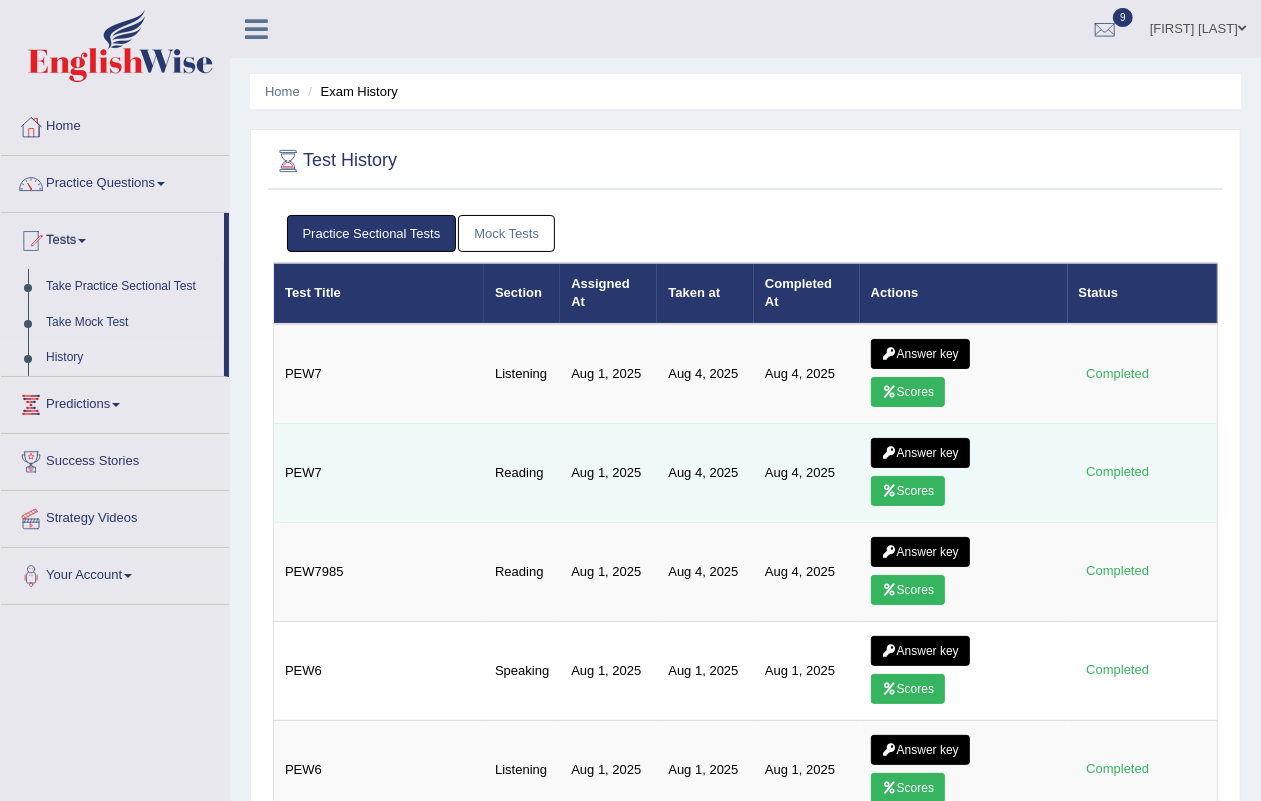 click on "Scores" at bounding box center (908, 491) 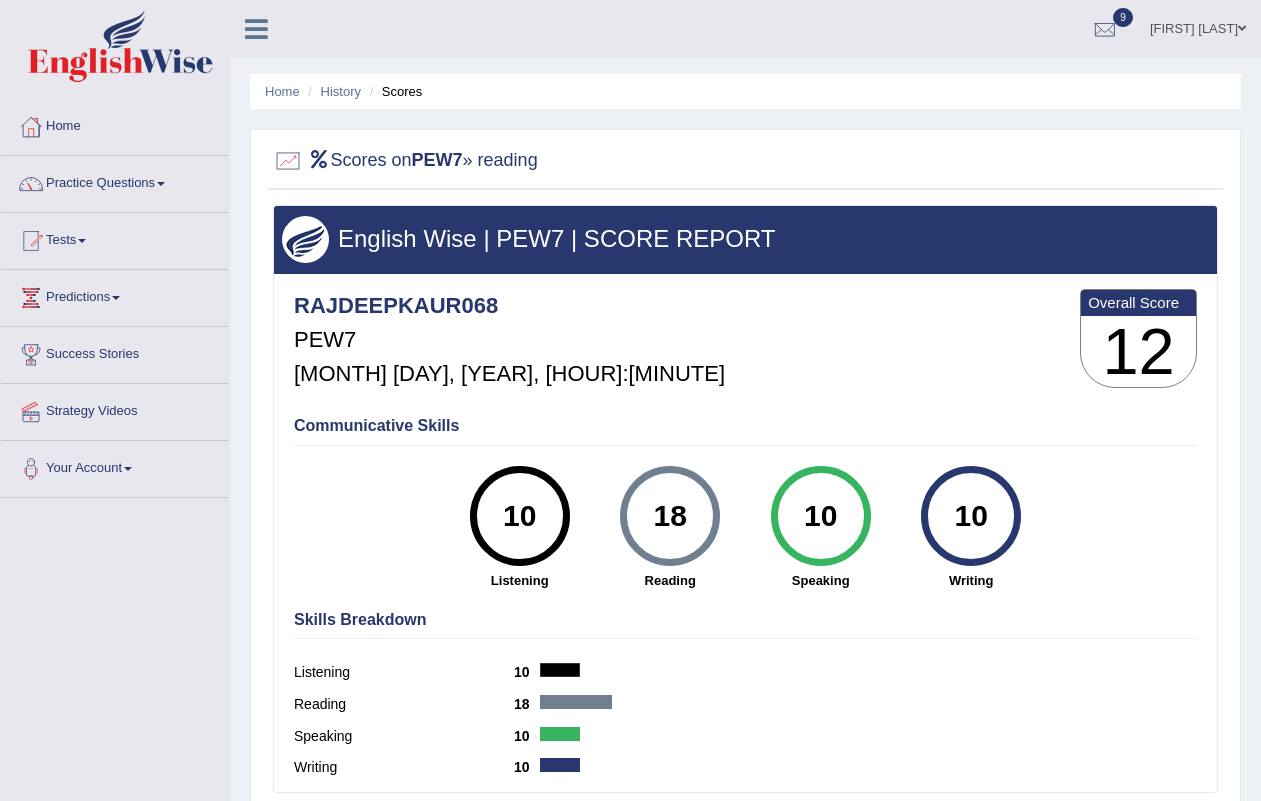 scroll, scrollTop: 0, scrollLeft: 0, axis: both 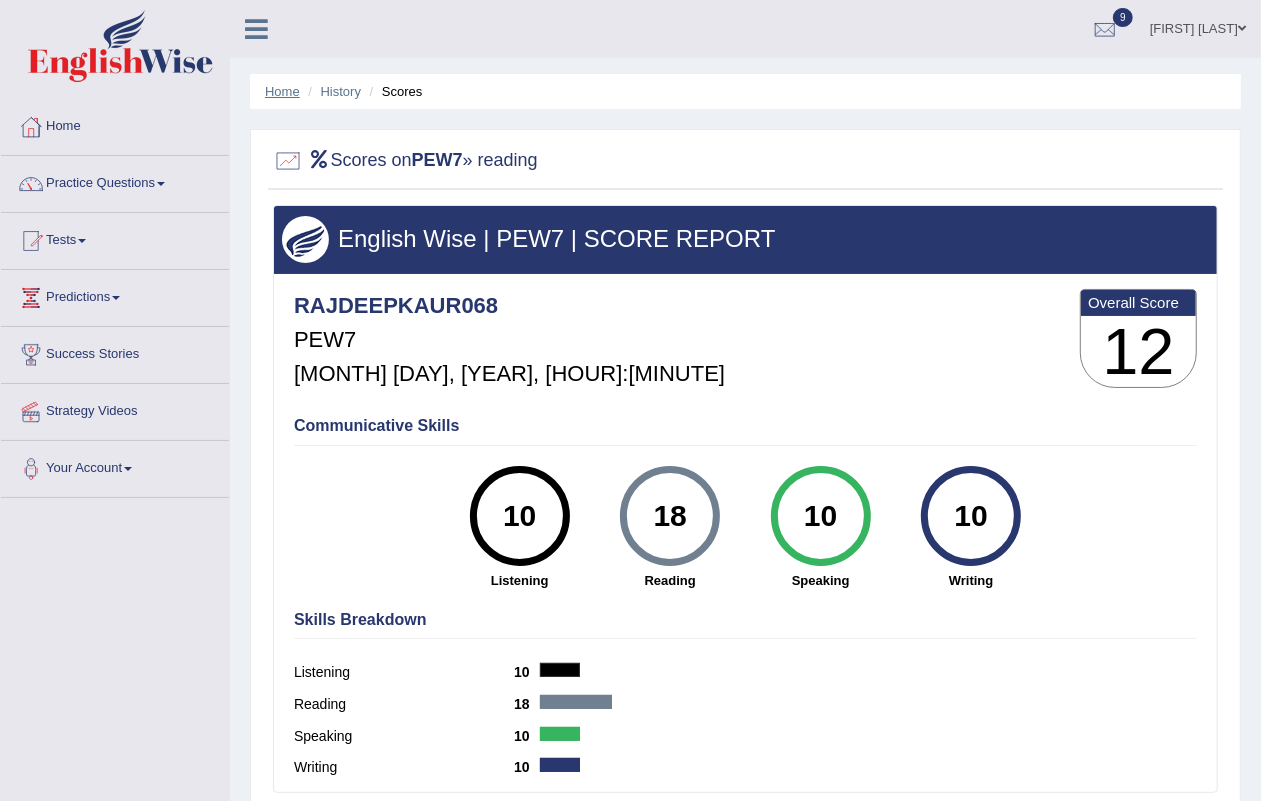 click on "Home" at bounding box center [282, 91] 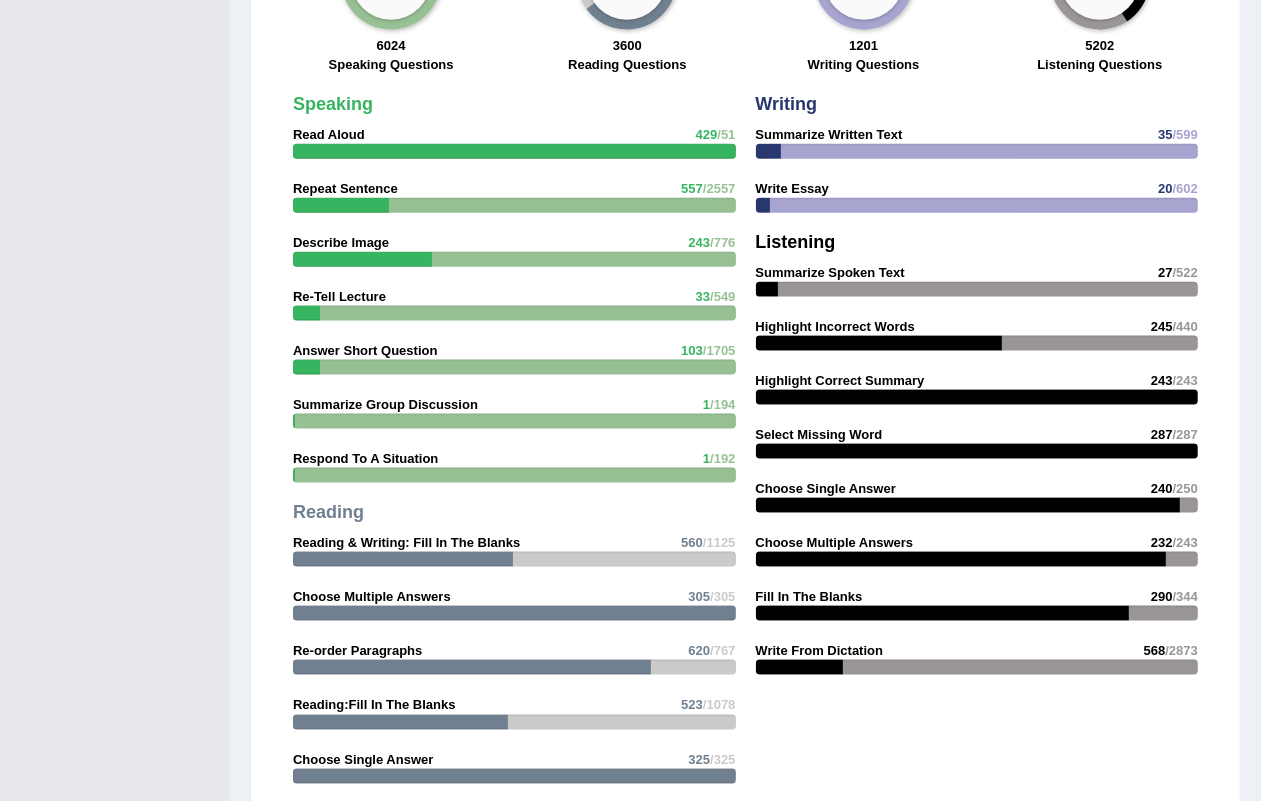 scroll, scrollTop: 1625, scrollLeft: 0, axis: vertical 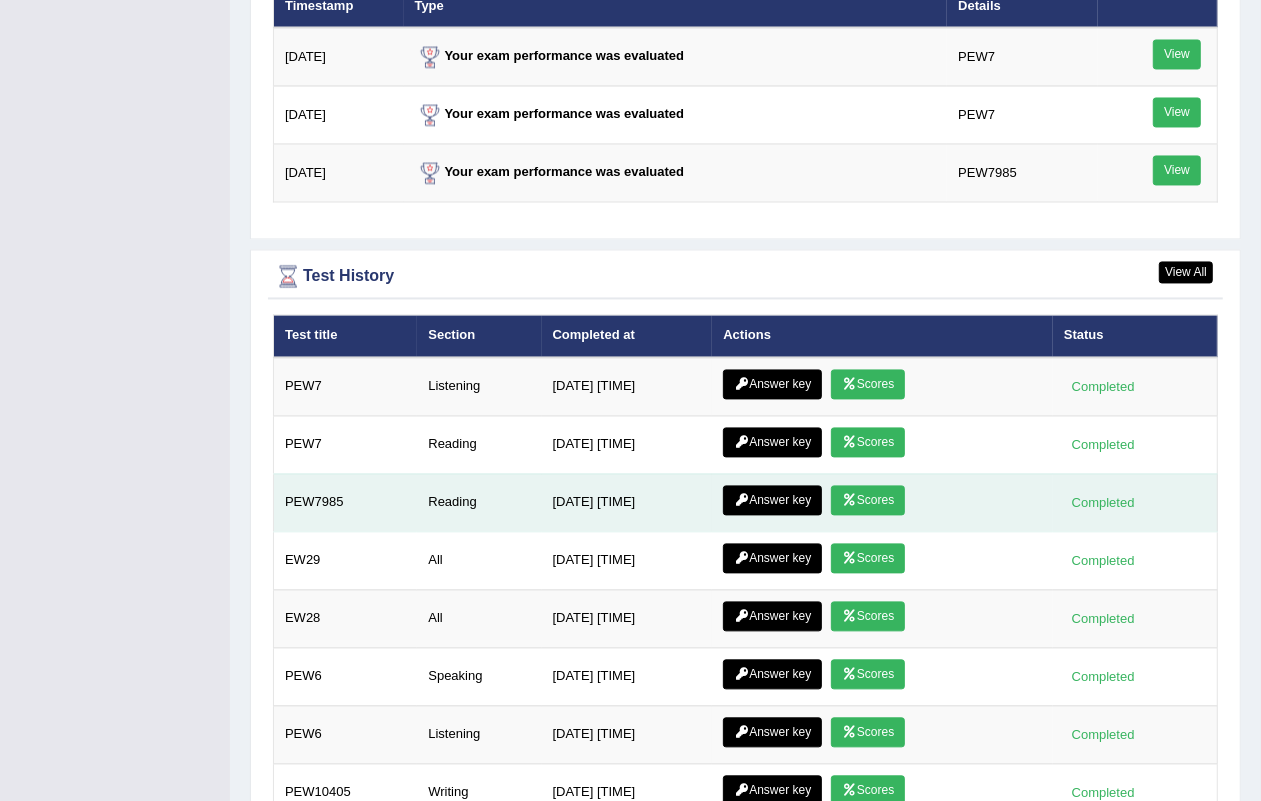click on "Scores" at bounding box center (868, 500) 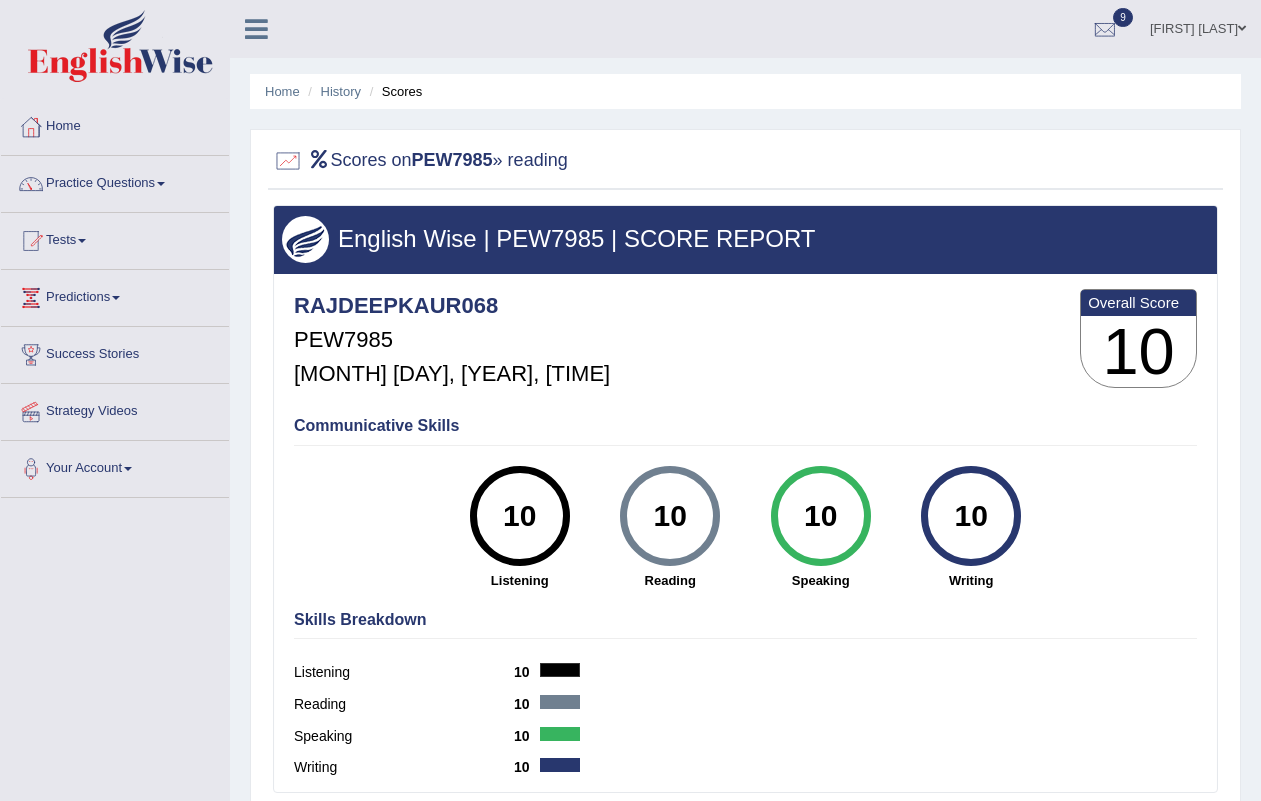 scroll, scrollTop: 0, scrollLeft: 0, axis: both 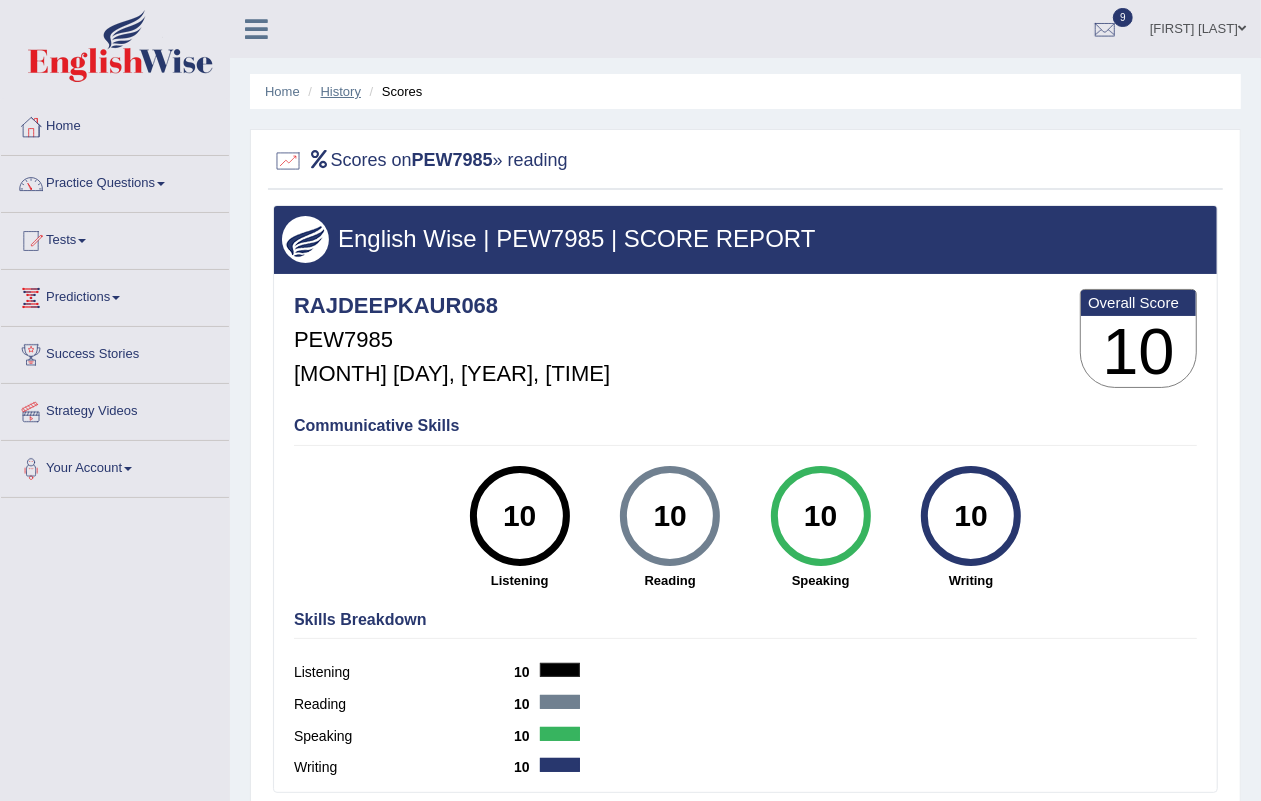 click on "History" at bounding box center (341, 91) 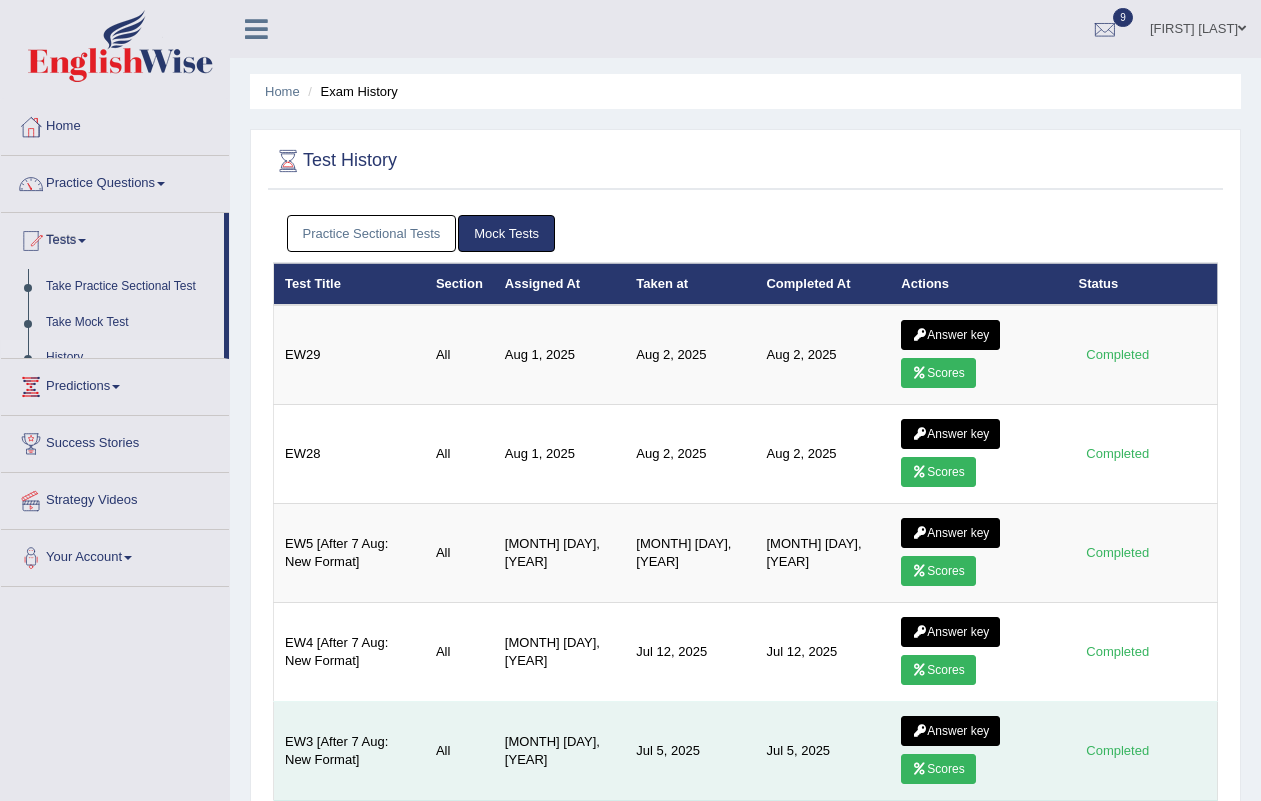 scroll, scrollTop: 0, scrollLeft: 0, axis: both 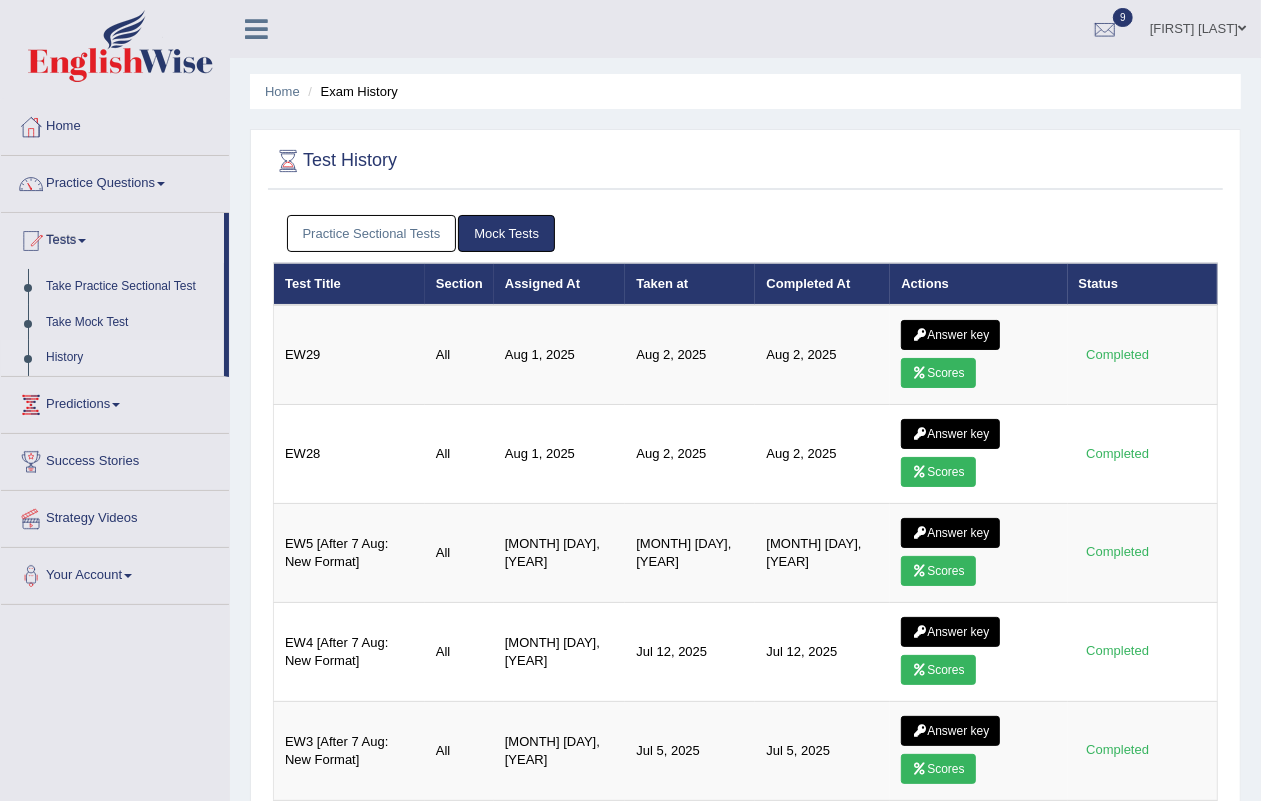 click on "Practice Sectional Tests" at bounding box center [372, 233] 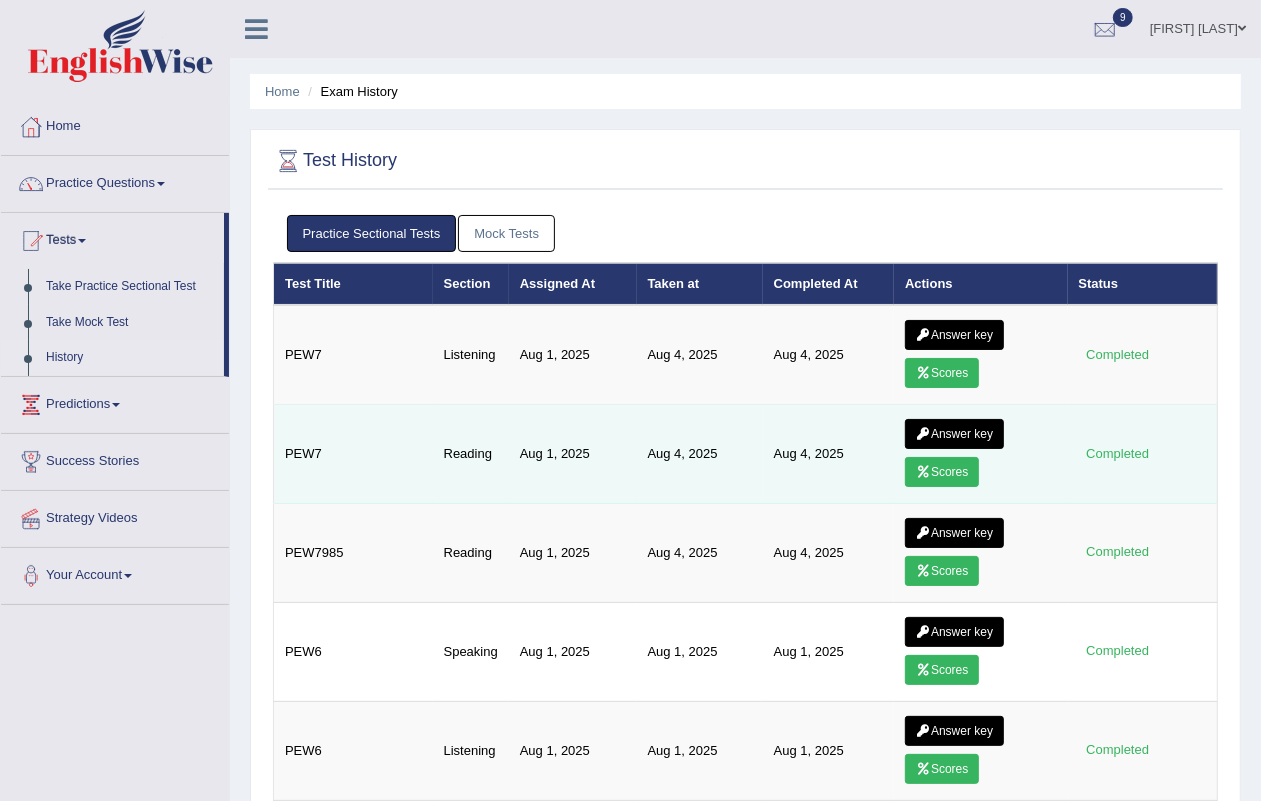 click on "Answer key" at bounding box center (954, 434) 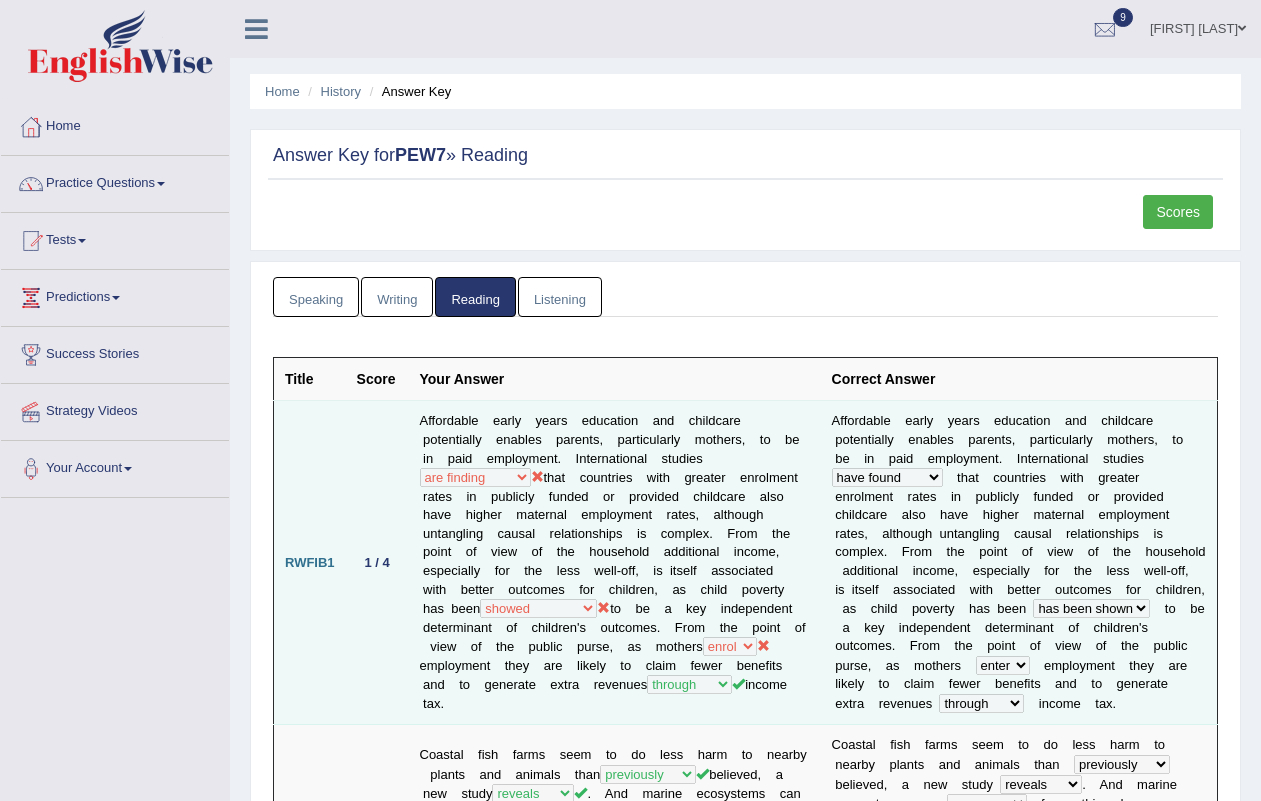 scroll, scrollTop: 0, scrollLeft: 0, axis: both 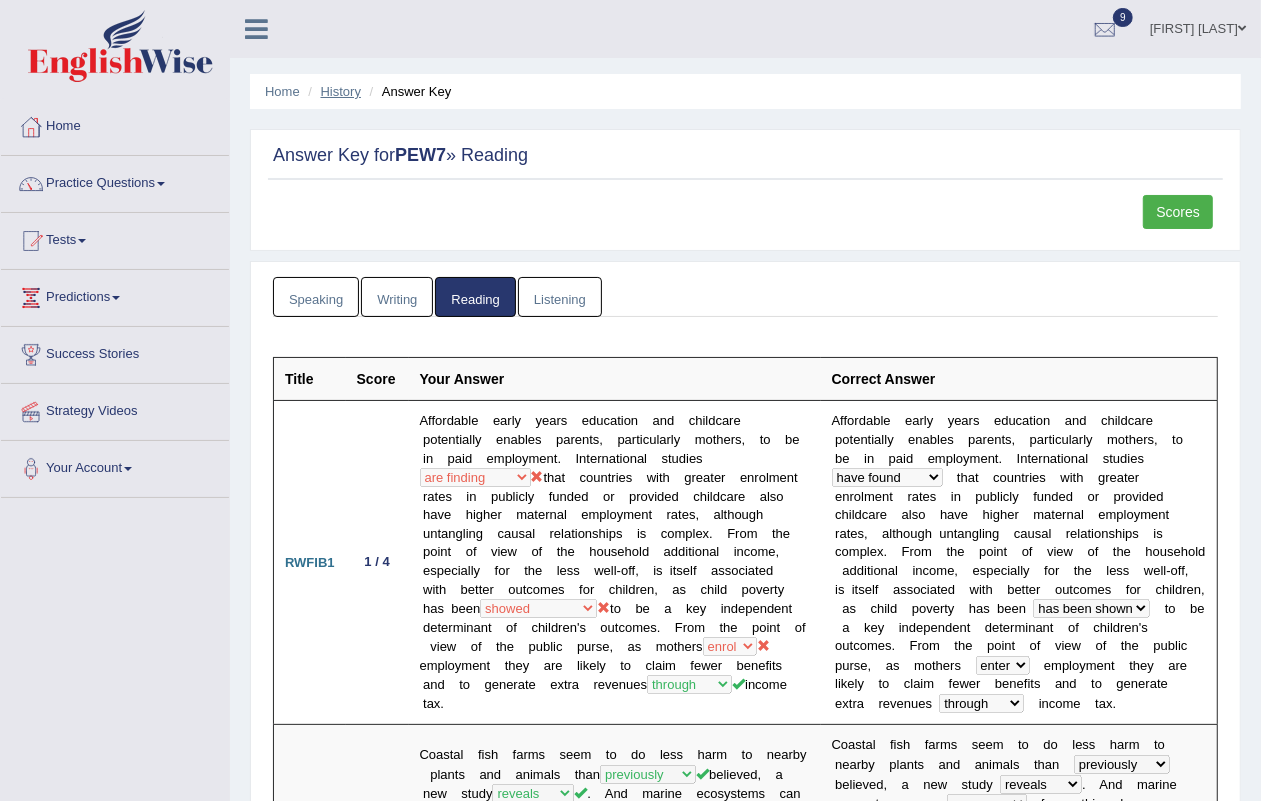 click on "History" at bounding box center [341, 91] 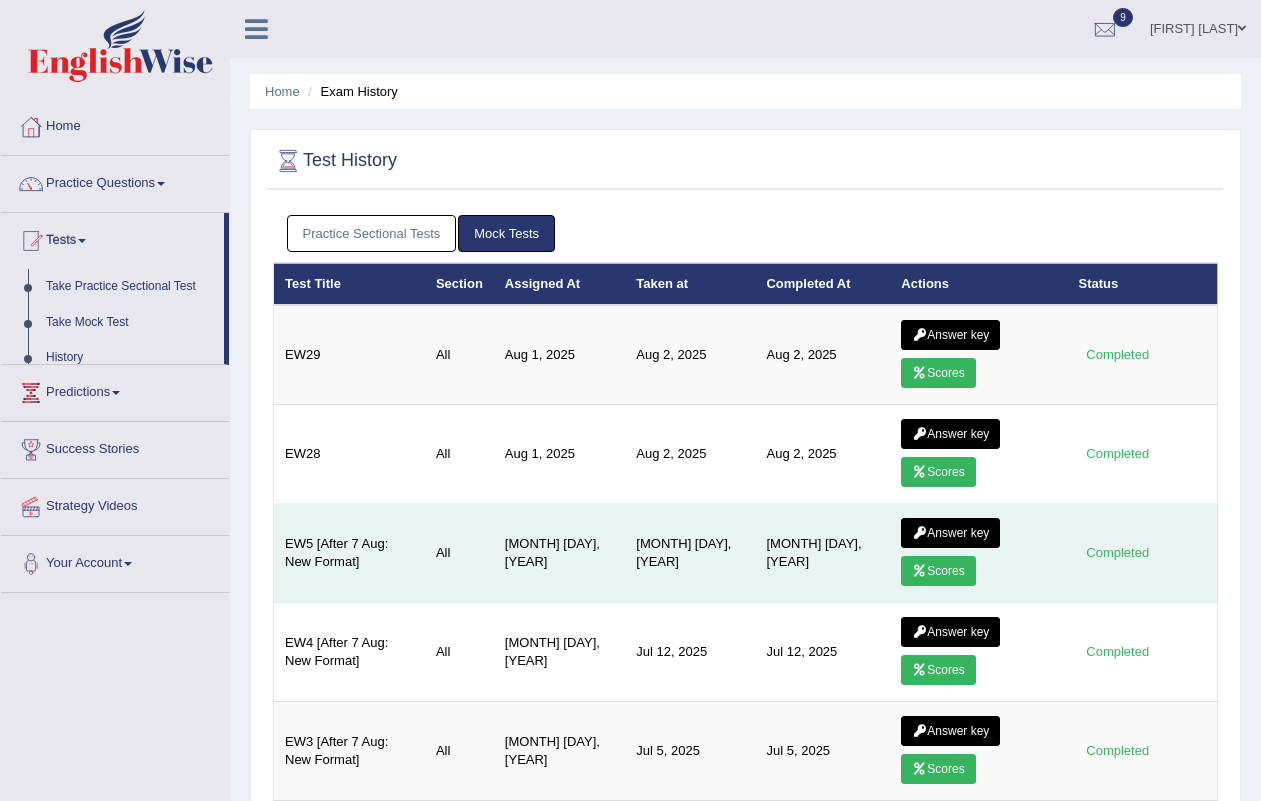scroll, scrollTop: 0, scrollLeft: 0, axis: both 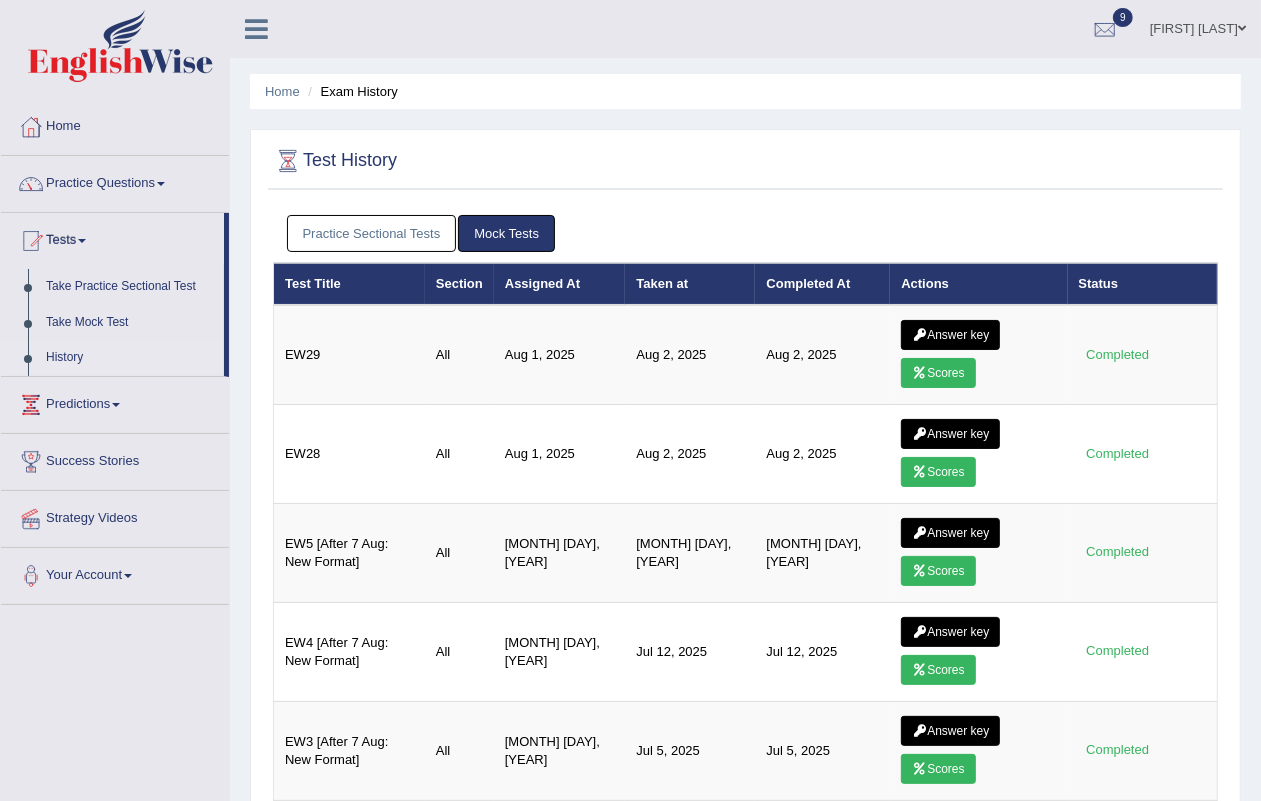 click on "Practice Sectional Tests" at bounding box center [372, 233] 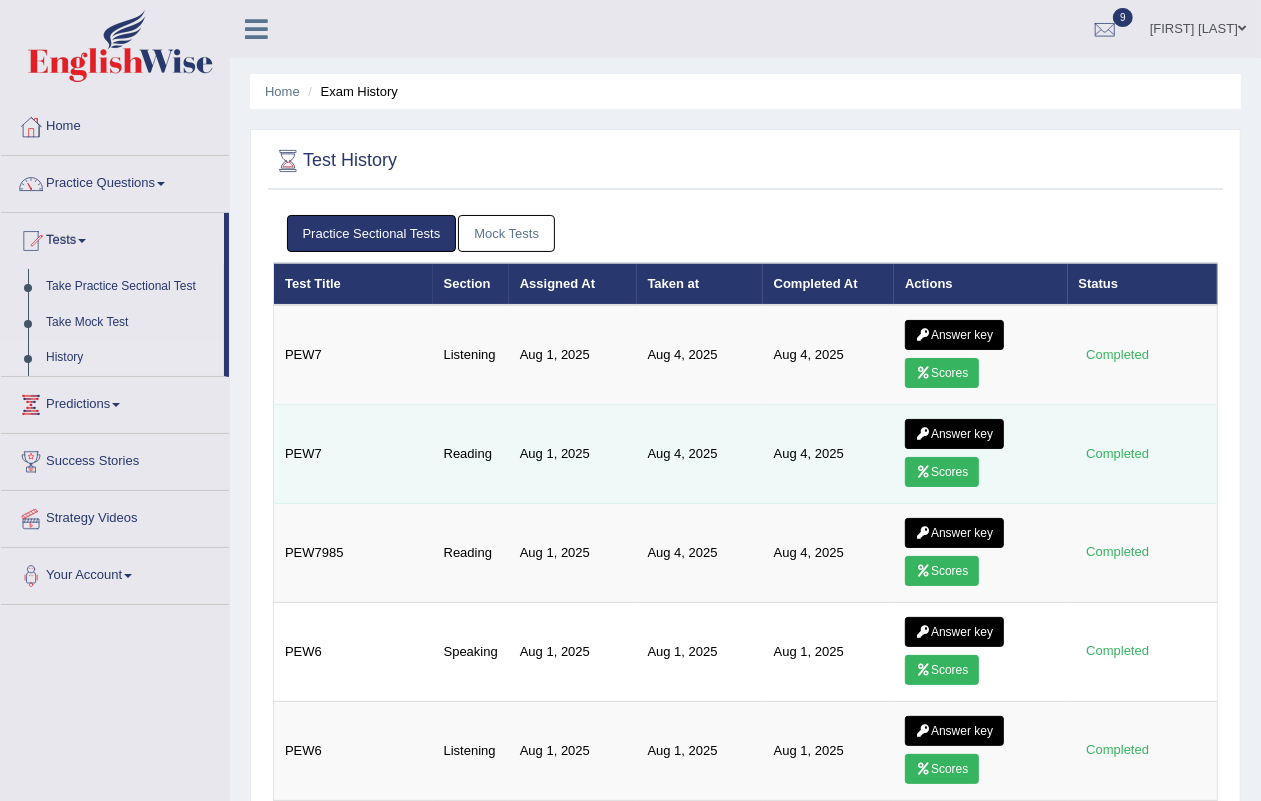 scroll, scrollTop: 125, scrollLeft: 0, axis: vertical 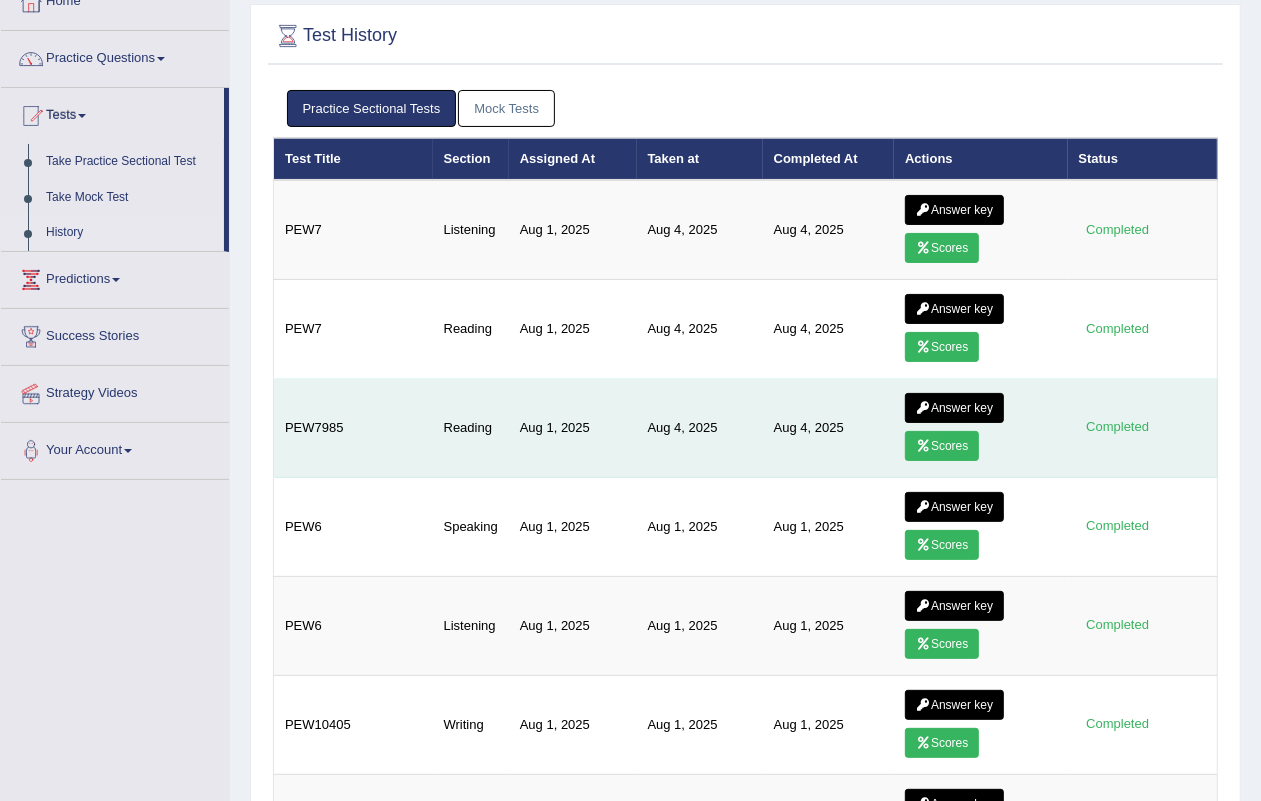 click on "Answer key" at bounding box center [954, 408] 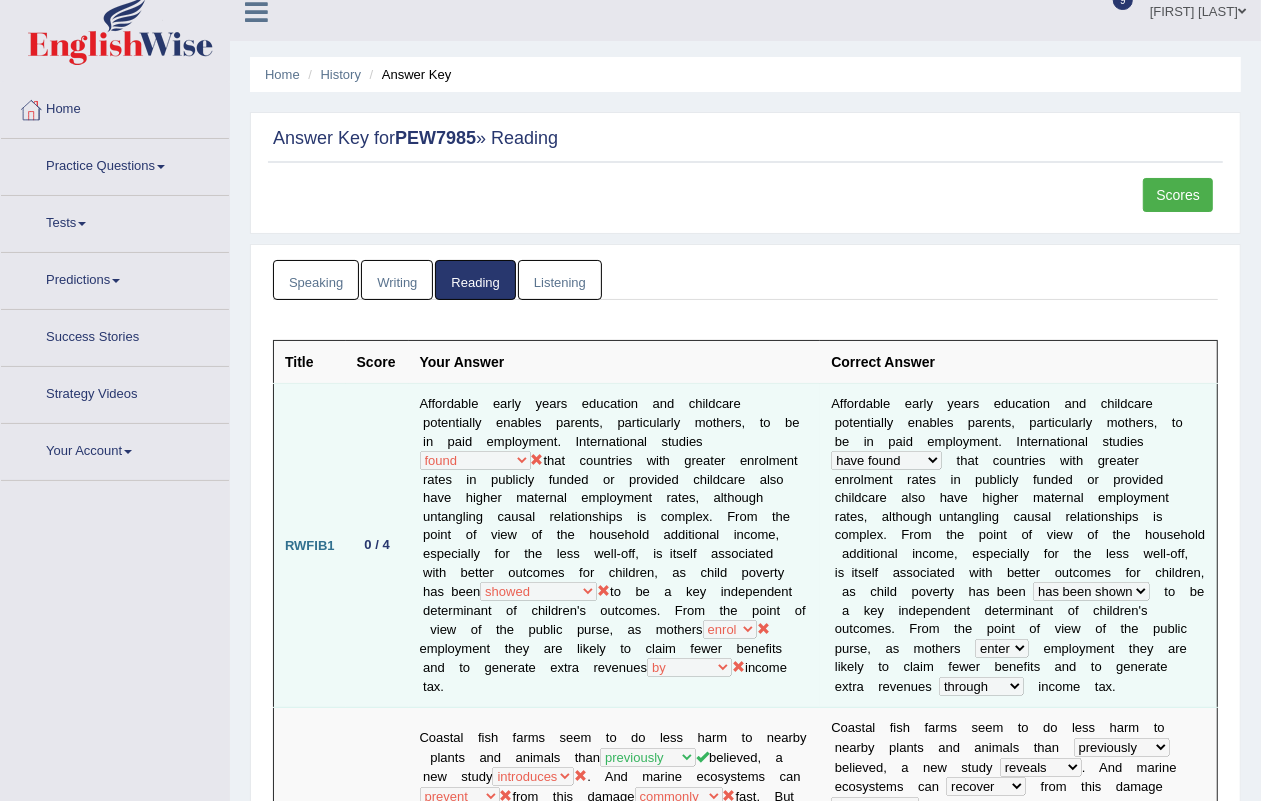 scroll, scrollTop: 230, scrollLeft: 0, axis: vertical 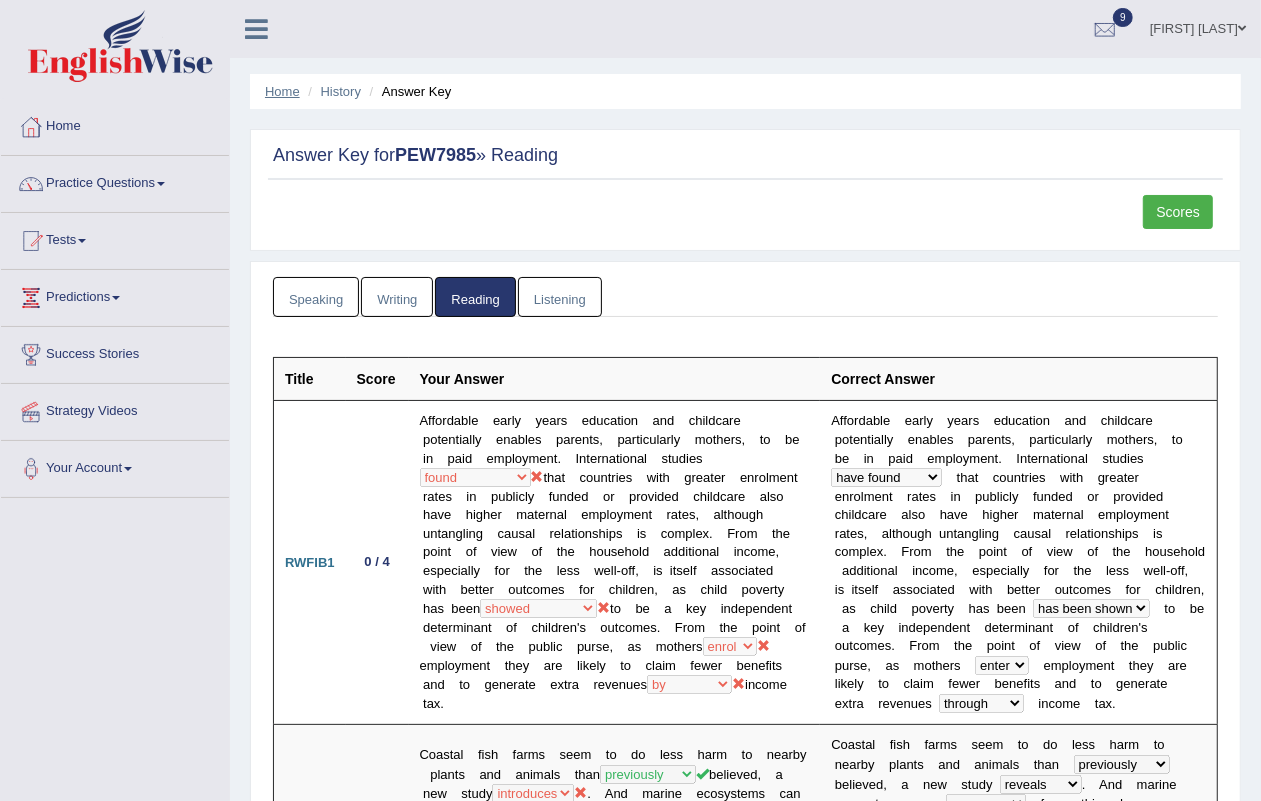 click on "Home" at bounding box center [282, 91] 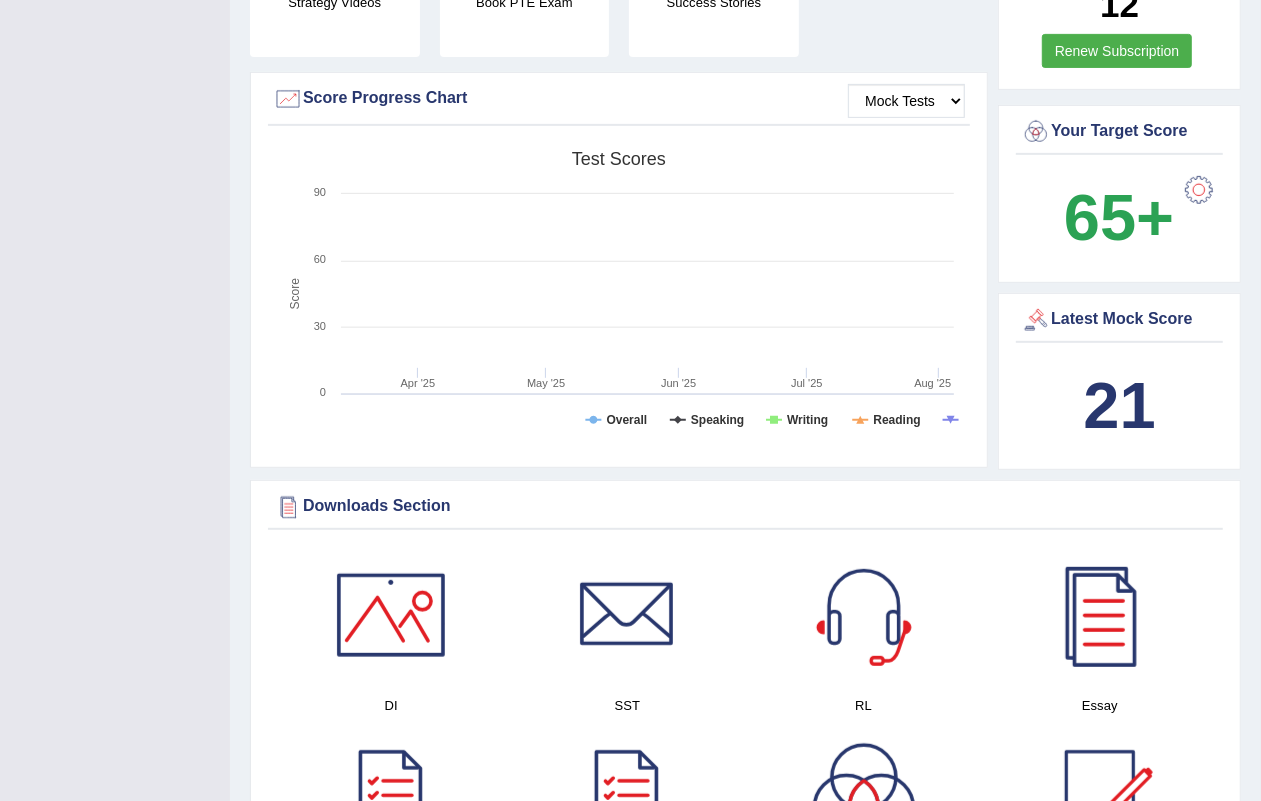scroll, scrollTop: 625, scrollLeft: 0, axis: vertical 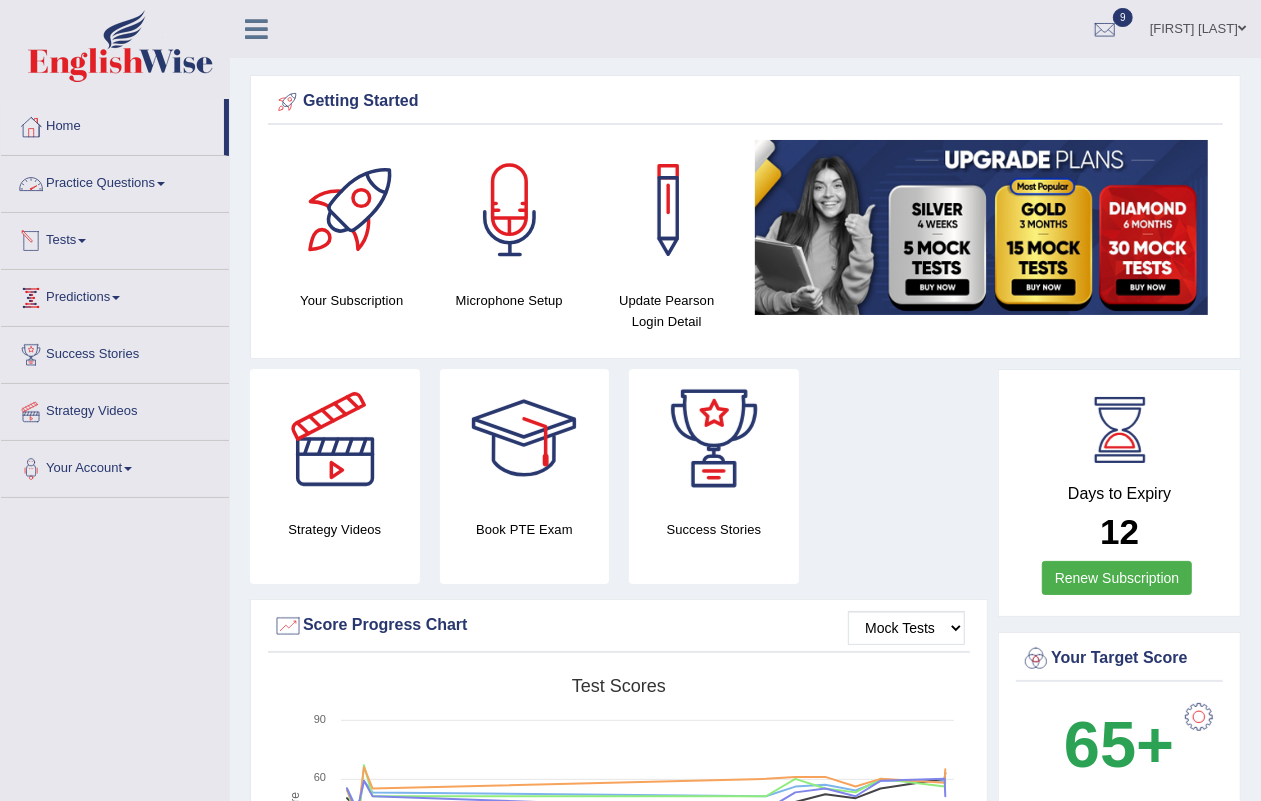click on "Practice Questions" at bounding box center (115, 181) 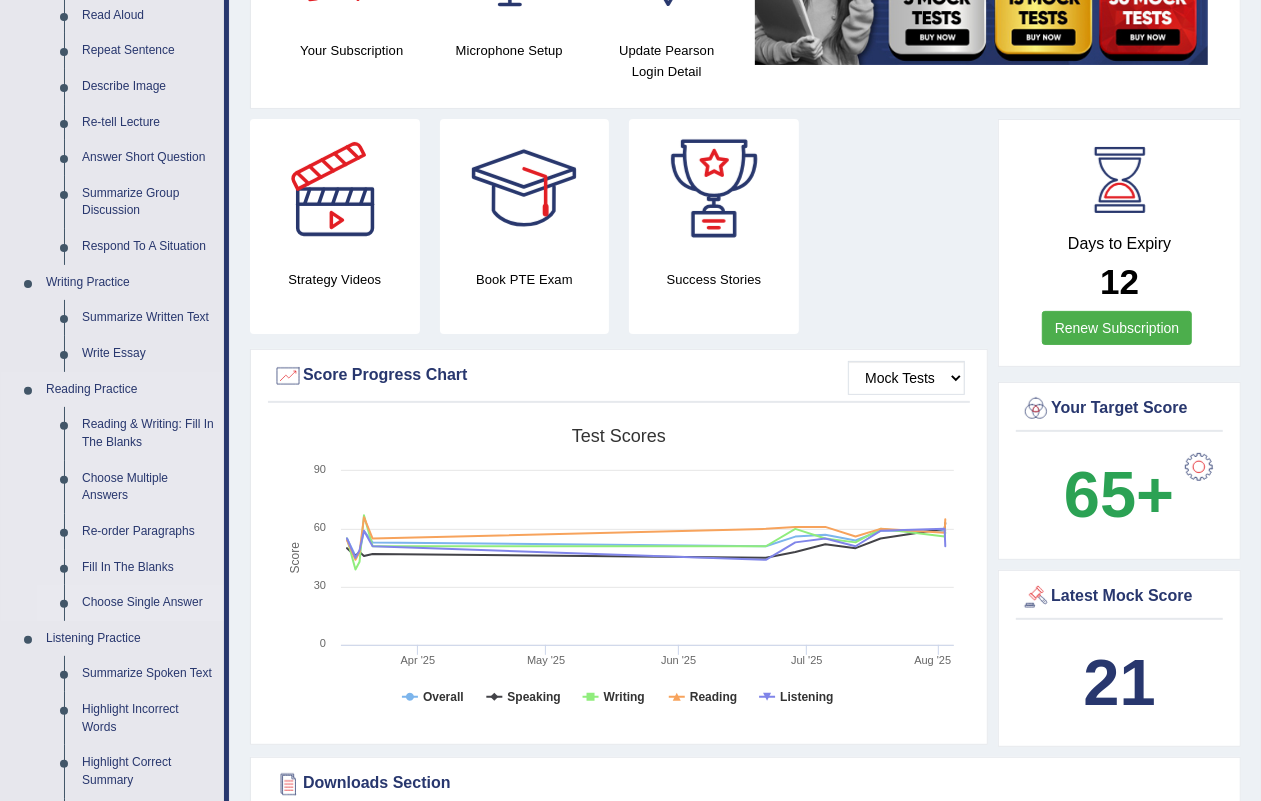 scroll, scrollTop: 625, scrollLeft: 0, axis: vertical 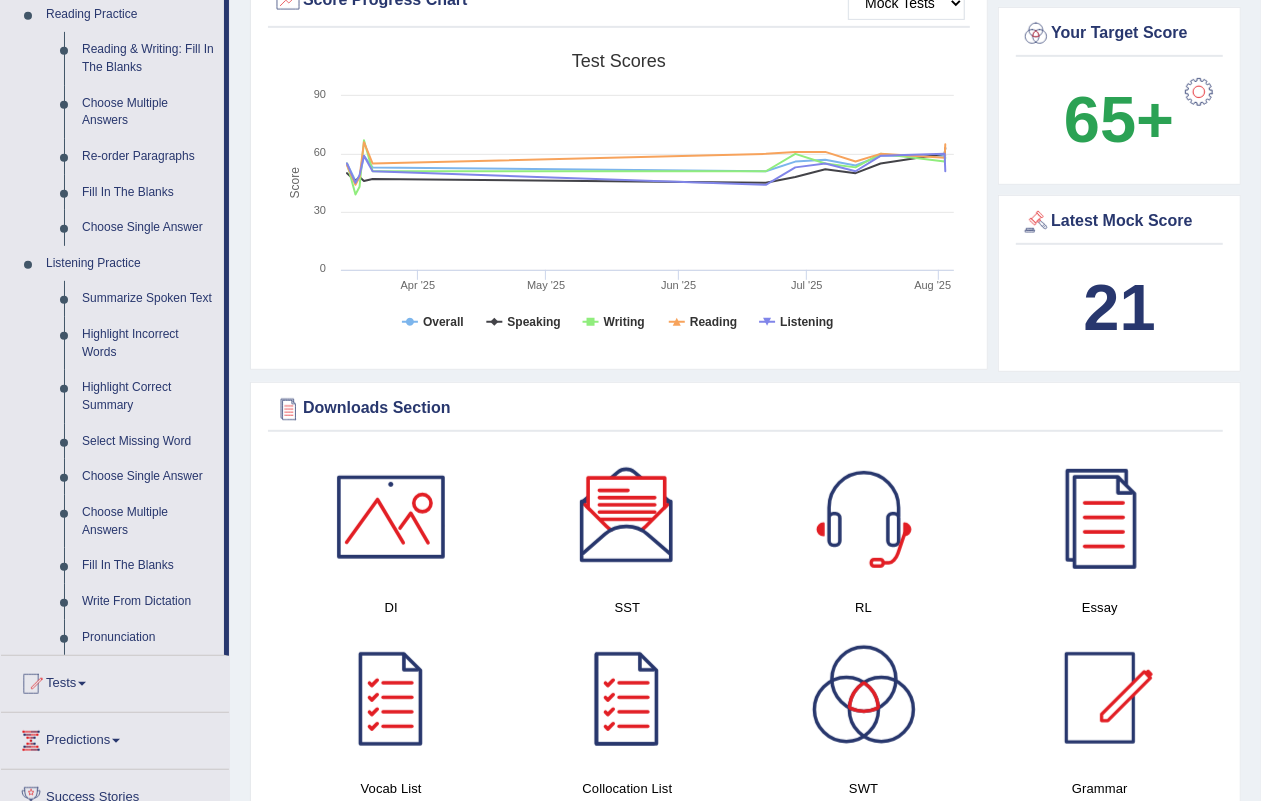 click on "Tests" at bounding box center [115, 681] 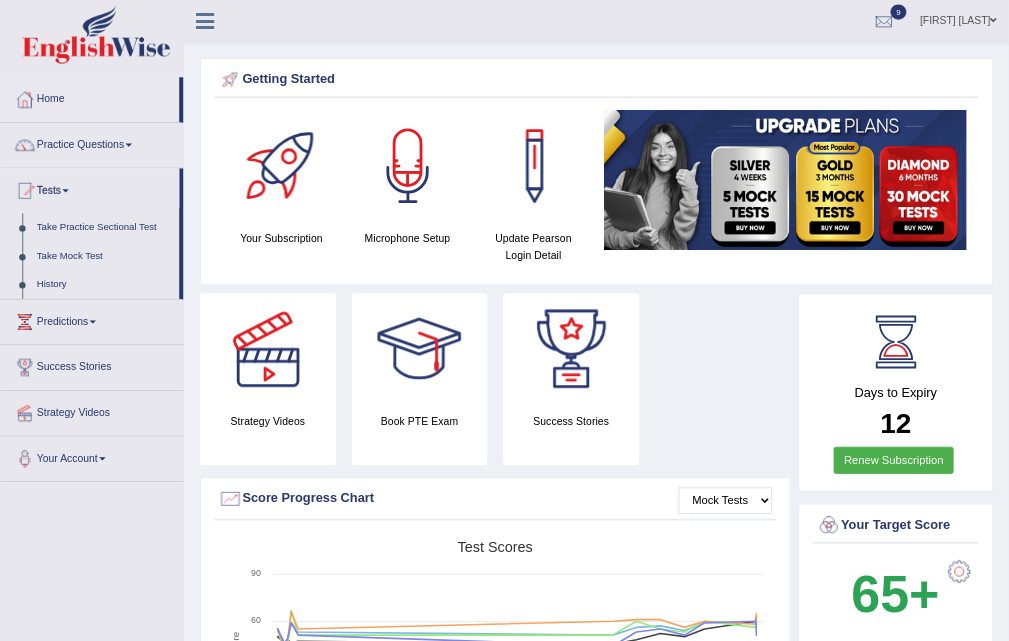 scroll, scrollTop: 0, scrollLeft: 0, axis: both 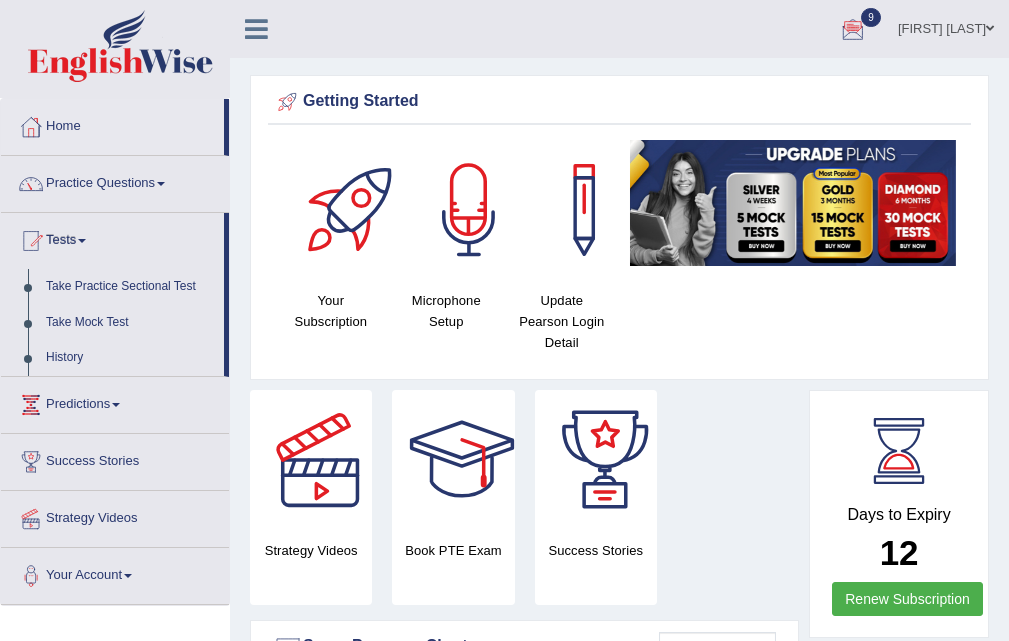 drag, startPoint x: 1235, startPoint y: 10, endPoint x: 491, endPoint y: 27, distance: 744.1942 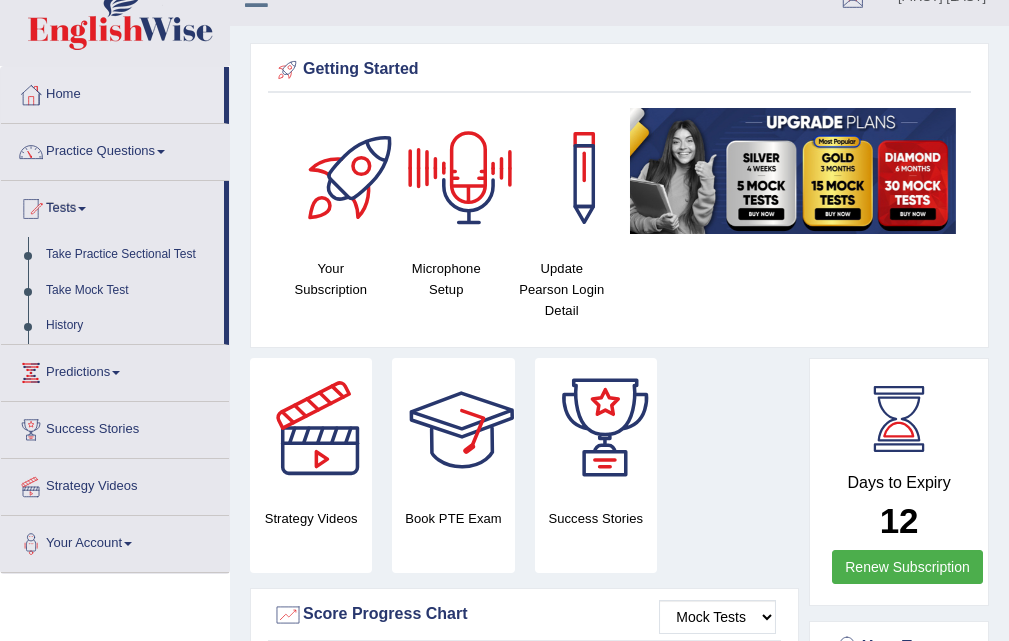 scroll, scrollTop: 0, scrollLeft: 0, axis: both 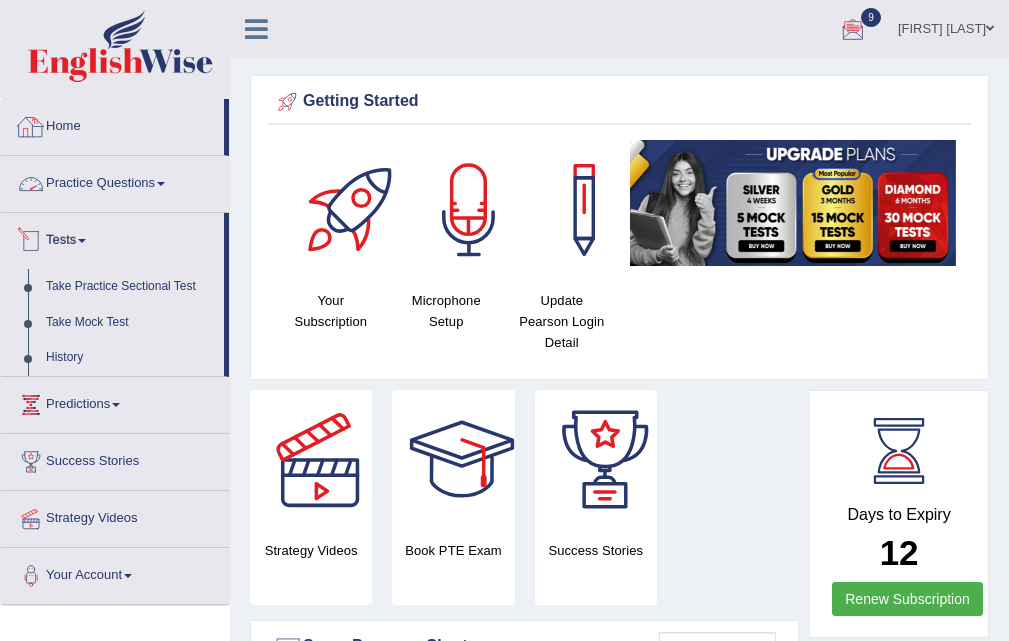 click on "Practice Questions" at bounding box center (115, 181) 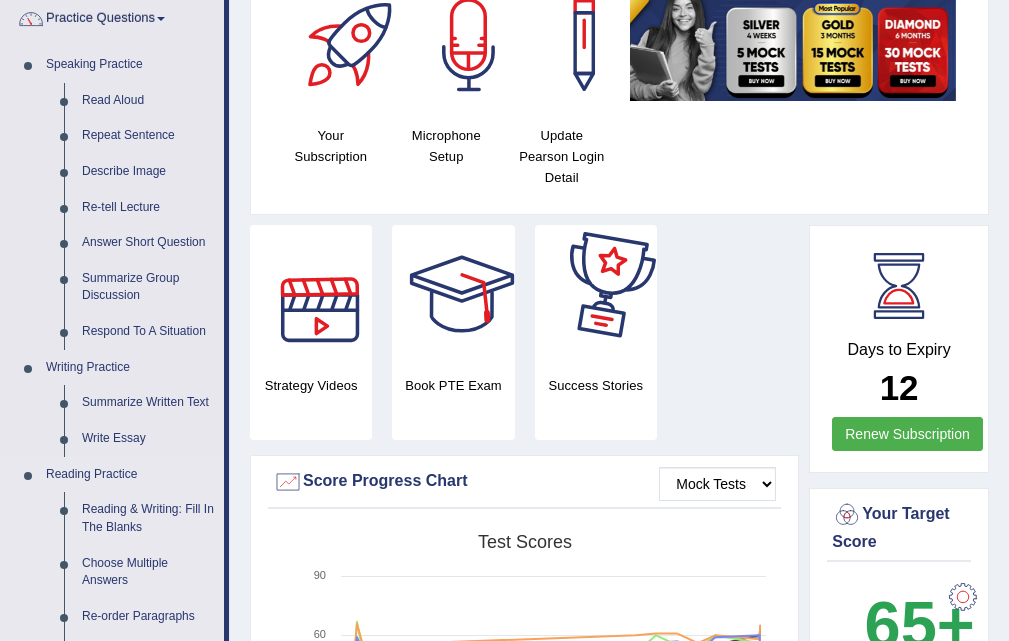 scroll, scrollTop: 200, scrollLeft: 0, axis: vertical 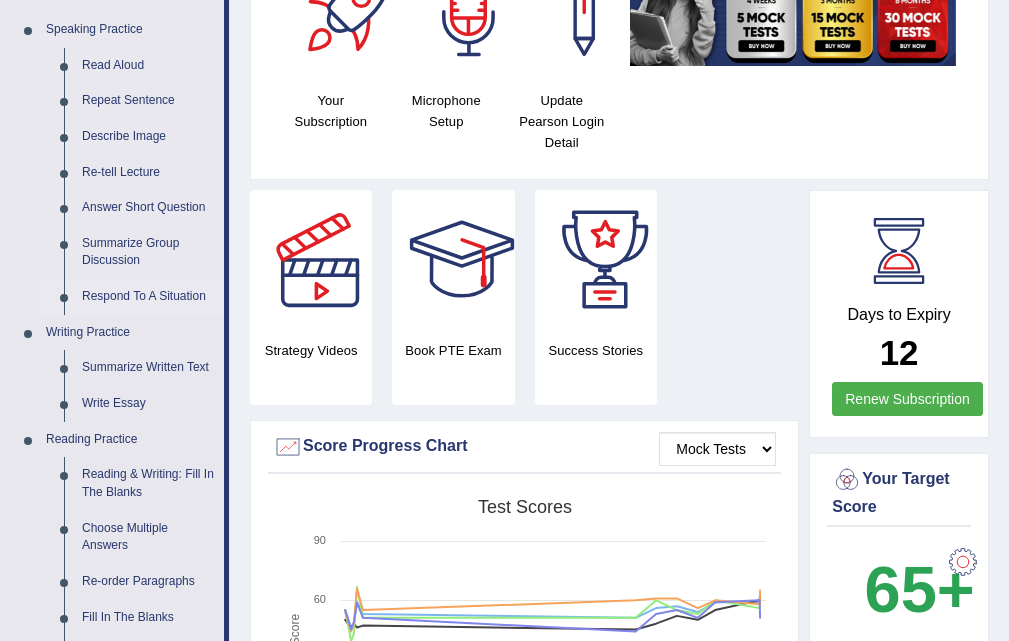 click on "Respond To A Situation" at bounding box center [148, 297] 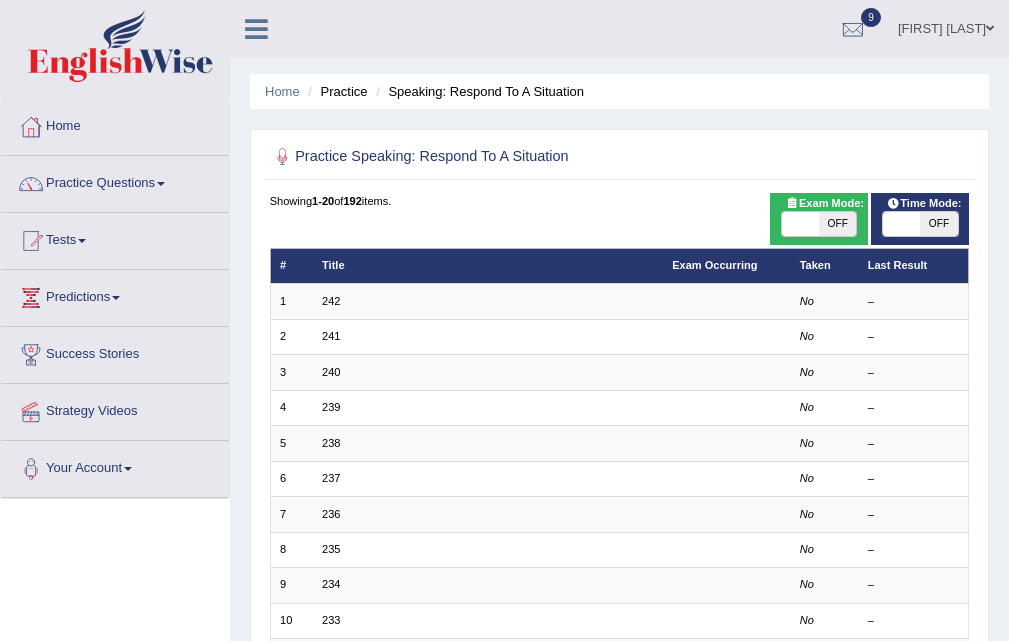 scroll, scrollTop: 190, scrollLeft: 0, axis: vertical 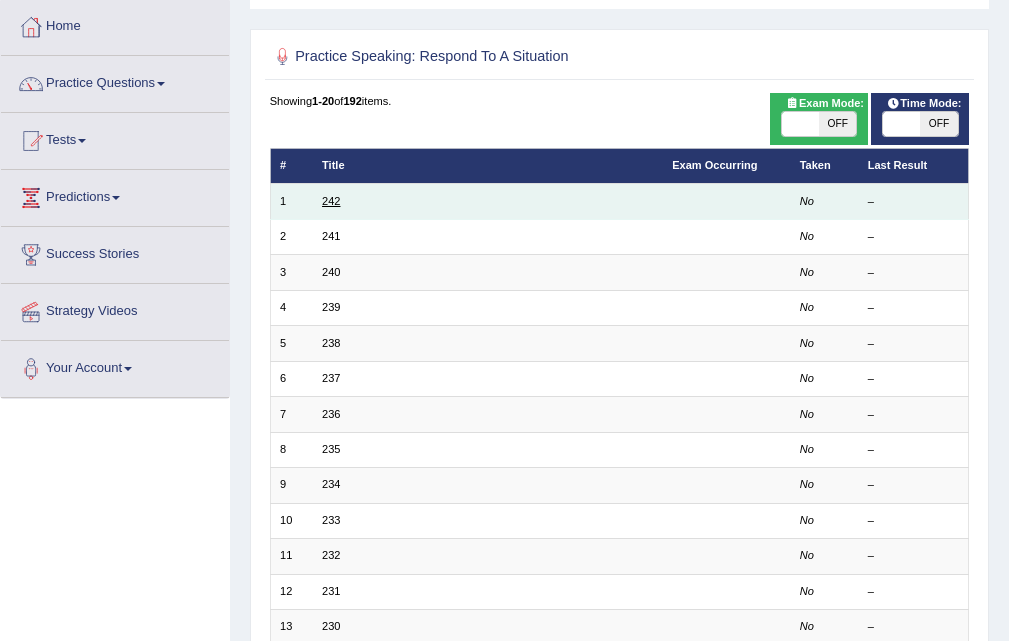 click on "242" at bounding box center [331, 201] 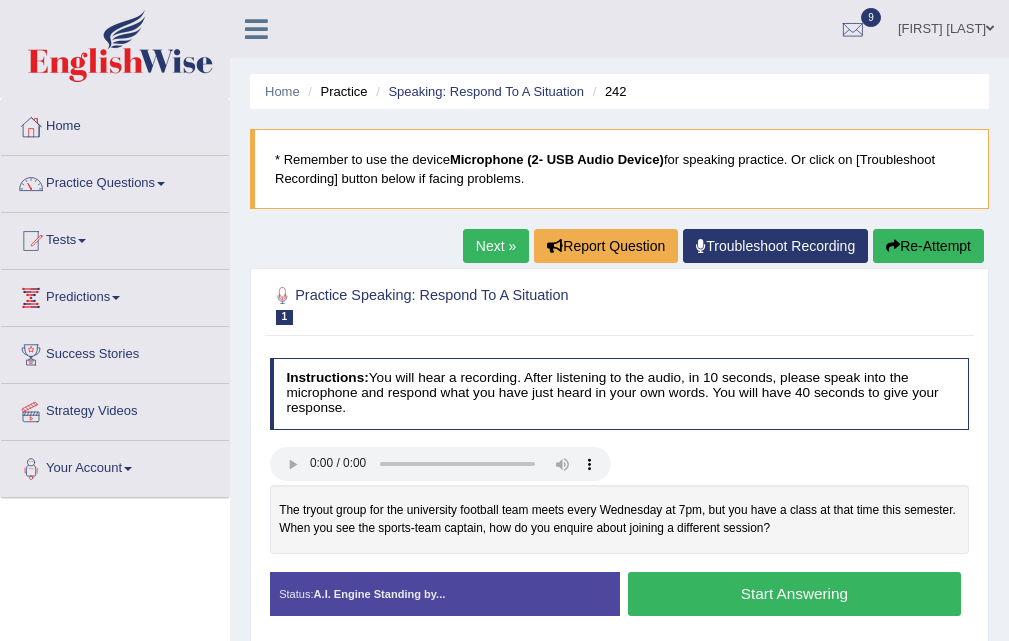 scroll, scrollTop: 0, scrollLeft: 0, axis: both 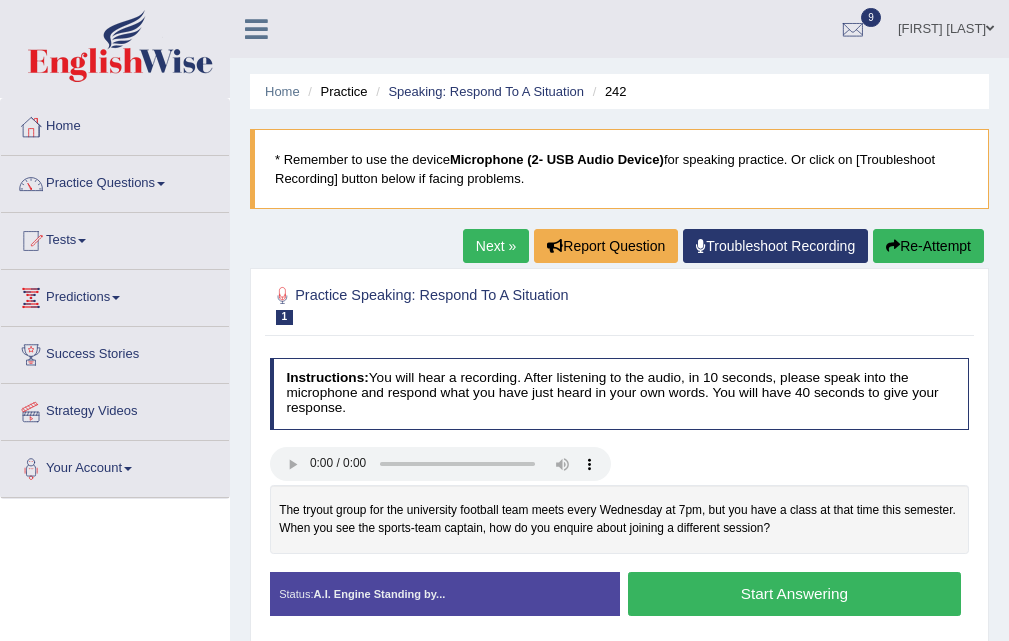 type 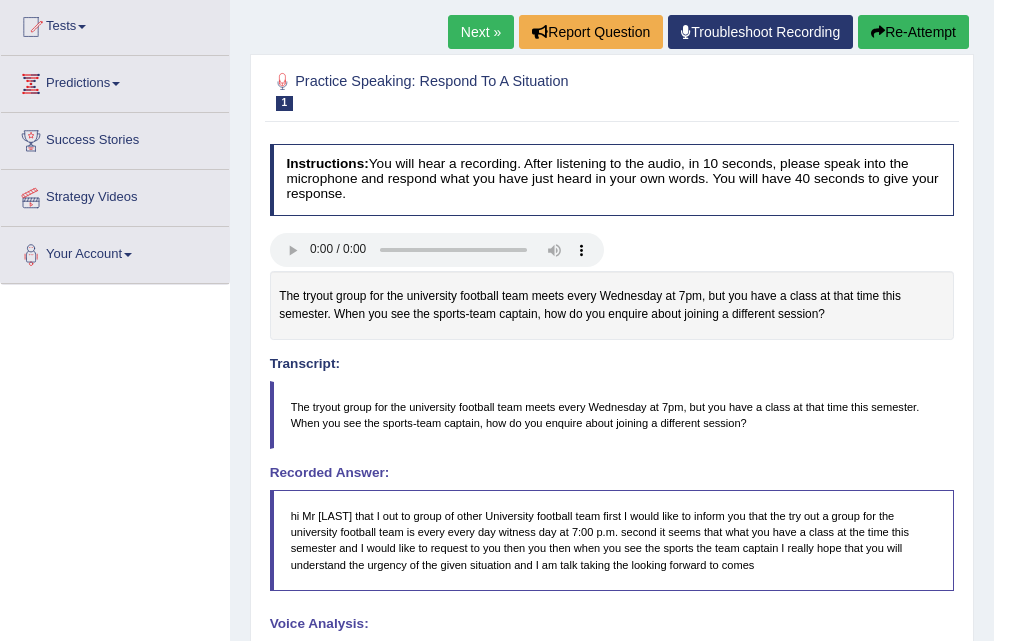 scroll, scrollTop: 38, scrollLeft: 0, axis: vertical 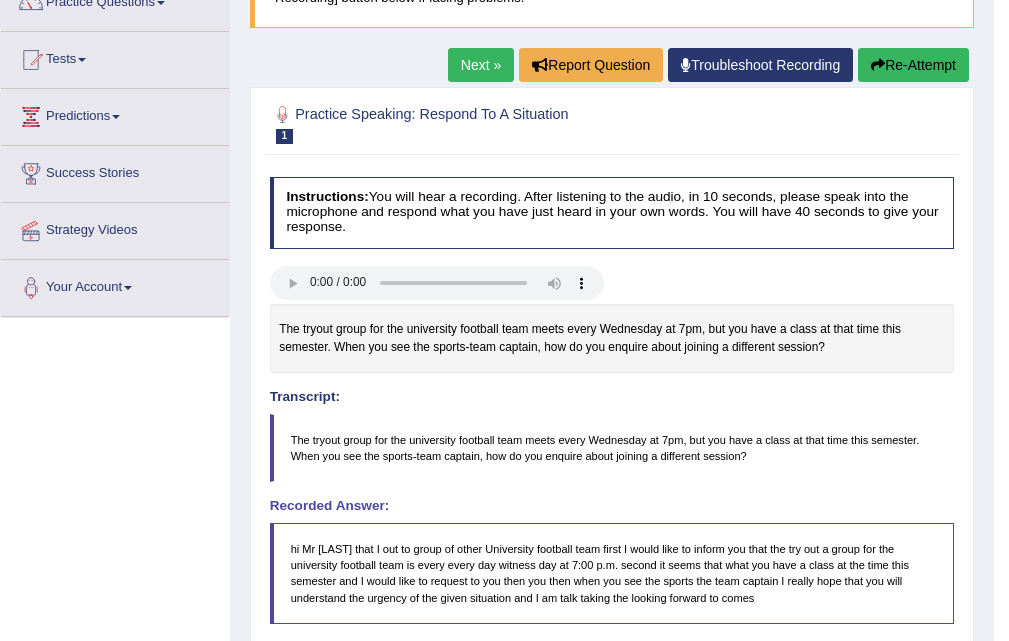 click on "Next »" at bounding box center [481, 65] 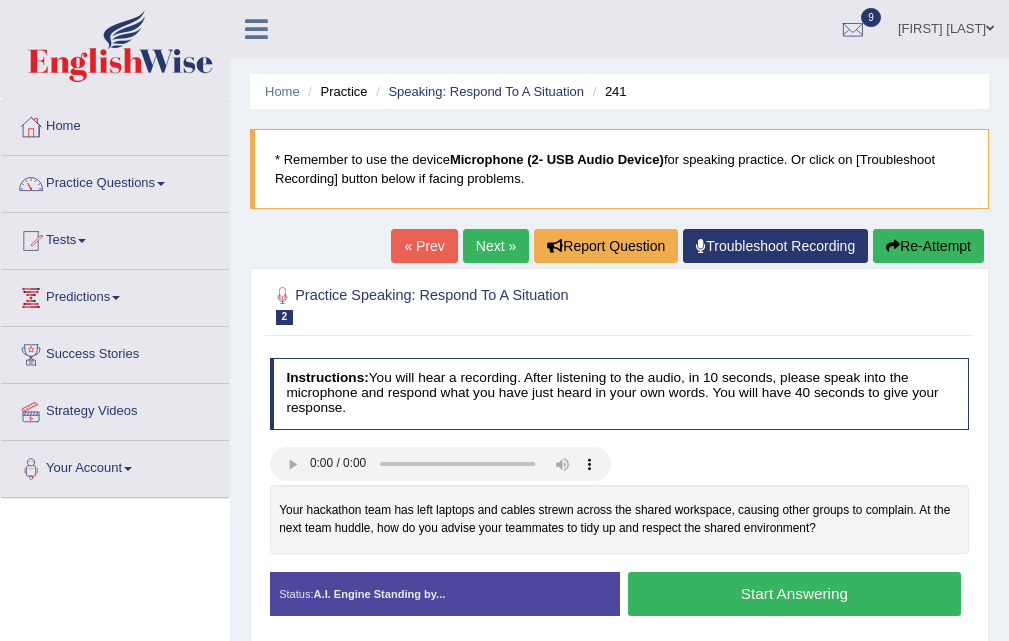 scroll, scrollTop: 0, scrollLeft: 0, axis: both 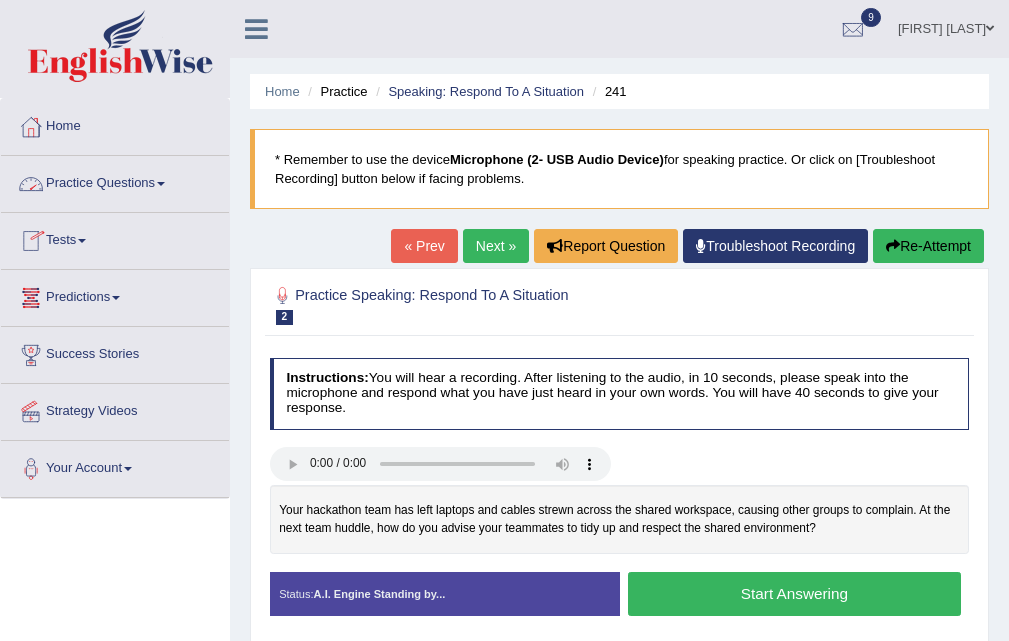 click on "Practice Questions" at bounding box center (115, 181) 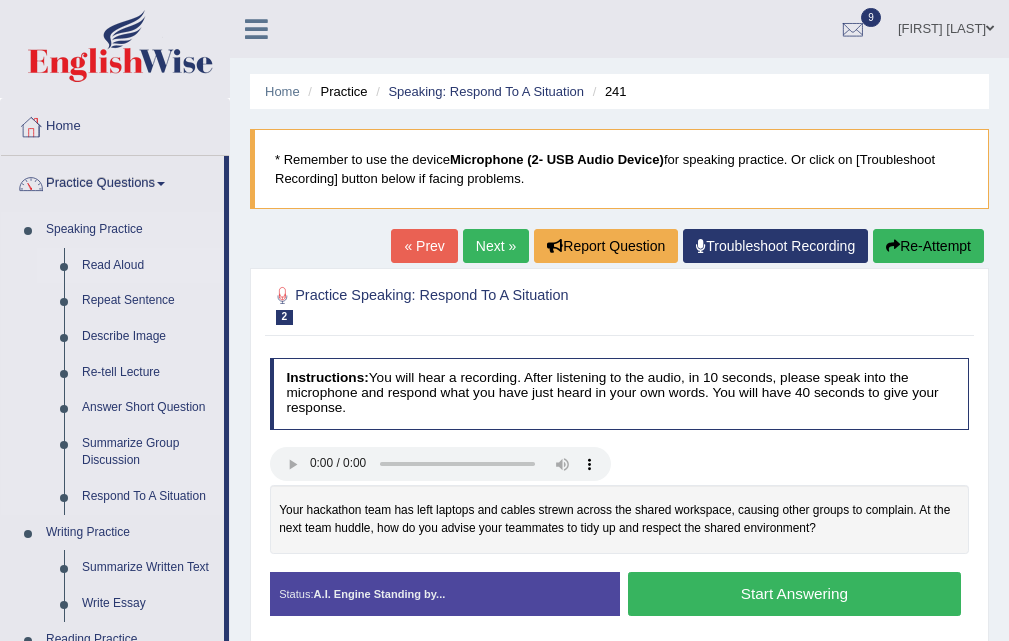 click on "Read Aloud" at bounding box center [148, 266] 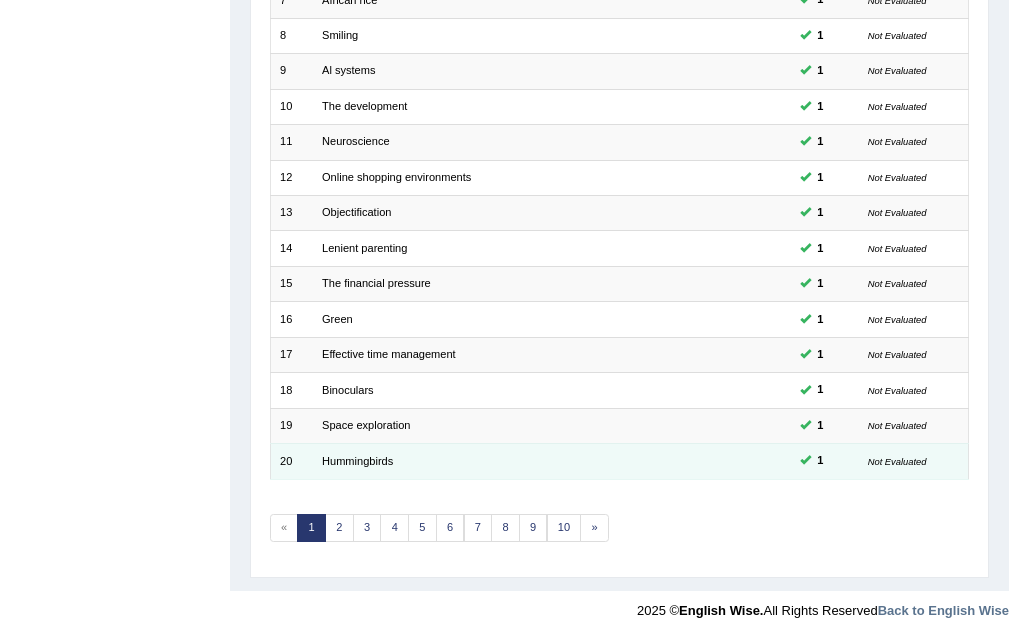 scroll, scrollTop: 514, scrollLeft: 0, axis: vertical 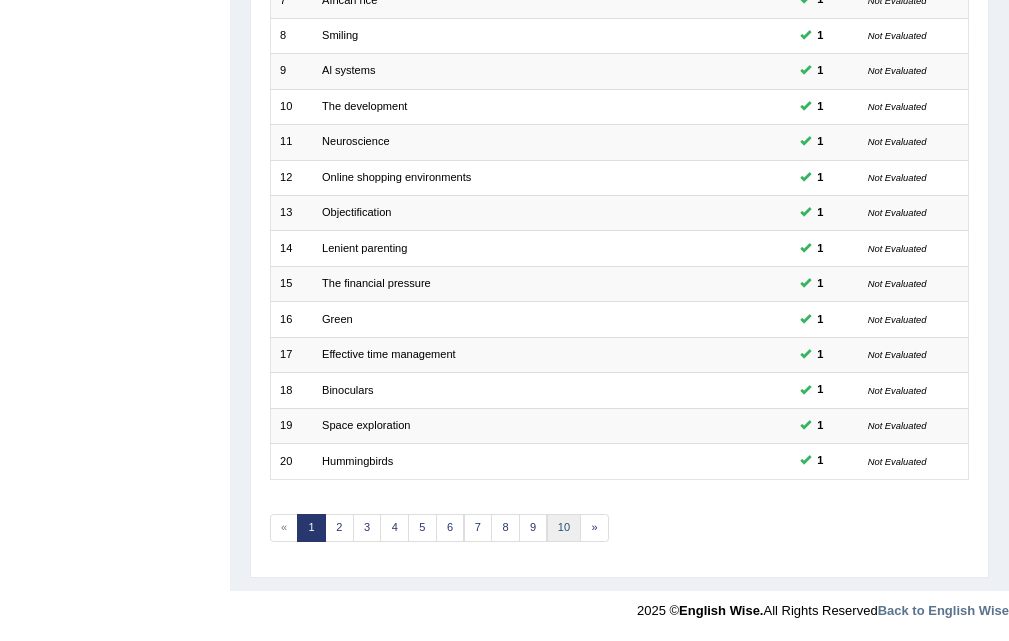click on "10" at bounding box center [564, 528] 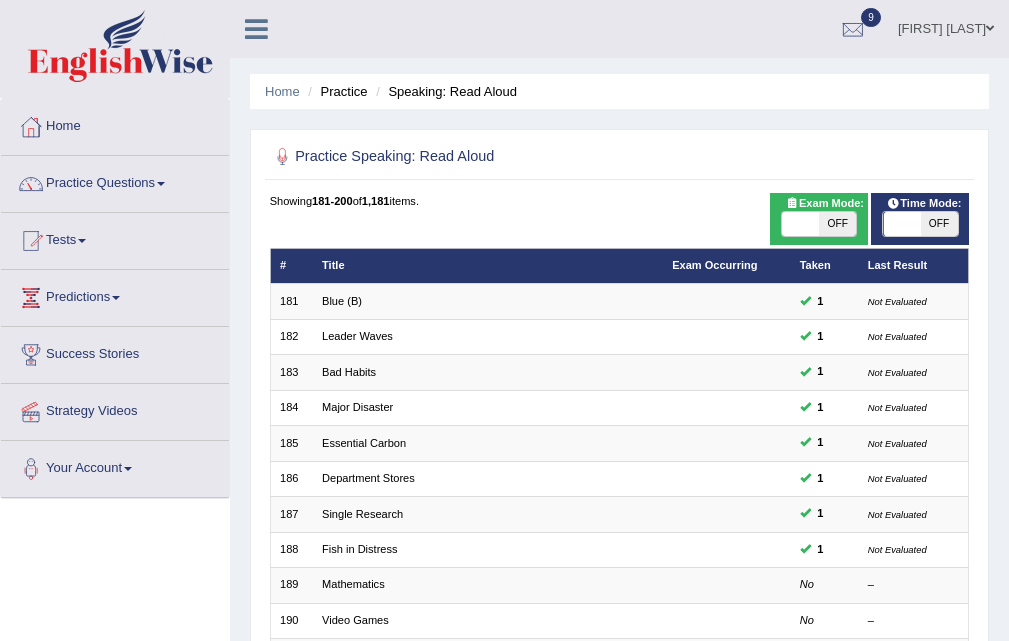 scroll, scrollTop: 514, scrollLeft: 0, axis: vertical 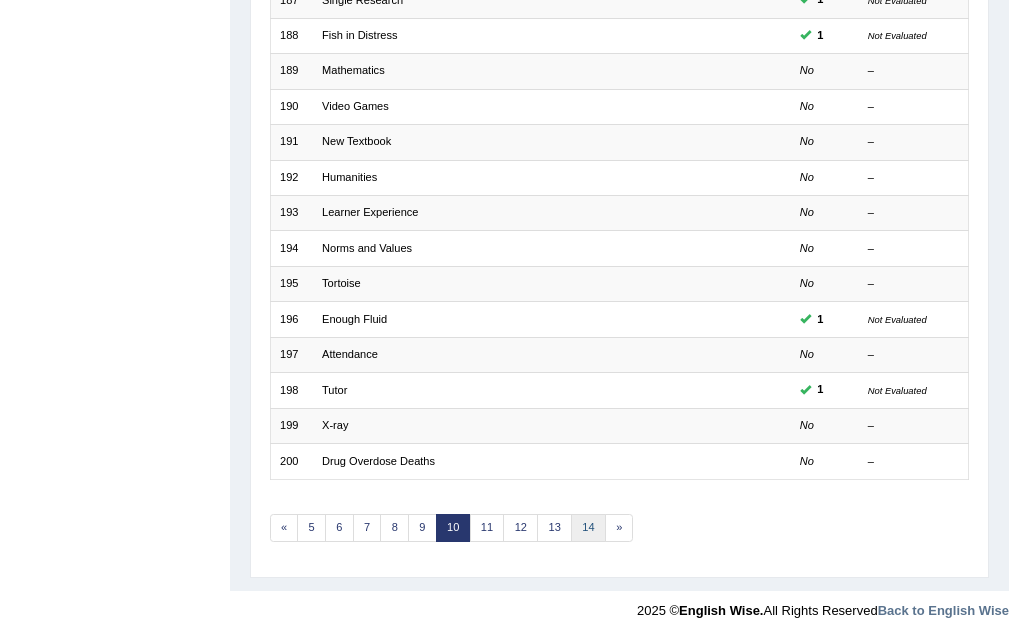 click on "14" at bounding box center (588, 528) 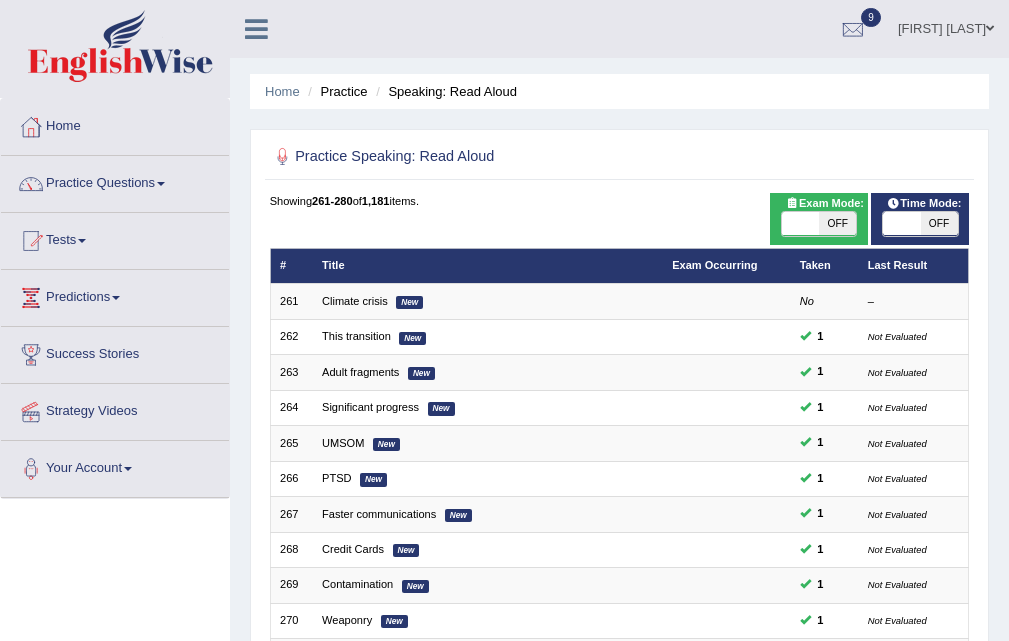 scroll, scrollTop: 514, scrollLeft: 0, axis: vertical 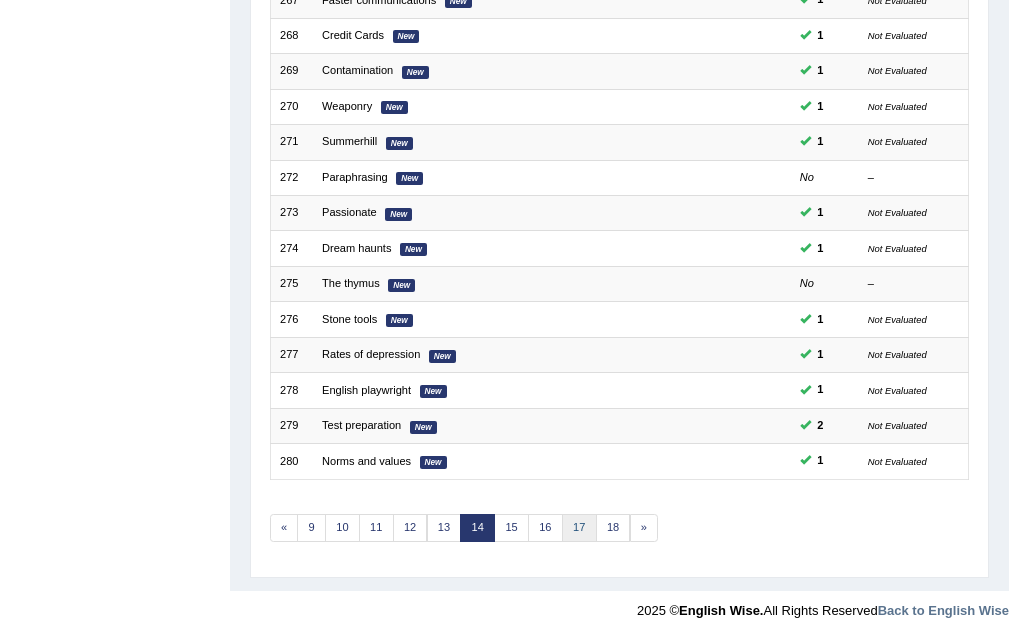 click on "17" at bounding box center [579, 528] 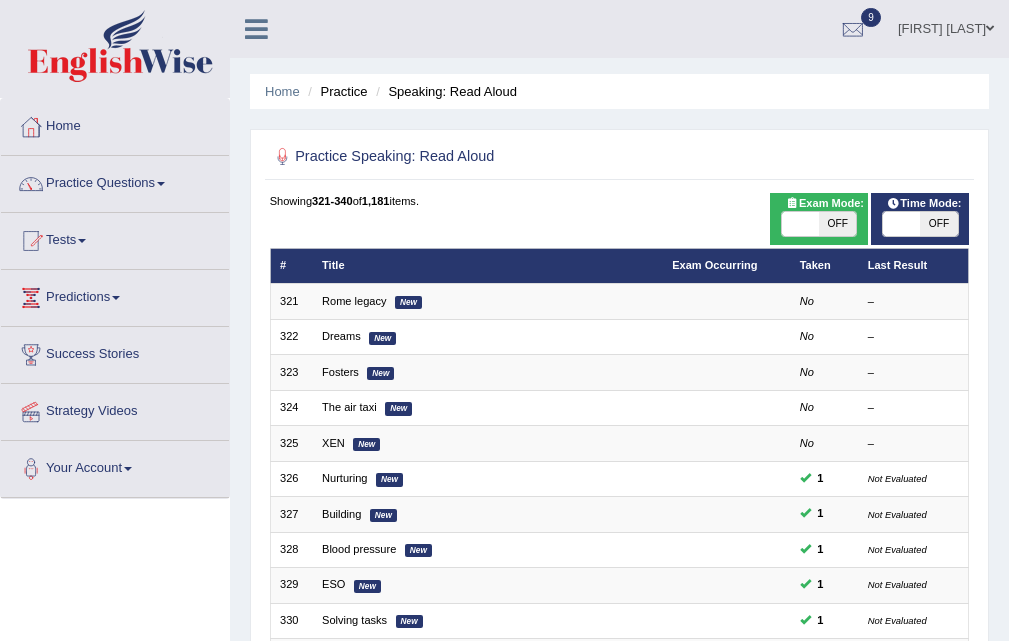 scroll, scrollTop: 500, scrollLeft: 0, axis: vertical 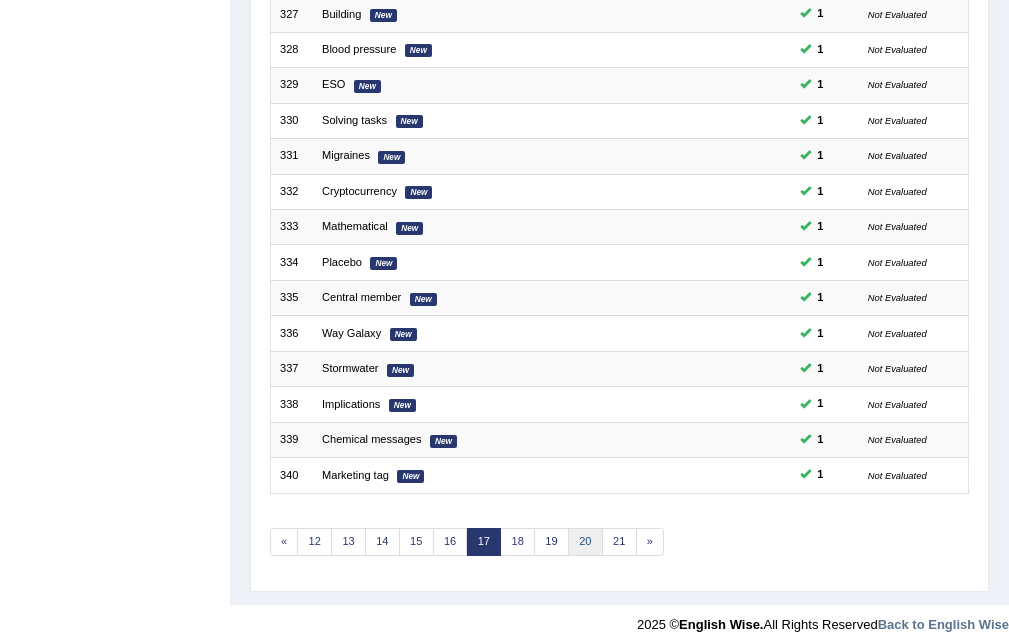 click on "20" at bounding box center (585, 542) 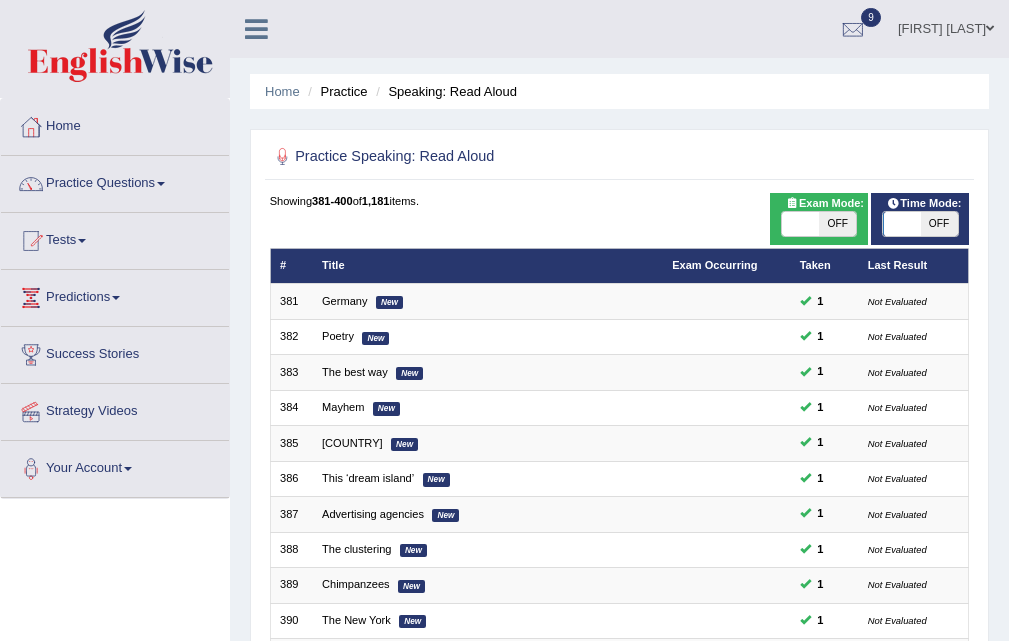 scroll, scrollTop: 514, scrollLeft: 0, axis: vertical 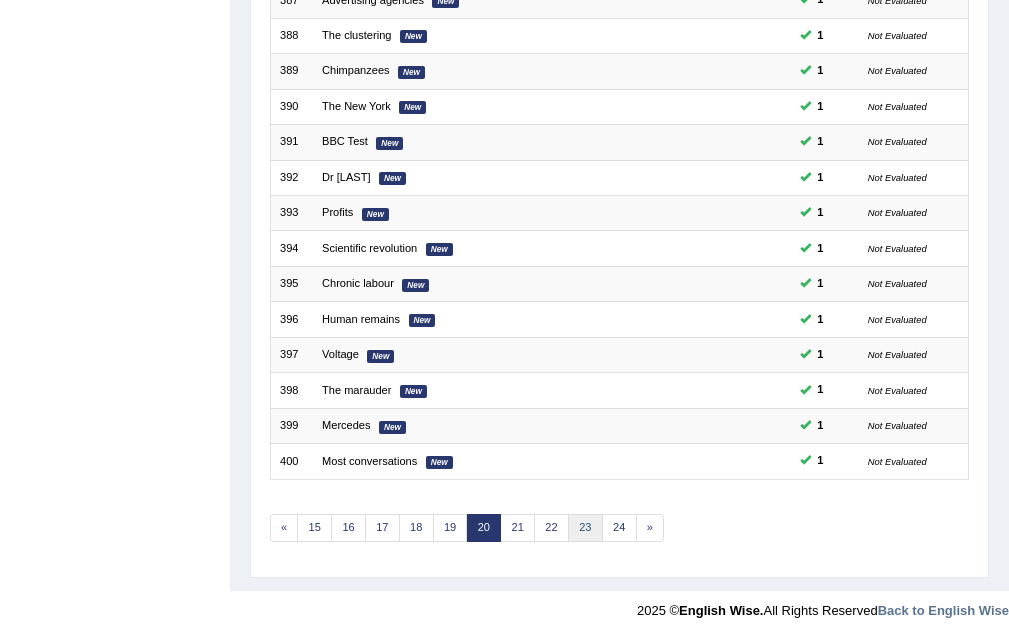 click on "23" at bounding box center [585, 528] 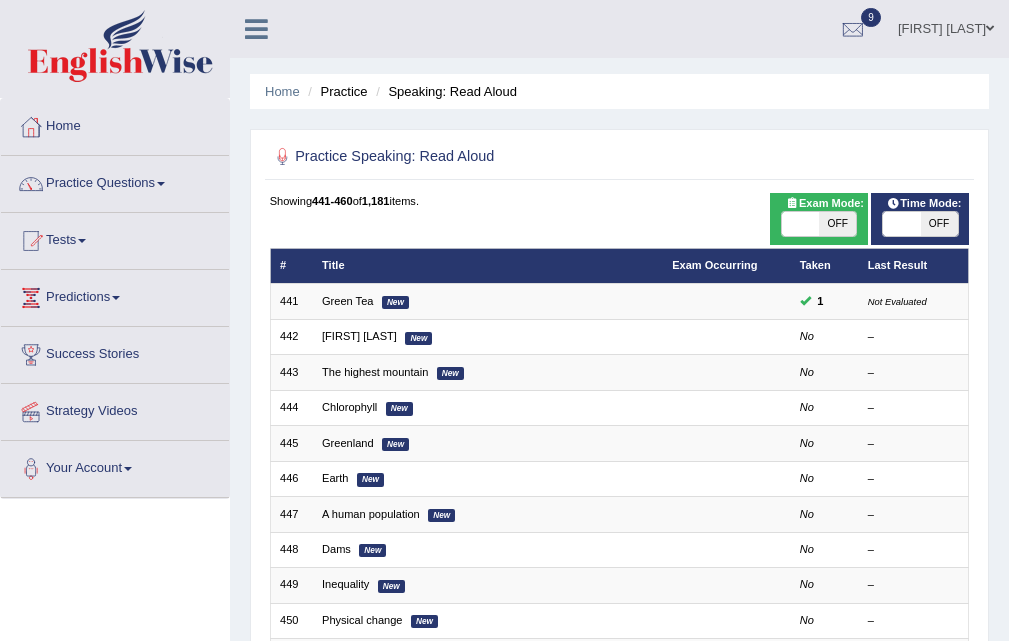 scroll, scrollTop: 0, scrollLeft: 0, axis: both 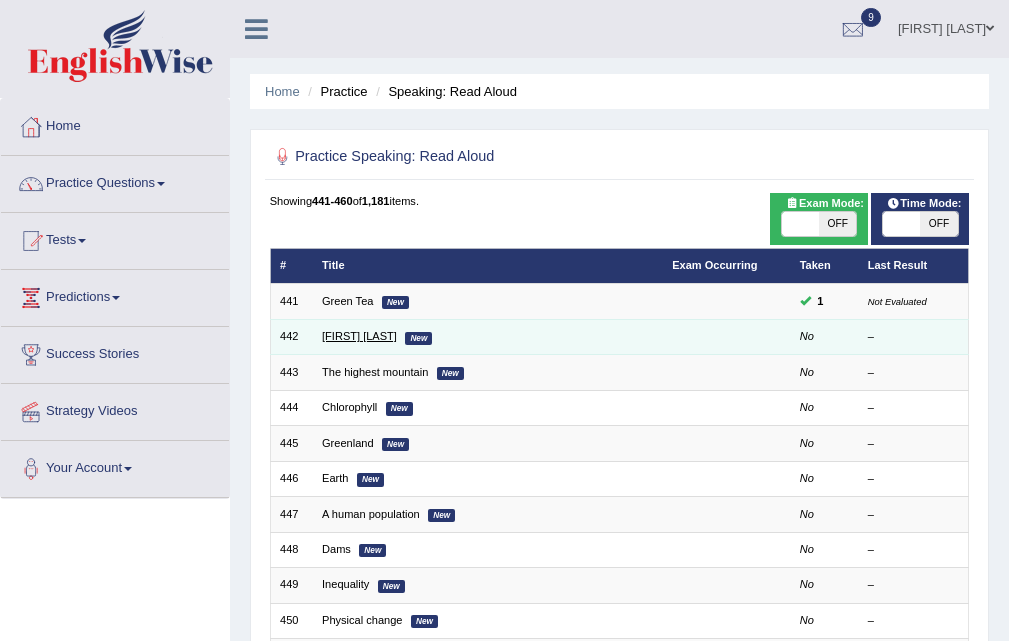 click on "[LAST] [LAST]" at bounding box center [359, 336] 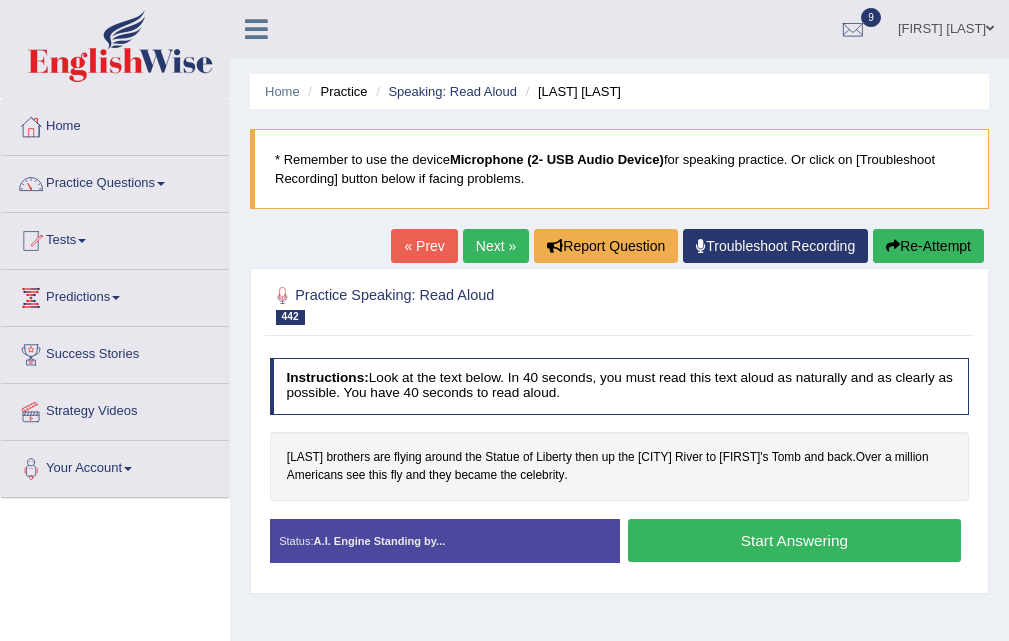 scroll, scrollTop: 300, scrollLeft: 0, axis: vertical 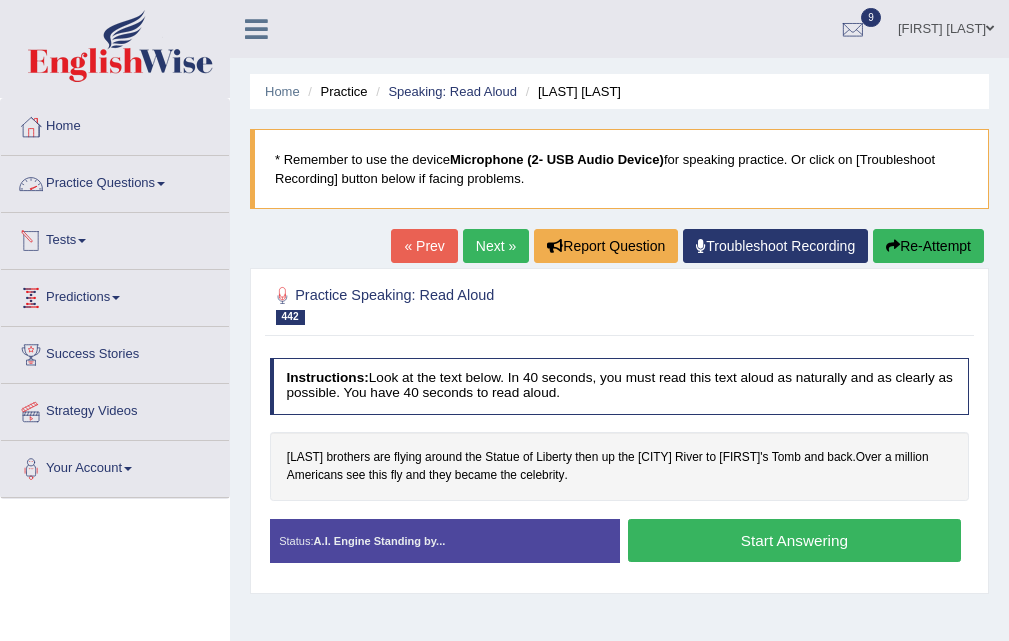 click on "Practice Questions" at bounding box center [115, 181] 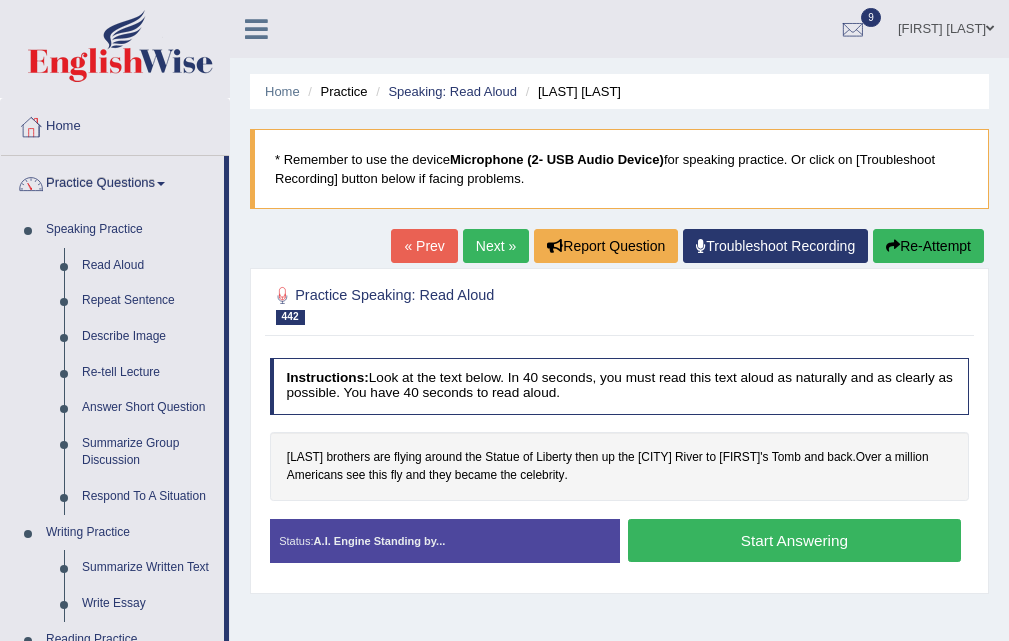 click on "Start Answering" at bounding box center (794, 540) 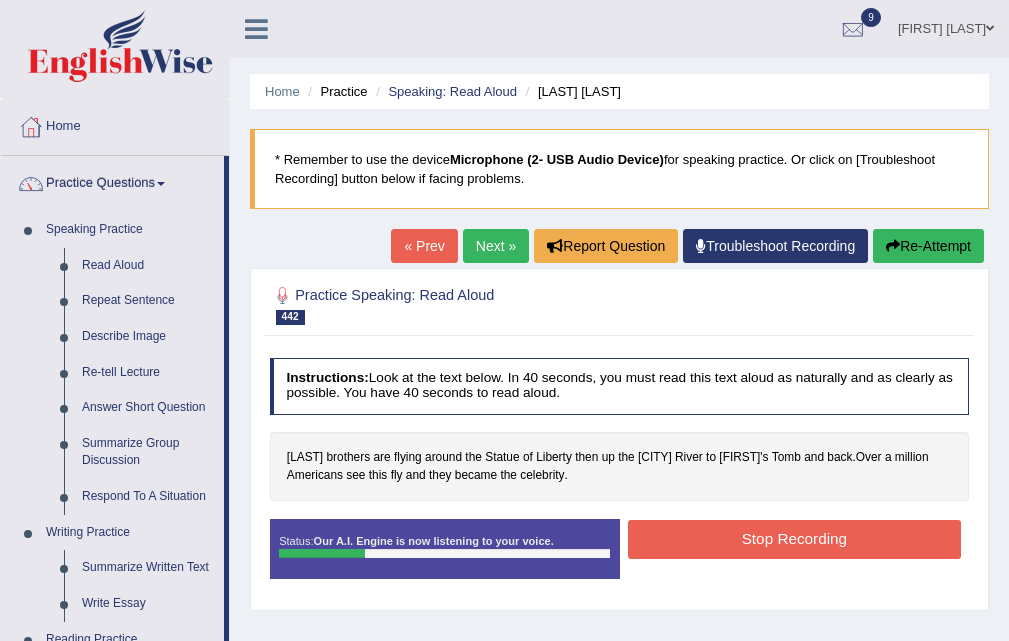 click on "Stop Recording" at bounding box center [794, 539] 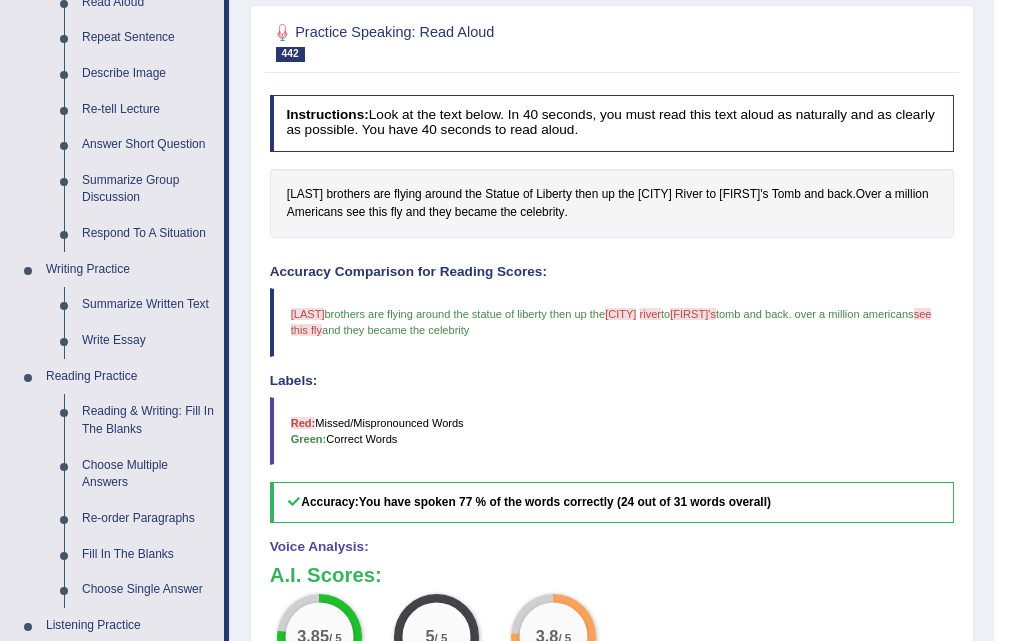 scroll, scrollTop: 500, scrollLeft: 0, axis: vertical 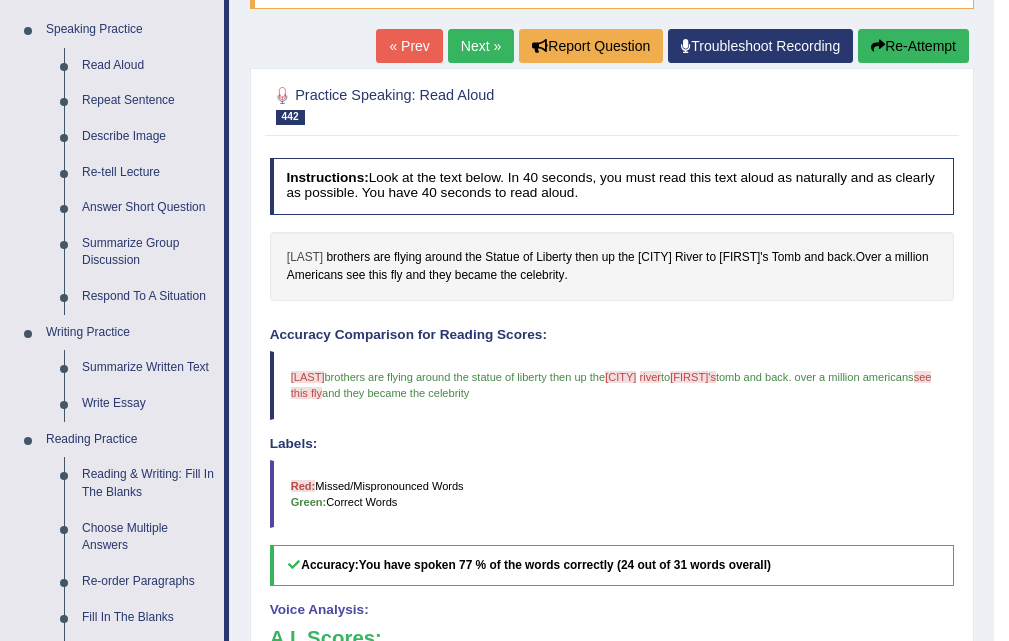 click on "Wright" at bounding box center [305, 258] 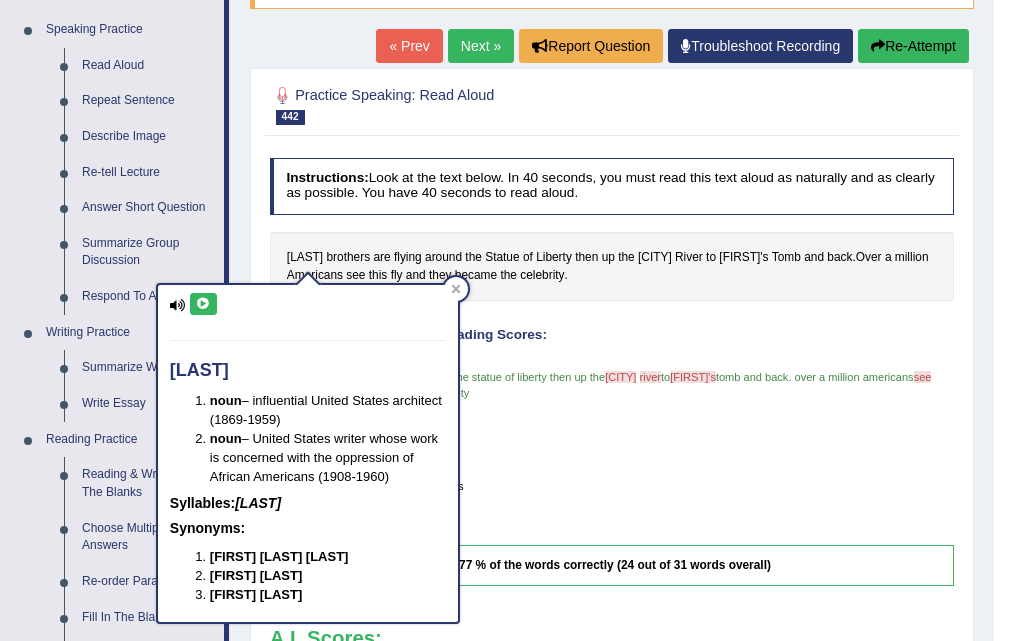 click at bounding box center (203, 304) 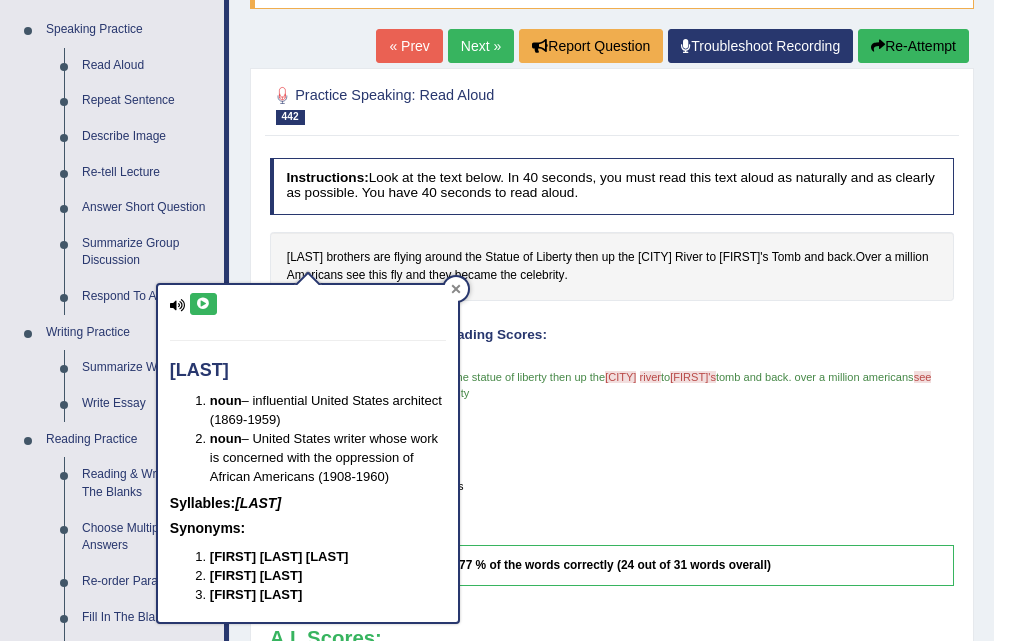 click 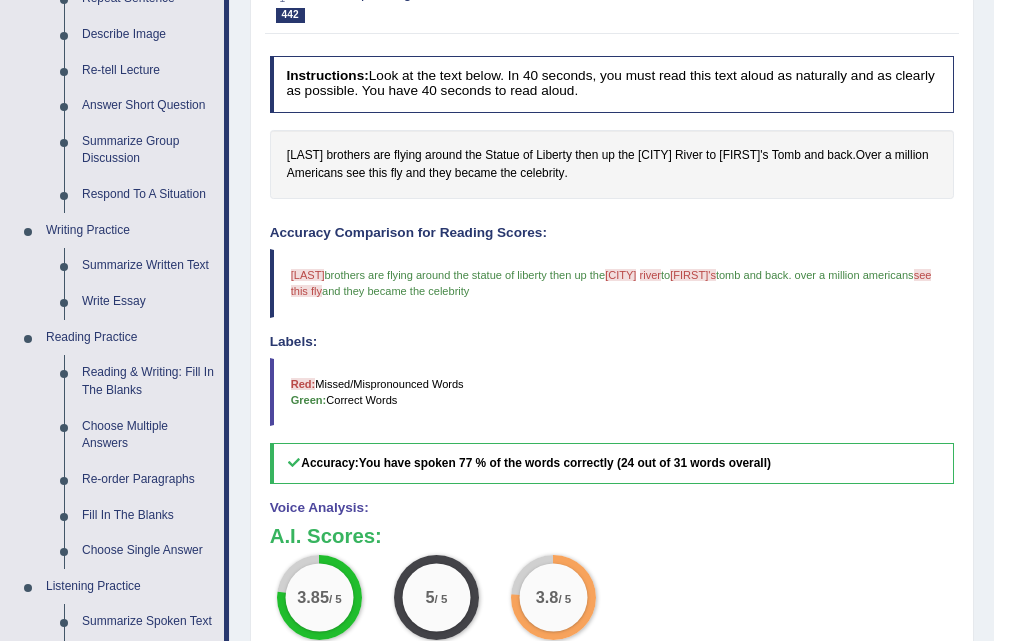 scroll, scrollTop: 126, scrollLeft: 0, axis: vertical 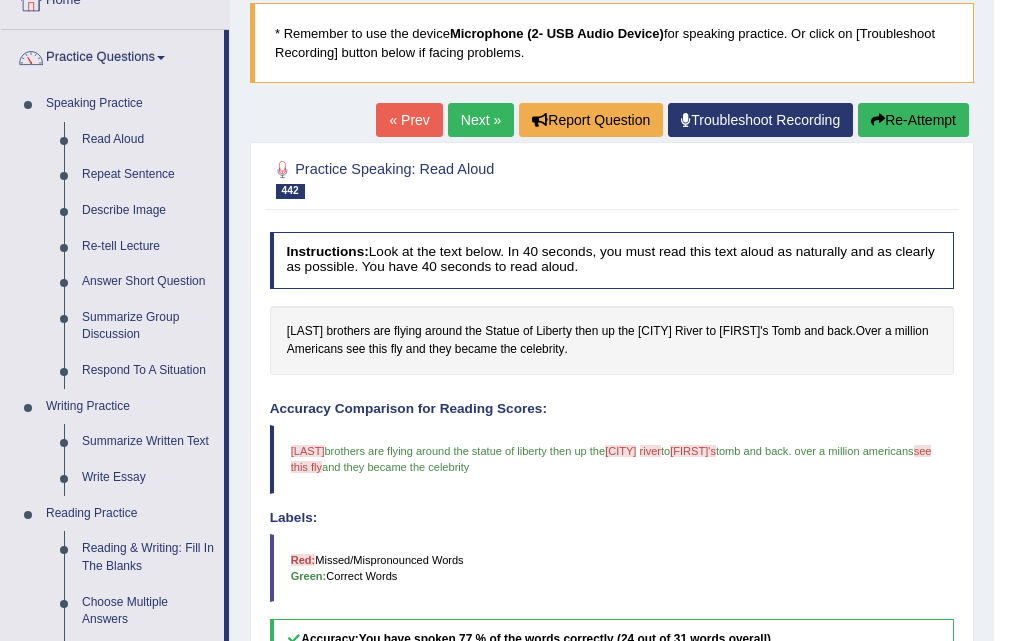 click on "Next »" at bounding box center (481, 120) 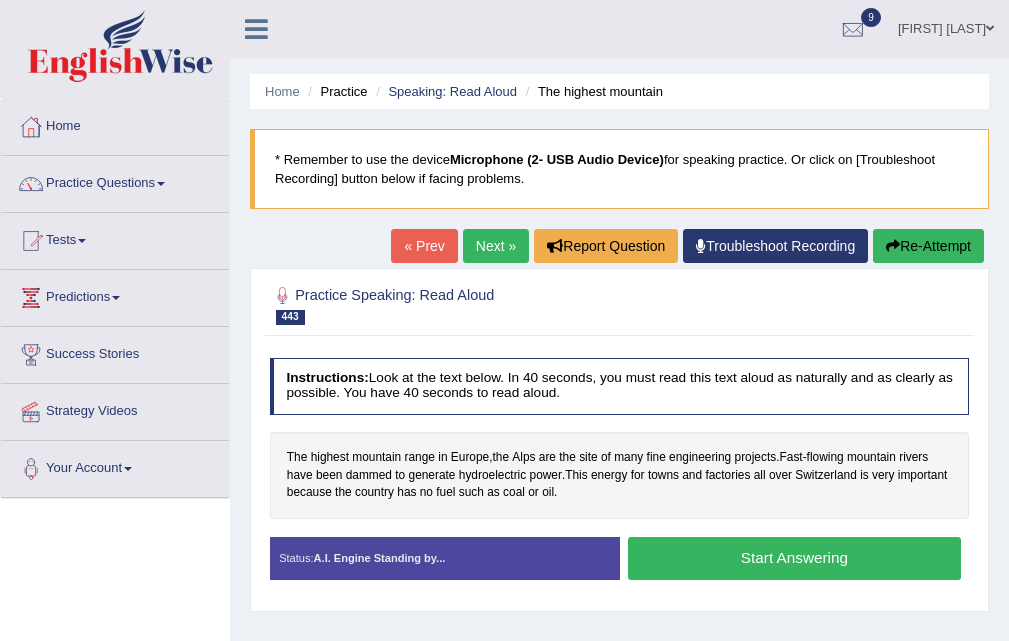 scroll, scrollTop: 248, scrollLeft: 0, axis: vertical 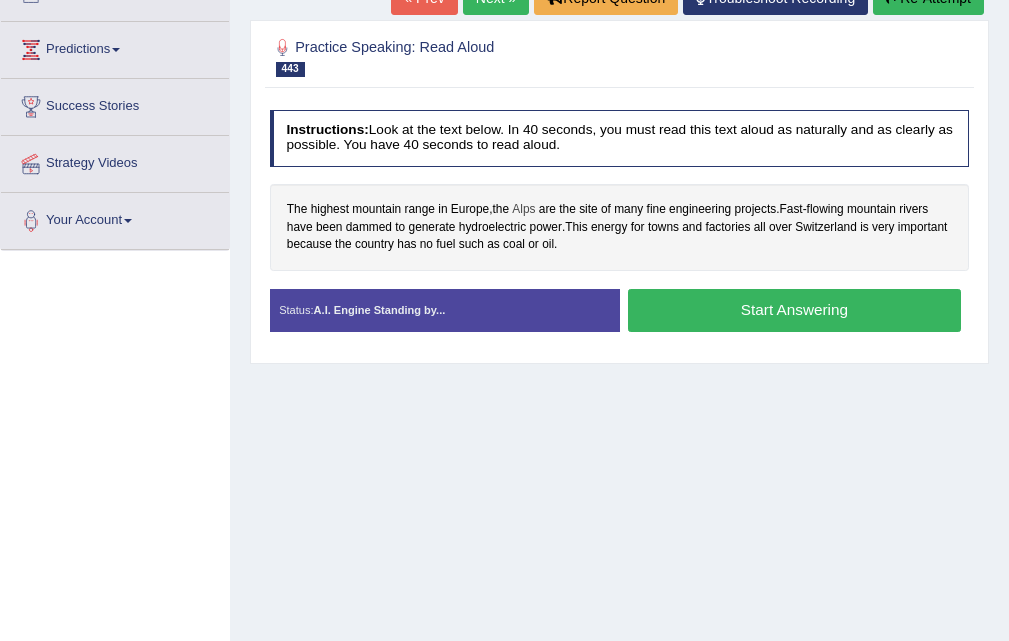 click on "Alps" at bounding box center (523, 210) 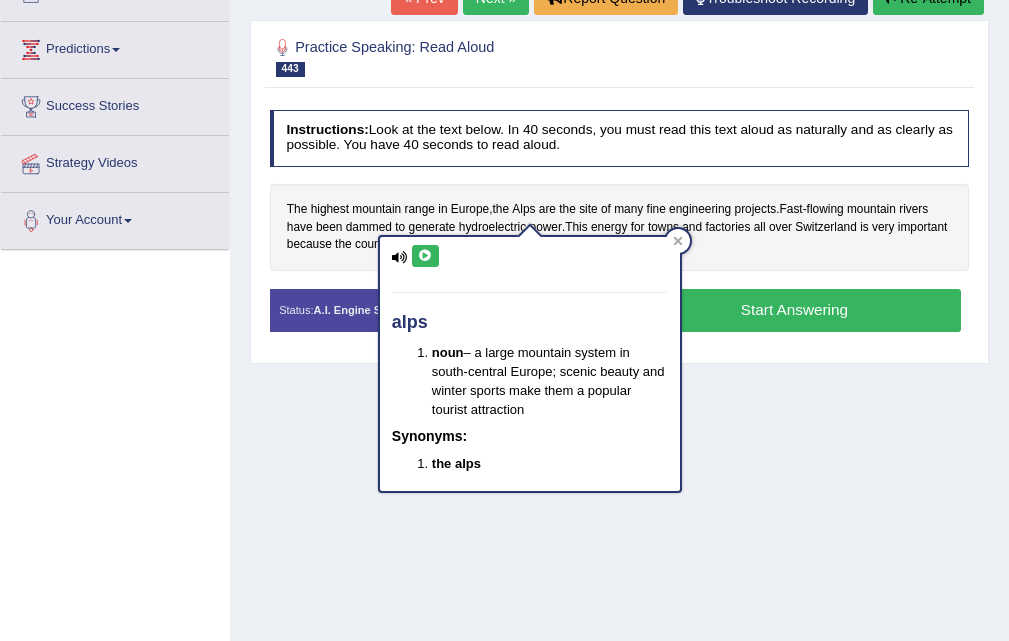 click at bounding box center (425, 256) 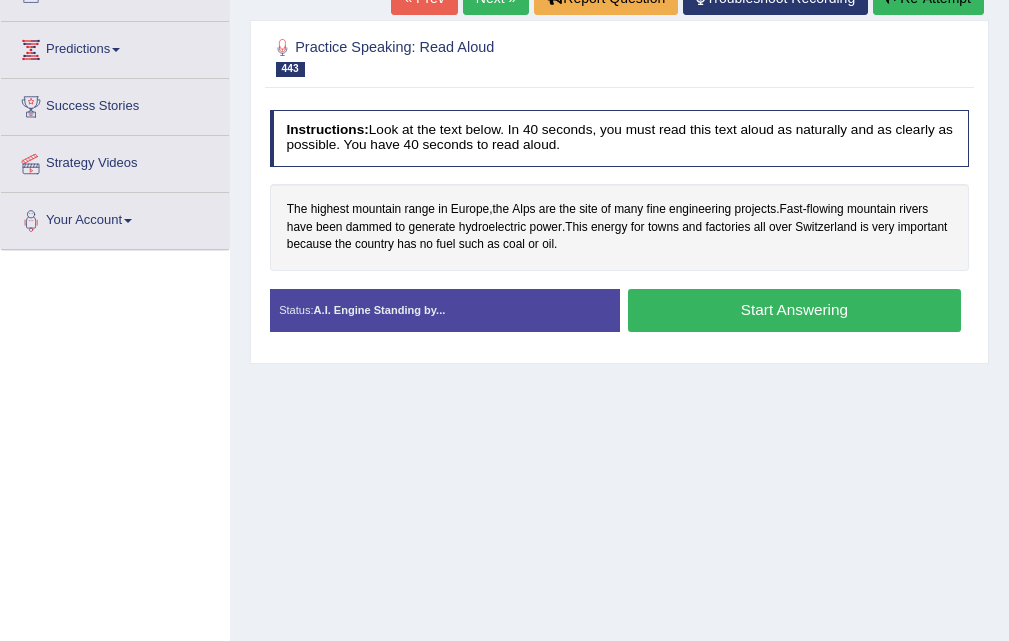 click on "Start Answering" at bounding box center [794, 310] 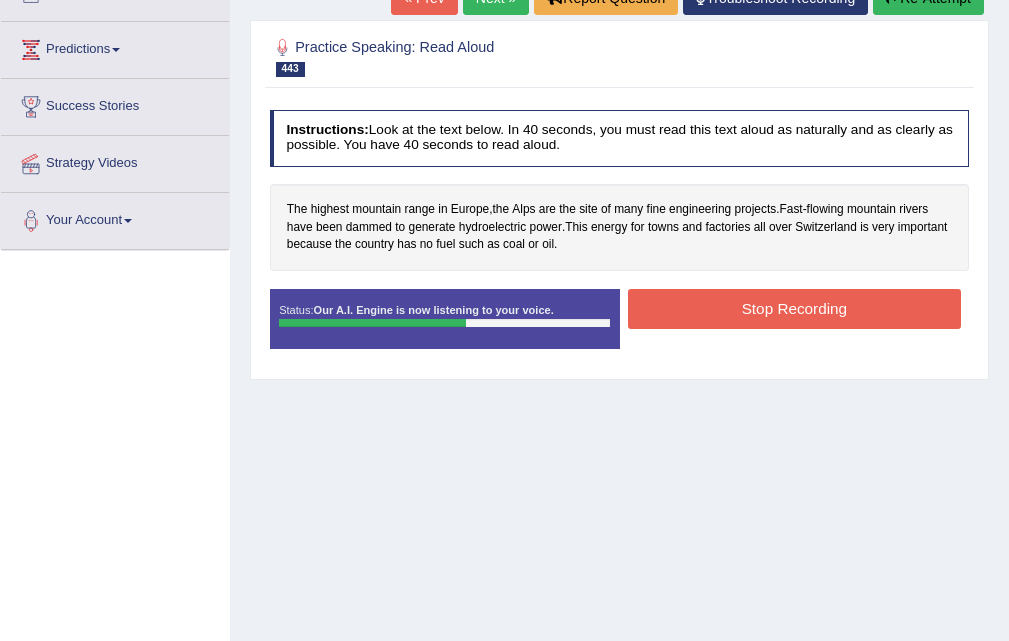 click on "Stop Recording" at bounding box center [794, 308] 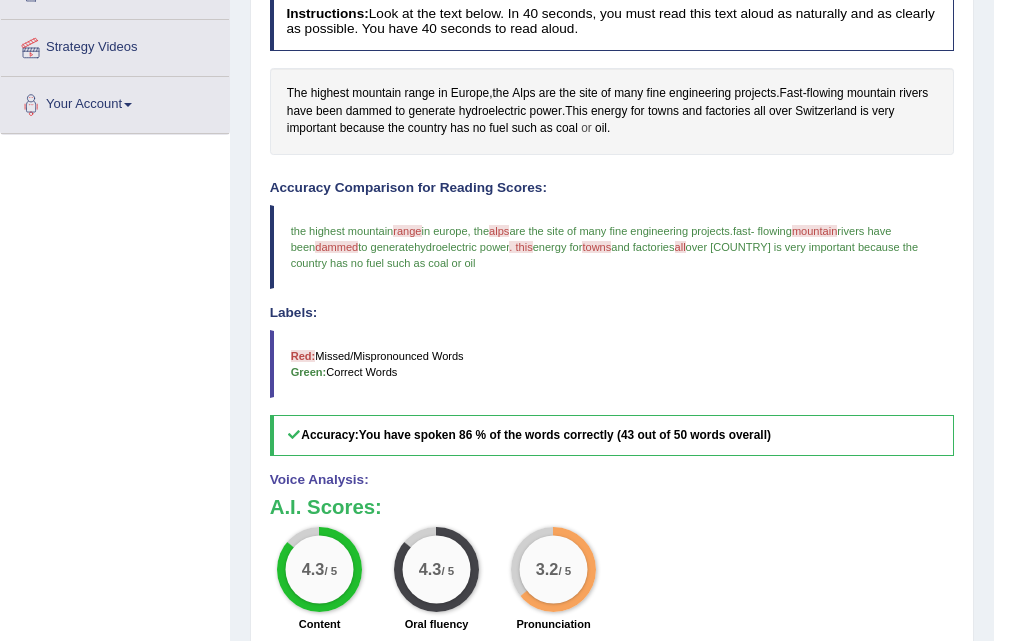 scroll, scrollTop: 185, scrollLeft: 0, axis: vertical 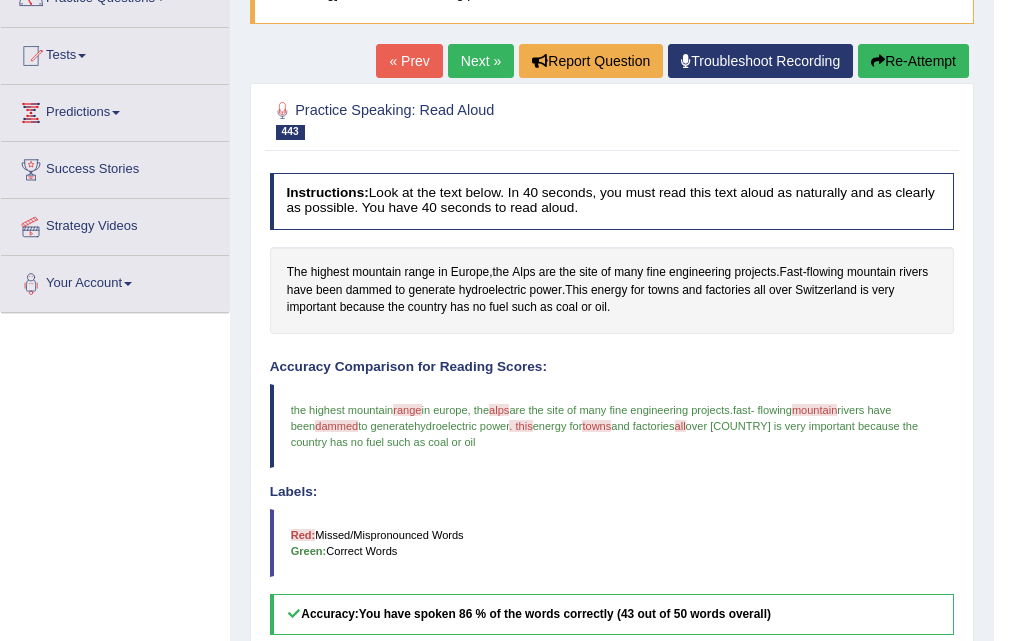 click on "Next »" at bounding box center [481, 61] 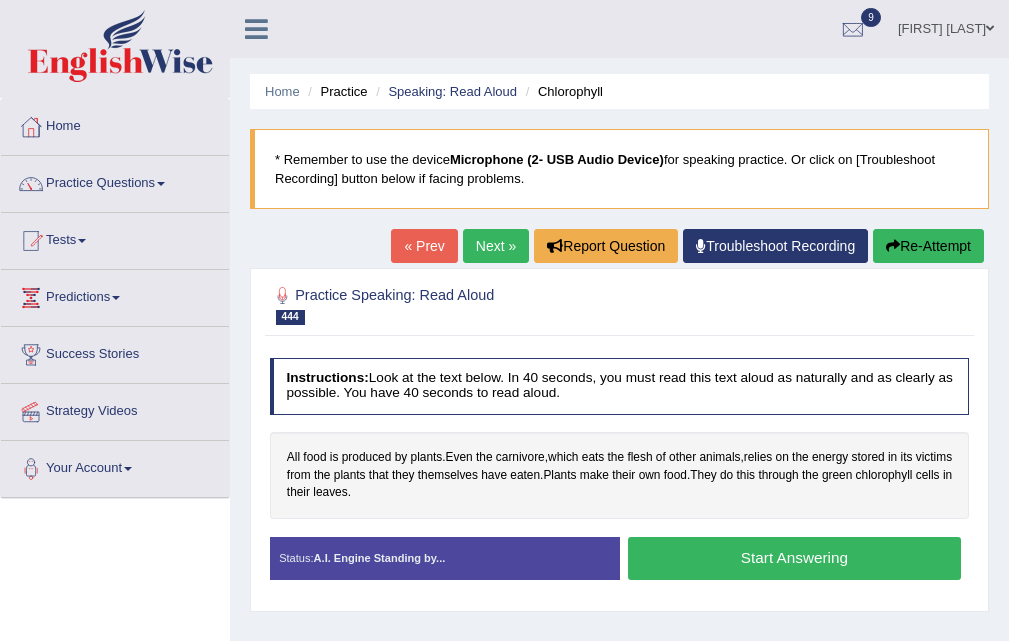 scroll, scrollTop: 100, scrollLeft: 0, axis: vertical 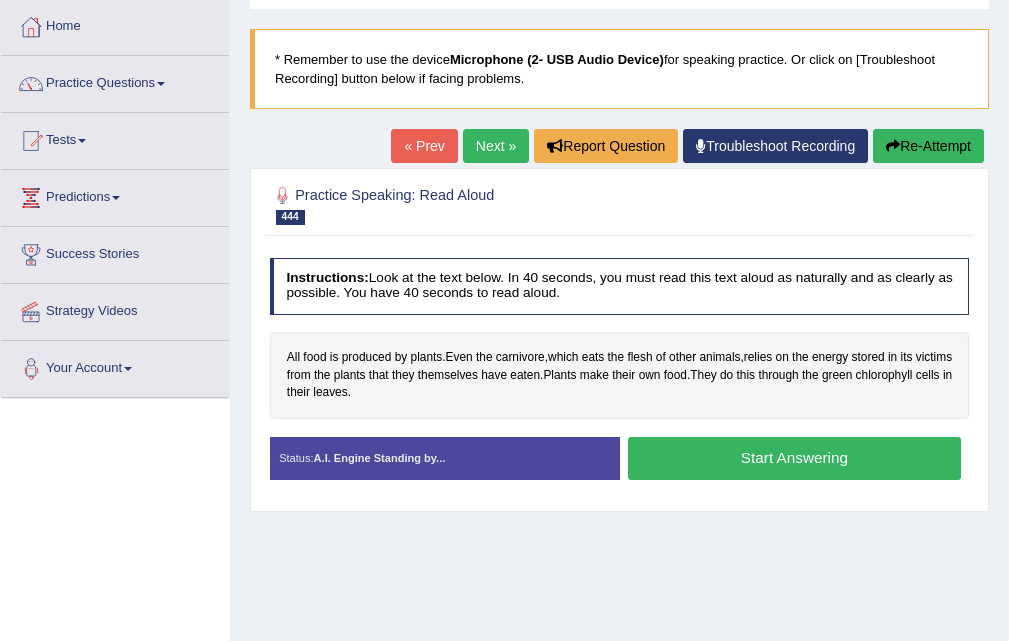 click on "Start Answering" at bounding box center (794, 458) 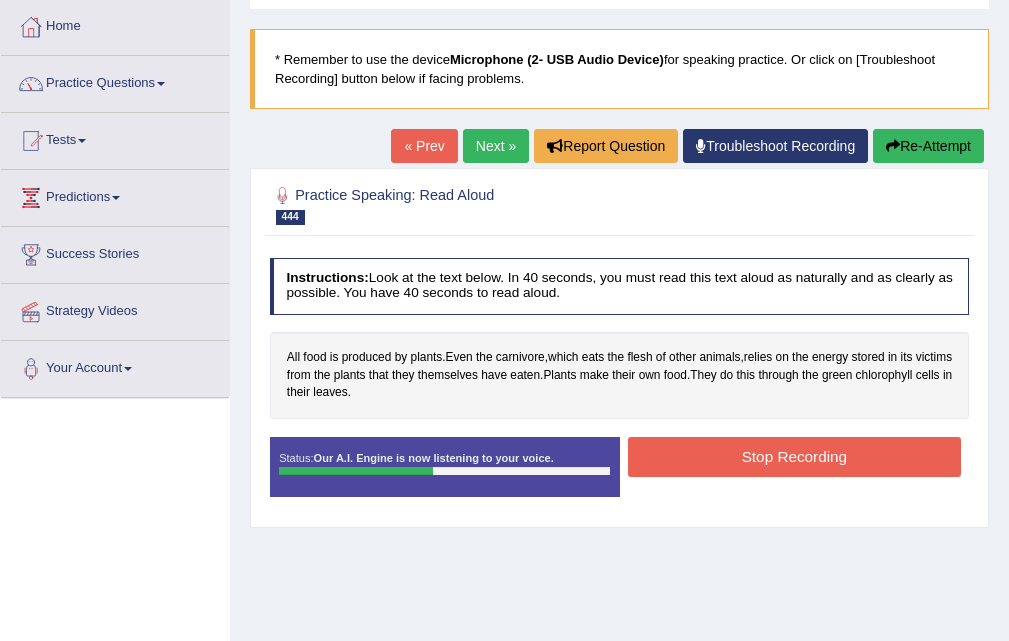 click on "Stop Recording" at bounding box center (794, 456) 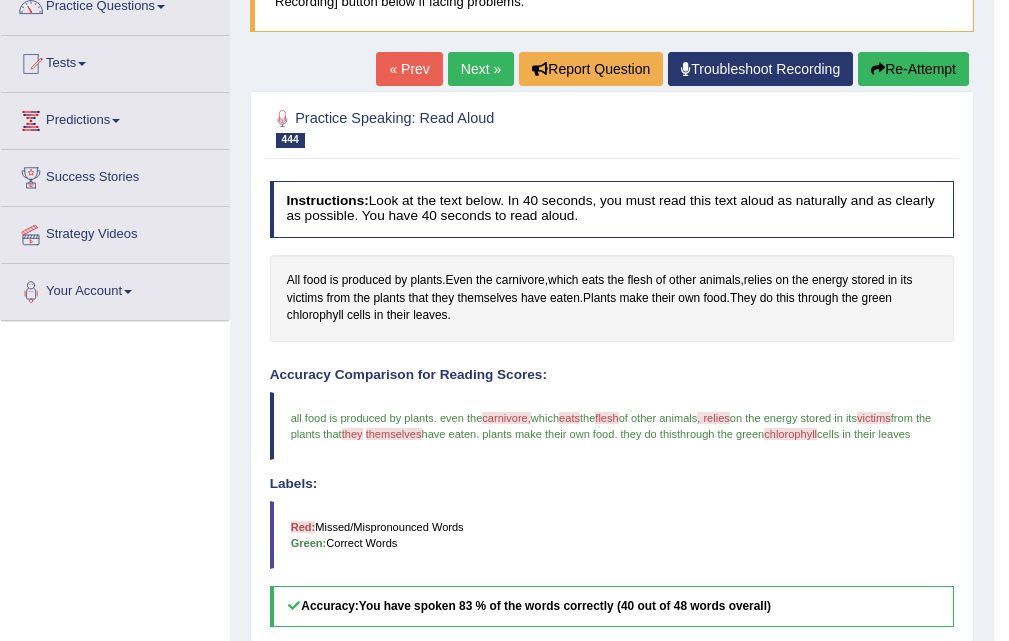 scroll, scrollTop: 0, scrollLeft: 0, axis: both 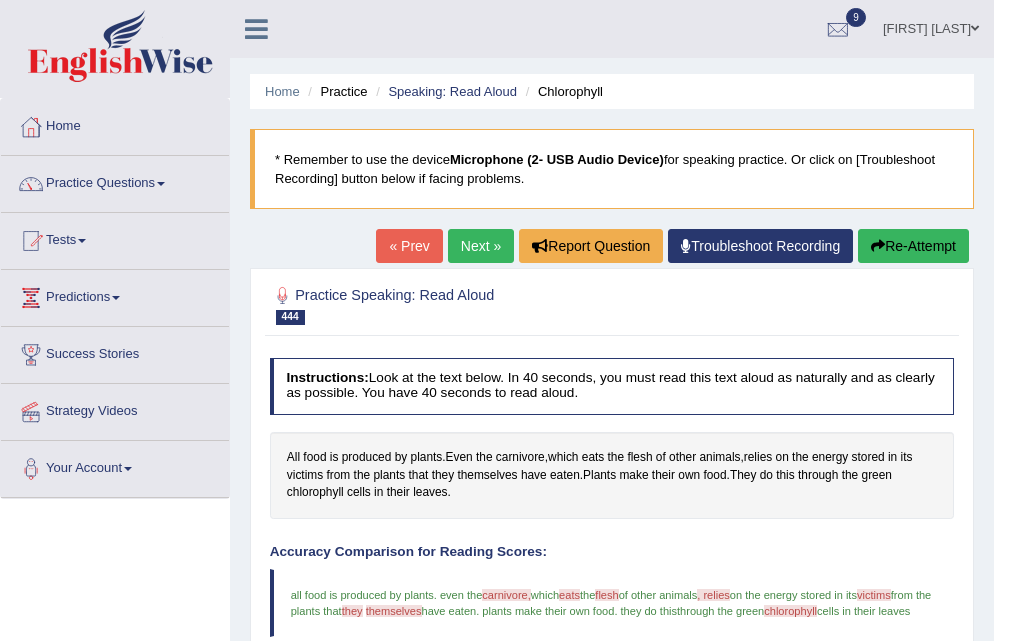 click on "Next »" at bounding box center [481, 246] 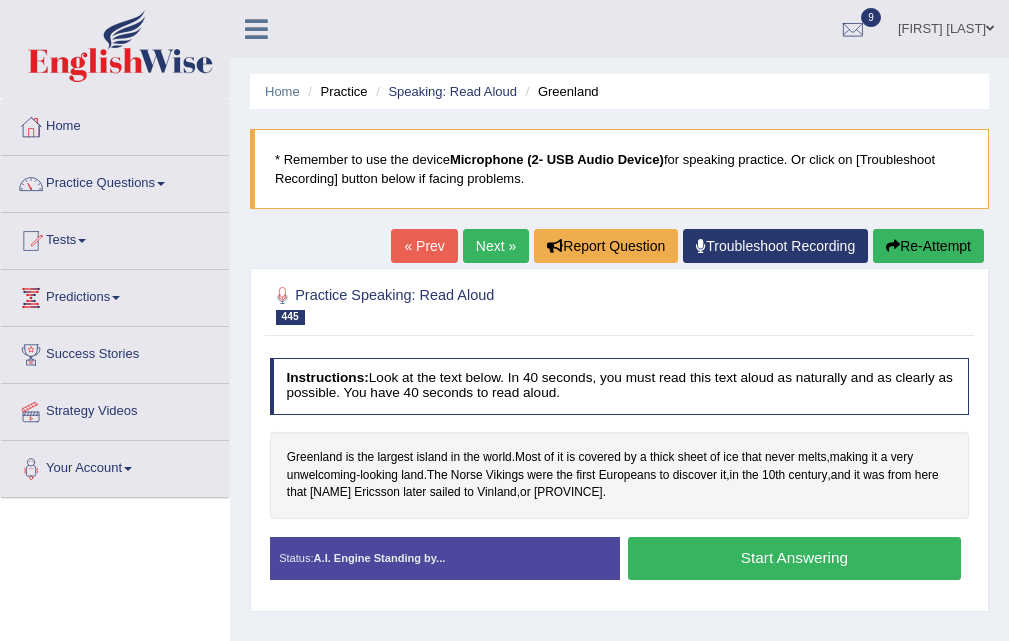 scroll, scrollTop: 100, scrollLeft: 0, axis: vertical 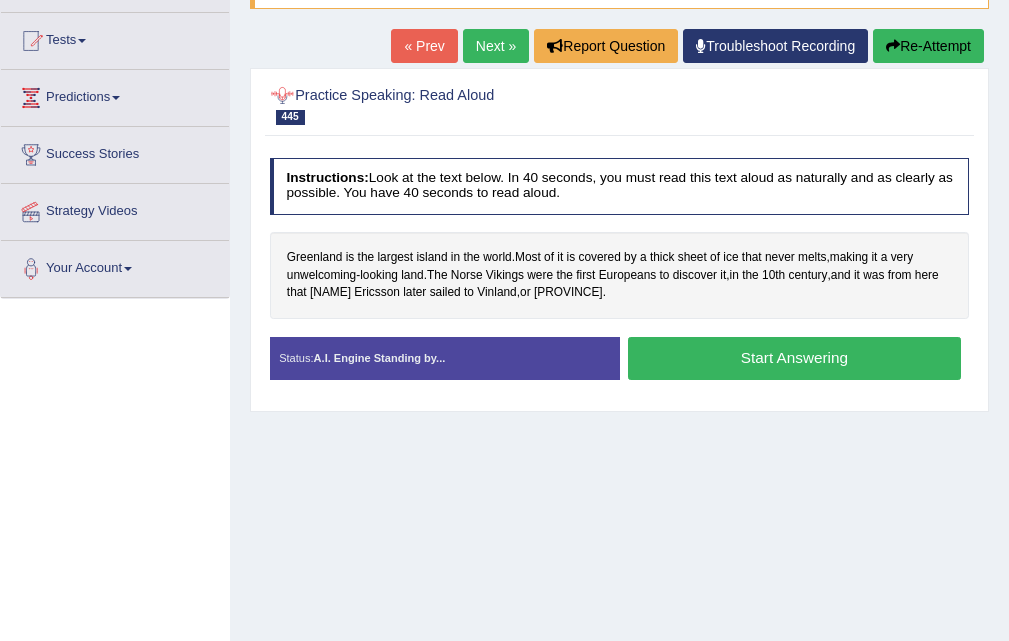 click on "Start Answering" at bounding box center [794, 358] 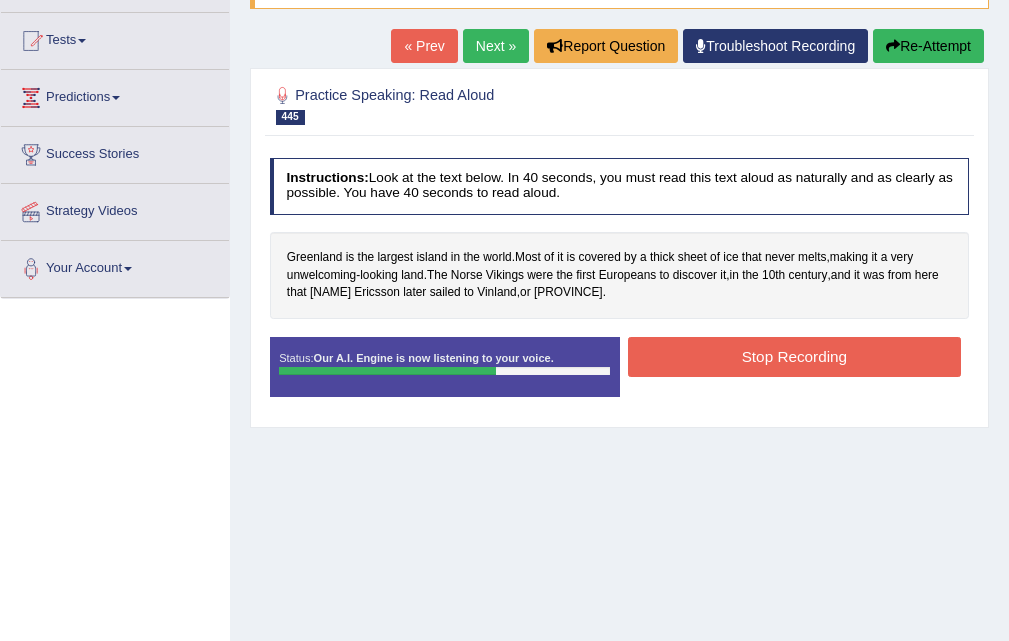 click on "Stop Recording" at bounding box center [794, 356] 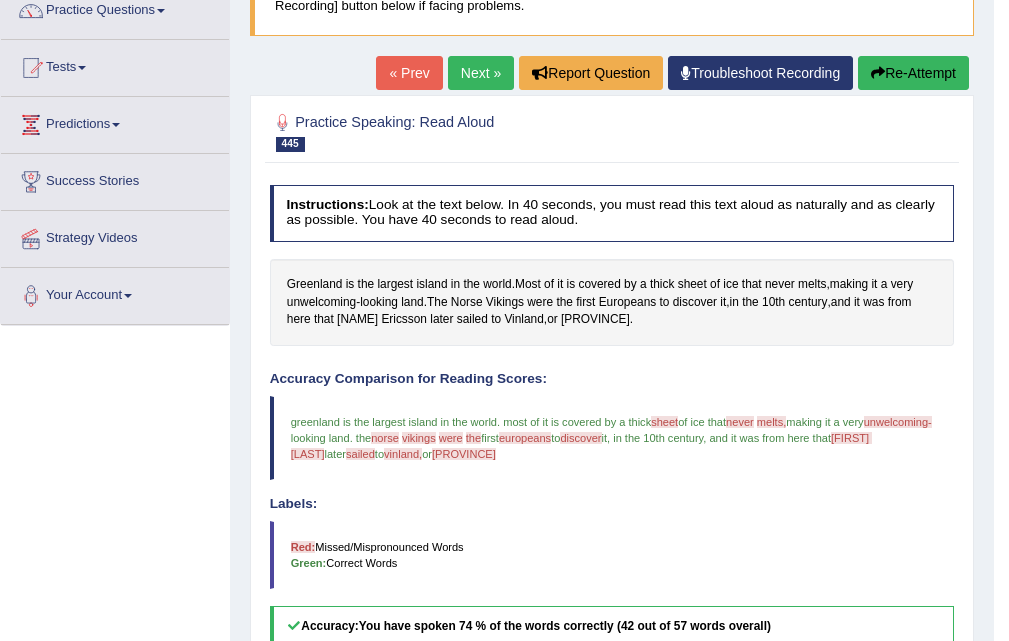 scroll, scrollTop: 0, scrollLeft: 0, axis: both 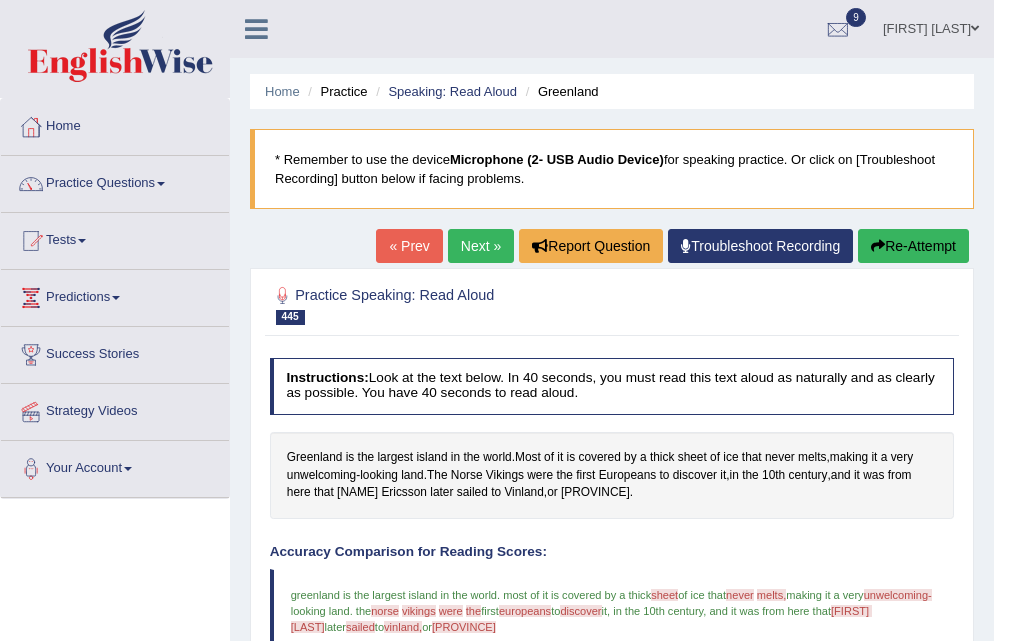 click on "Next »" at bounding box center (481, 246) 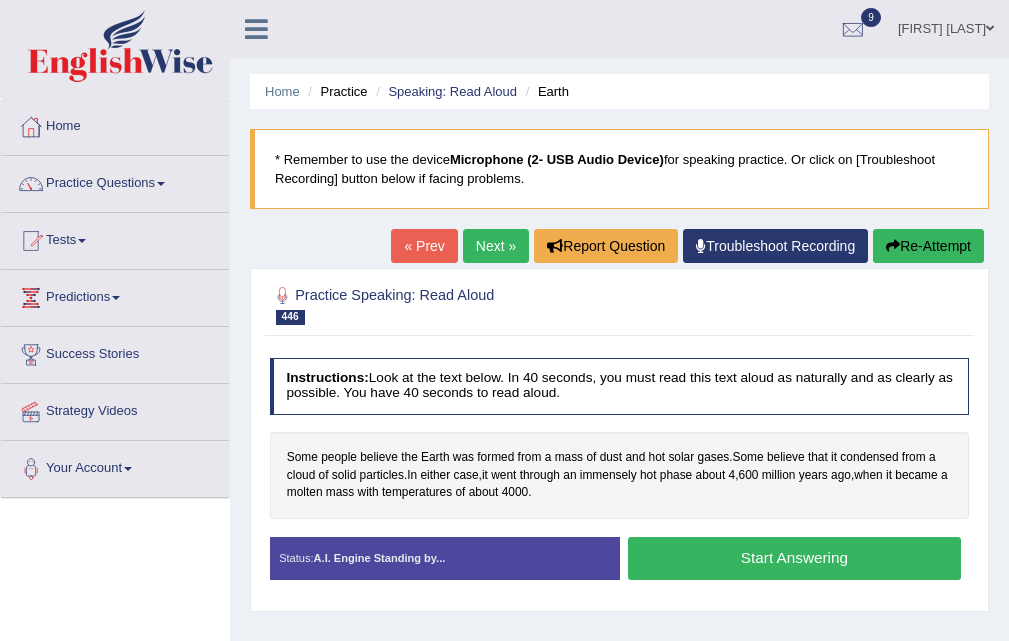 scroll, scrollTop: 200, scrollLeft: 0, axis: vertical 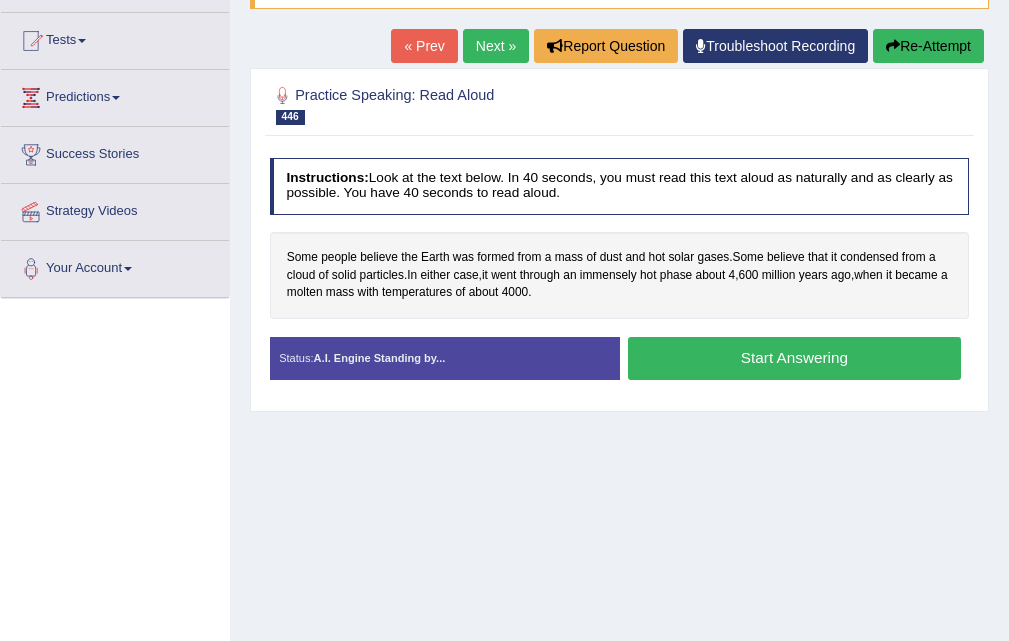 click on "Start Answering" at bounding box center [794, 358] 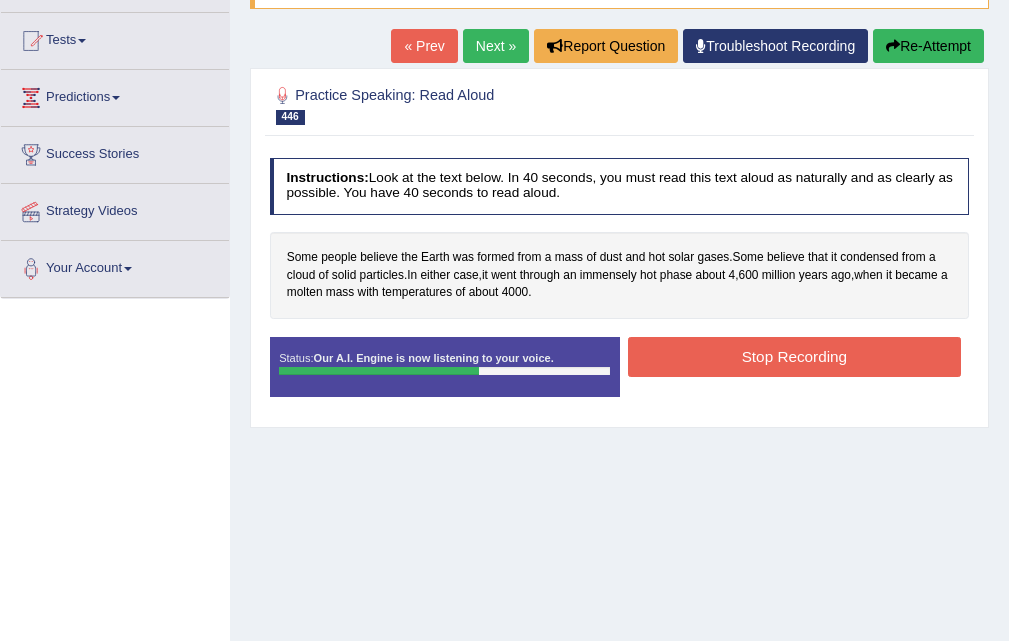 click on "Stop Recording" at bounding box center (794, 356) 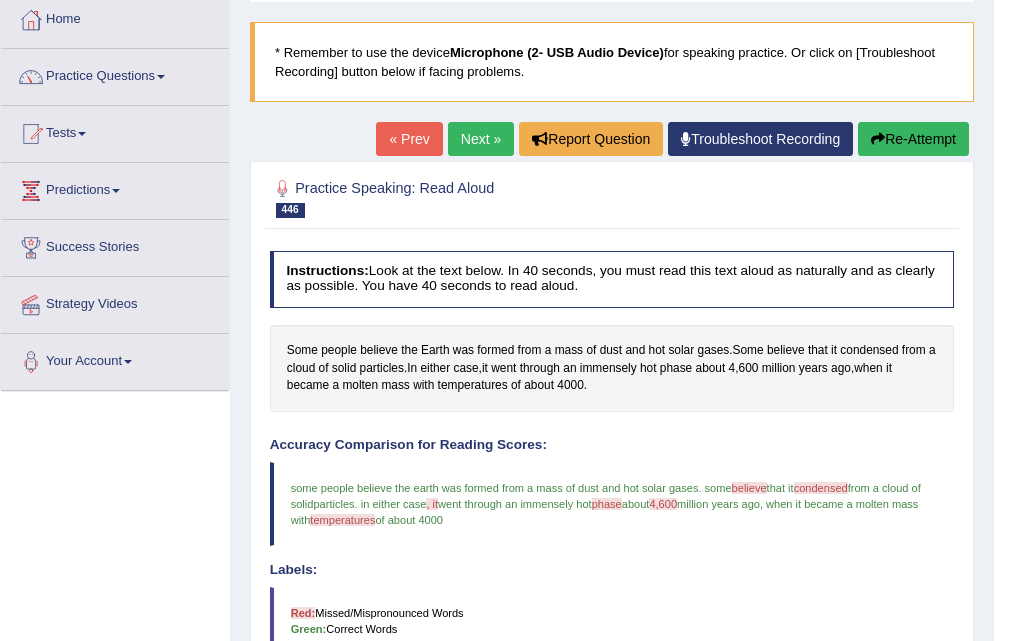 scroll, scrollTop: 85, scrollLeft: 0, axis: vertical 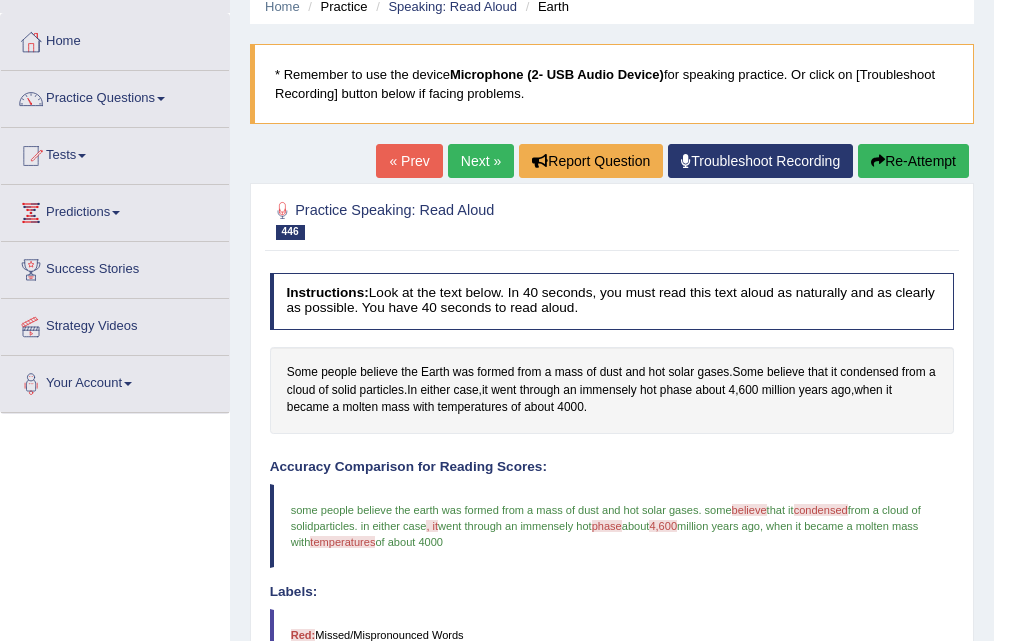 click on "Next »" at bounding box center (481, 161) 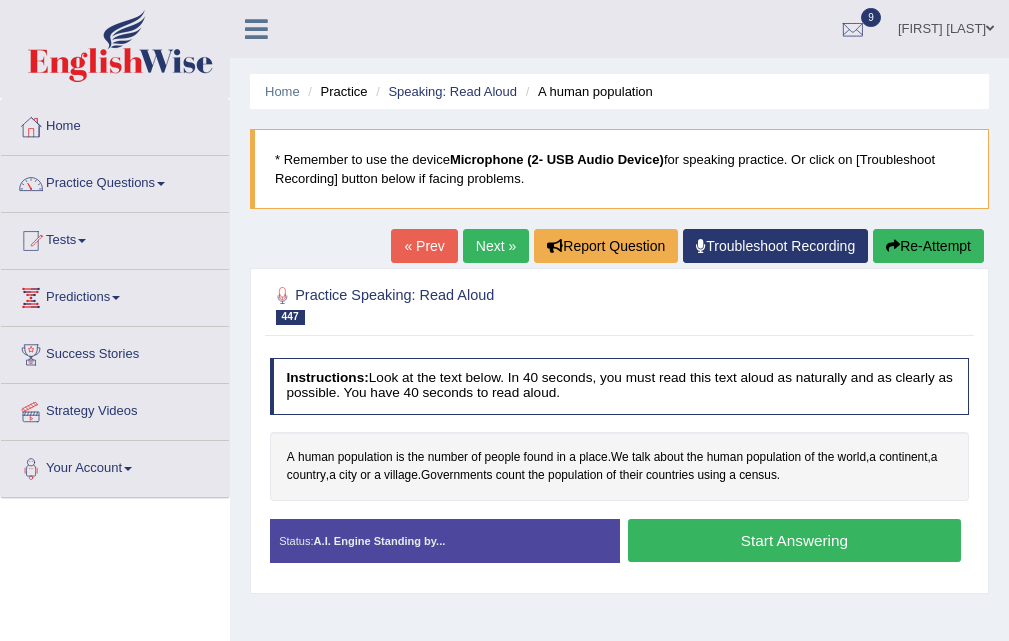 scroll, scrollTop: 100, scrollLeft: 0, axis: vertical 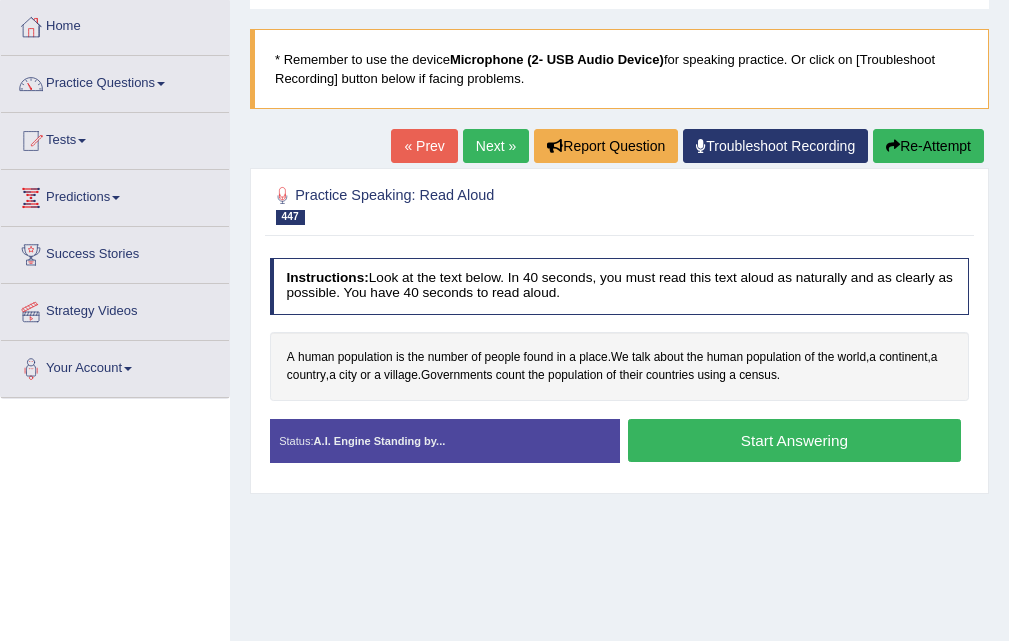 click on "Start Answering" at bounding box center (794, 440) 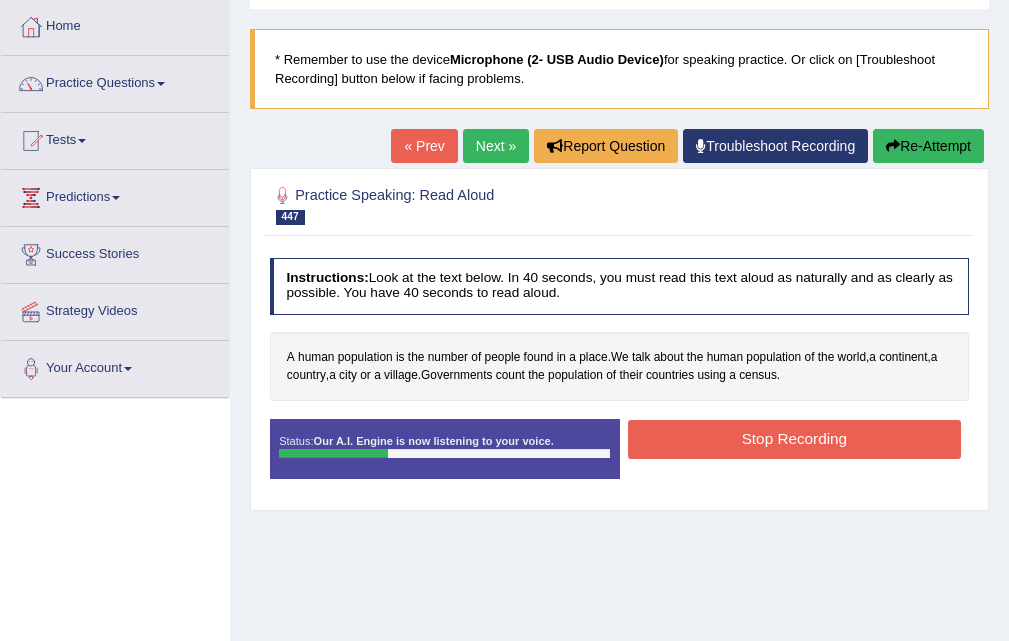 click on "Stop Recording" at bounding box center (794, 439) 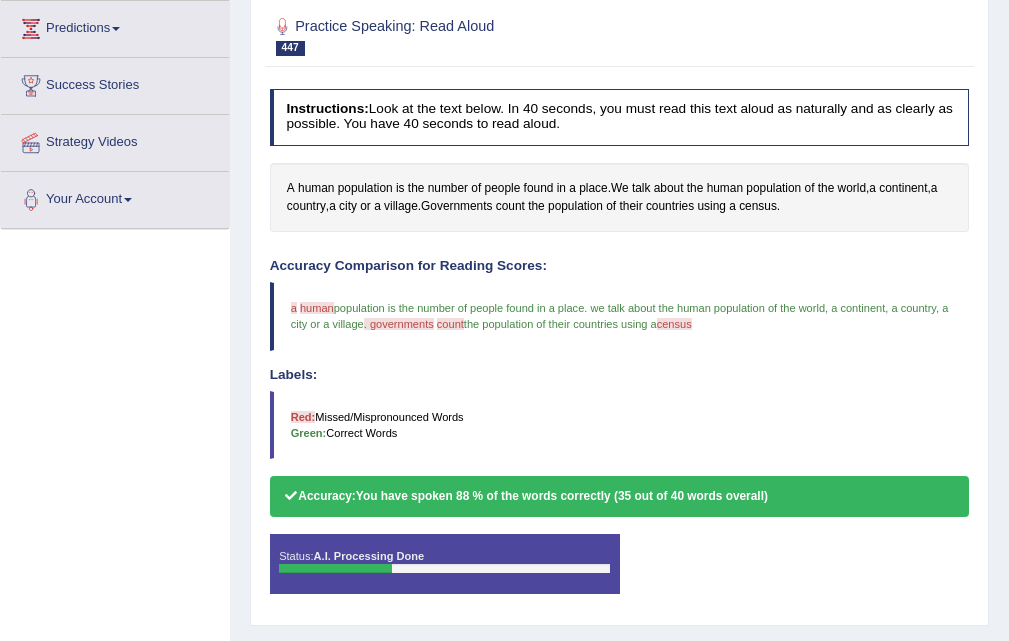 scroll, scrollTop: 409, scrollLeft: 0, axis: vertical 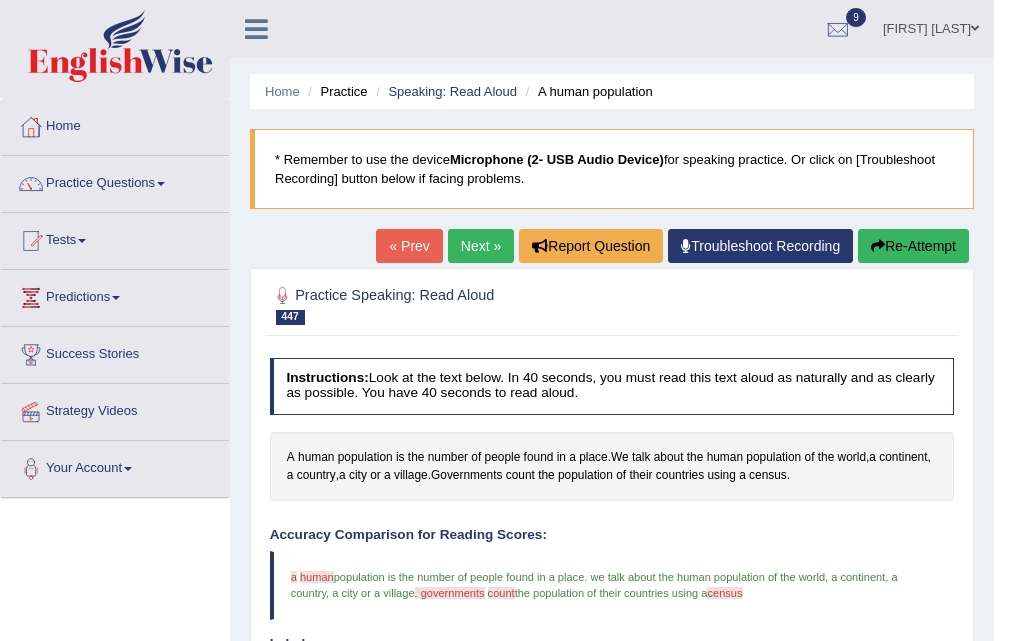 click on "Next »" at bounding box center [481, 246] 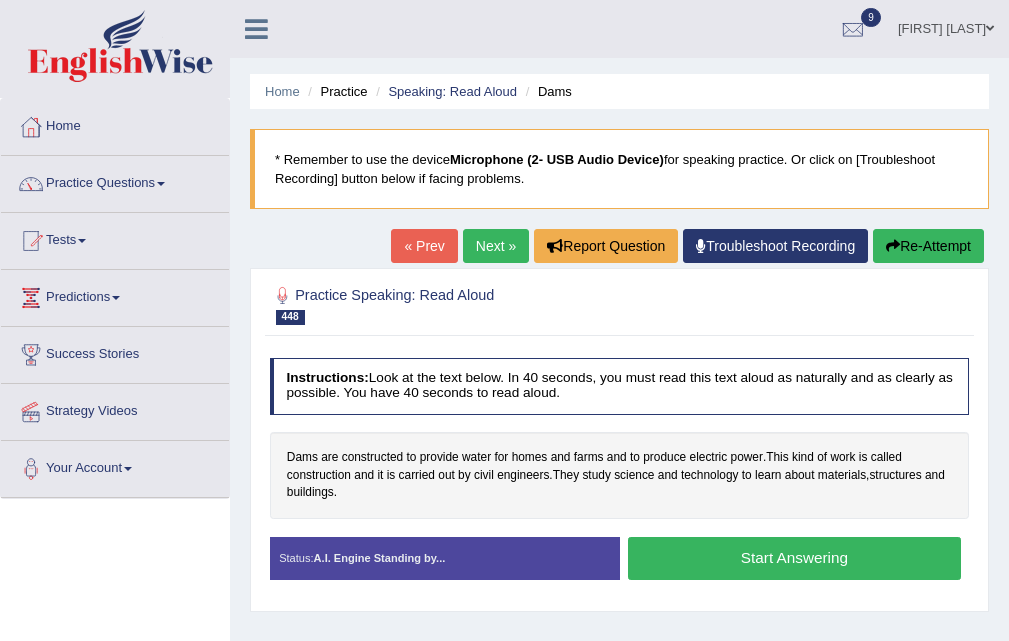 scroll, scrollTop: 100, scrollLeft: 0, axis: vertical 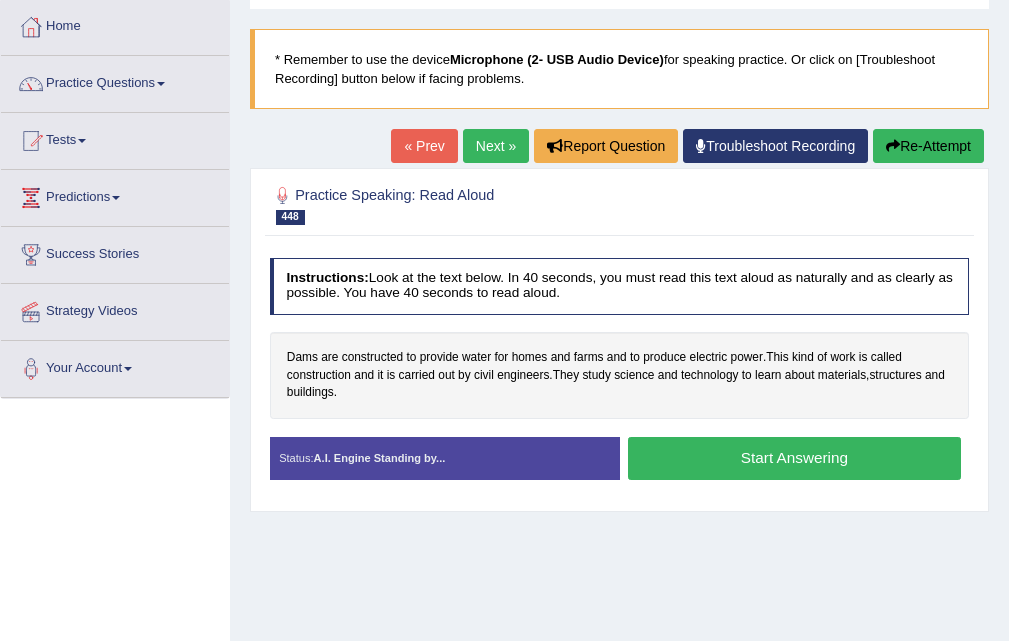 click on "Start Answering" at bounding box center [794, 458] 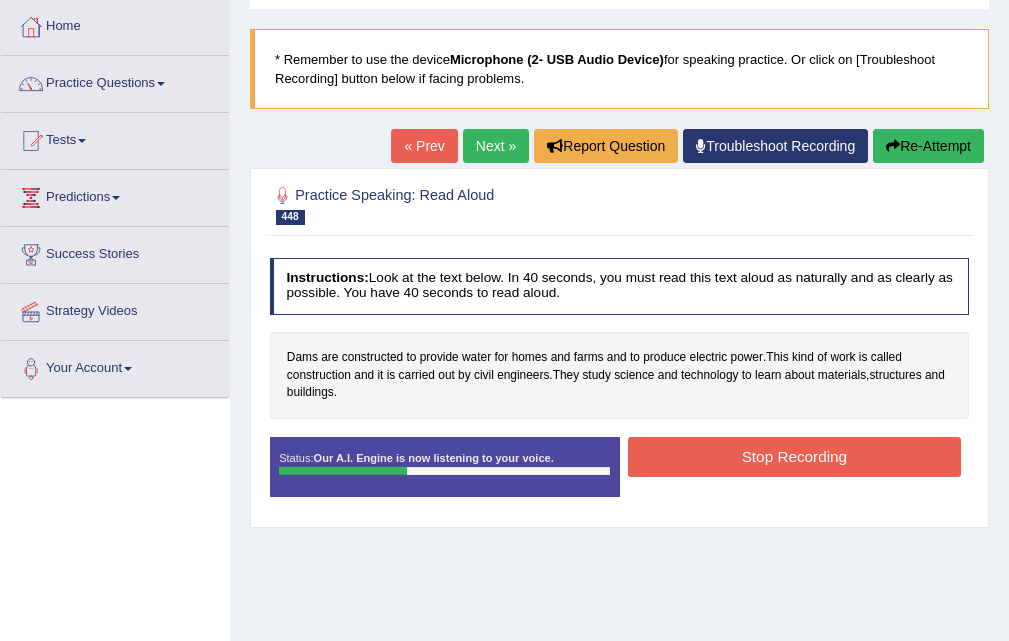click on "Stop Recording" at bounding box center [794, 456] 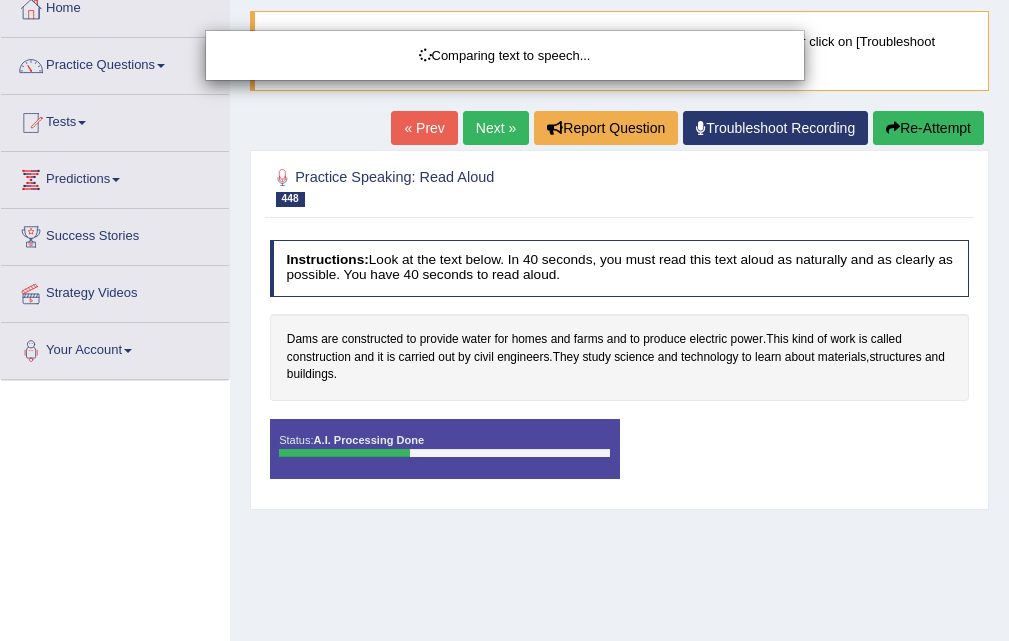 scroll, scrollTop: 409, scrollLeft: 0, axis: vertical 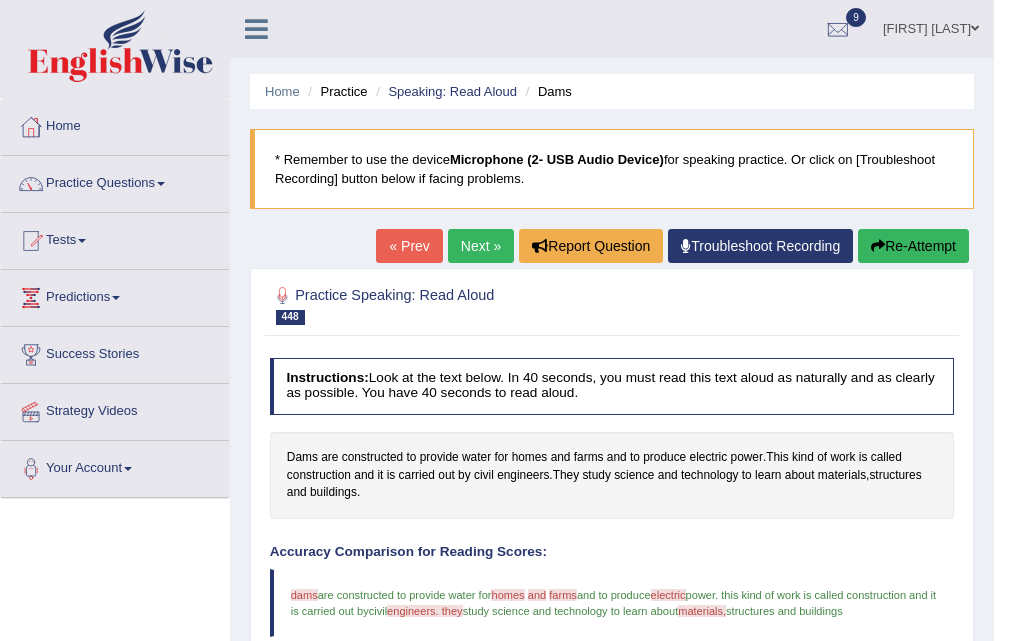 click on "Next »" at bounding box center [481, 246] 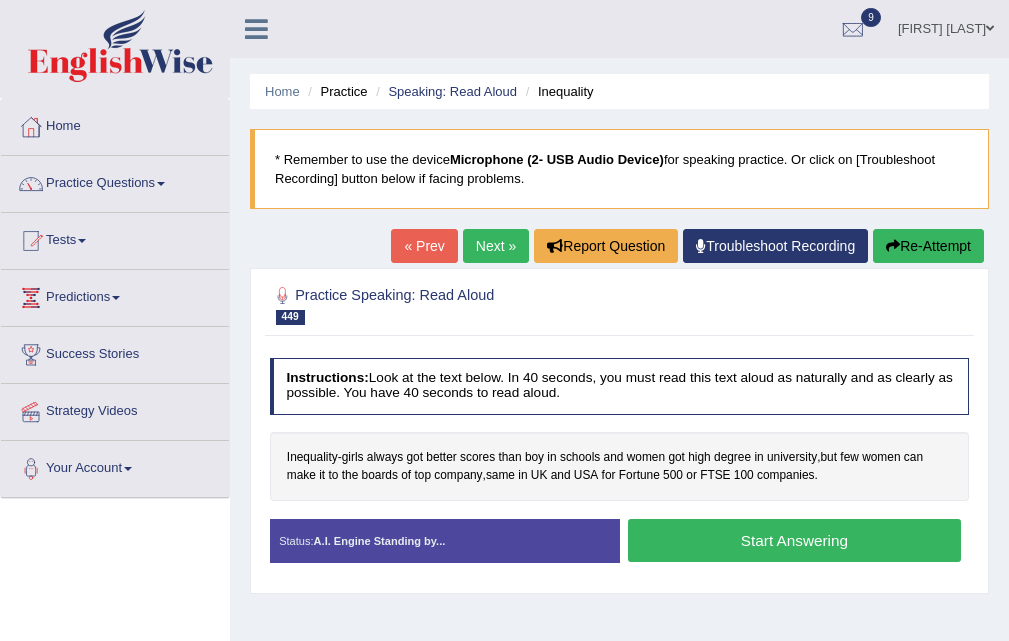 scroll, scrollTop: 0, scrollLeft: 0, axis: both 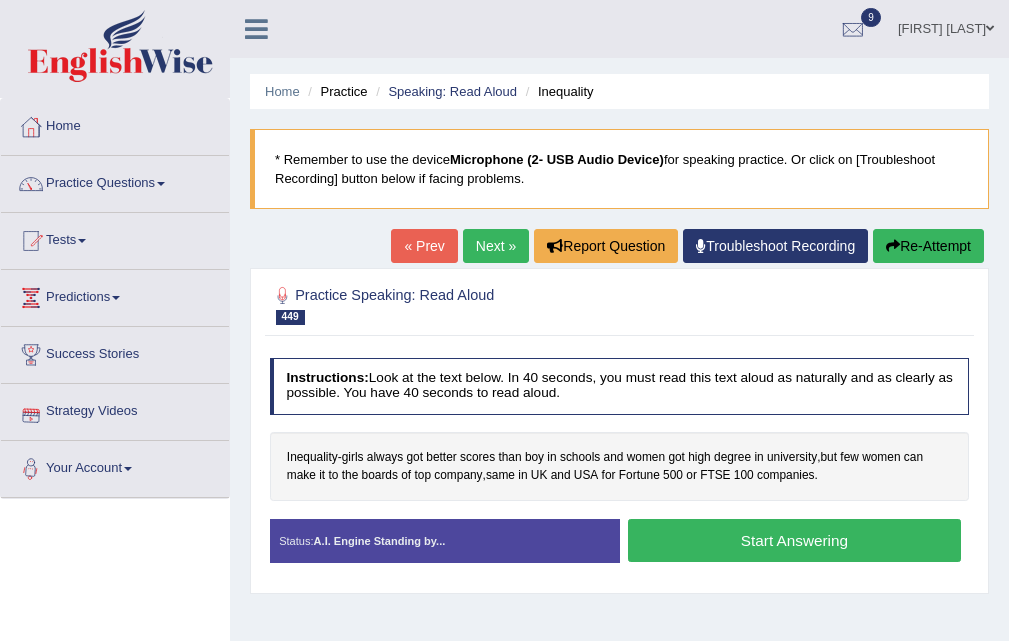 click on "Start Answering" at bounding box center (794, 540) 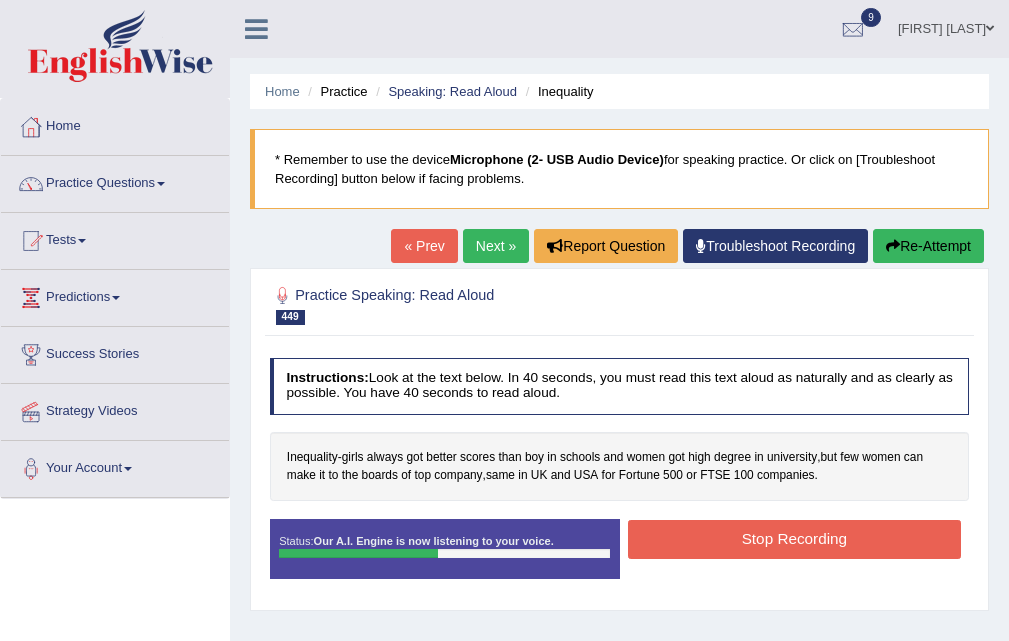 click on "Stop Recording" at bounding box center (794, 539) 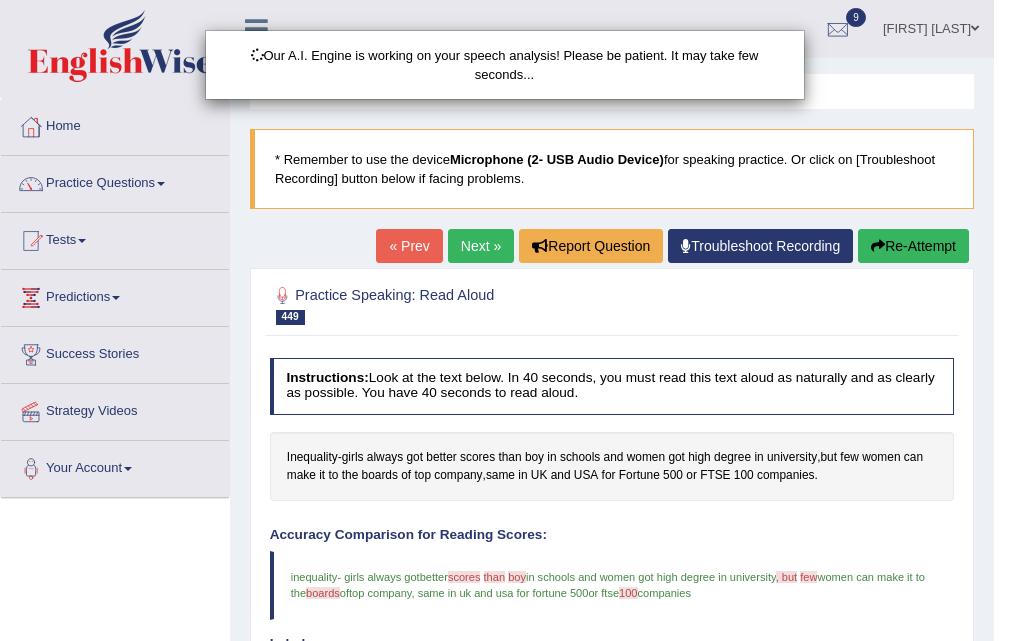 scroll, scrollTop: 409, scrollLeft: 0, axis: vertical 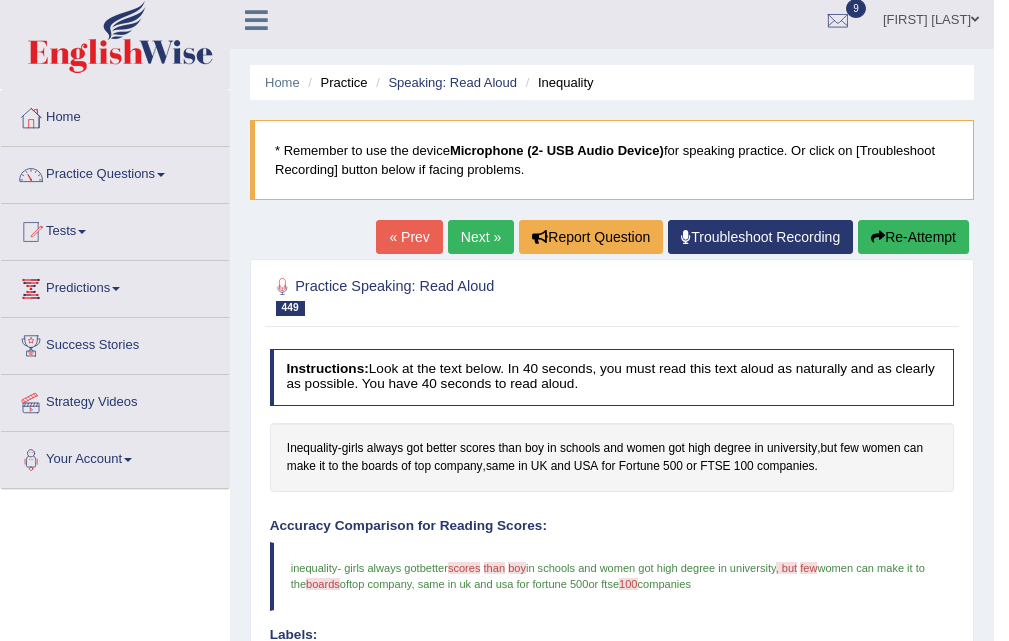 click on "Next »" at bounding box center [481, 237] 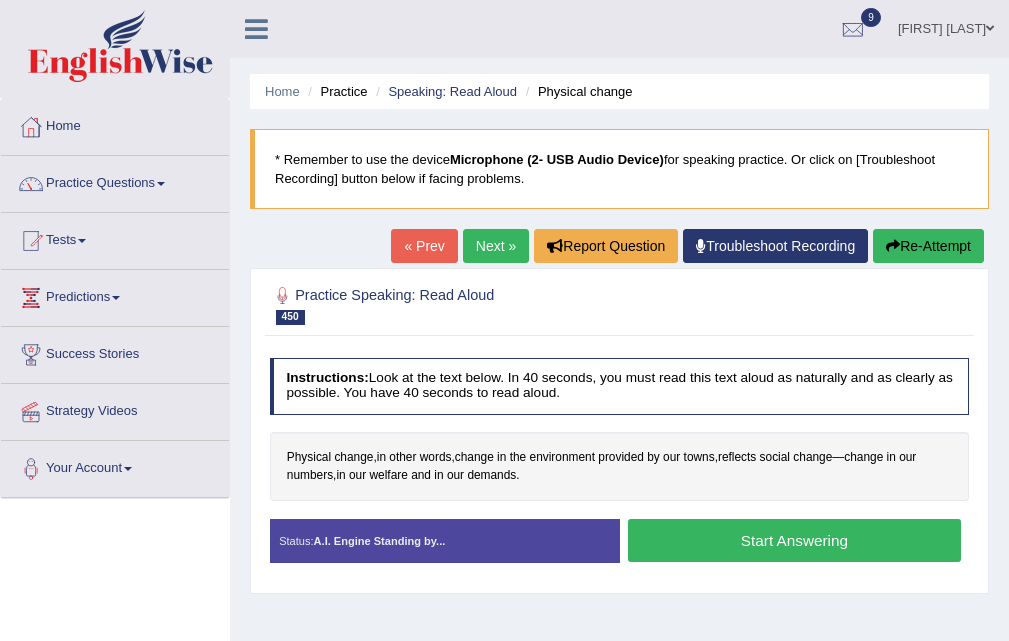 scroll, scrollTop: 100, scrollLeft: 0, axis: vertical 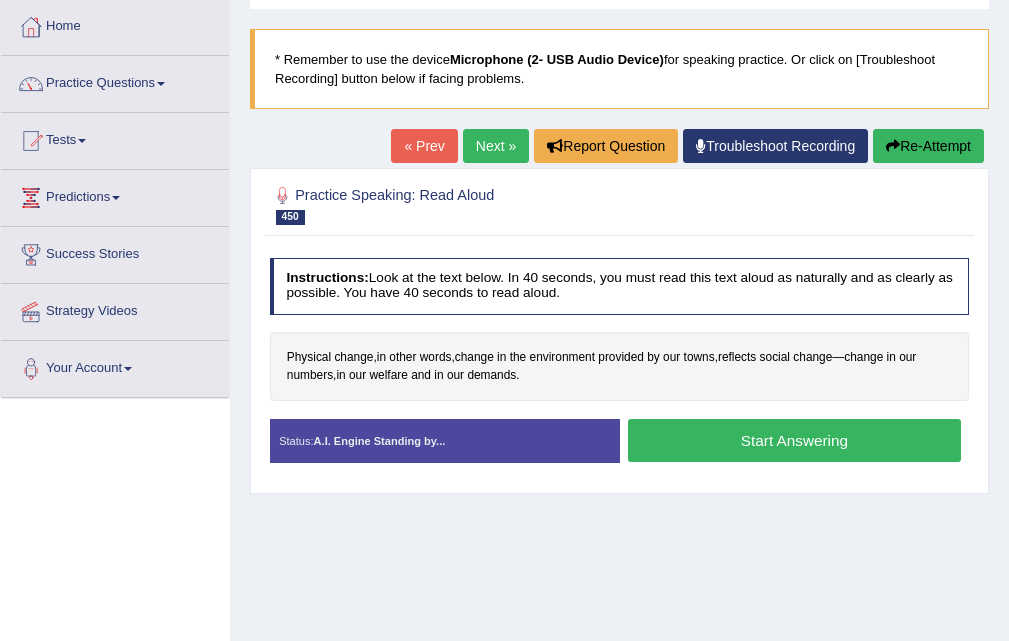 click on "Start Answering" at bounding box center (794, 440) 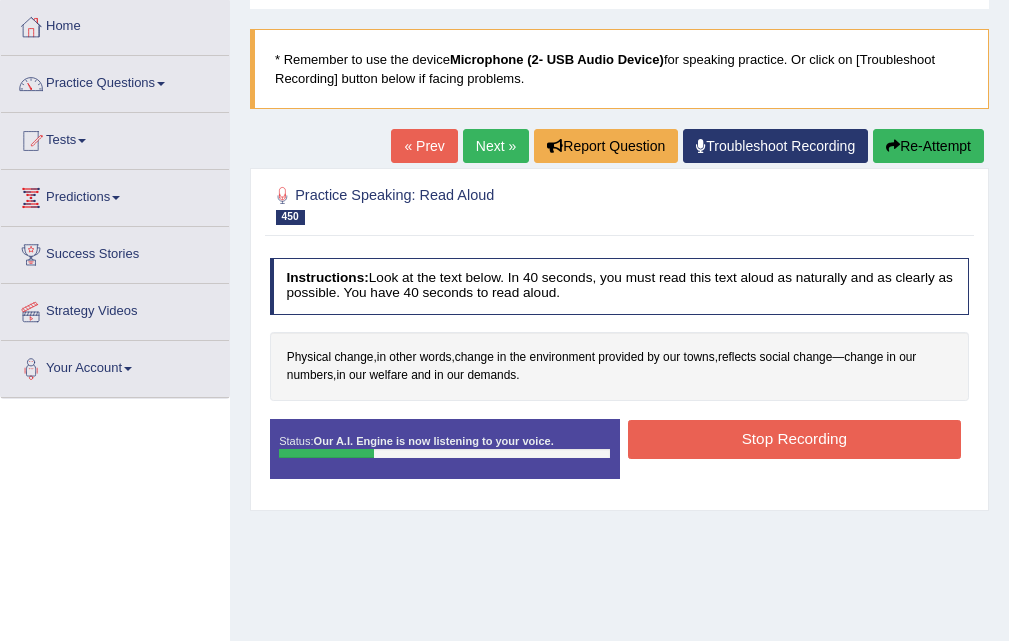 click on "Stop Recording" at bounding box center (794, 439) 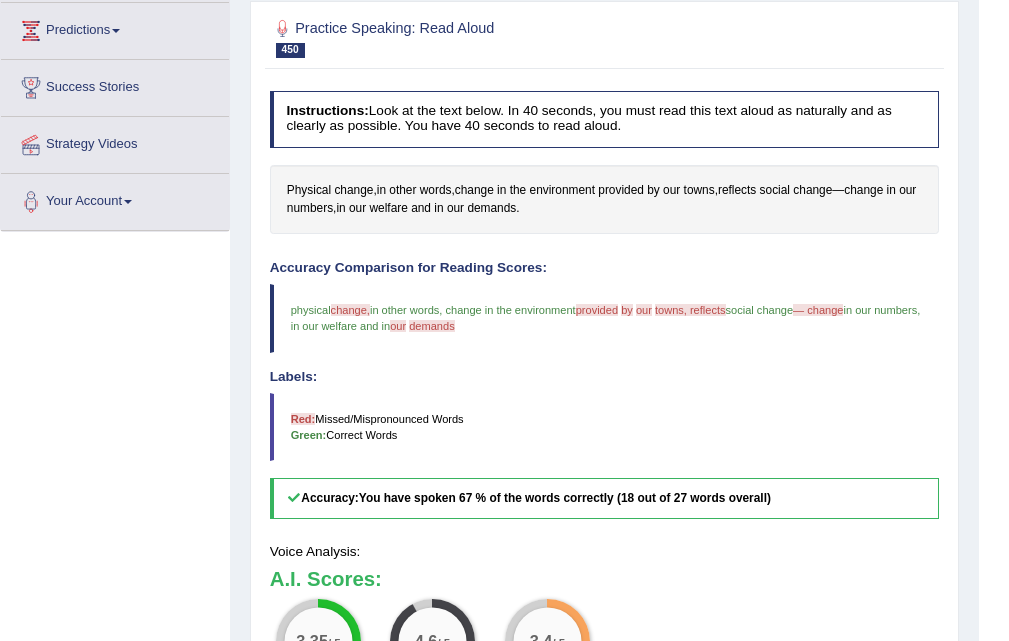 scroll, scrollTop: 409, scrollLeft: 0, axis: vertical 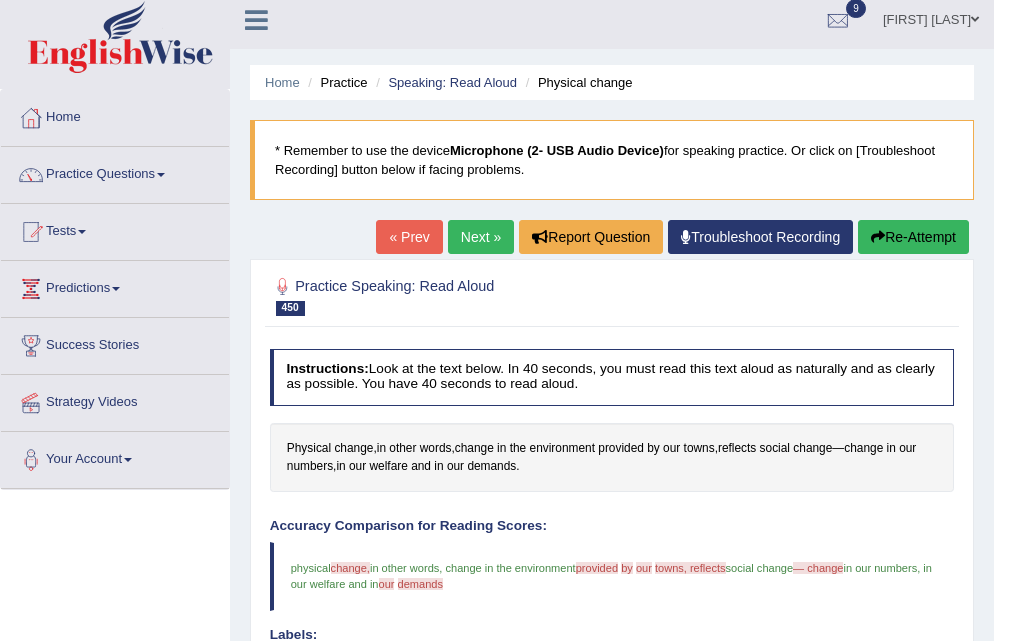 click on "Next »" at bounding box center (481, 237) 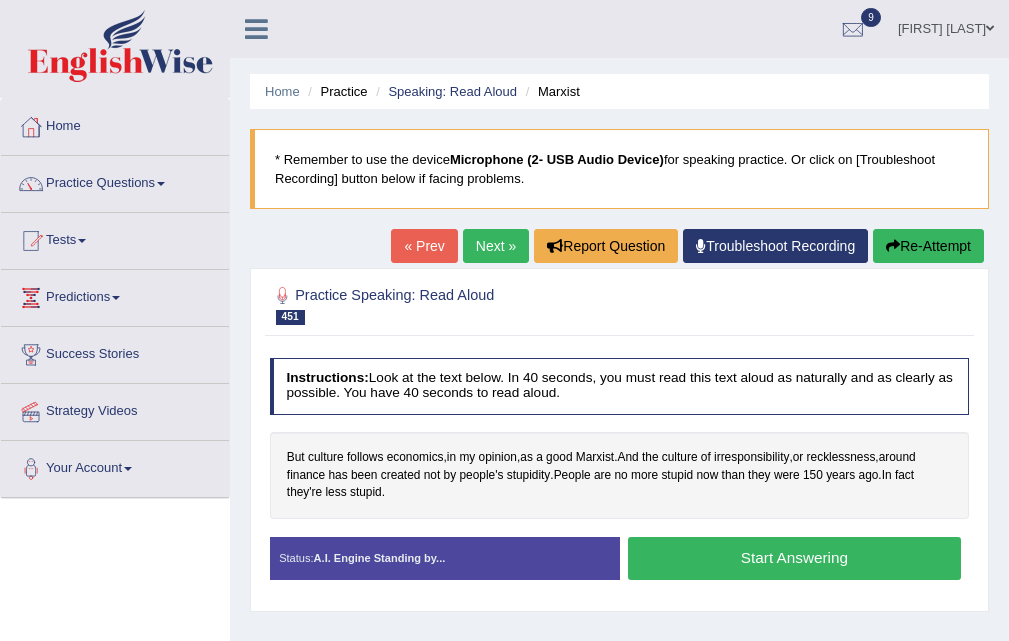 scroll, scrollTop: 0, scrollLeft: 0, axis: both 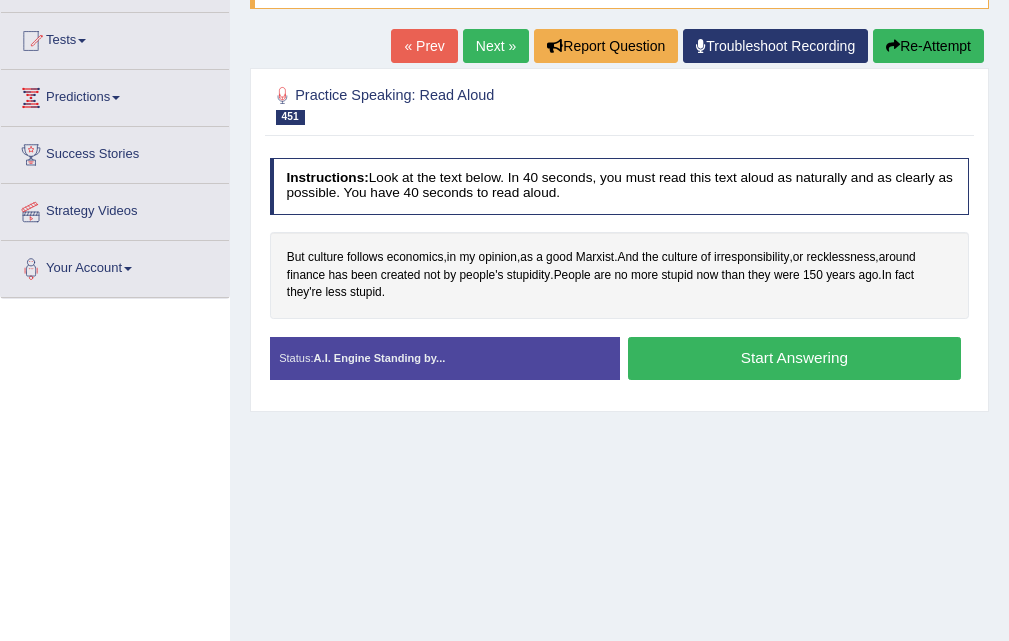 click on "Start Answering" at bounding box center [794, 358] 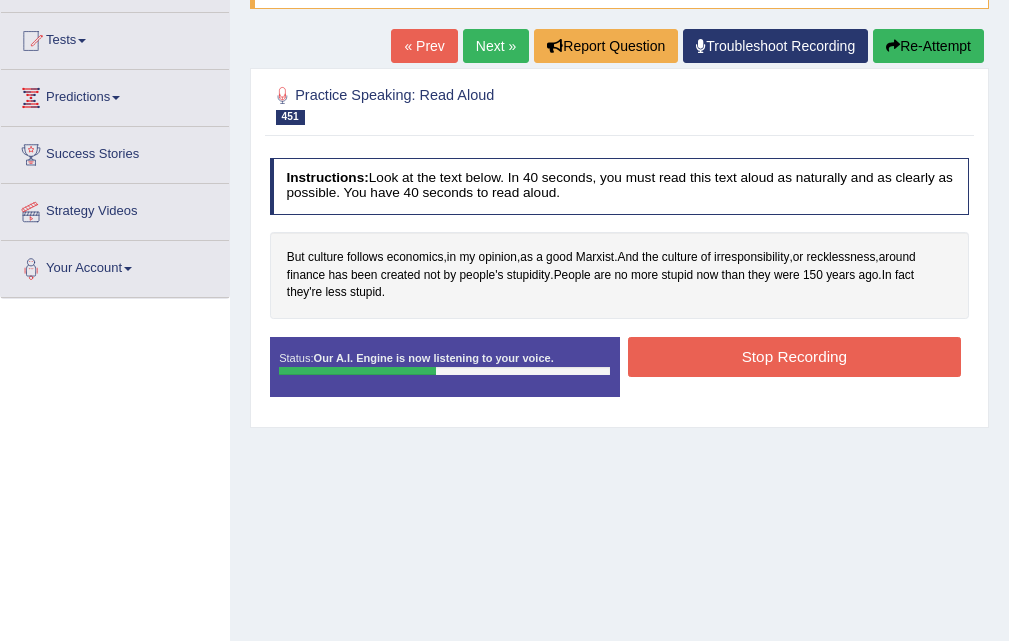 click on "Stop Recording" at bounding box center (794, 356) 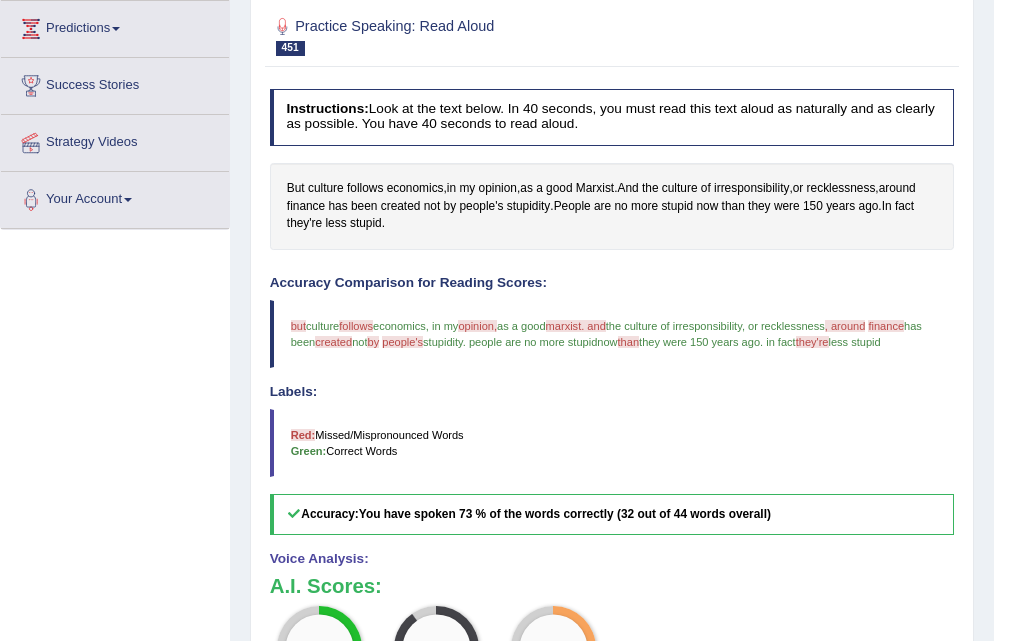 scroll, scrollTop: 169, scrollLeft: 0, axis: vertical 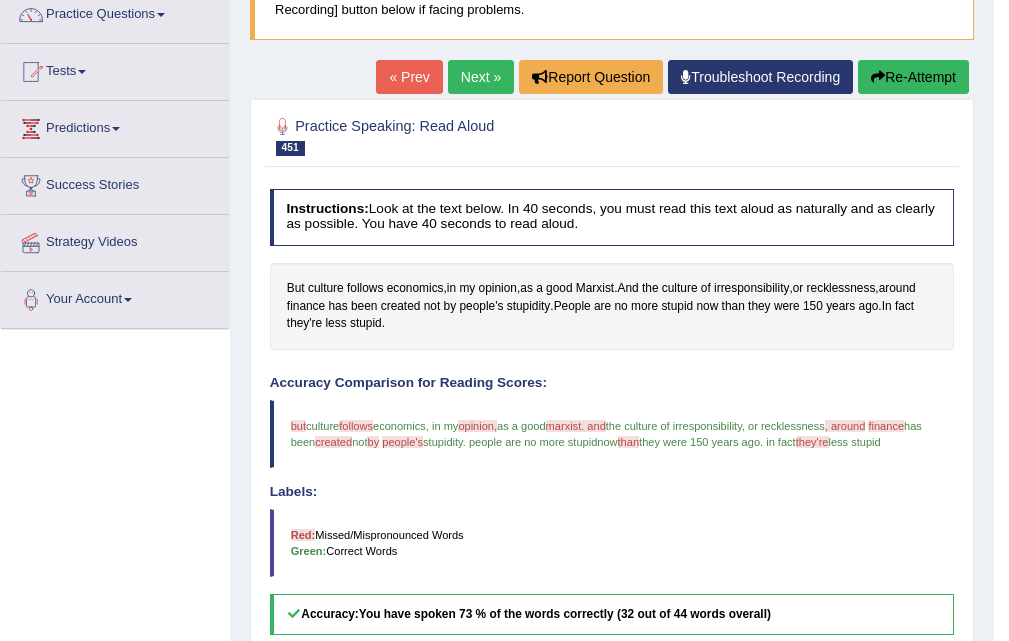 click on "Next »" at bounding box center [481, 77] 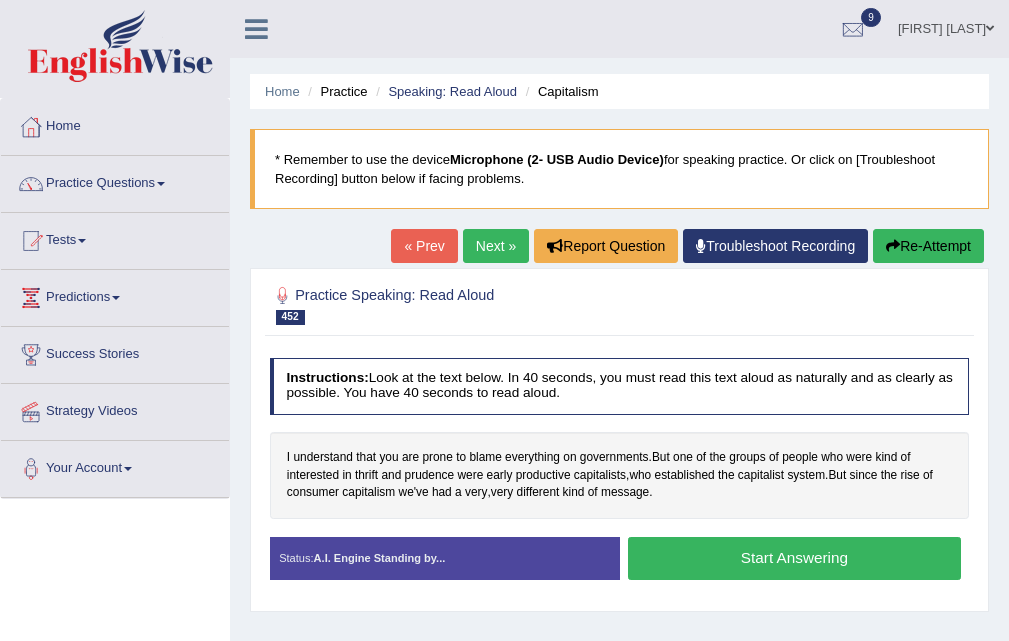scroll, scrollTop: 200, scrollLeft: 0, axis: vertical 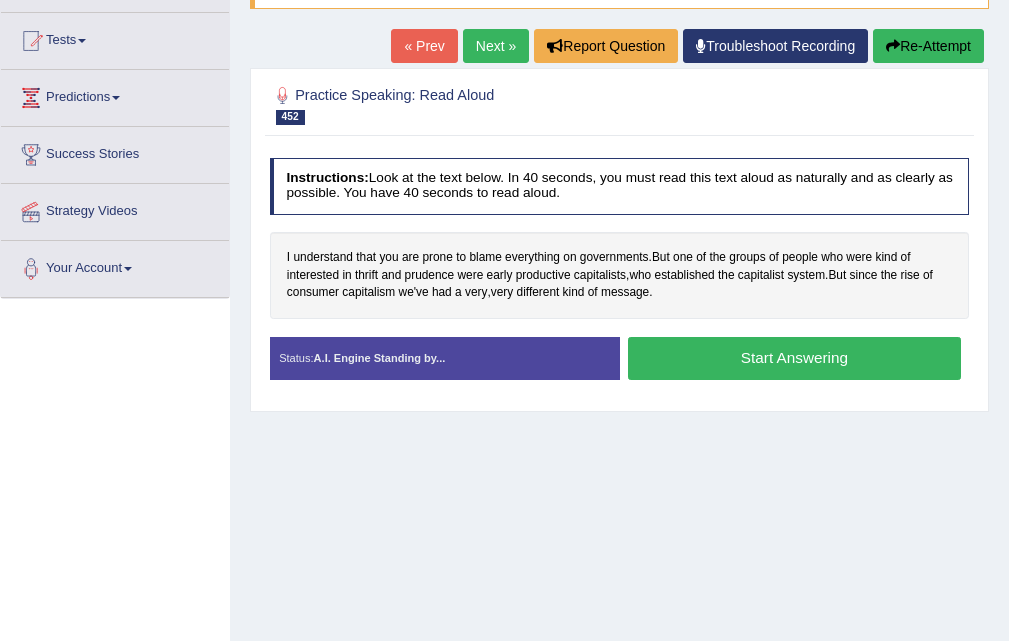 click on "Start Answering" at bounding box center (794, 358) 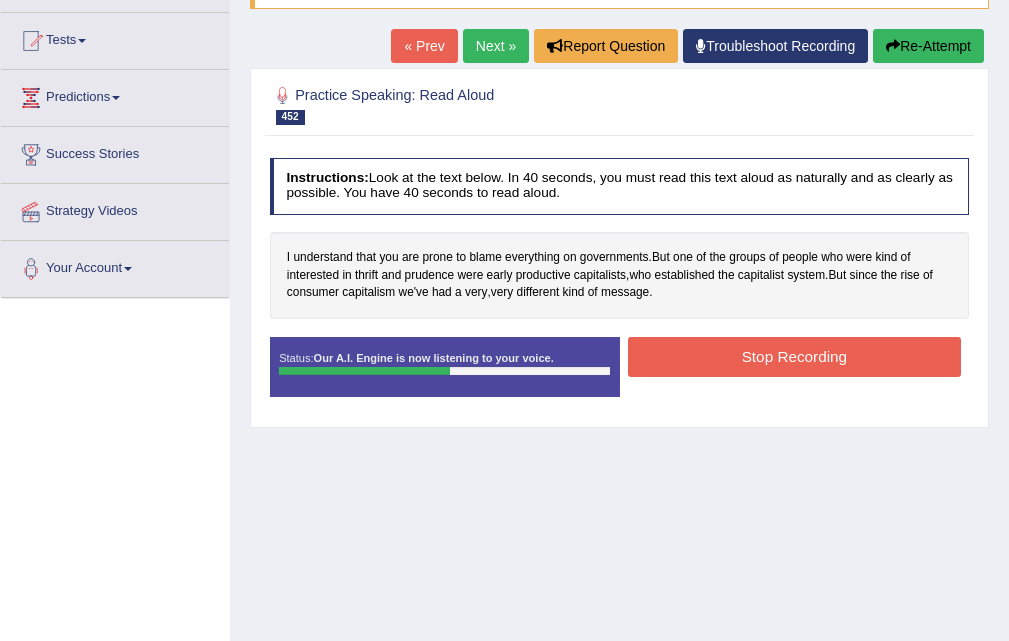 click on "Stop Recording" at bounding box center [794, 356] 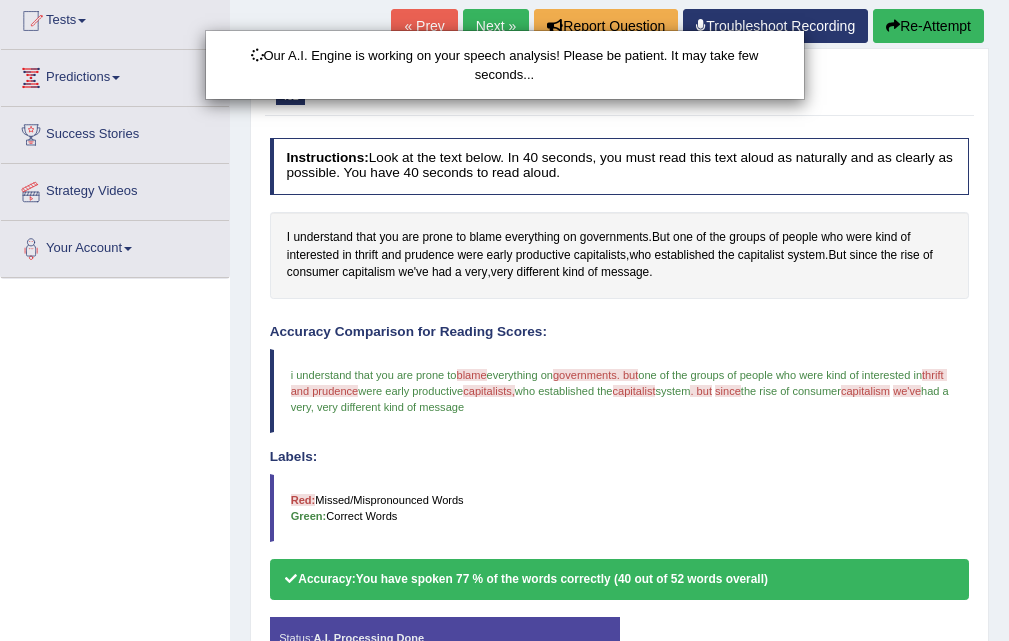 scroll, scrollTop: 409, scrollLeft: 0, axis: vertical 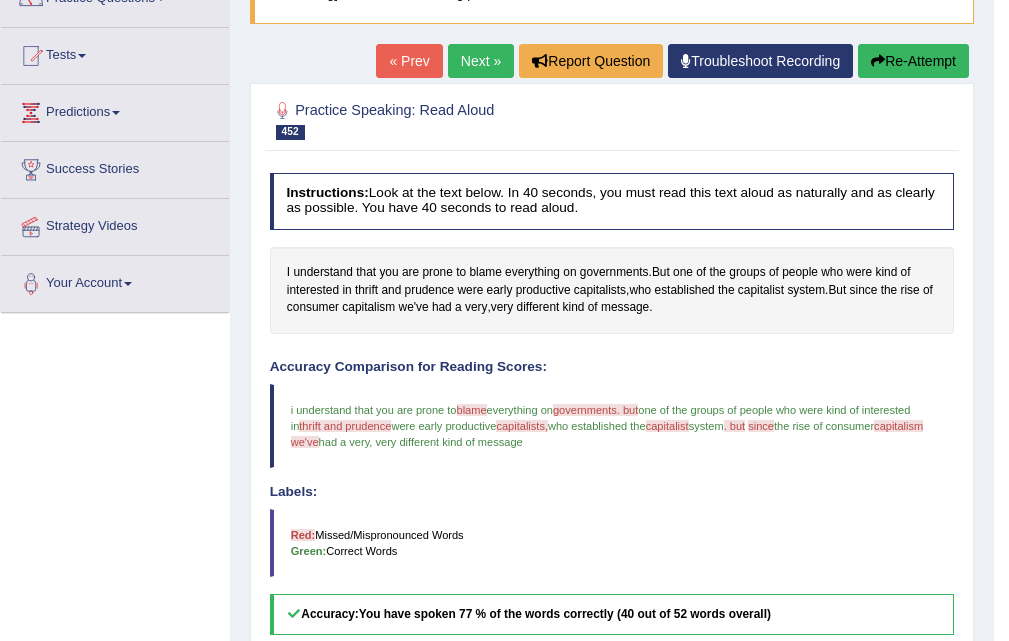click on "Next »" at bounding box center (481, 61) 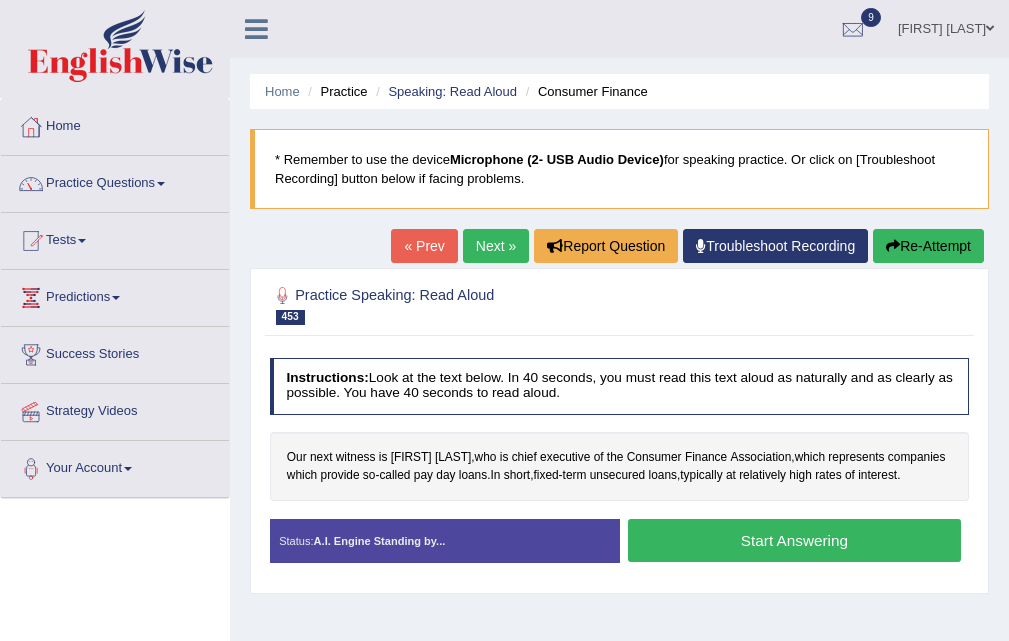 scroll, scrollTop: 300, scrollLeft: 0, axis: vertical 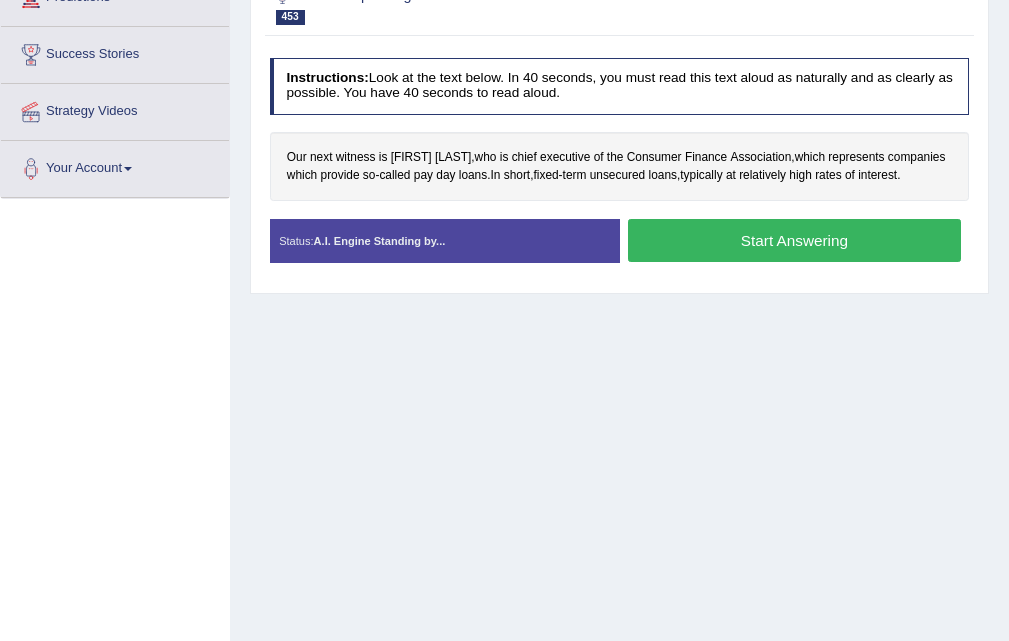 click on "Start Answering" at bounding box center [794, 240] 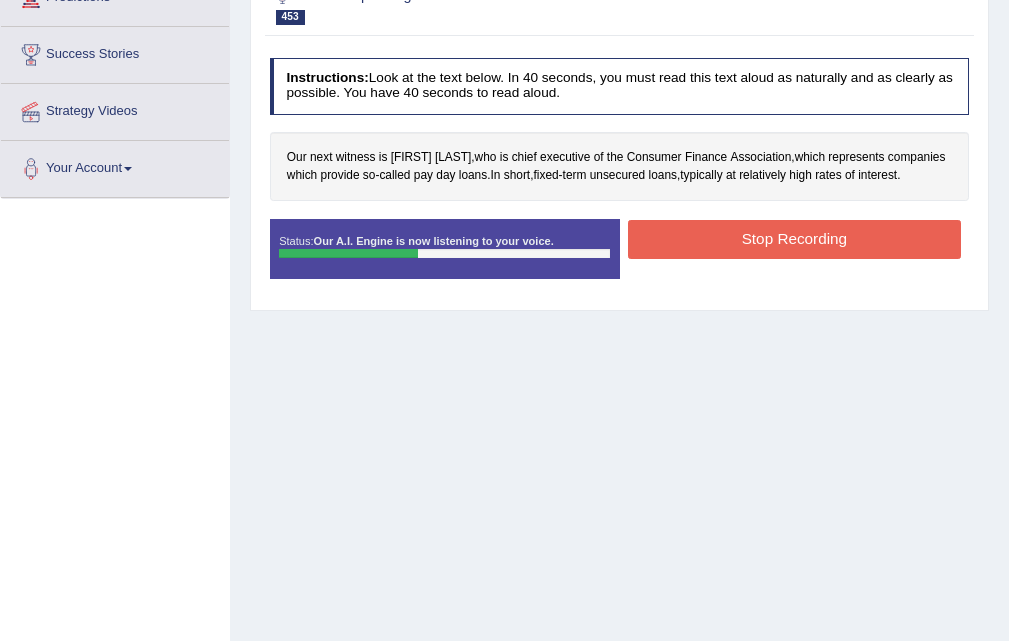 click on "Stop Recording" at bounding box center (794, 239) 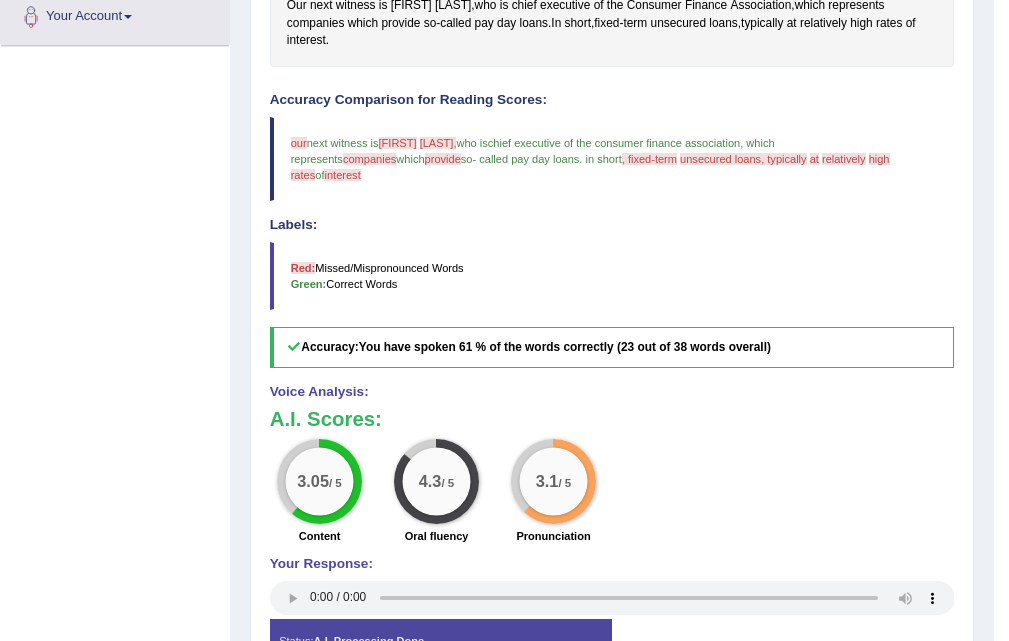scroll, scrollTop: 169, scrollLeft: 0, axis: vertical 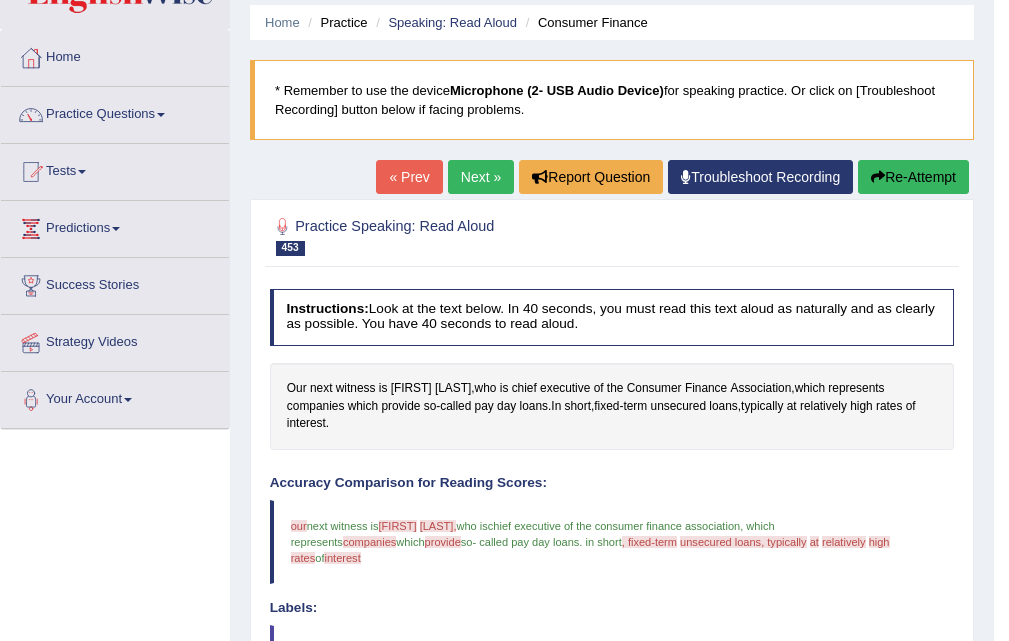 click on "Next »" at bounding box center (481, 177) 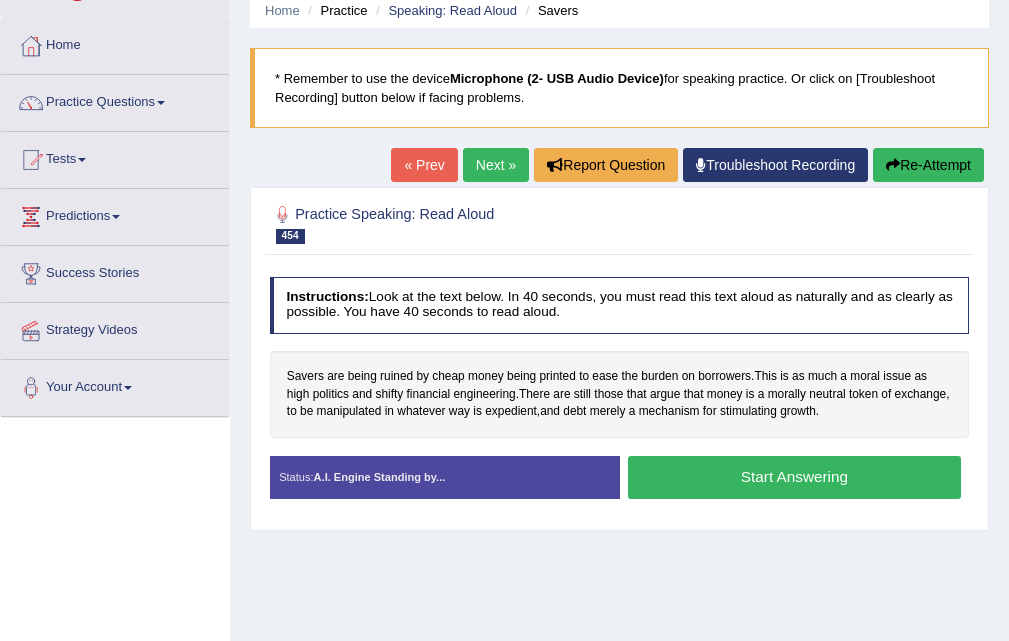 scroll, scrollTop: 100, scrollLeft: 0, axis: vertical 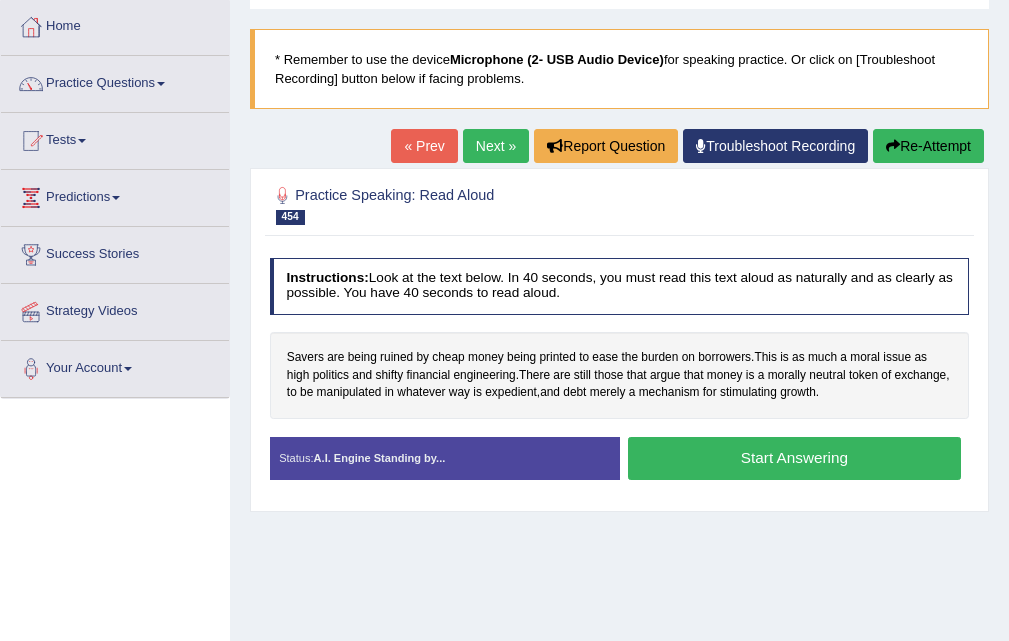 click on "Start Answering" at bounding box center [794, 458] 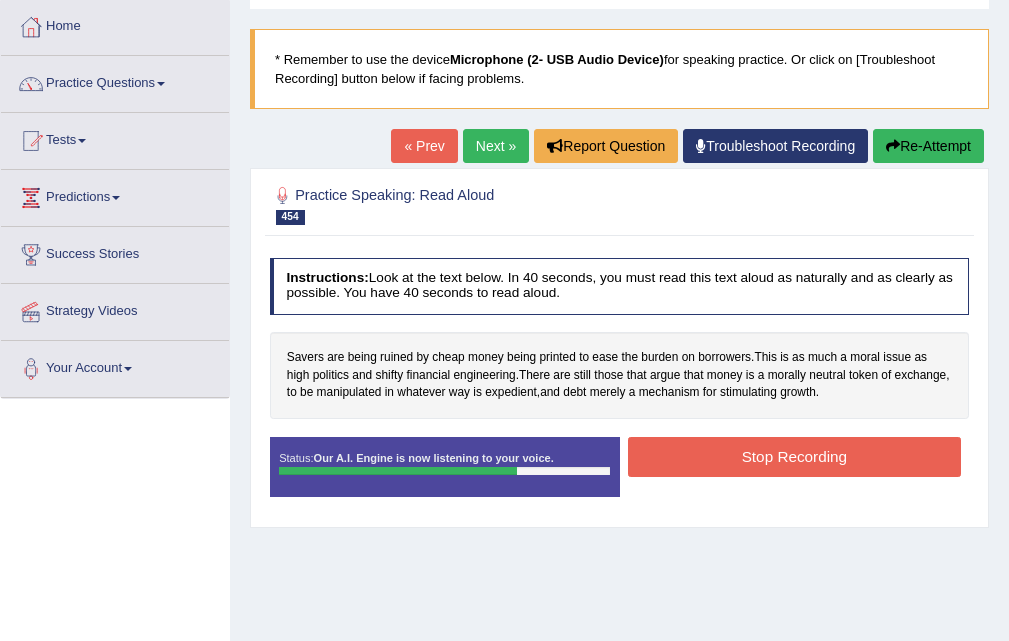 click on "Stop Recording" at bounding box center (794, 456) 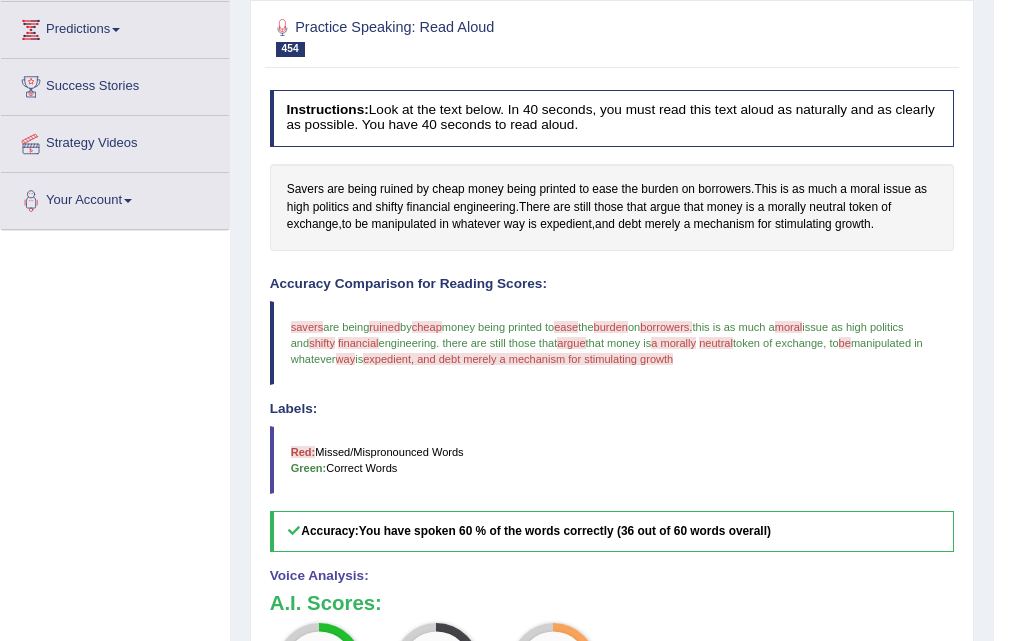 scroll, scrollTop: 200, scrollLeft: 0, axis: vertical 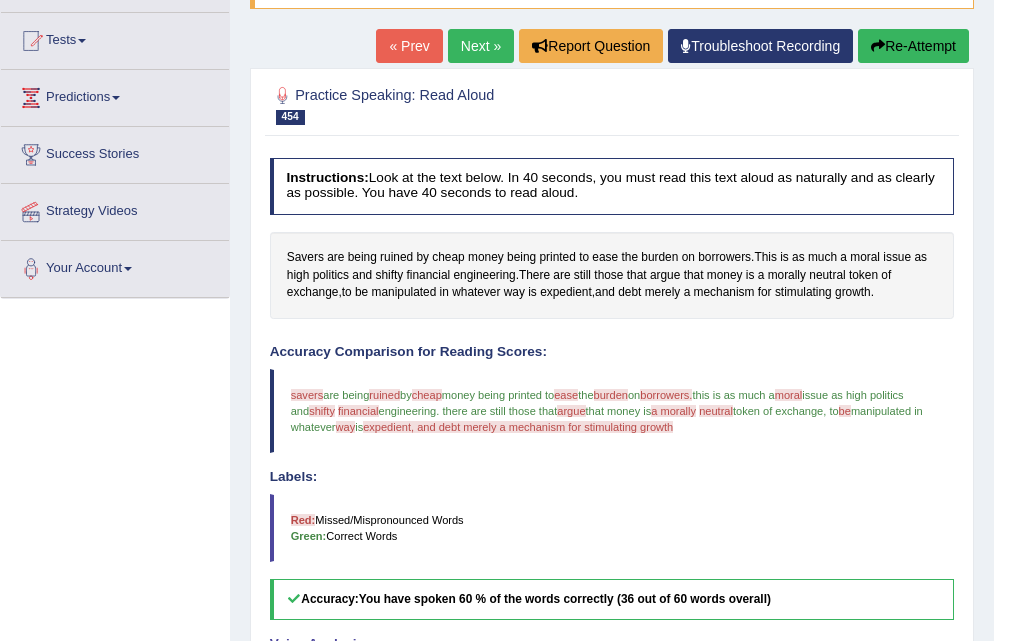 click on "Next »" at bounding box center (481, 46) 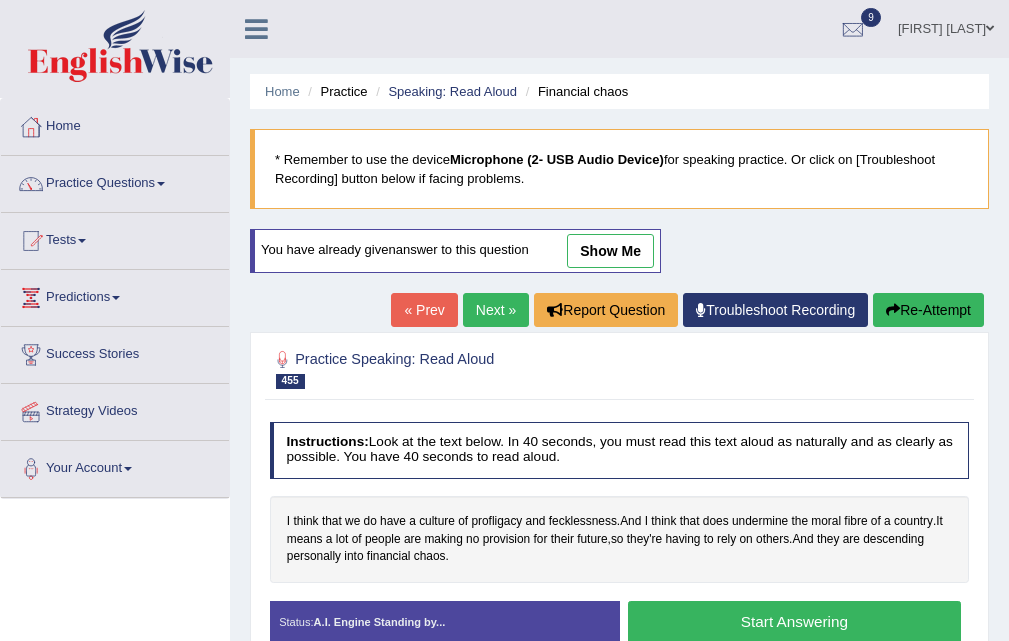 scroll, scrollTop: 100, scrollLeft: 0, axis: vertical 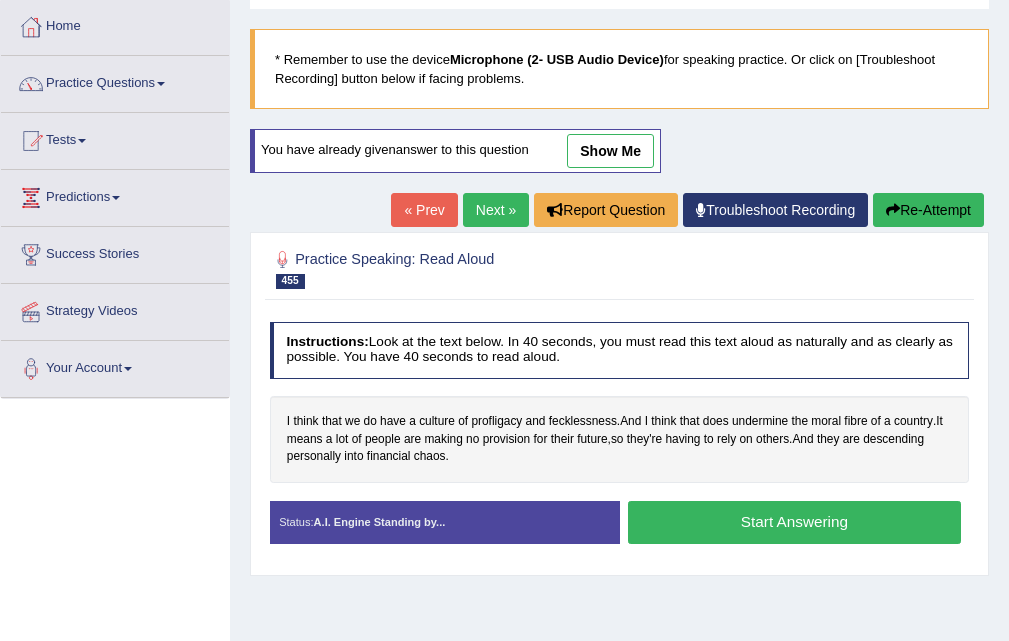click on "Next »" at bounding box center [496, 210] 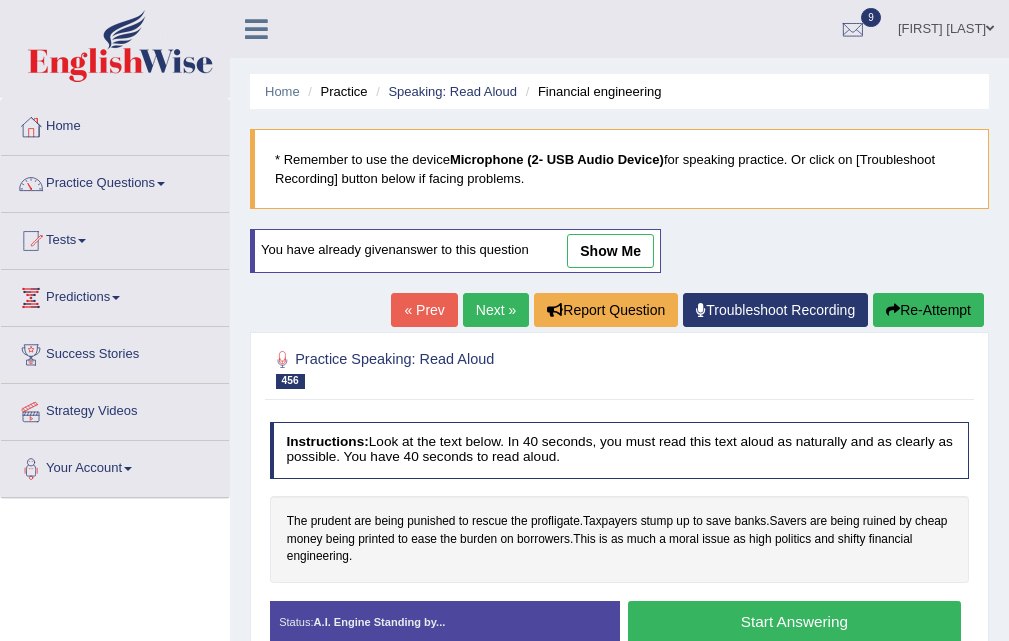 scroll, scrollTop: 0, scrollLeft: 0, axis: both 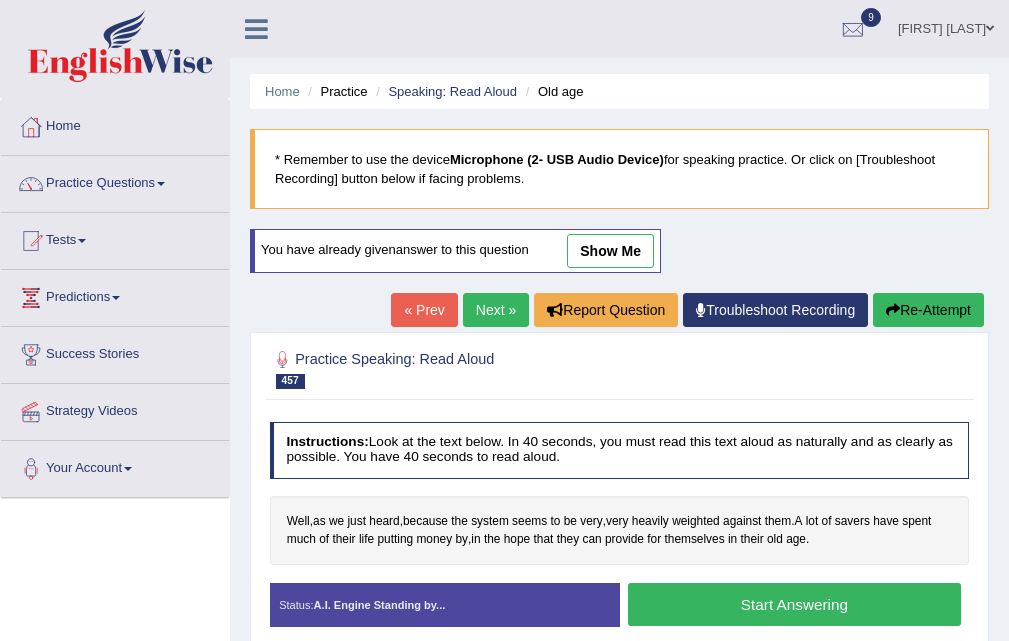 click on "Home
Practice
Speaking: Read Aloud
Old age" at bounding box center (619, 91) 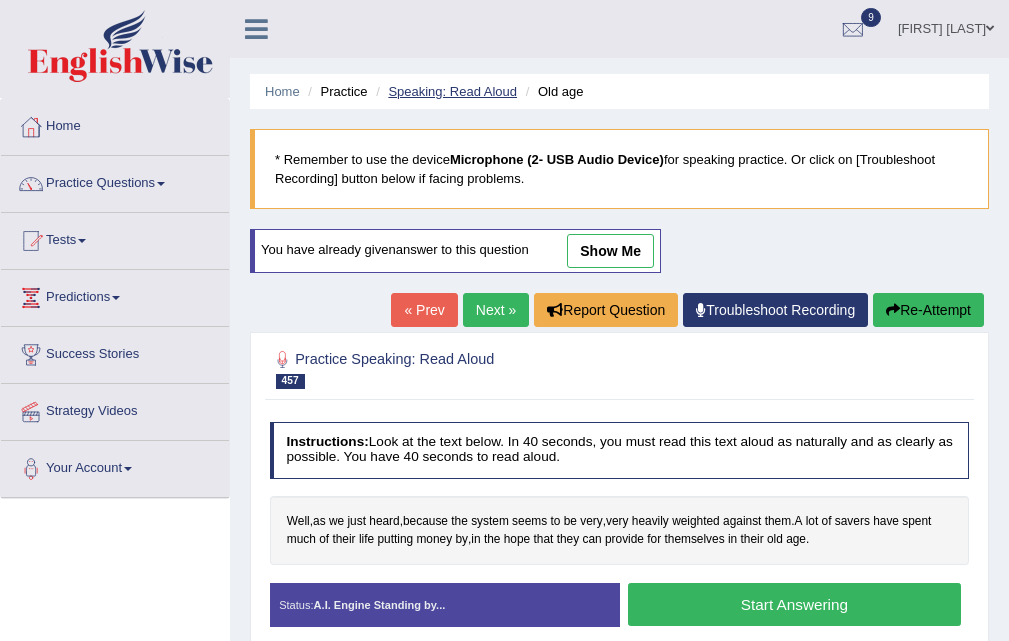 click on "Speaking: Read Aloud" at bounding box center [452, 91] 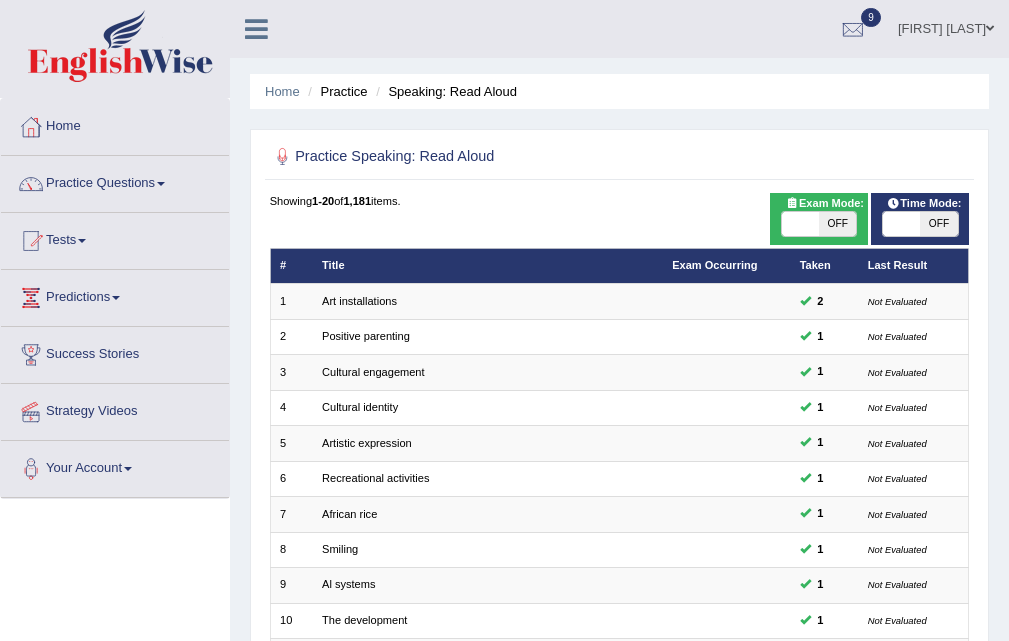 scroll, scrollTop: 514, scrollLeft: 0, axis: vertical 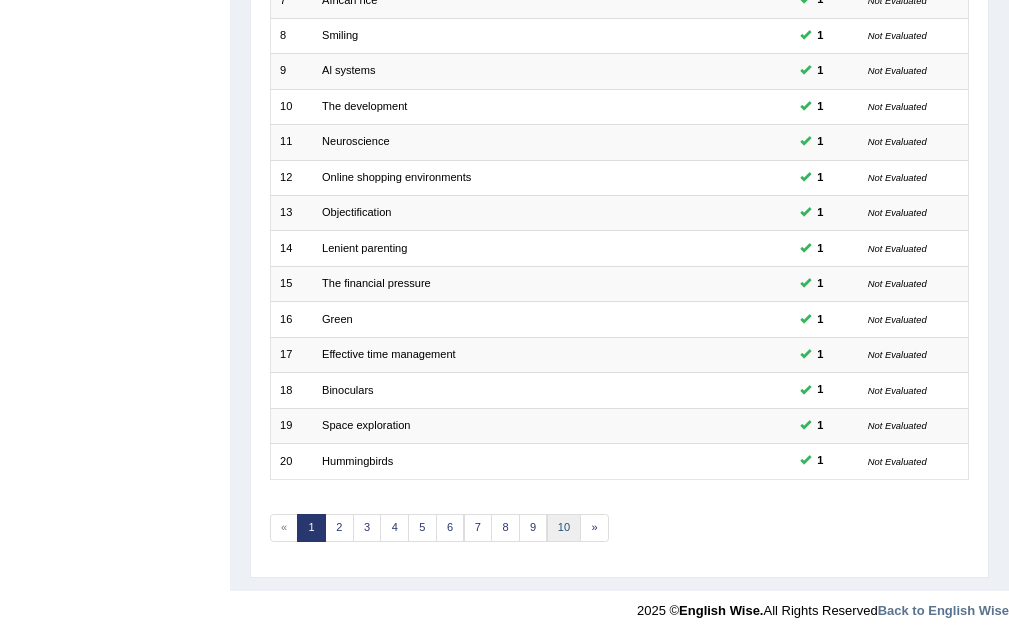 click on "10" at bounding box center [564, 528] 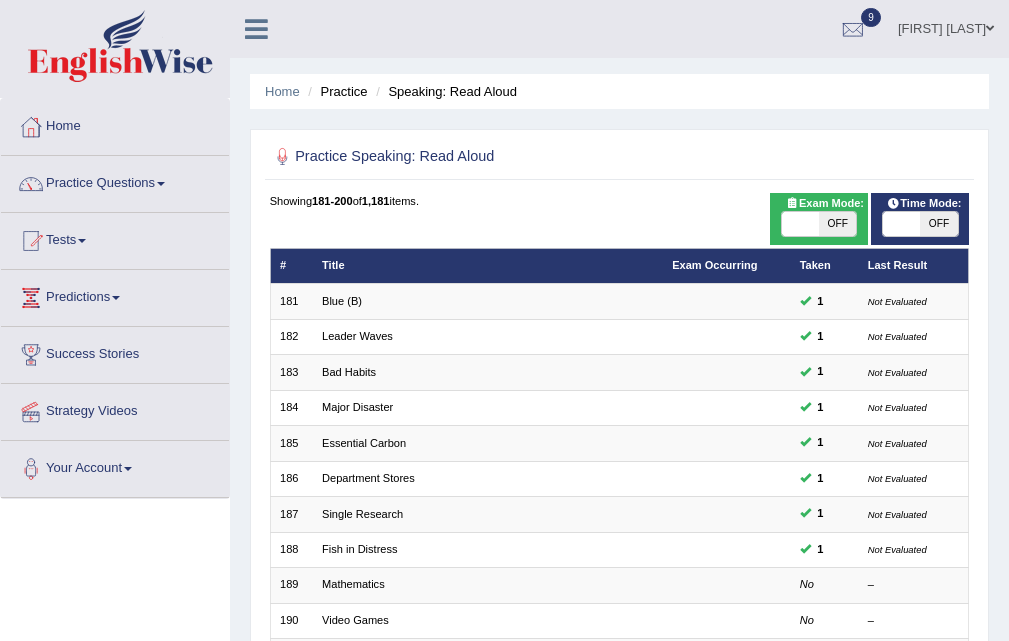 scroll, scrollTop: 514, scrollLeft: 0, axis: vertical 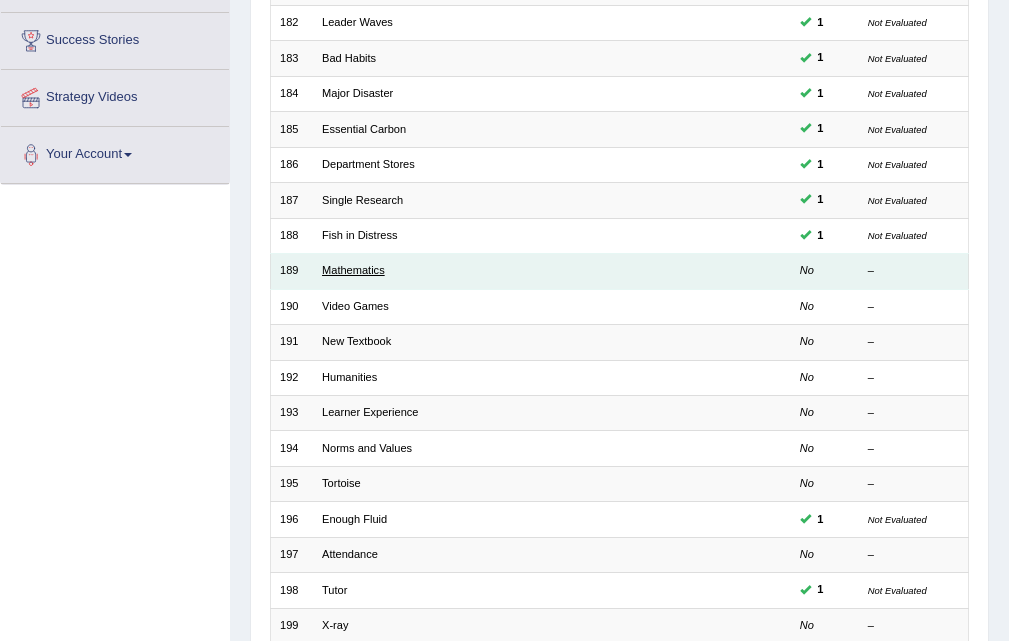 click on "Mathematics" at bounding box center (353, 270) 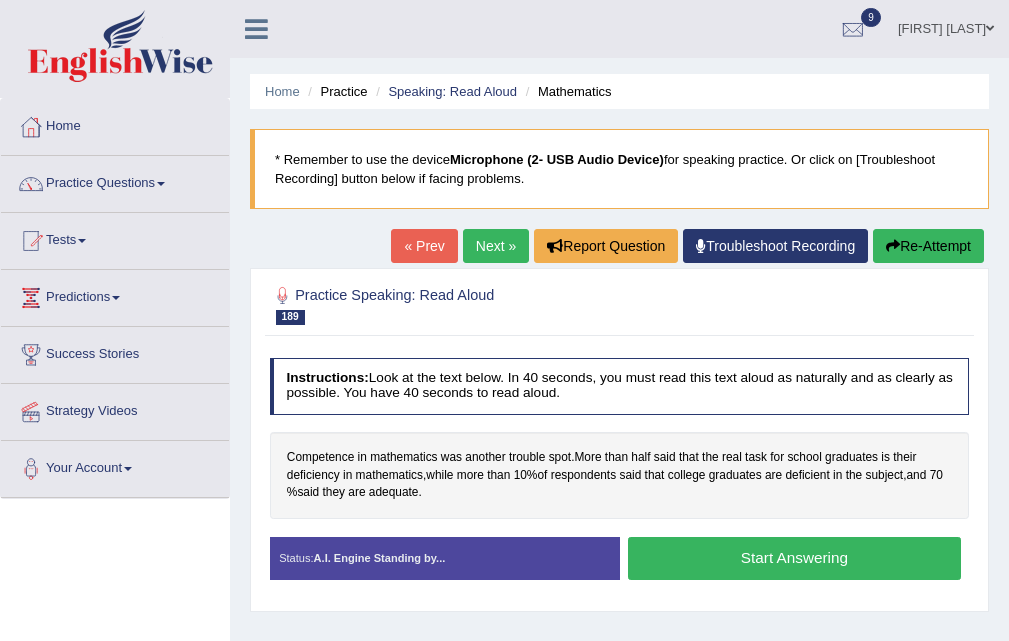 scroll, scrollTop: 0, scrollLeft: 0, axis: both 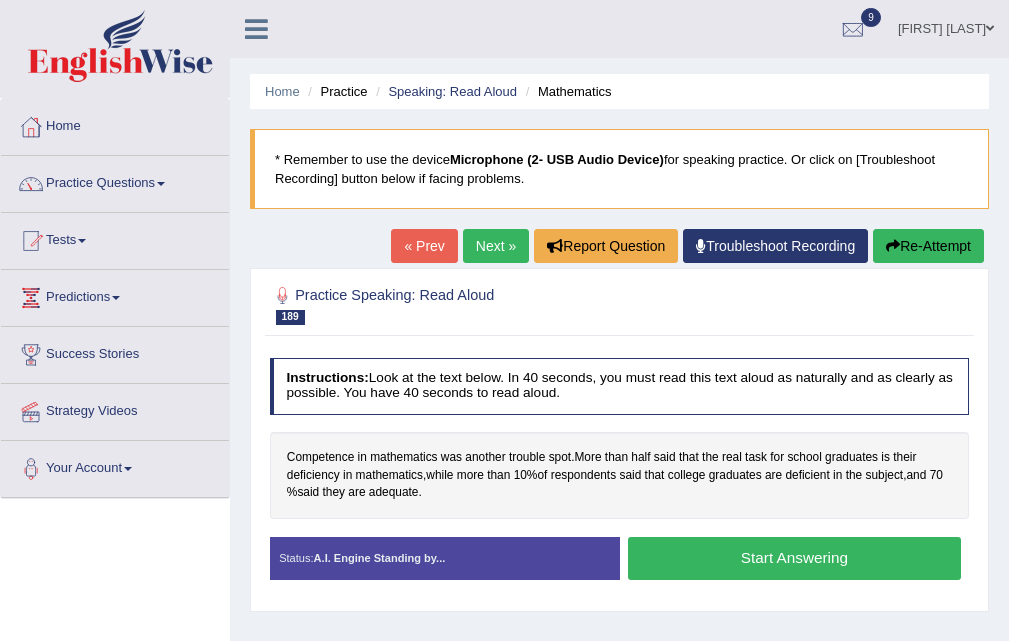 click on "Start Answering" at bounding box center (794, 558) 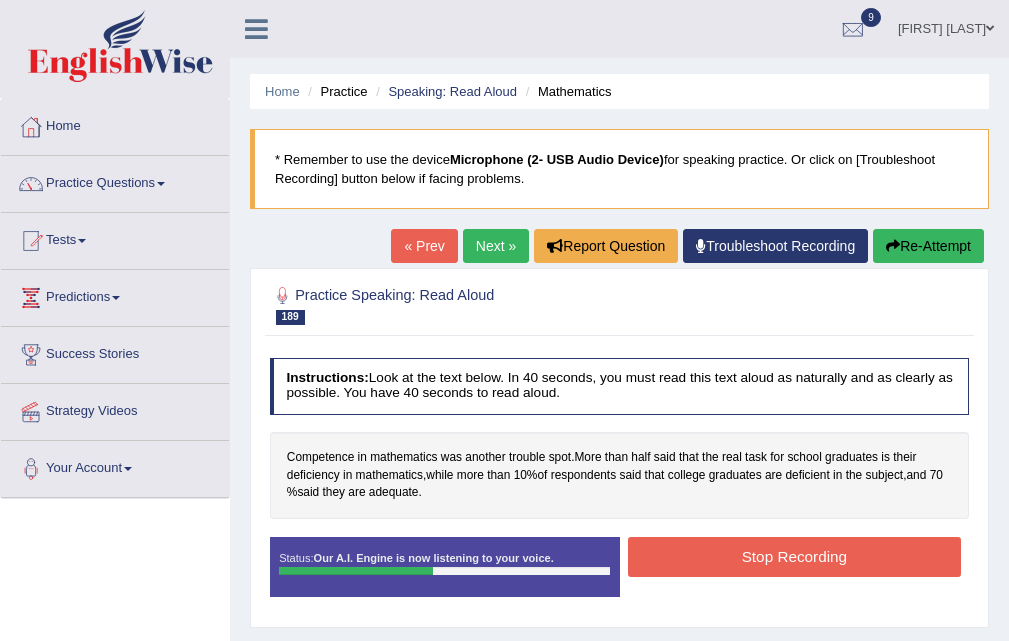 click on "Stop Recording" at bounding box center (795, 559) 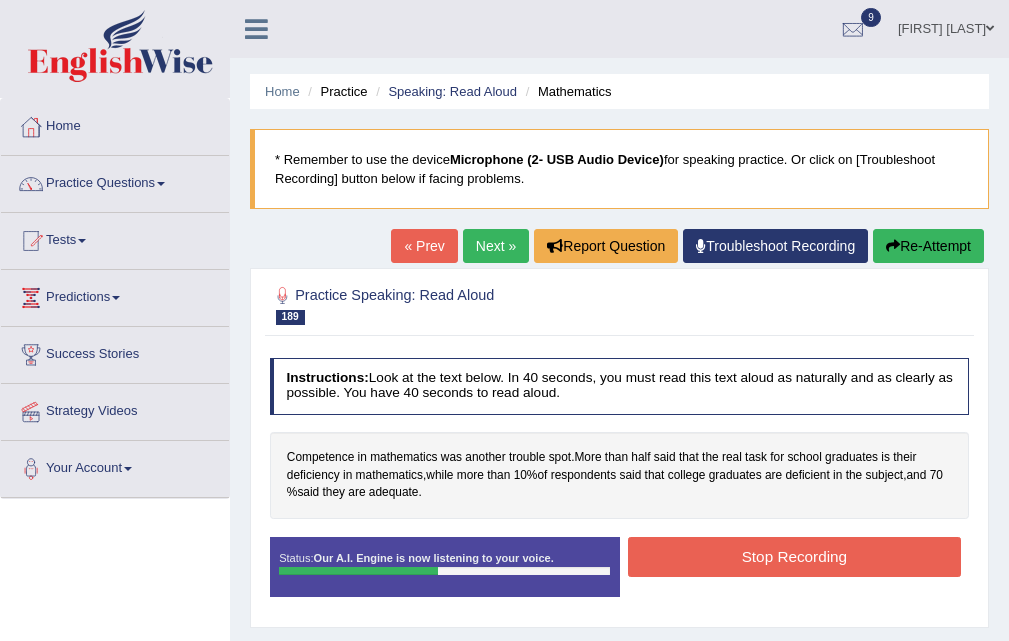 click on "Stop Recording" at bounding box center (794, 556) 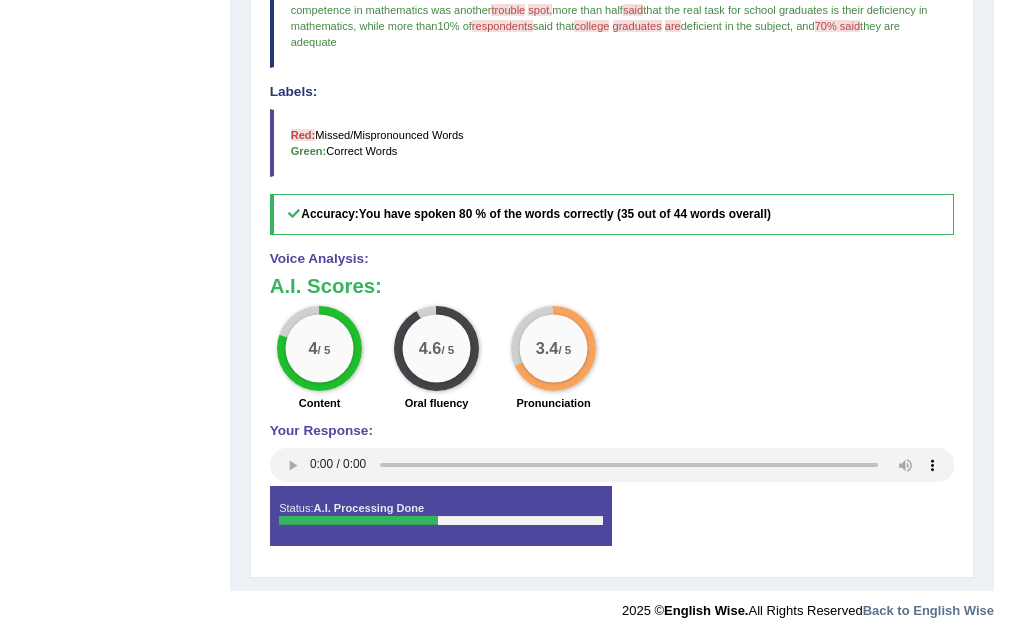 scroll, scrollTop: 185, scrollLeft: 0, axis: vertical 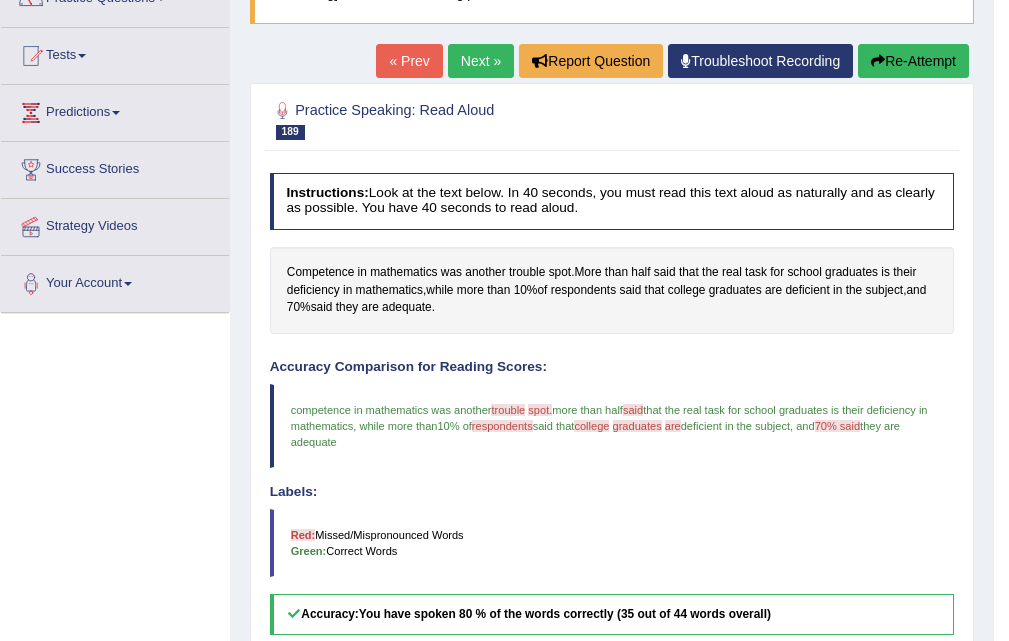 click on "Next »" at bounding box center (481, 61) 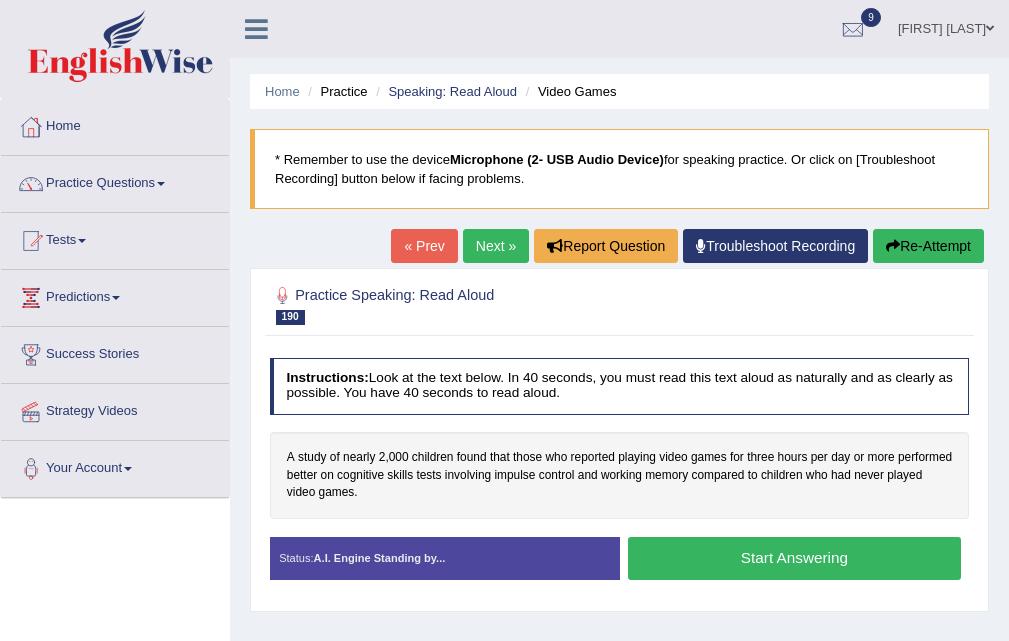 scroll, scrollTop: 100, scrollLeft: 0, axis: vertical 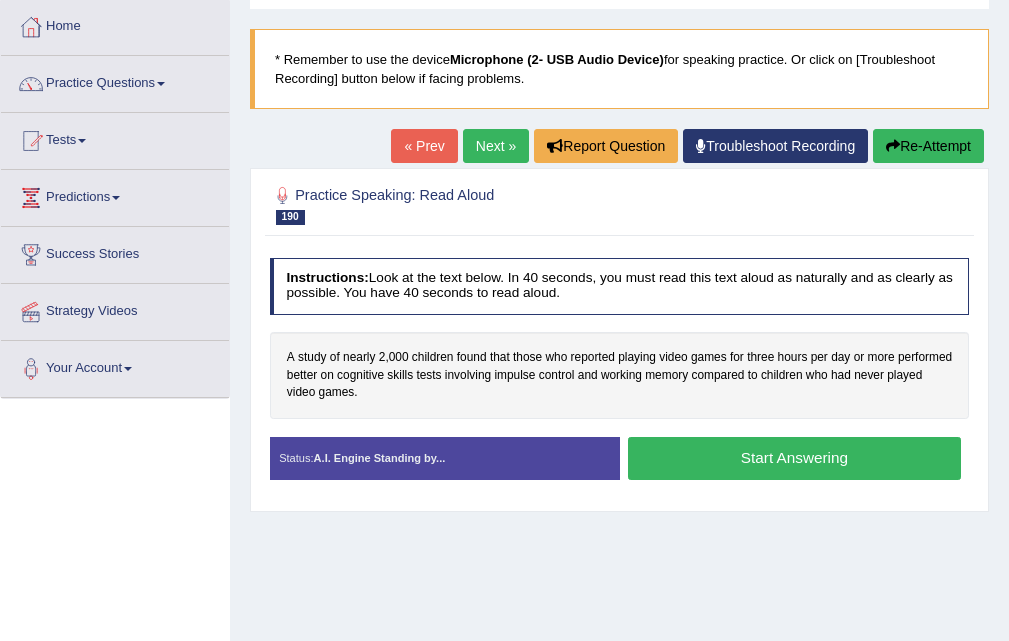 click on "Start Answering" at bounding box center (794, 458) 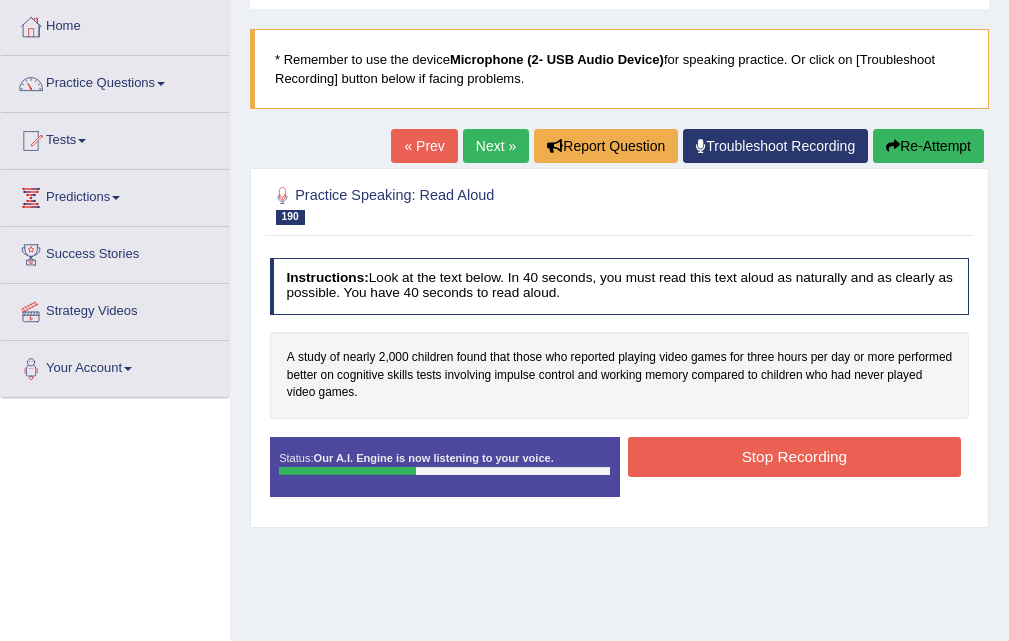 click on "Stop Recording" at bounding box center (794, 456) 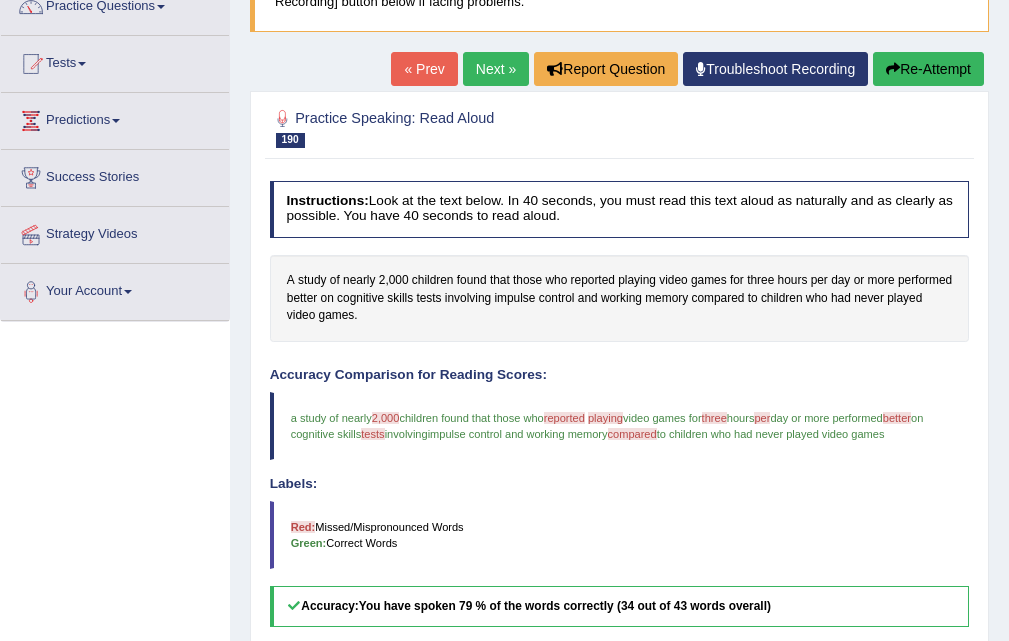 scroll, scrollTop: 169, scrollLeft: 0, axis: vertical 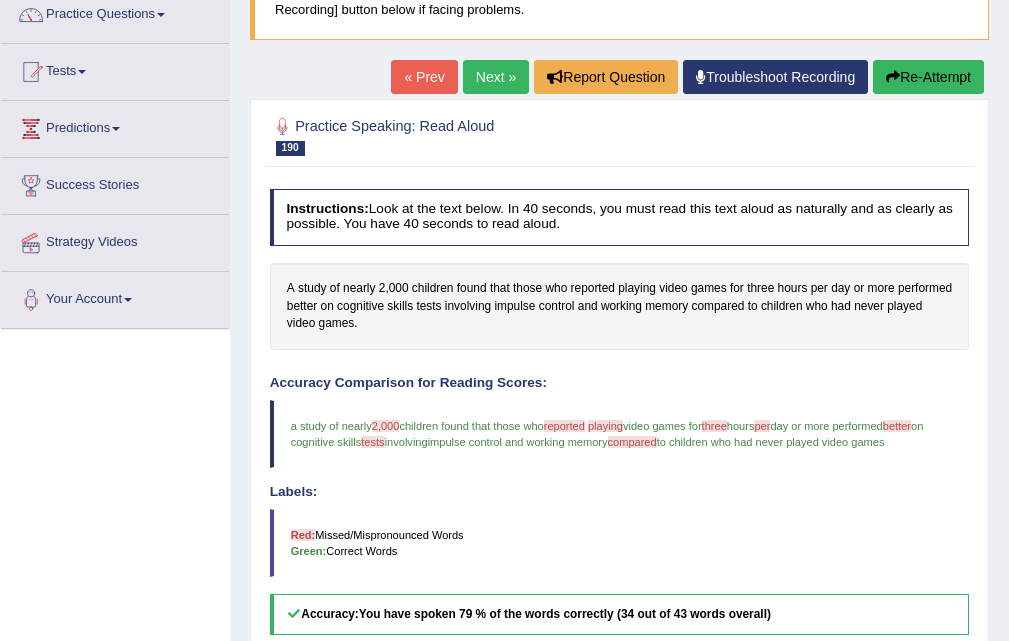 click on "Next »" at bounding box center (496, 77) 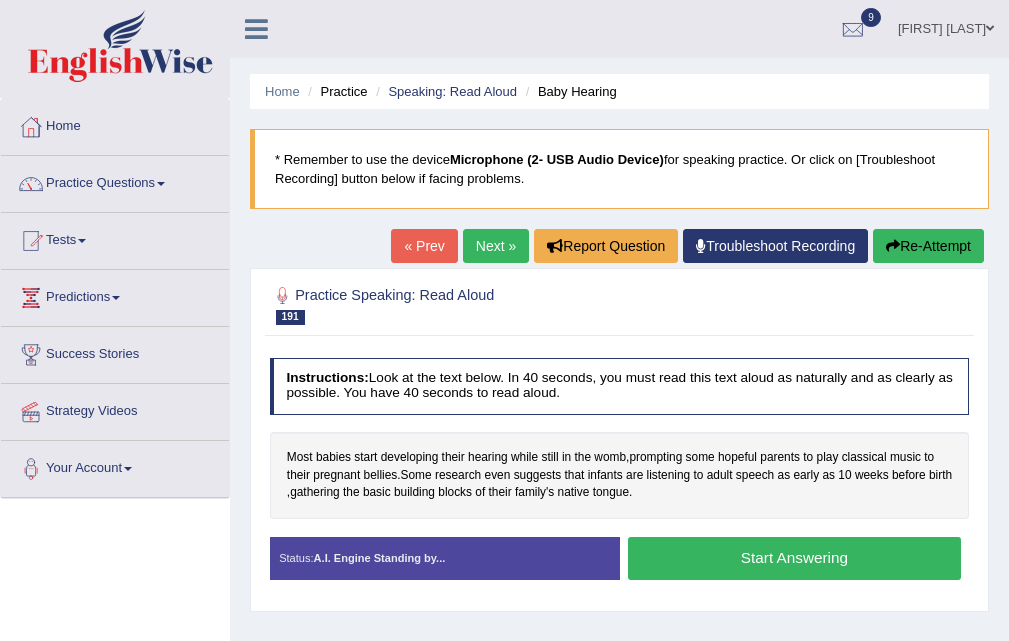 scroll, scrollTop: 400, scrollLeft: 0, axis: vertical 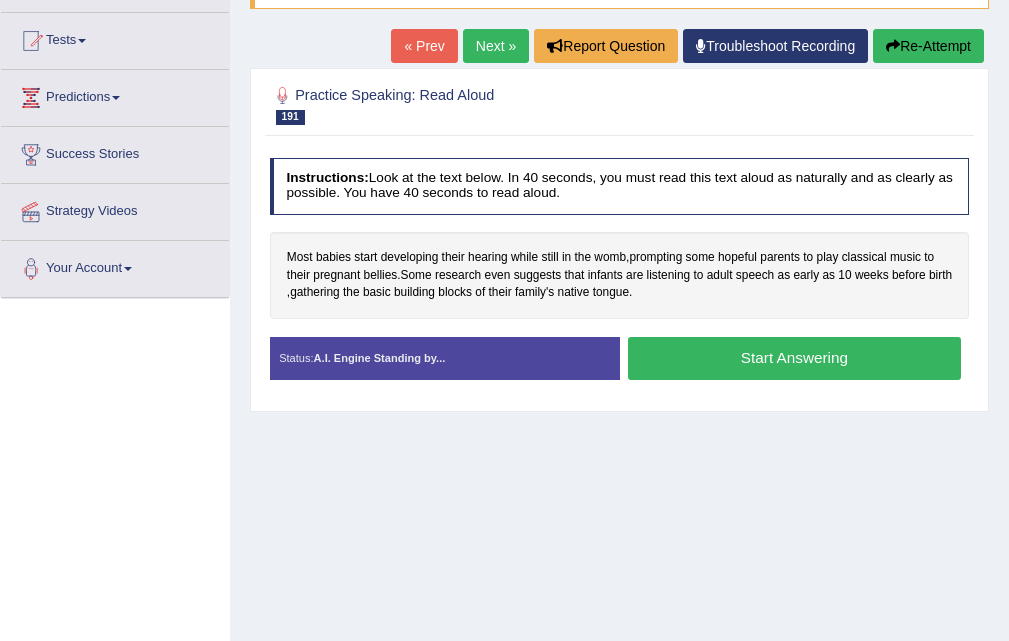 click on "Start Answering" at bounding box center (794, 358) 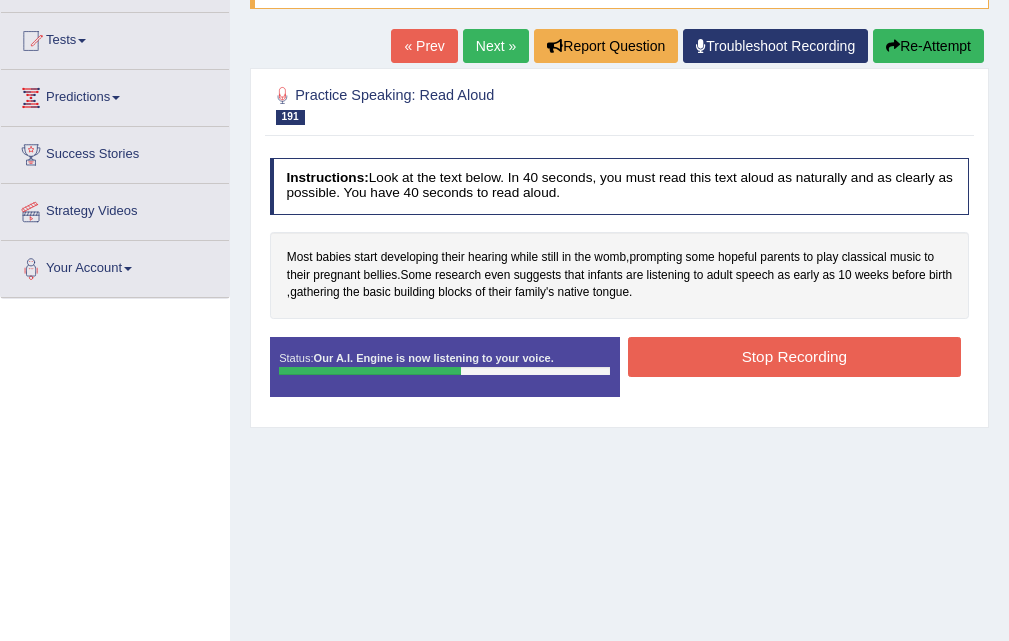 click on "Stop Recording" at bounding box center [794, 356] 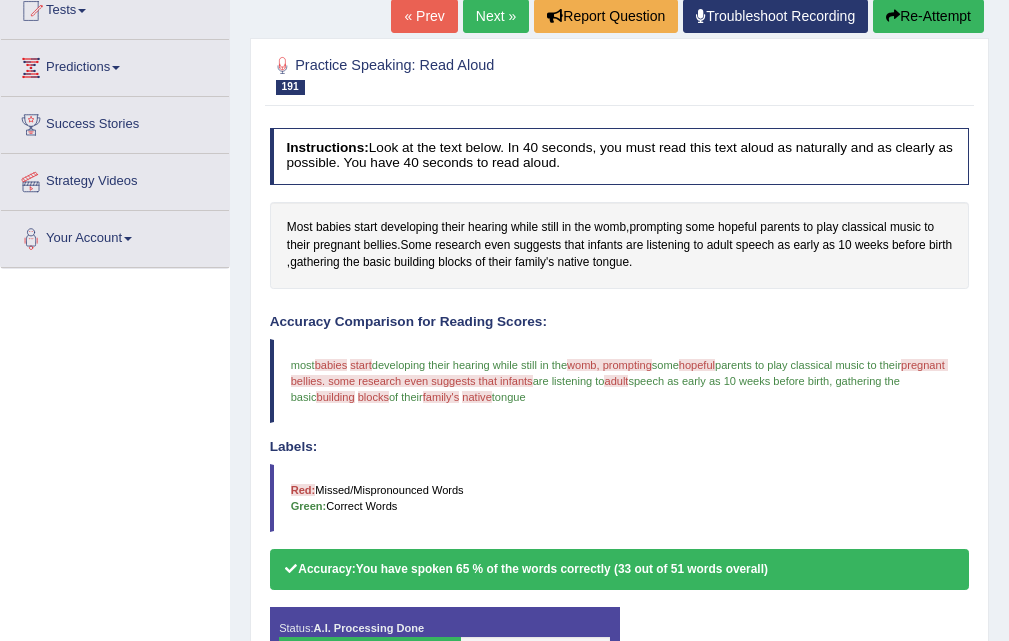 scroll, scrollTop: 409, scrollLeft: 0, axis: vertical 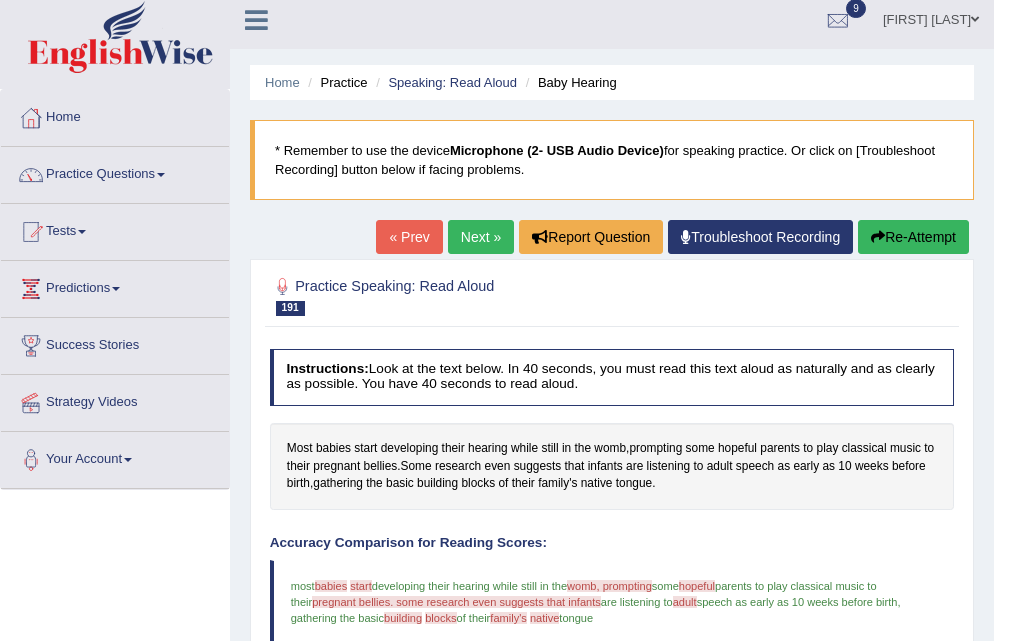 click on "Next »" at bounding box center [481, 237] 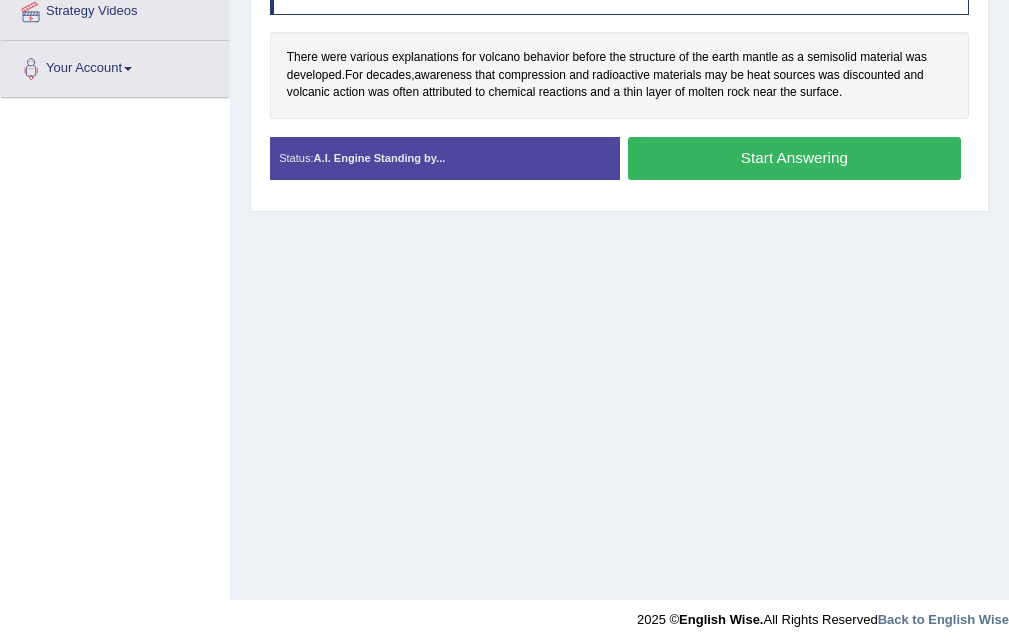 scroll, scrollTop: 0, scrollLeft: 0, axis: both 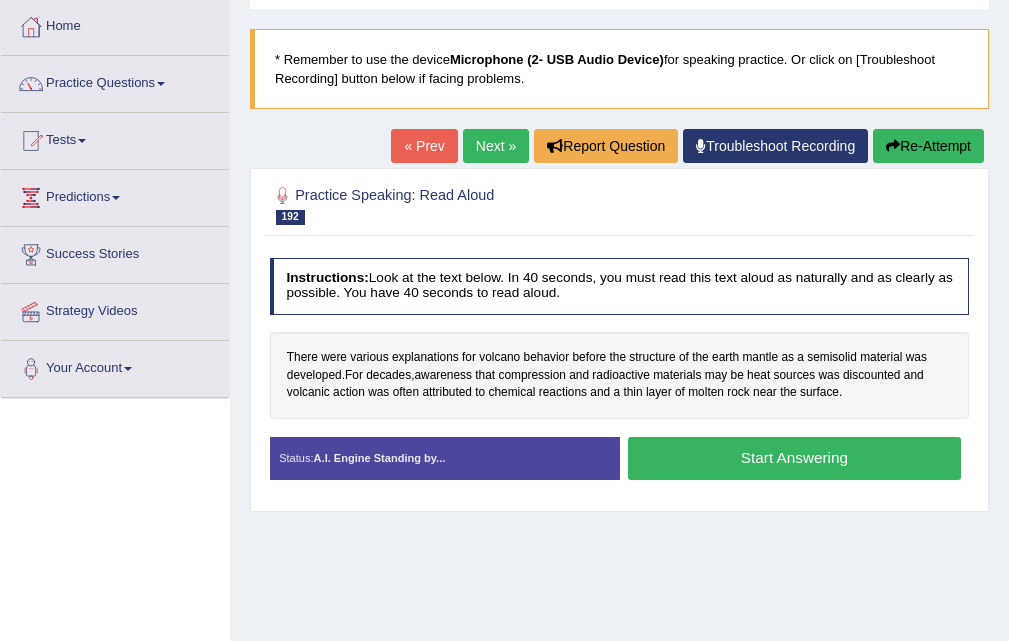 click on "Start Answering" at bounding box center [794, 458] 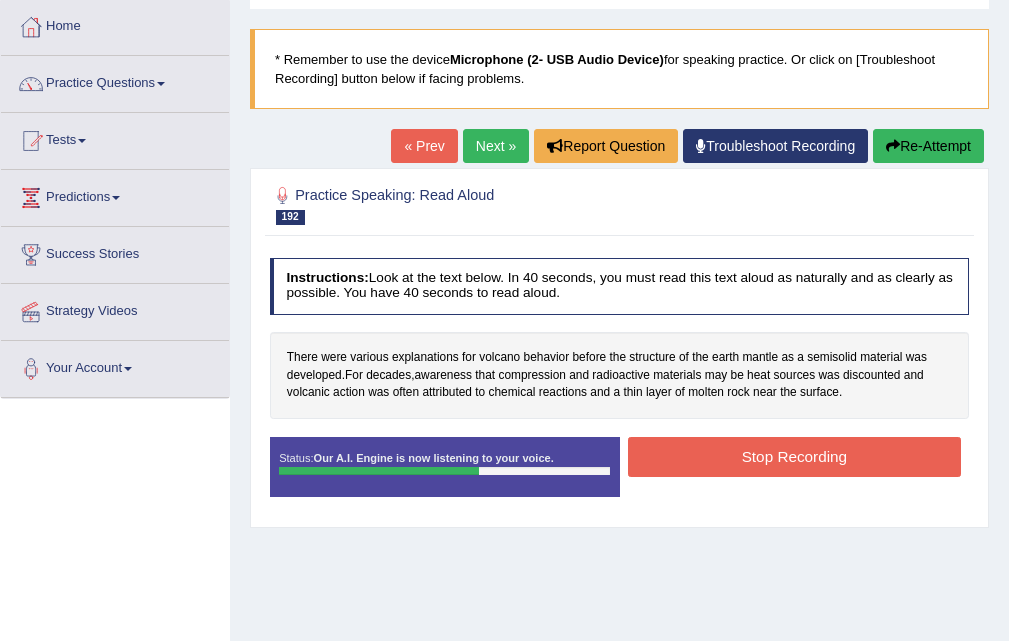 click on "Stop Recording" at bounding box center (794, 456) 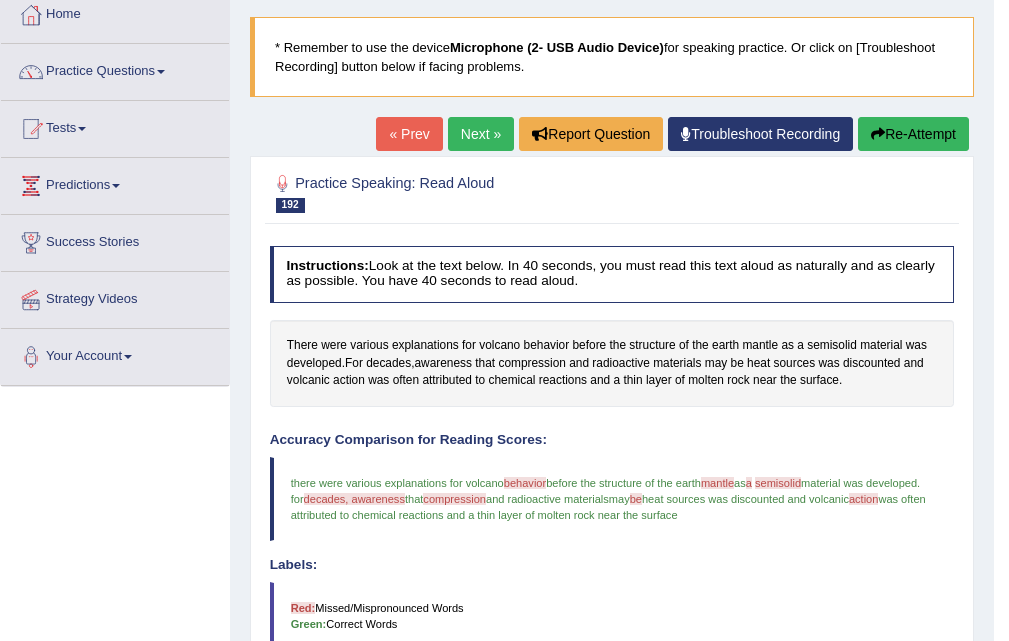 scroll, scrollTop: 85, scrollLeft: 0, axis: vertical 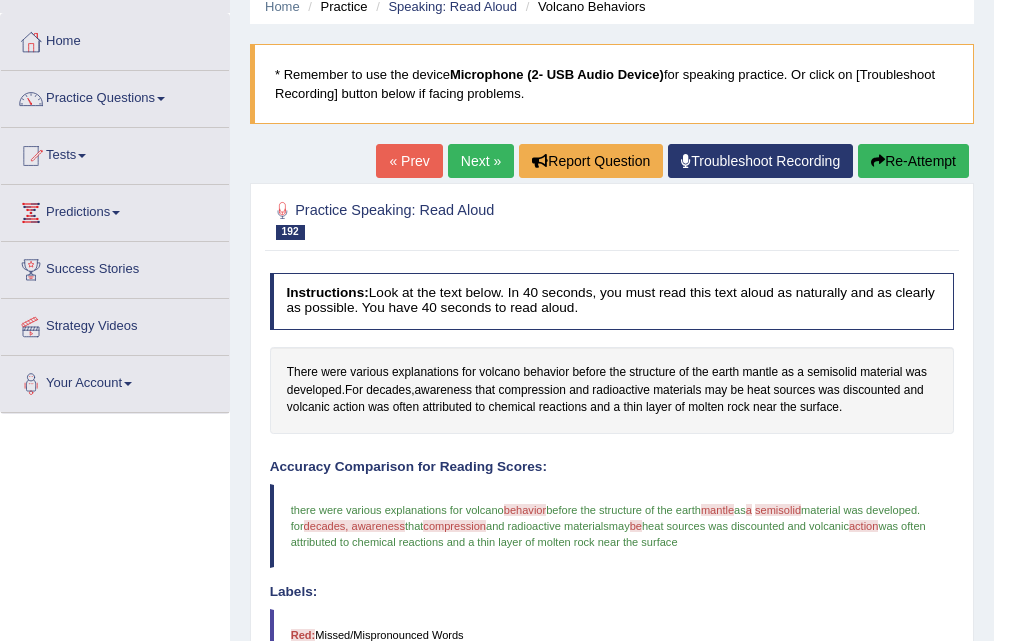 click on "Next »" at bounding box center [481, 161] 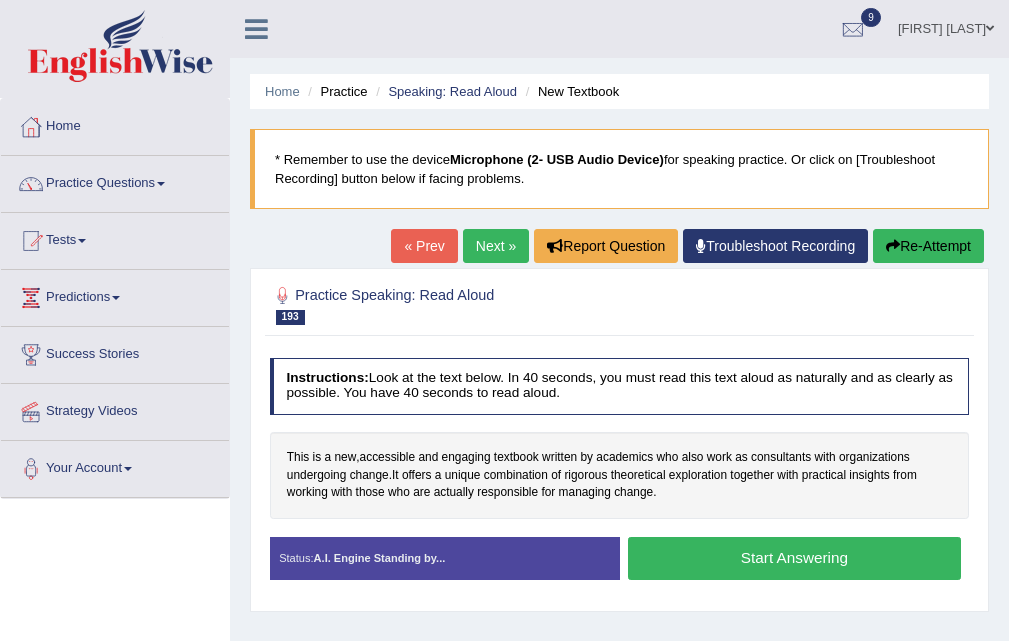 scroll, scrollTop: 100, scrollLeft: 0, axis: vertical 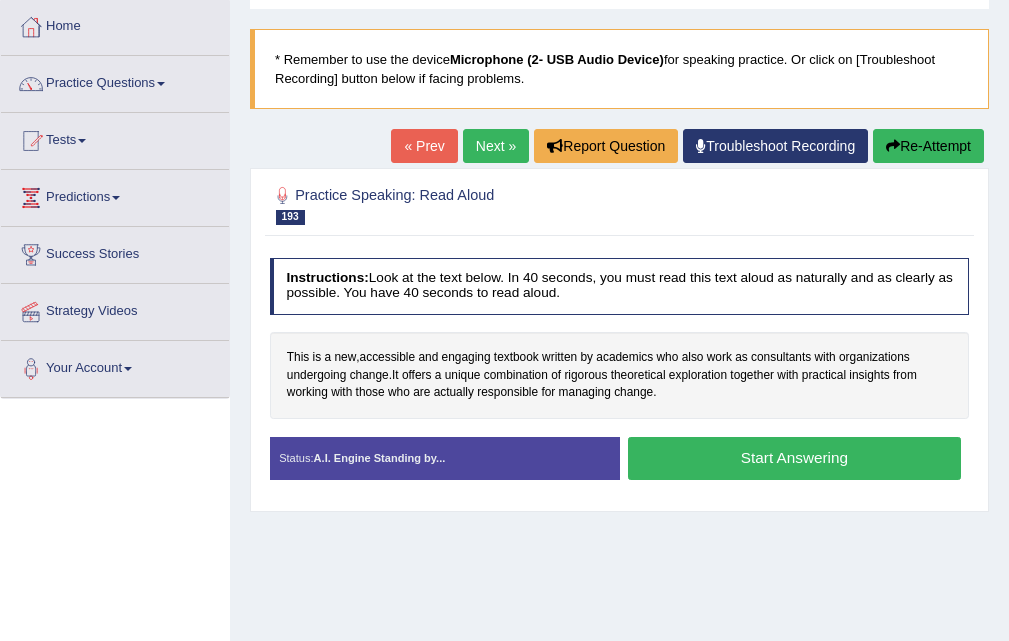 click on "Start Answering" at bounding box center [794, 458] 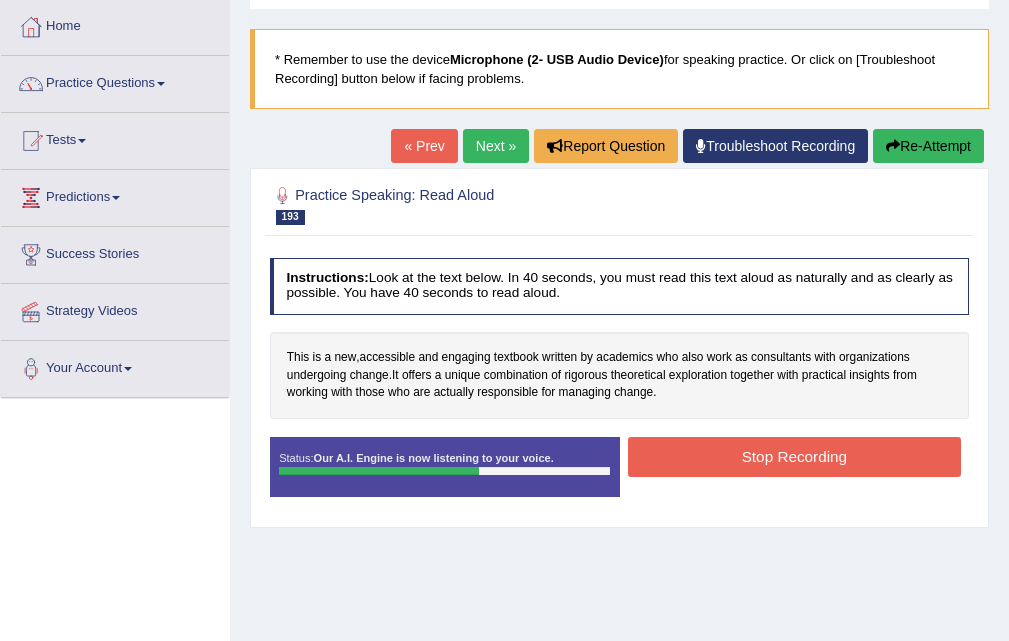 click on "Stop Recording" at bounding box center (794, 456) 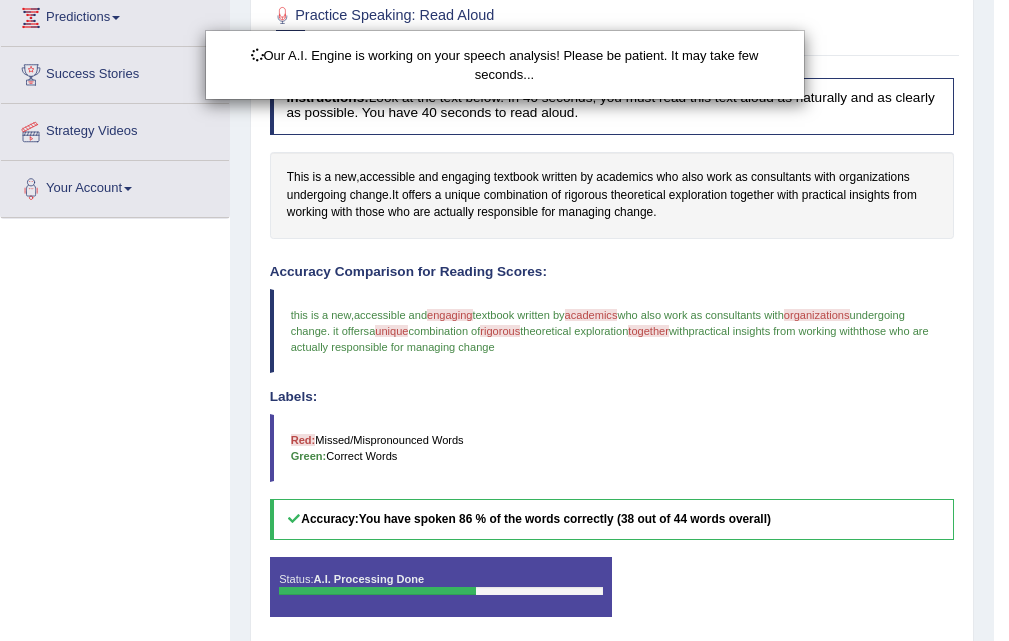 scroll, scrollTop: 409, scrollLeft: 0, axis: vertical 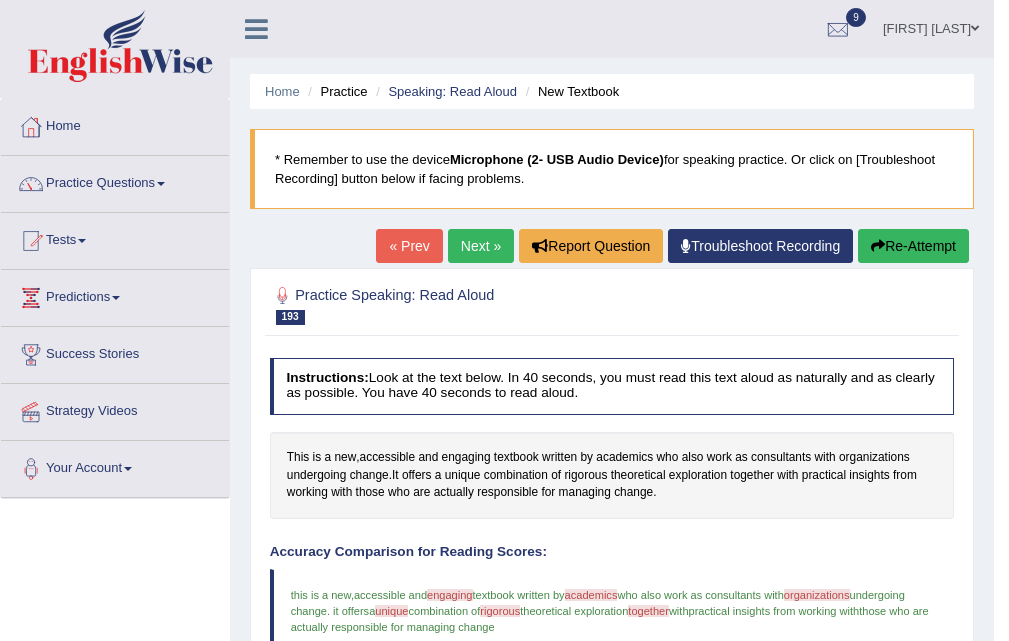 click on "Next »" at bounding box center [481, 246] 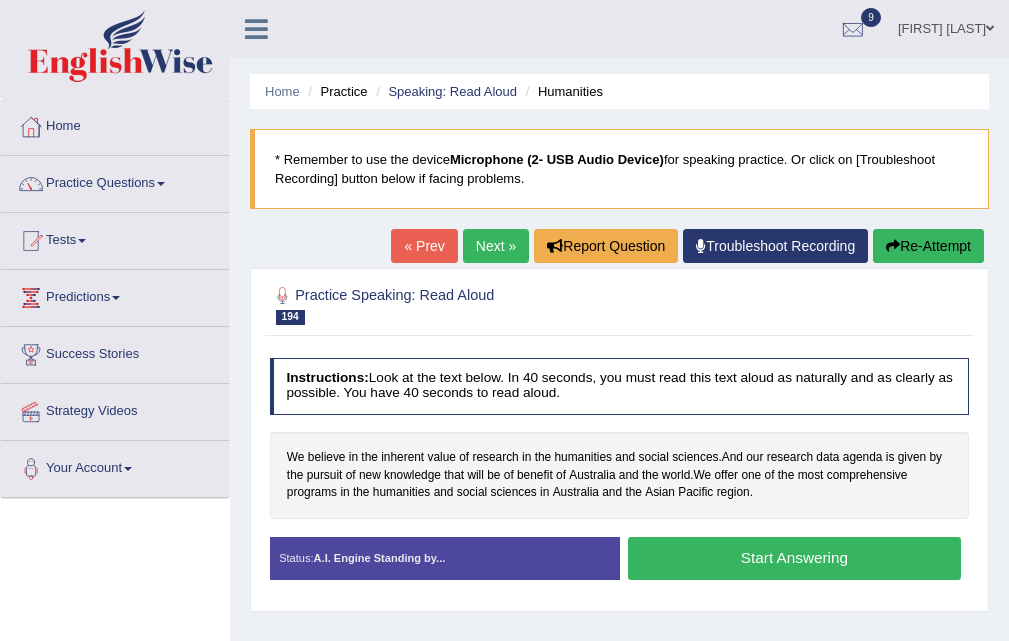 scroll, scrollTop: 0, scrollLeft: 0, axis: both 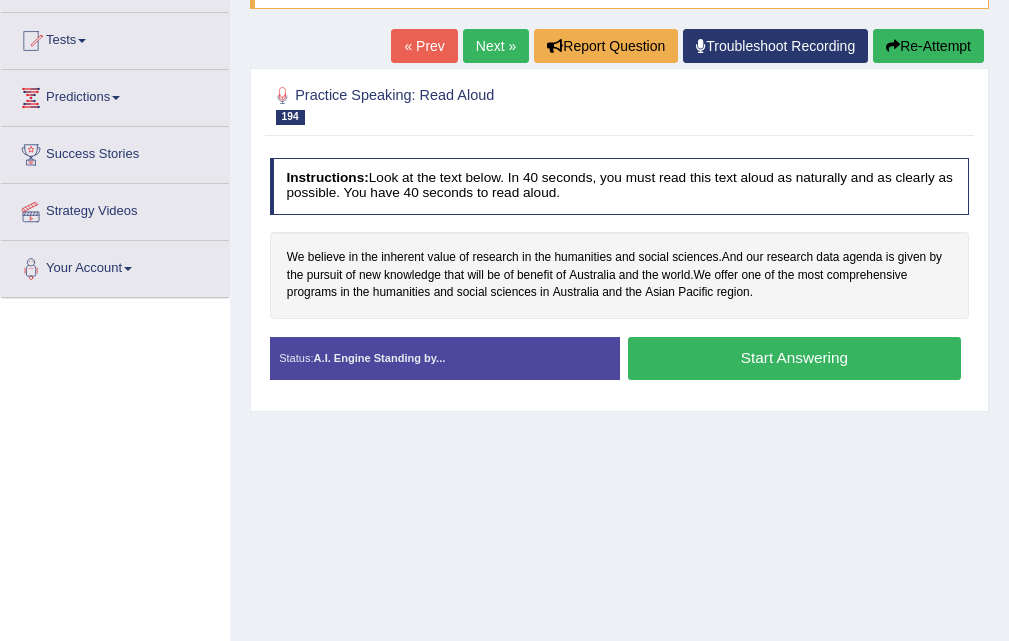 click on "Start Answering" at bounding box center (794, 358) 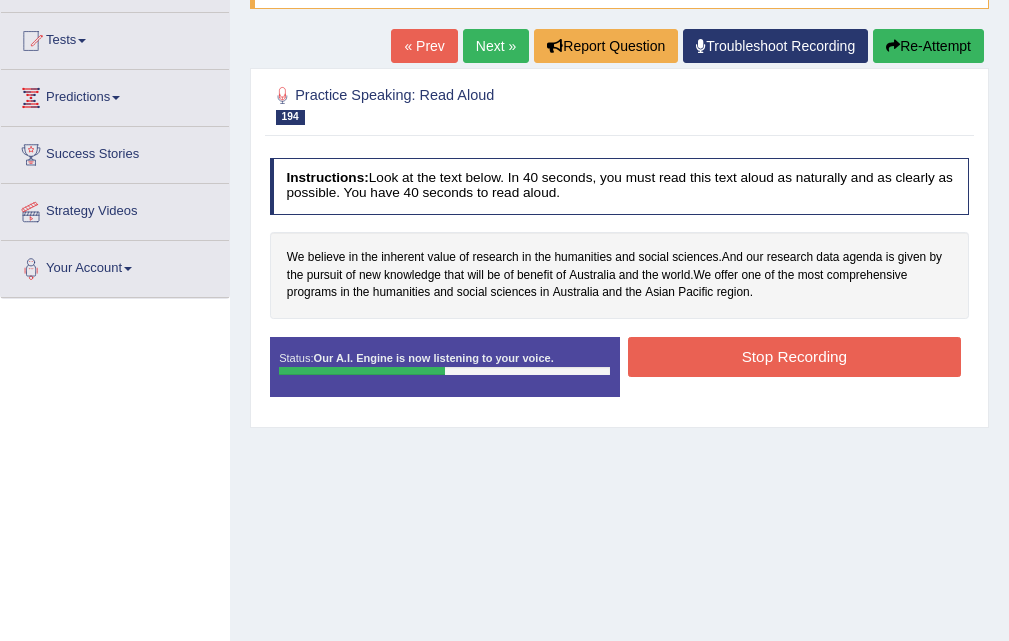 click on "Stop Recording" at bounding box center (794, 356) 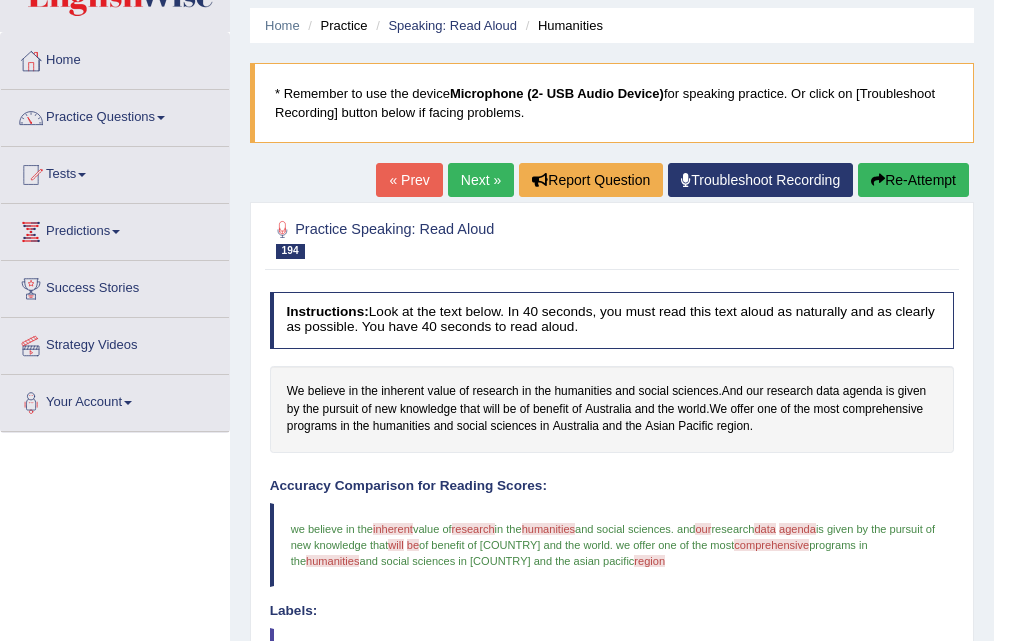 scroll, scrollTop: 0, scrollLeft: 0, axis: both 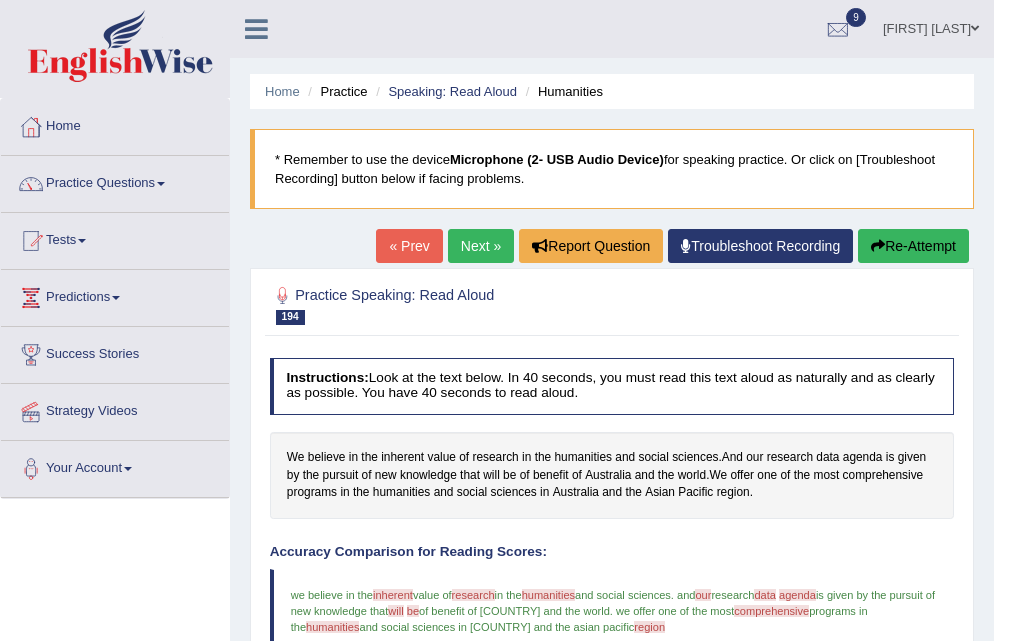click on "Next »" at bounding box center (481, 246) 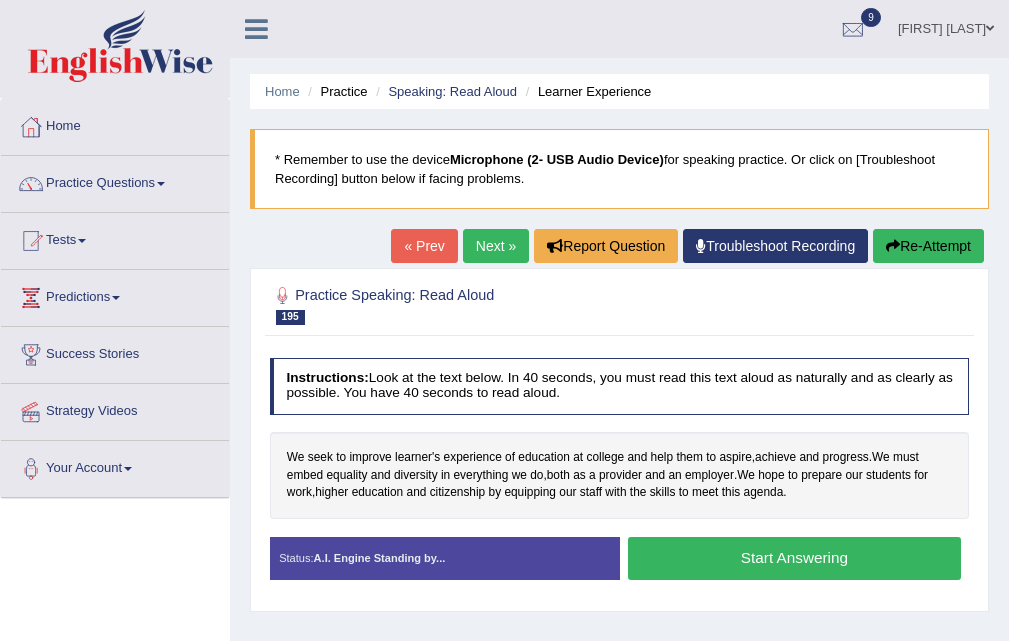 scroll, scrollTop: 100, scrollLeft: 0, axis: vertical 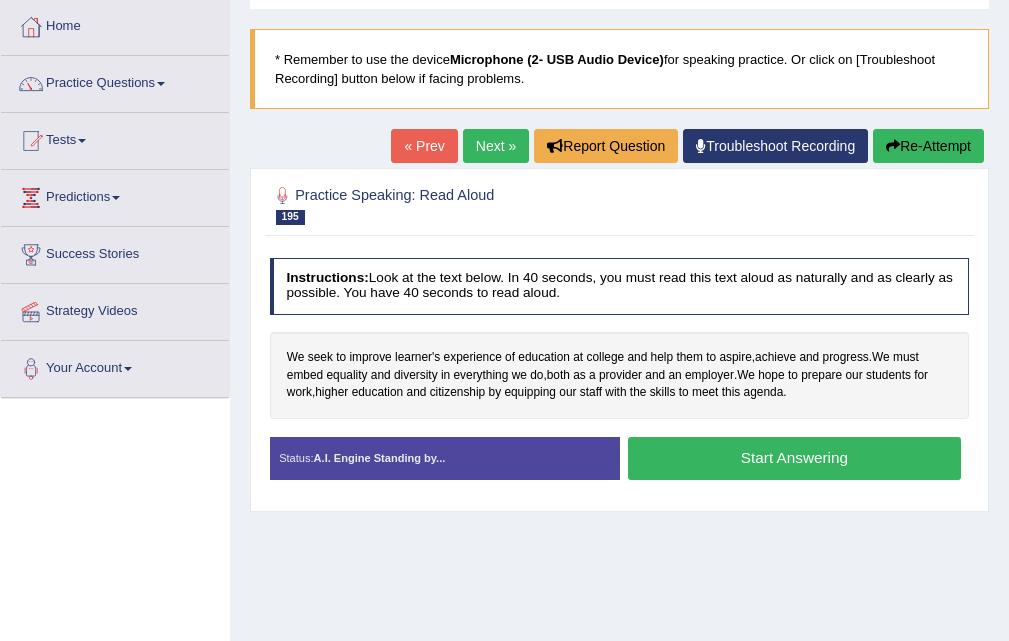click on "Start Answering" at bounding box center (794, 458) 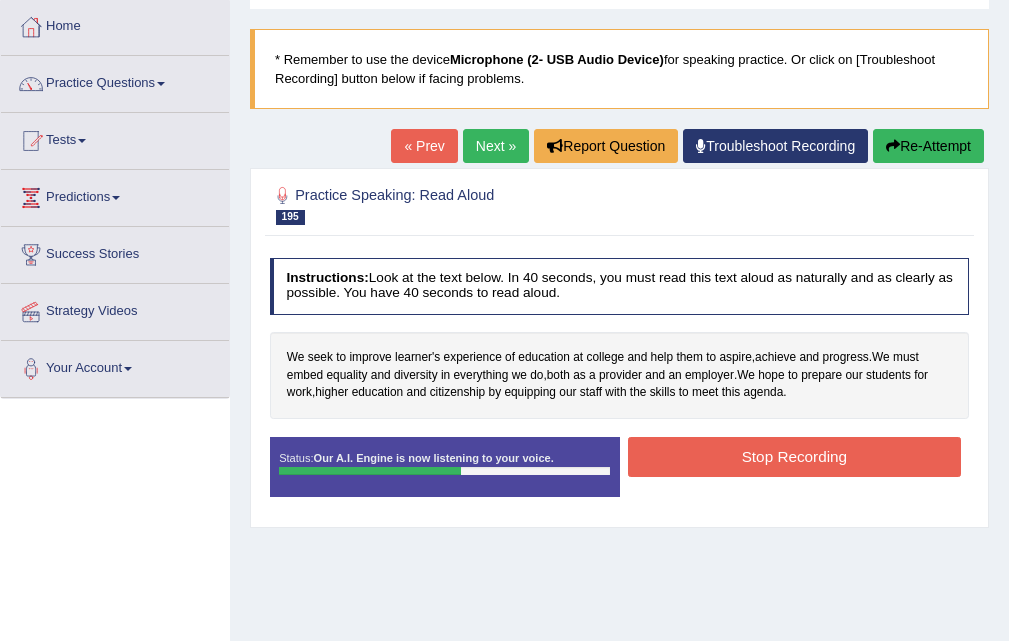 click on "Stop Recording" at bounding box center [794, 456] 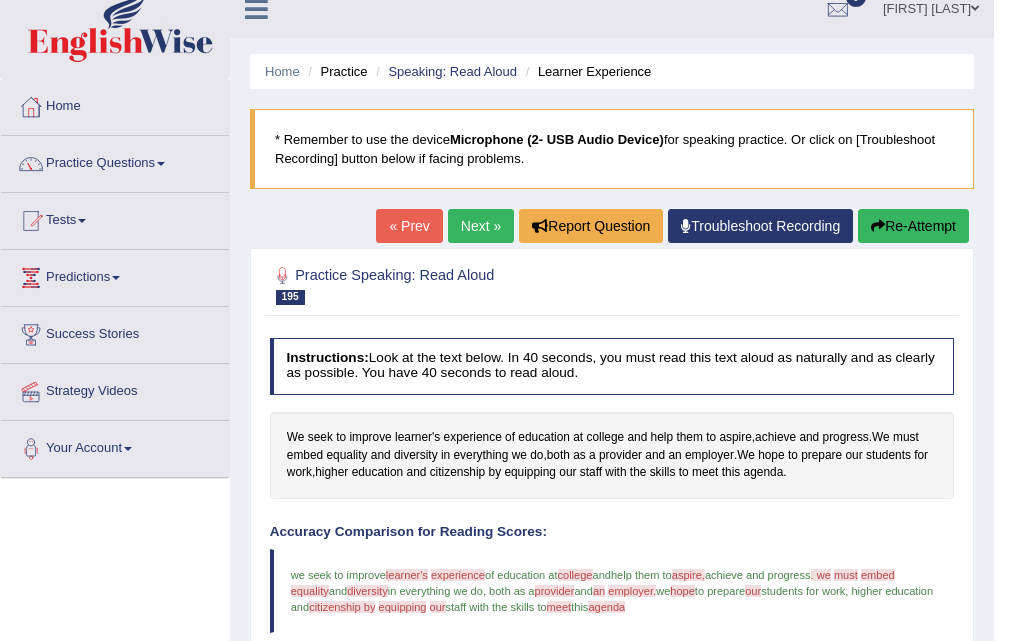 scroll, scrollTop: 0, scrollLeft: 0, axis: both 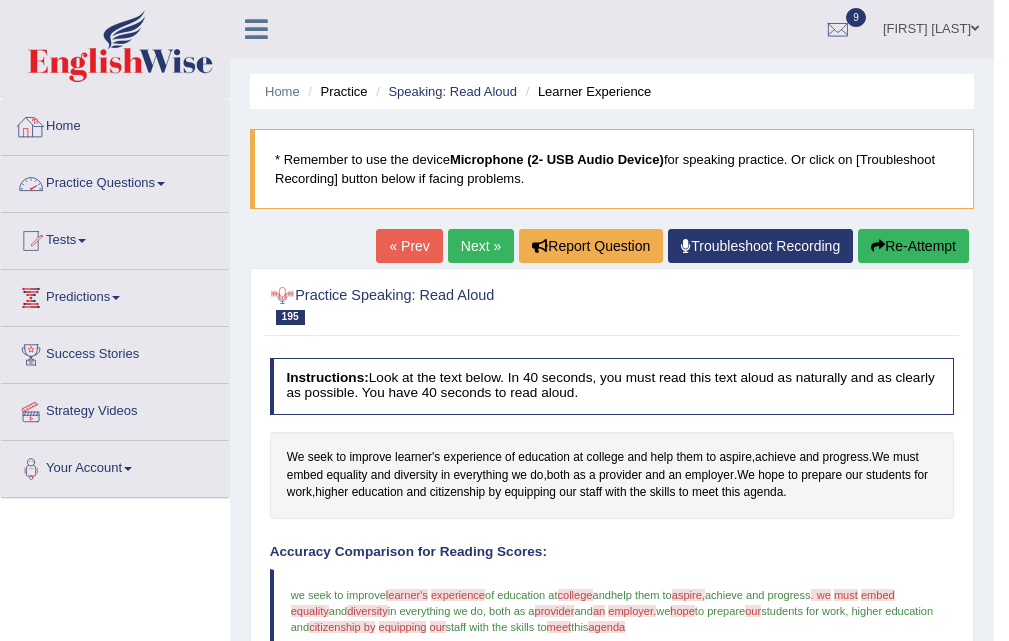 click on "Practice Questions" at bounding box center [115, 181] 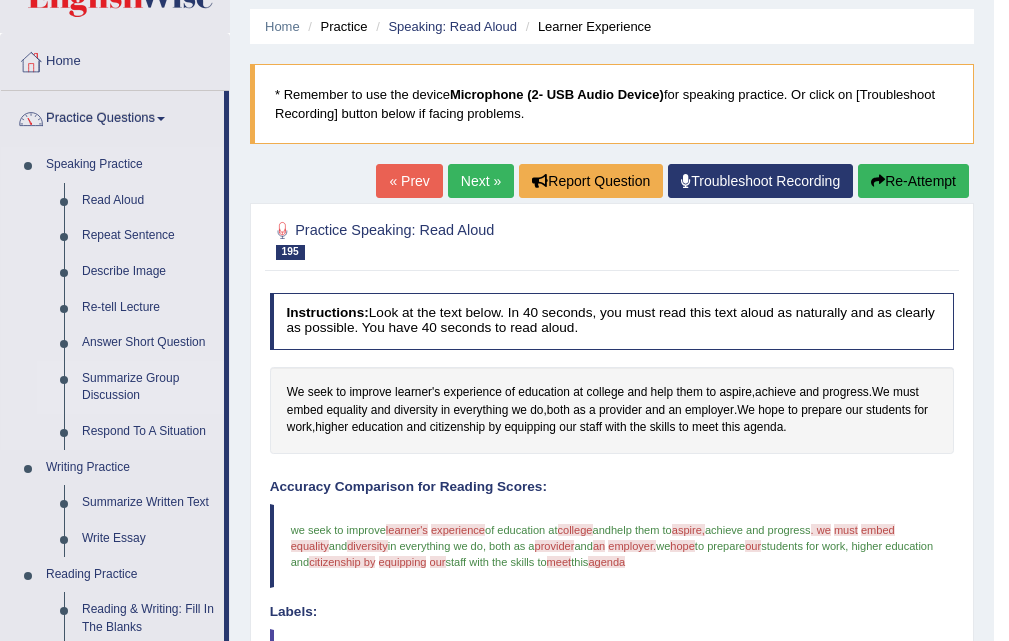 scroll, scrollTop: 100, scrollLeft: 0, axis: vertical 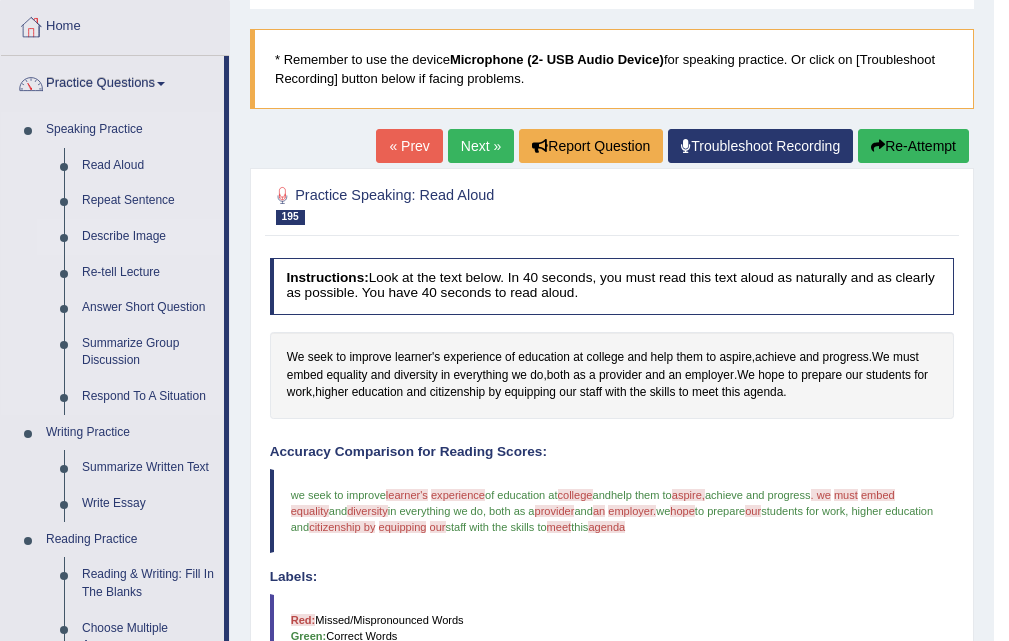 click on "Describe Image" at bounding box center [148, 237] 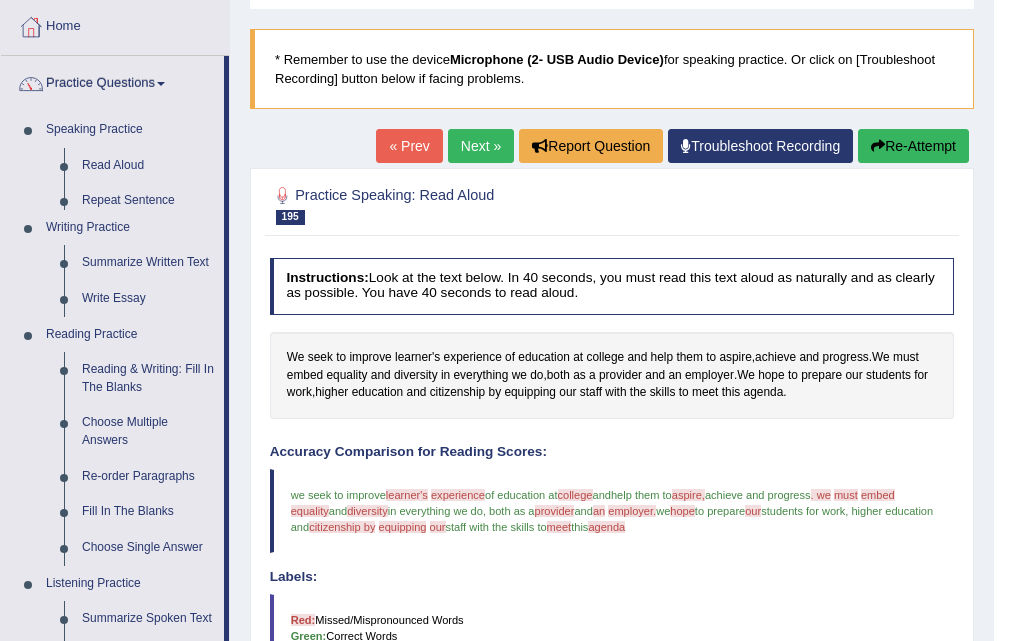 scroll, scrollTop: 219, scrollLeft: 0, axis: vertical 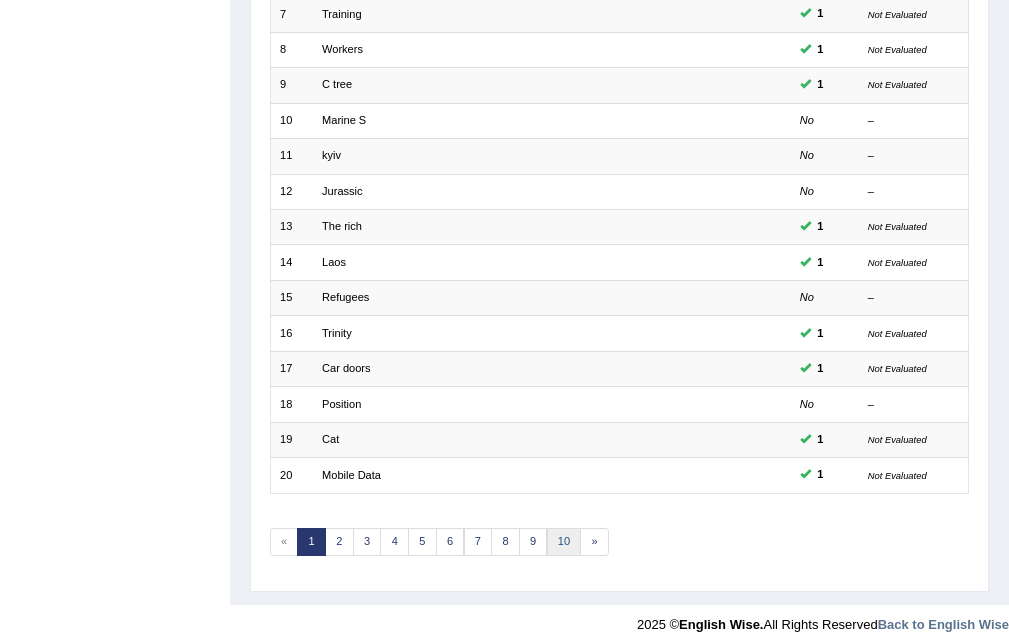 click on "10" at bounding box center (564, 542) 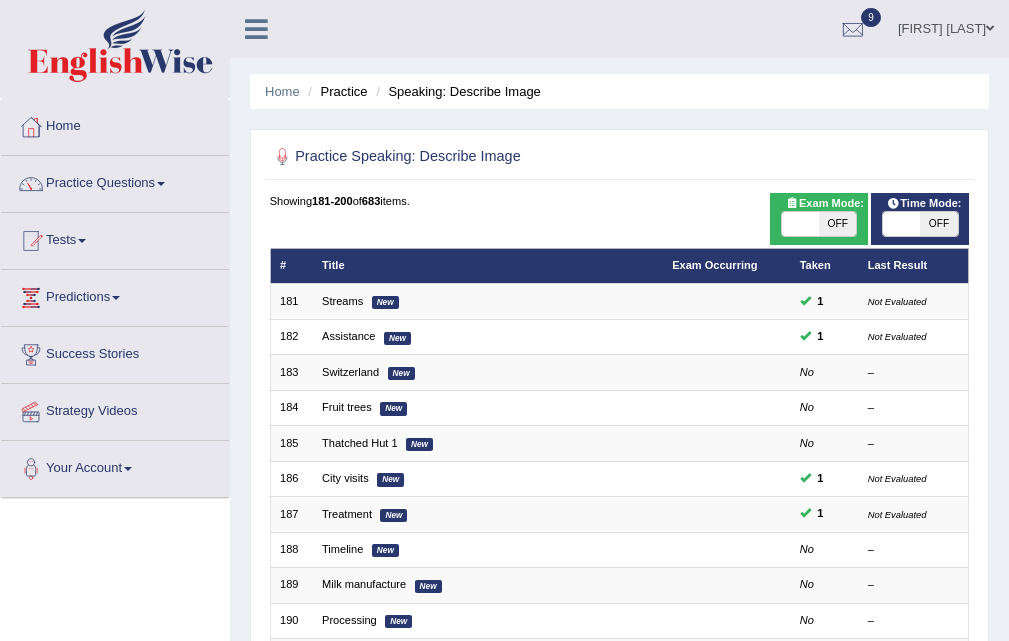 scroll, scrollTop: 514, scrollLeft: 0, axis: vertical 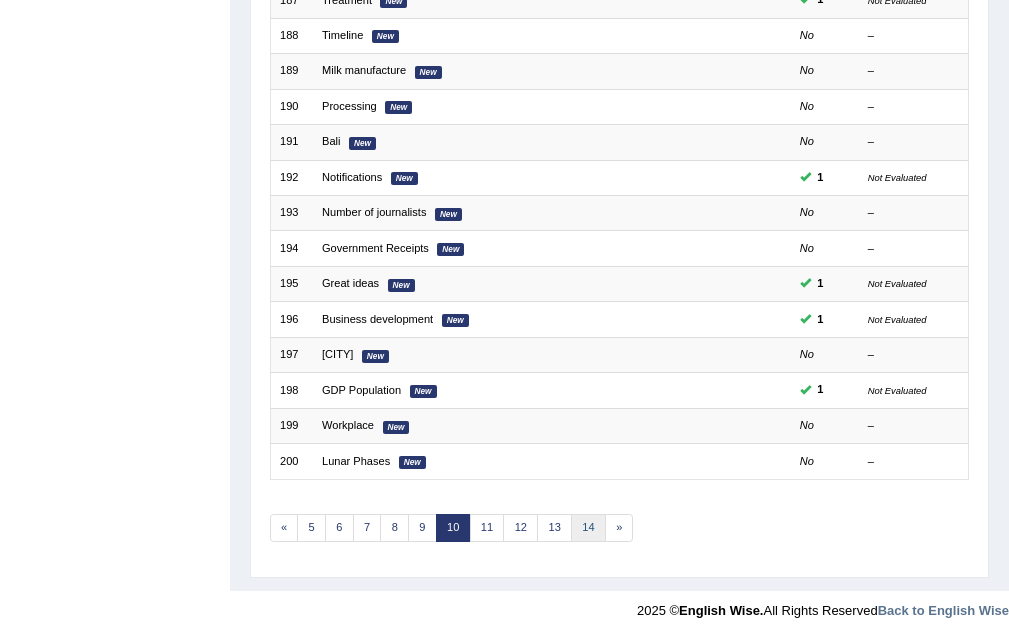 click on "14" at bounding box center (588, 528) 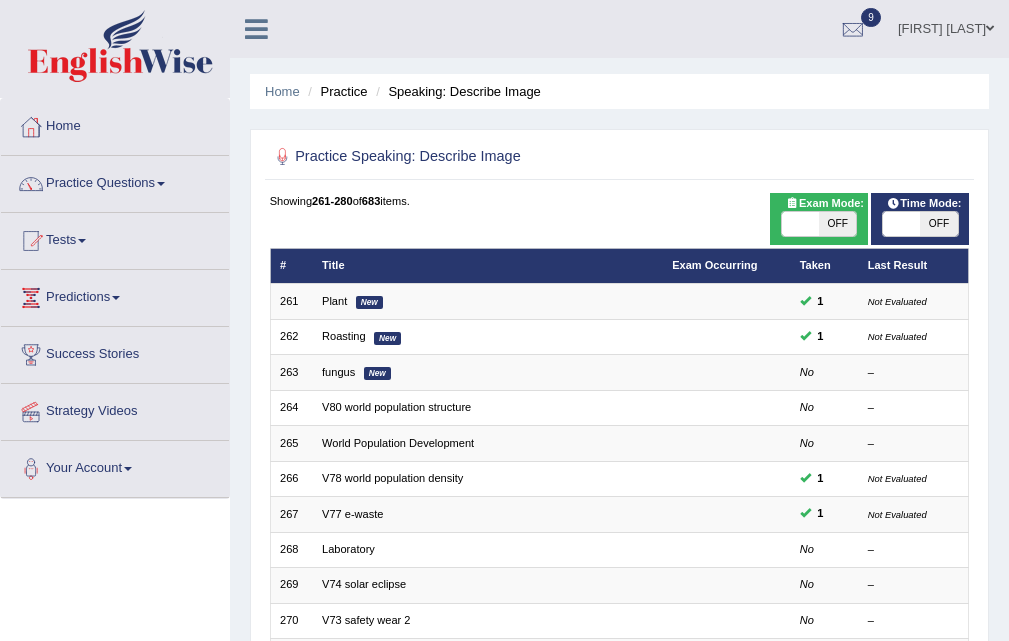 scroll, scrollTop: 514, scrollLeft: 0, axis: vertical 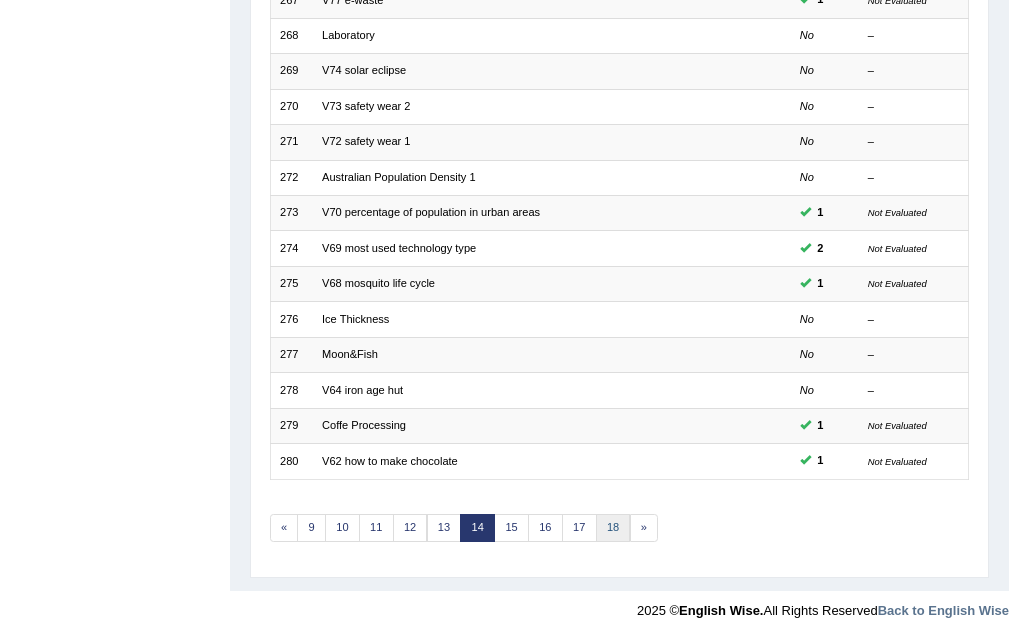 click on "18" at bounding box center [613, 528] 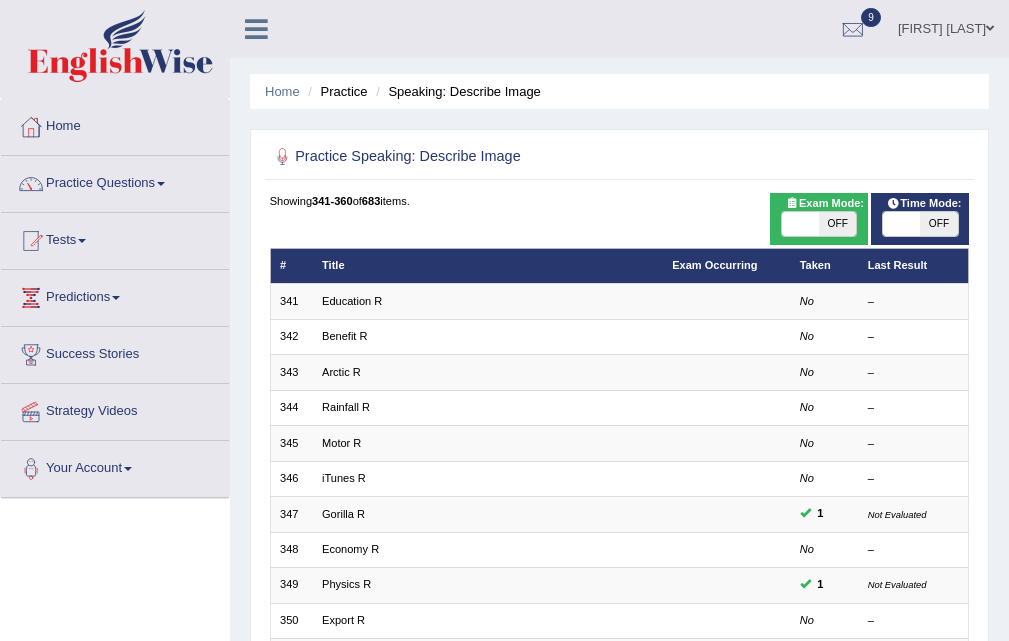 scroll, scrollTop: 514, scrollLeft: 0, axis: vertical 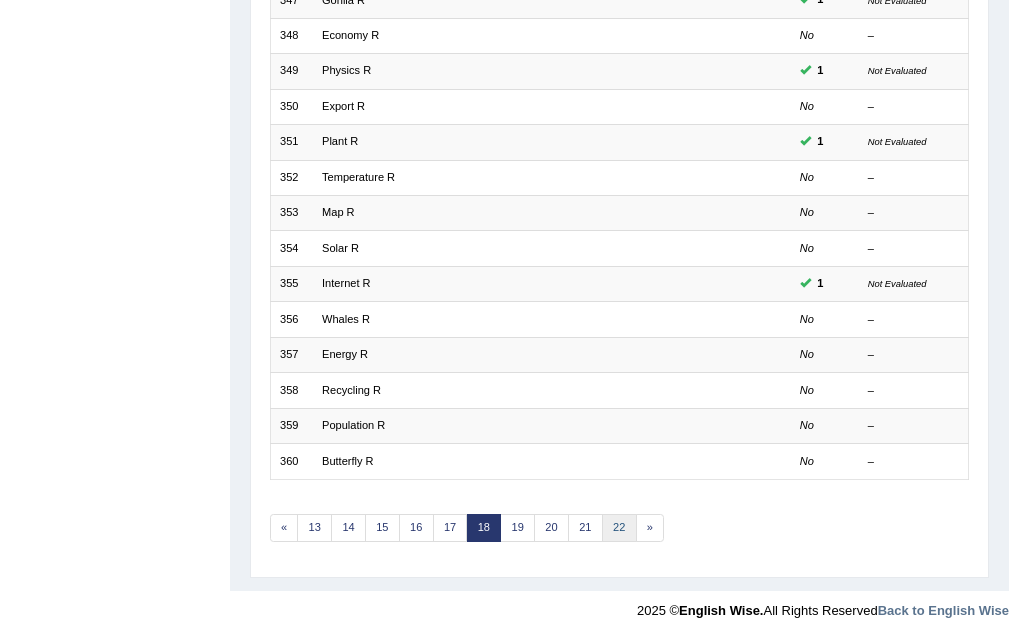 click on "22" at bounding box center (619, 528) 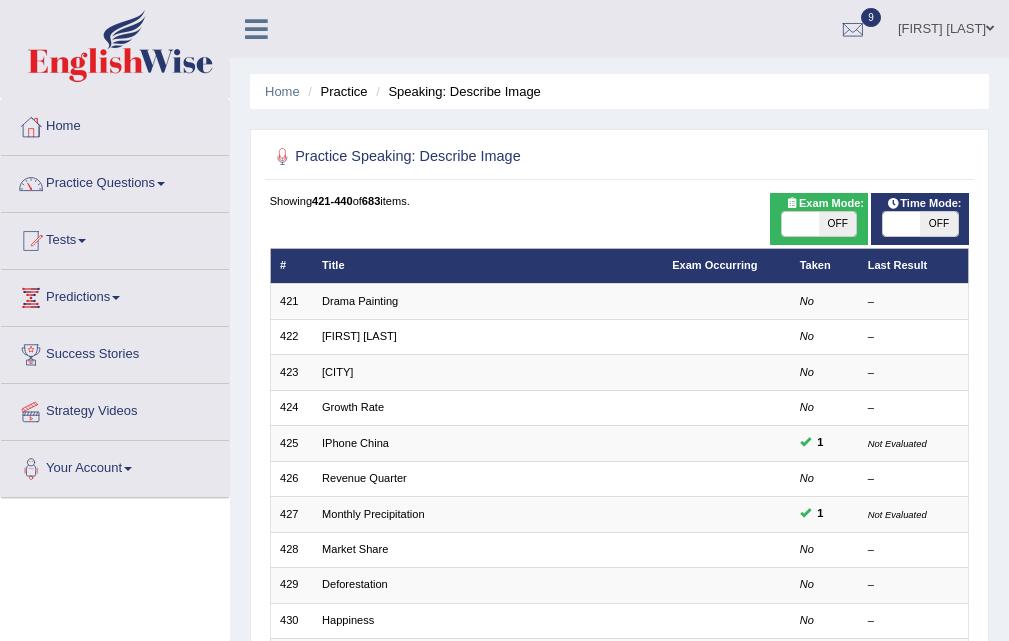 scroll, scrollTop: 500, scrollLeft: 0, axis: vertical 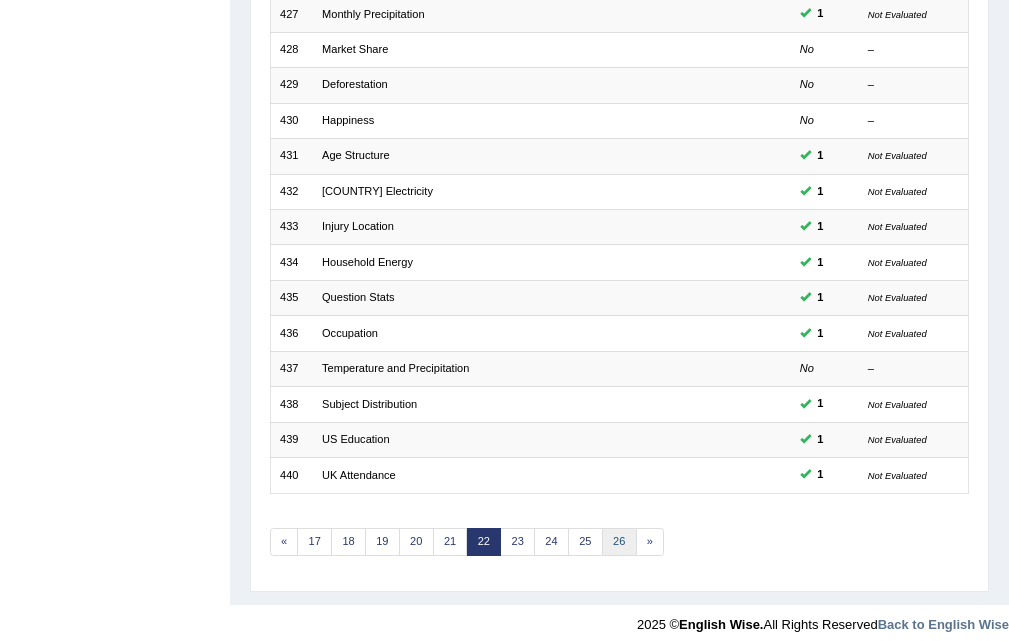 click on "26" at bounding box center (619, 542) 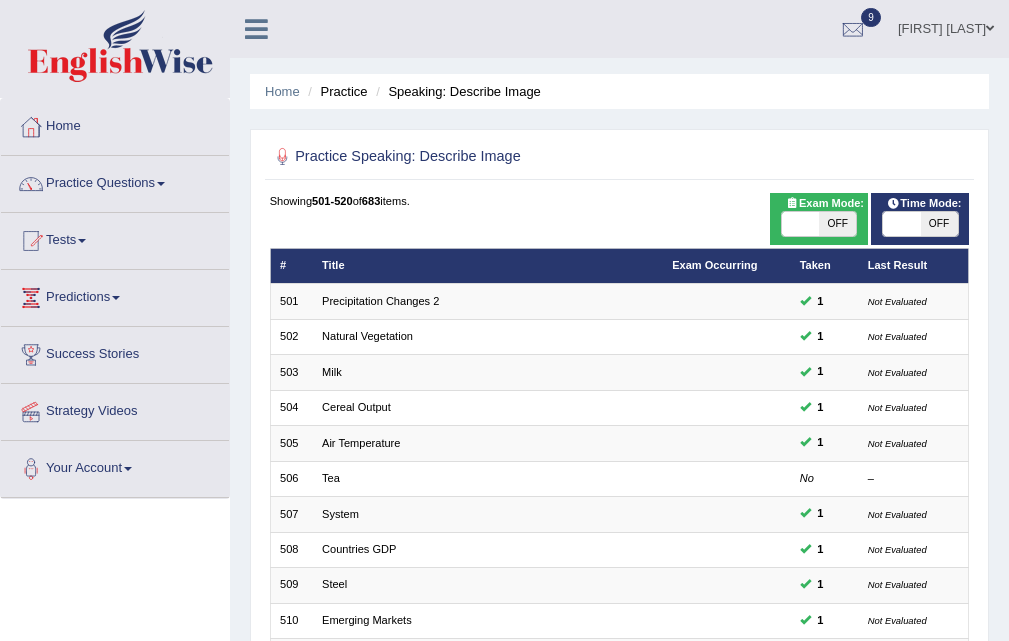 scroll, scrollTop: 0, scrollLeft: 0, axis: both 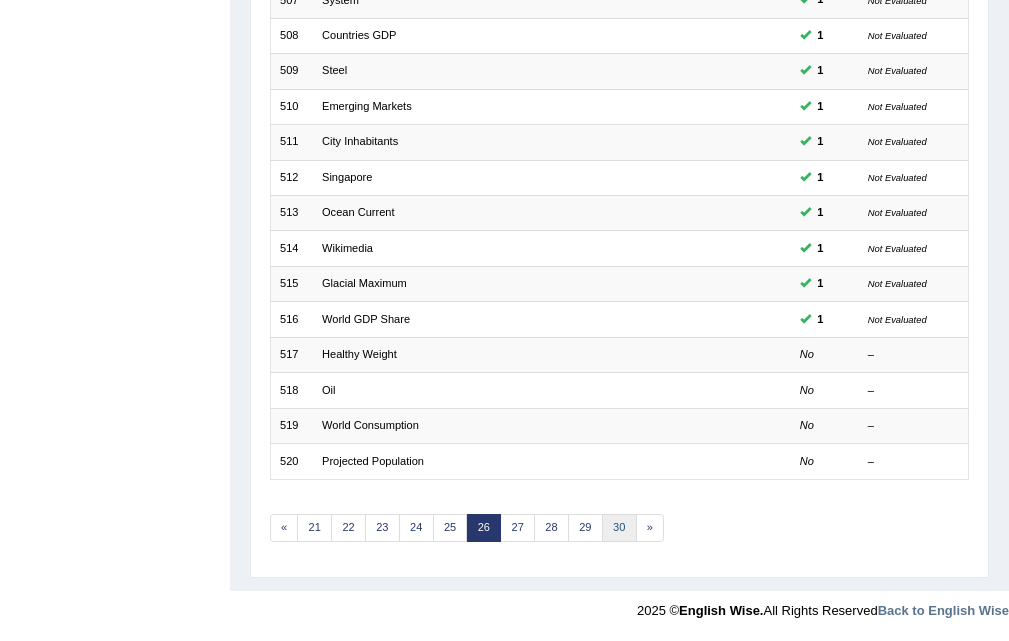 click on "30" at bounding box center (619, 528) 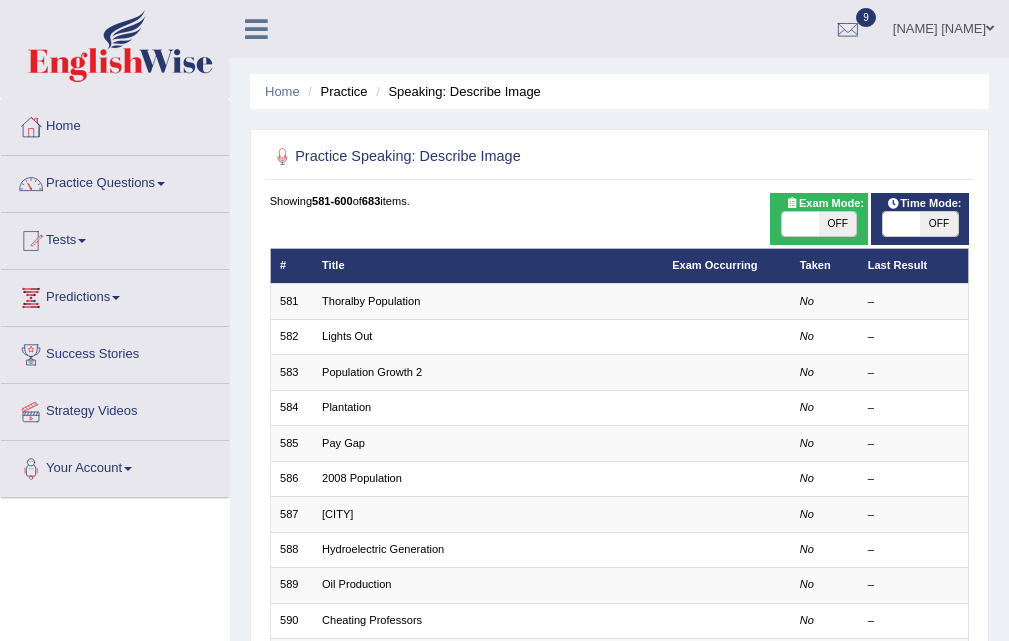 scroll, scrollTop: 304, scrollLeft: 0, axis: vertical 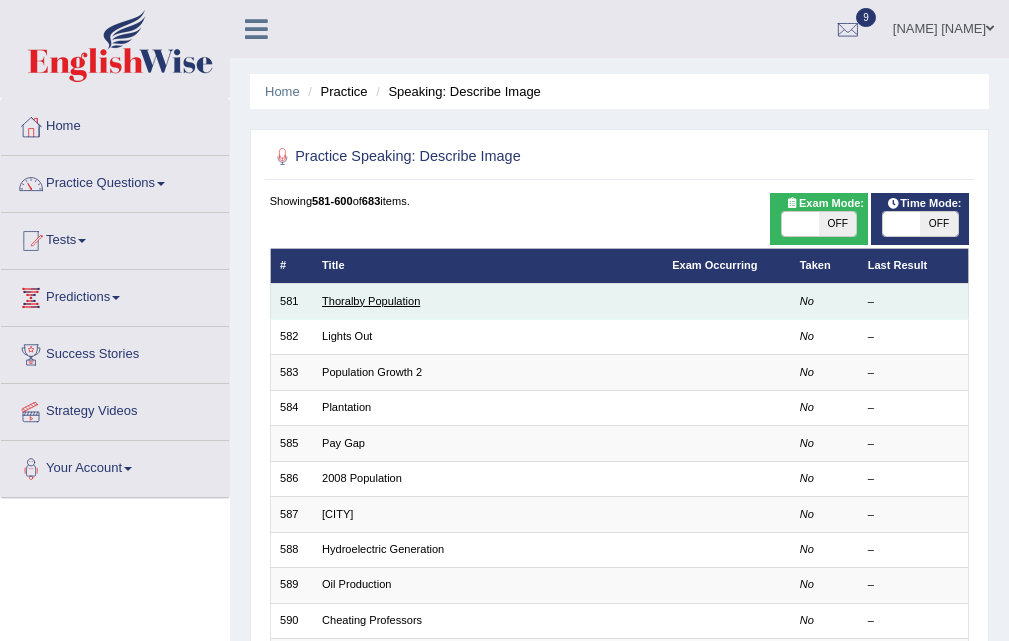 click on "Thoralby Population" at bounding box center (371, 301) 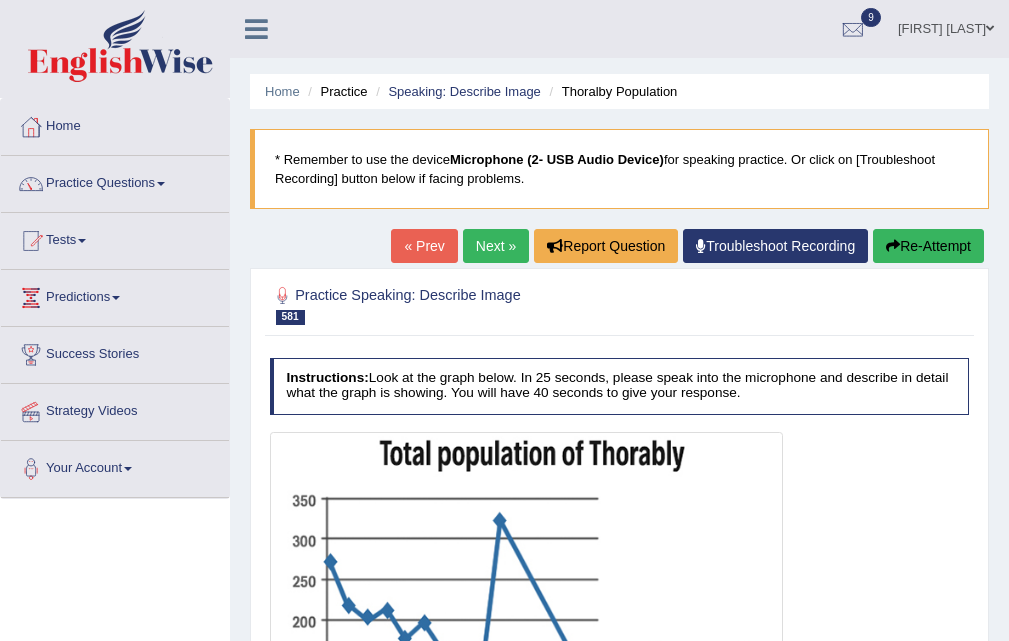 scroll, scrollTop: 117, scrollLeft: 0, axis: vertical 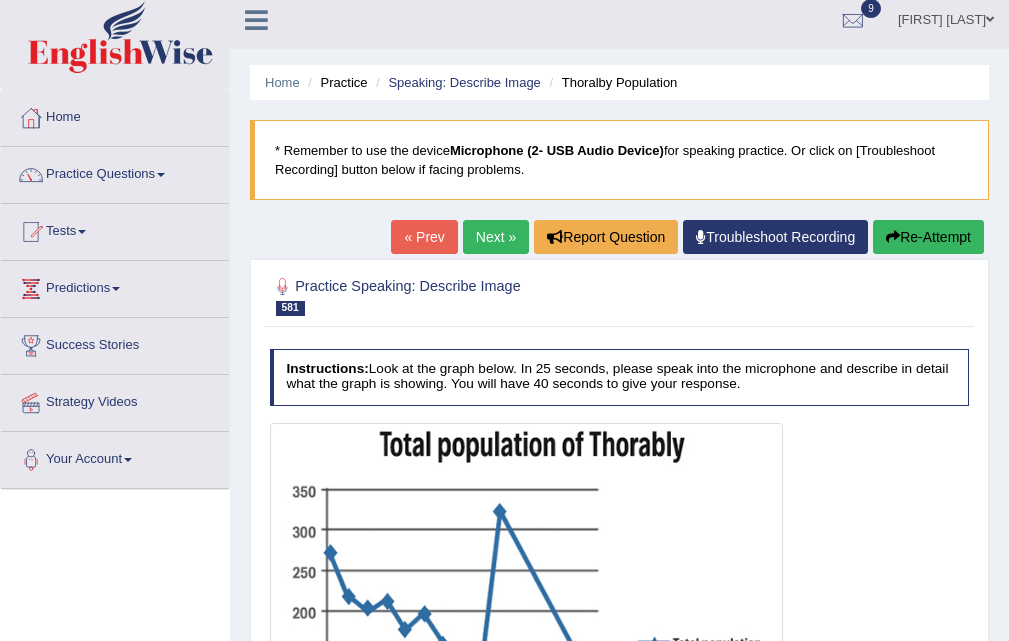 click on "Next »" at bounding box center [496, 237] 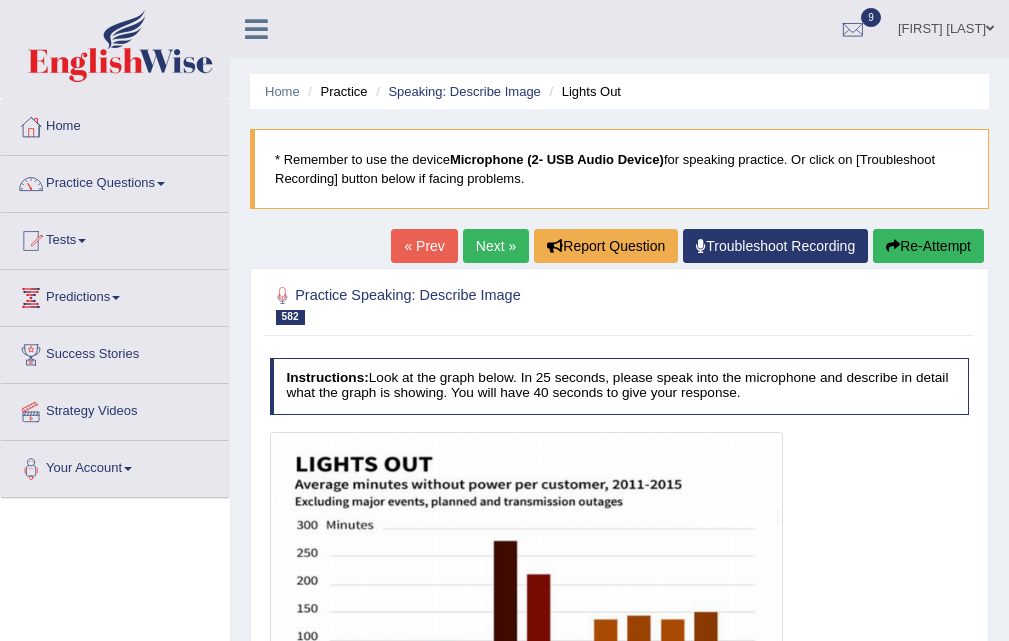scroll, scrollTop: 0, scrollLeft: 0, axis: both 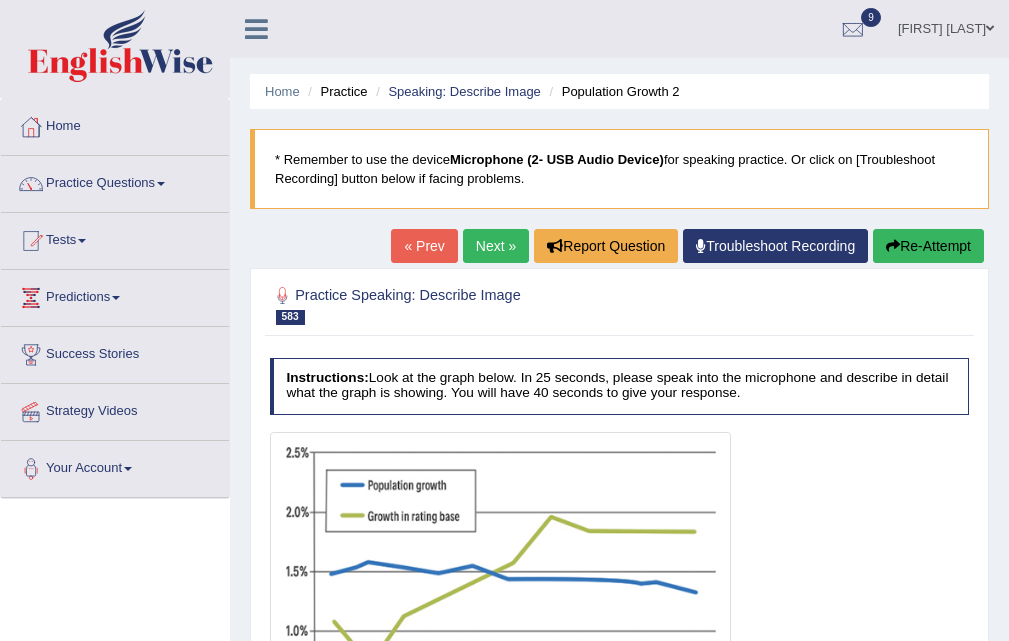 click on "Next »" at bounding box center (496, 246) 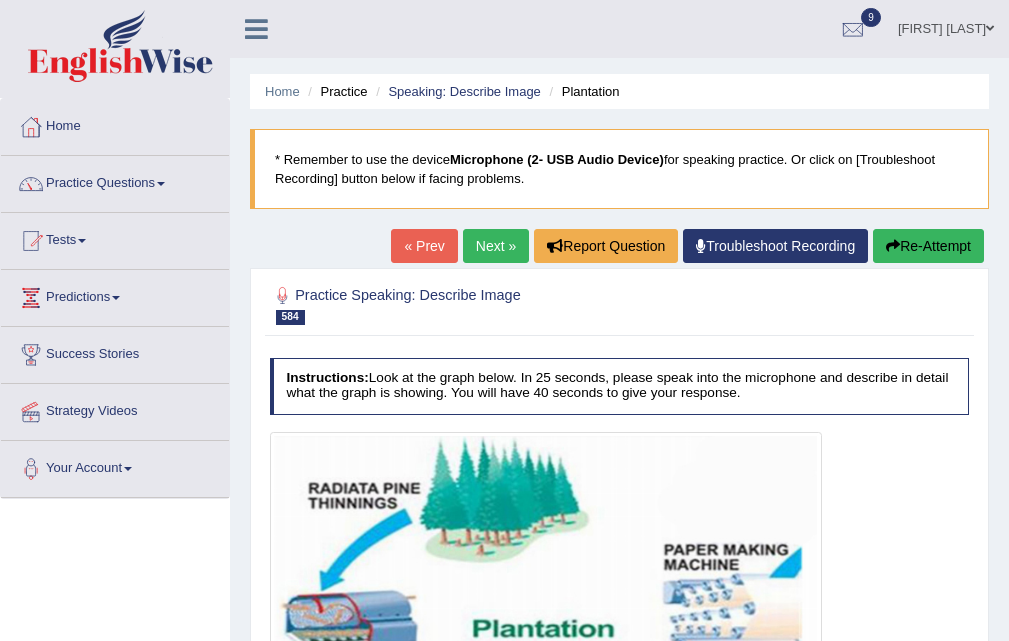 scroll, scrollTop: 0, scrollLeft: 0, axis: both 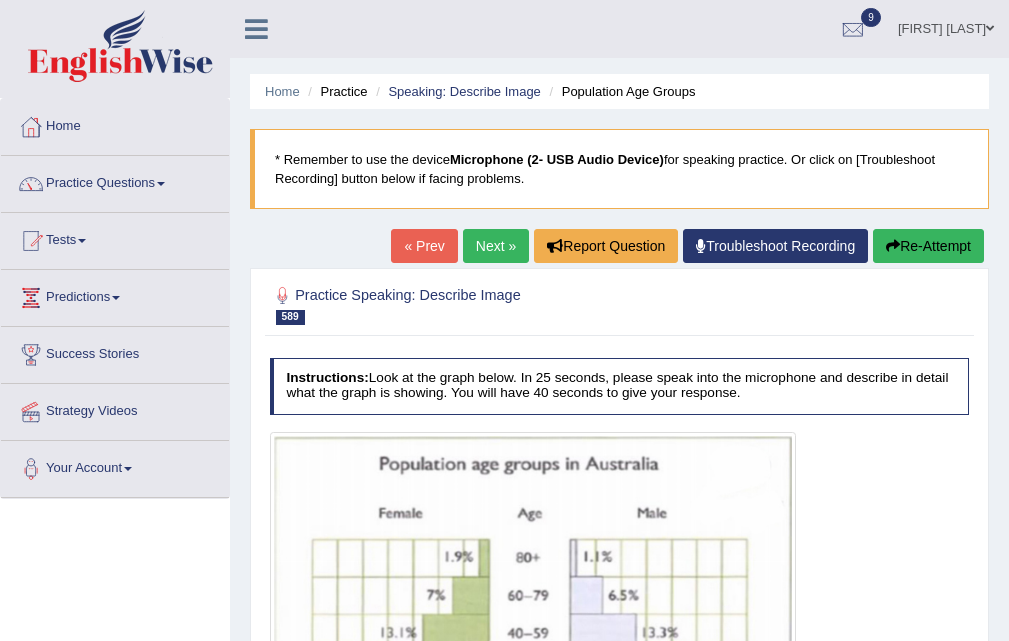 click on "Next »" at bounding box center [496, 246] 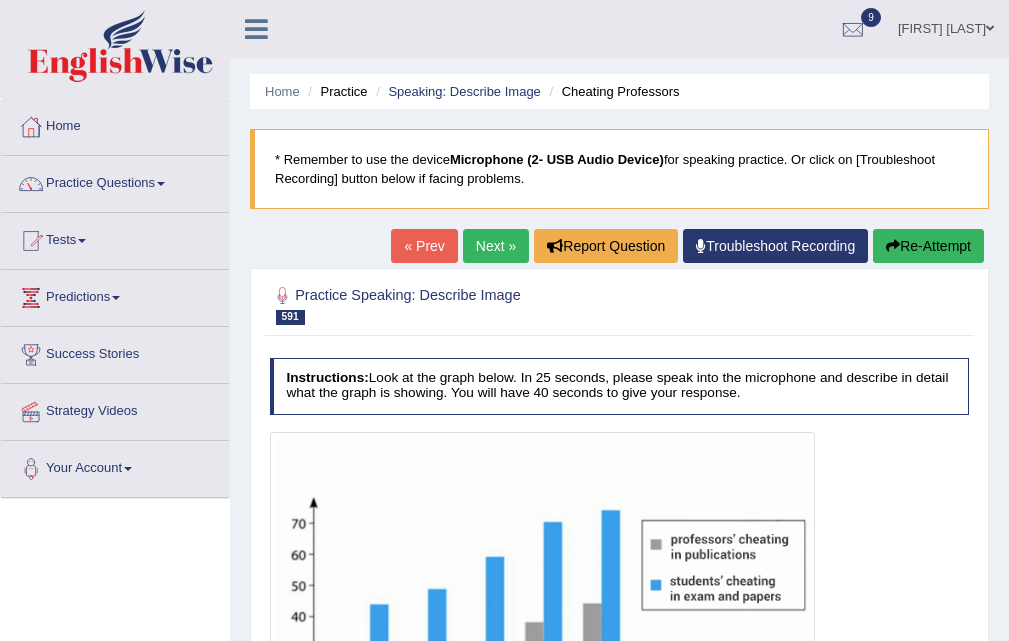 scroll, scrollTop: 0, scrollLeft: 0, axis: both 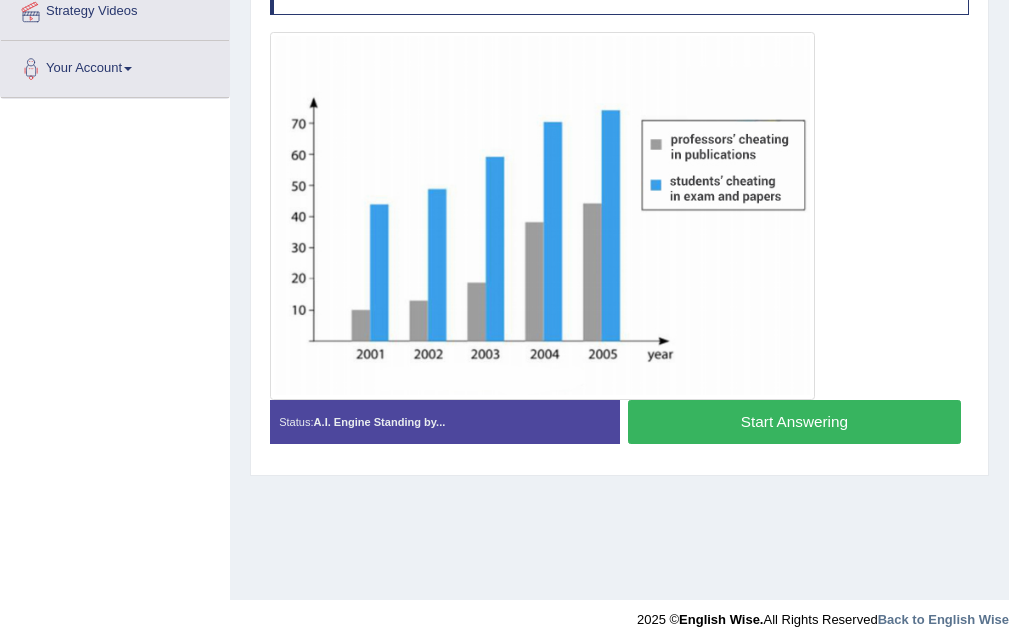 click on "Start Answering" at bounding box center (794, 421) 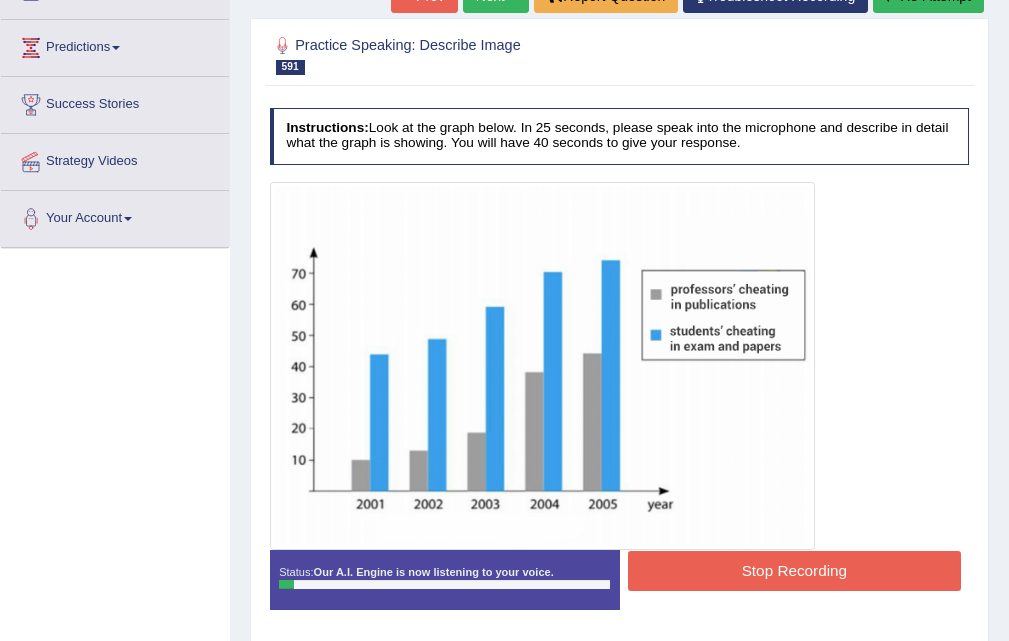 scroll, scrollTop: 409, scrollLeft: 0, axis: vertical 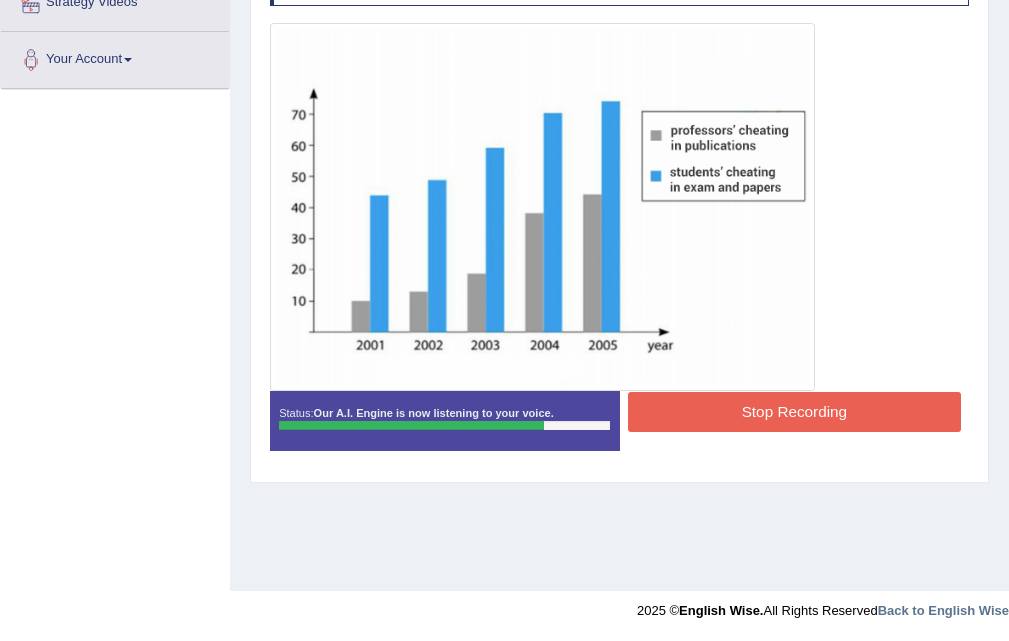 click on "Stop Recording" at bounding box center [794, 411] 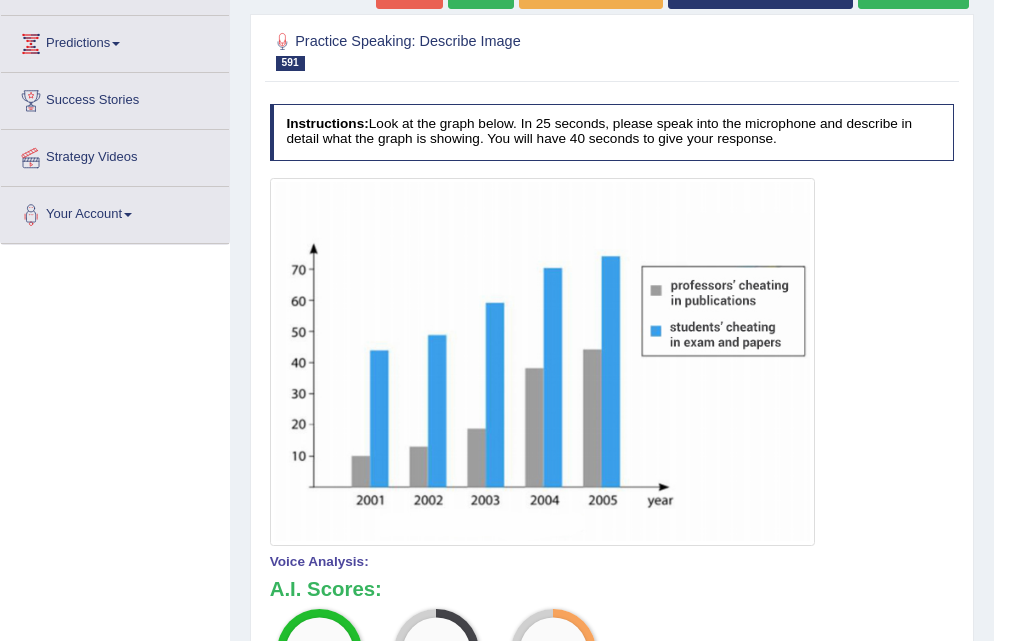 scroll, scrollTop: 0, scrollLeft: 0, axis: both 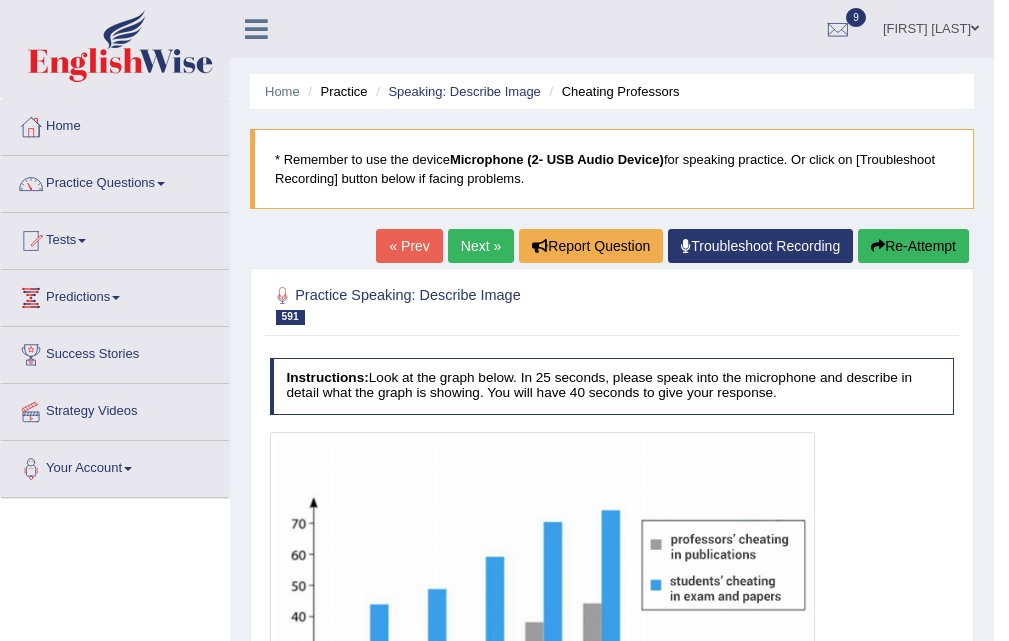 click on "Next »" at bounding box center (481, 246) 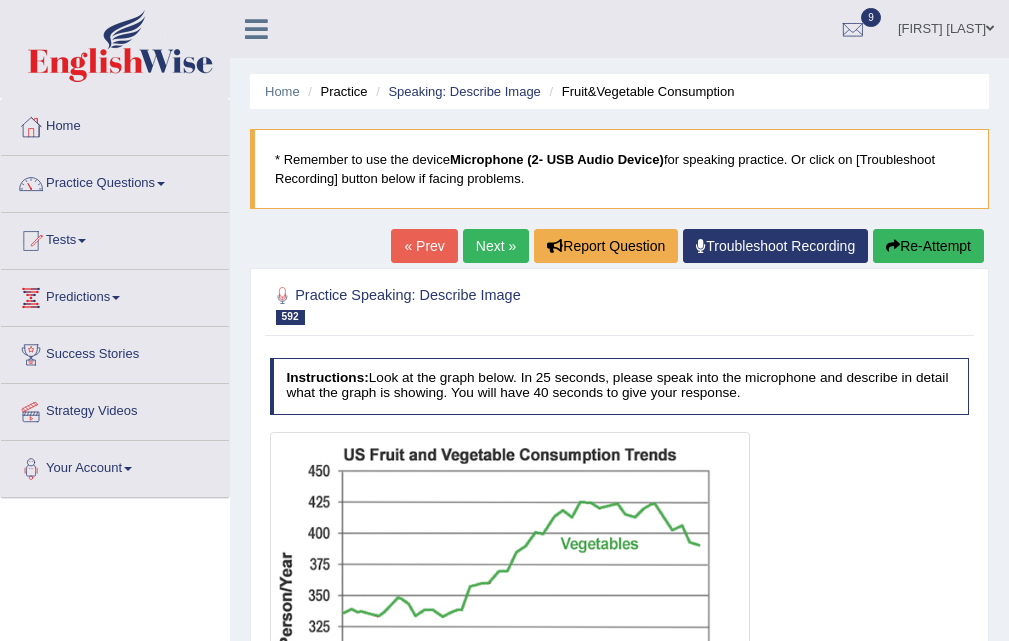 scroll, scrollTop: 400, scrollLeft: 0, axis: vertical 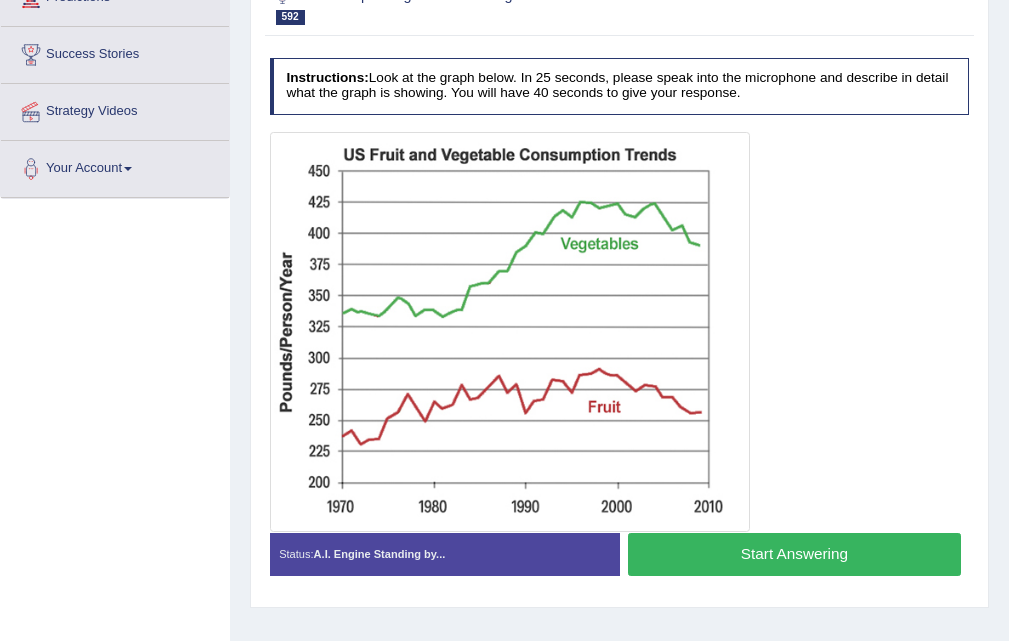 click on "Start Answering" at bounding box center (794, 554) 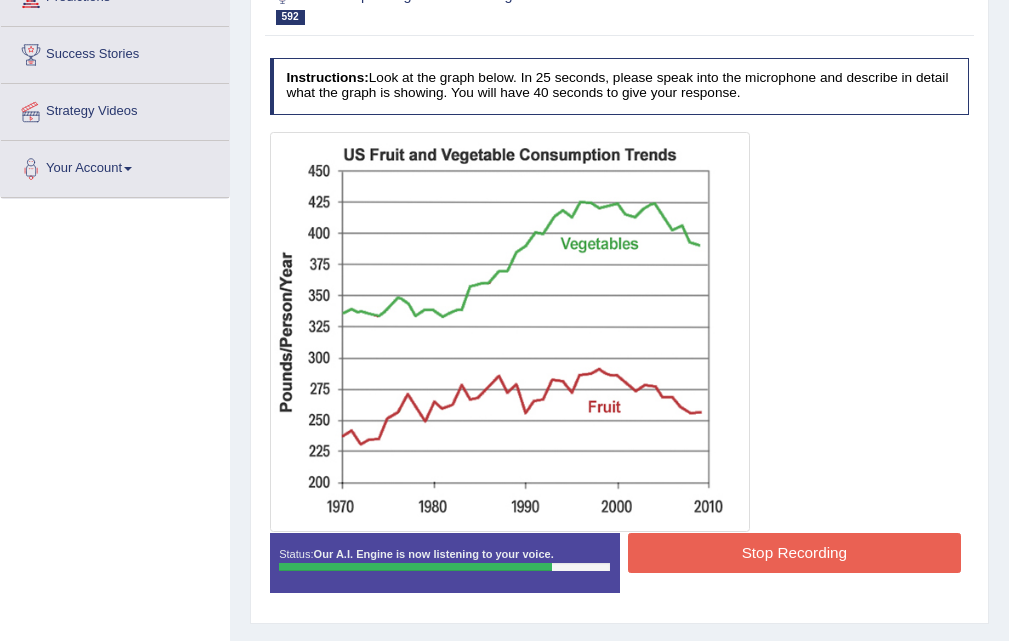 click on "Stop Recording" at bounding box center (794, 552) 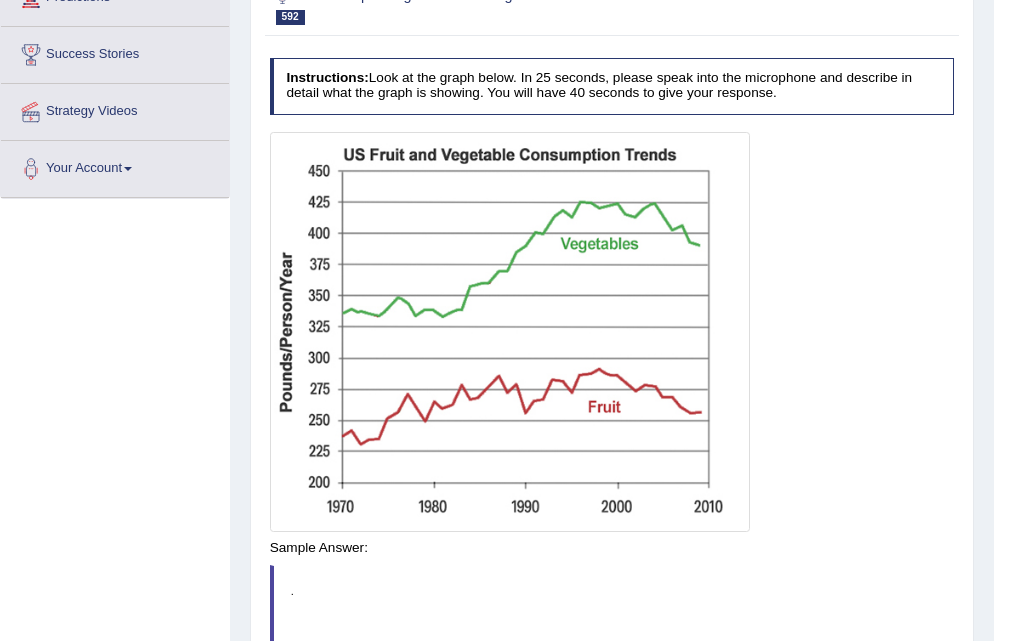 scroll, scrollTop: 400, scrollLeft: 0, axis: vertical 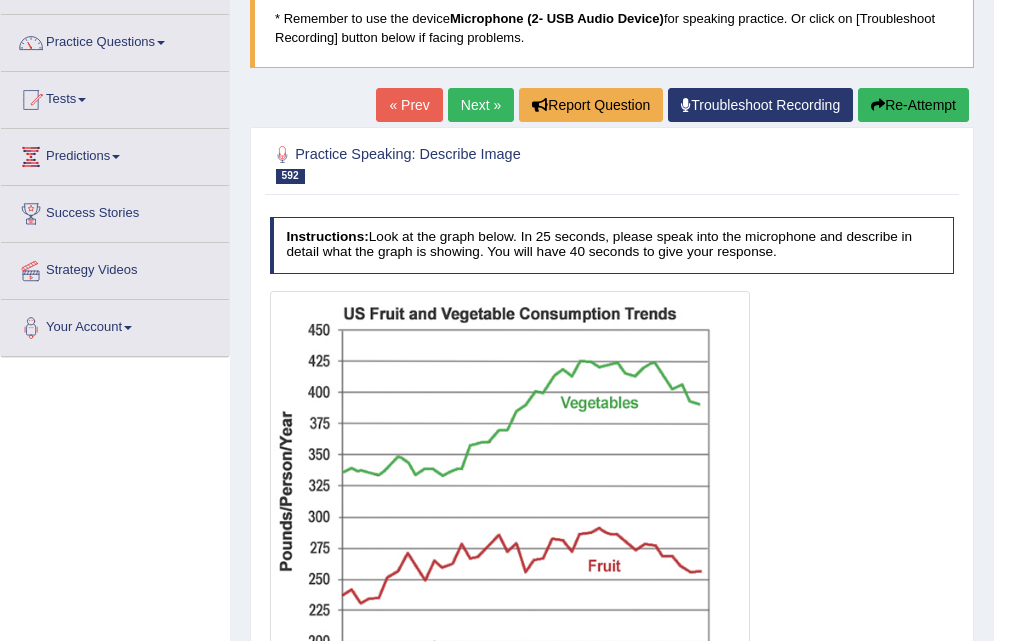 click on "Next »" at bounding box center (481, 105) 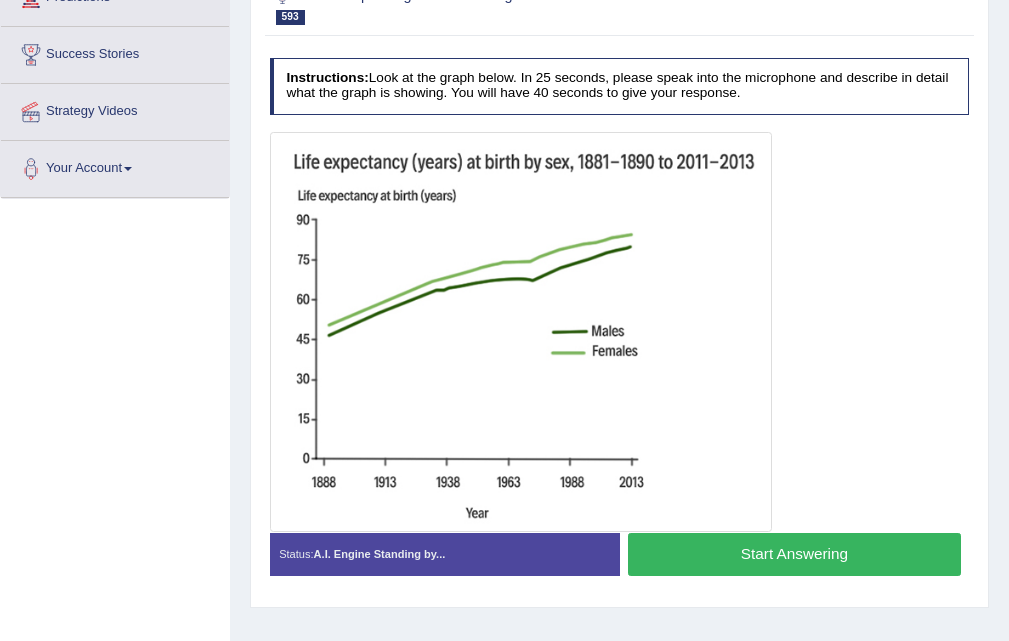 scroll, scrollTop: 300, scrollLeft: 0, axis: vertical 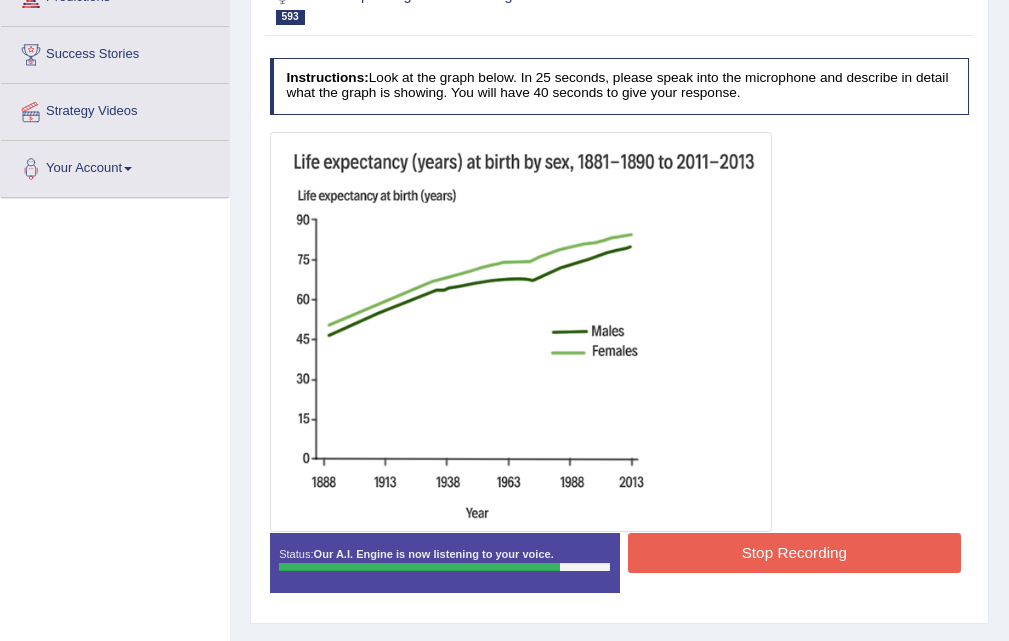 click on "Stop Recording" at bounding box center (794, 552) 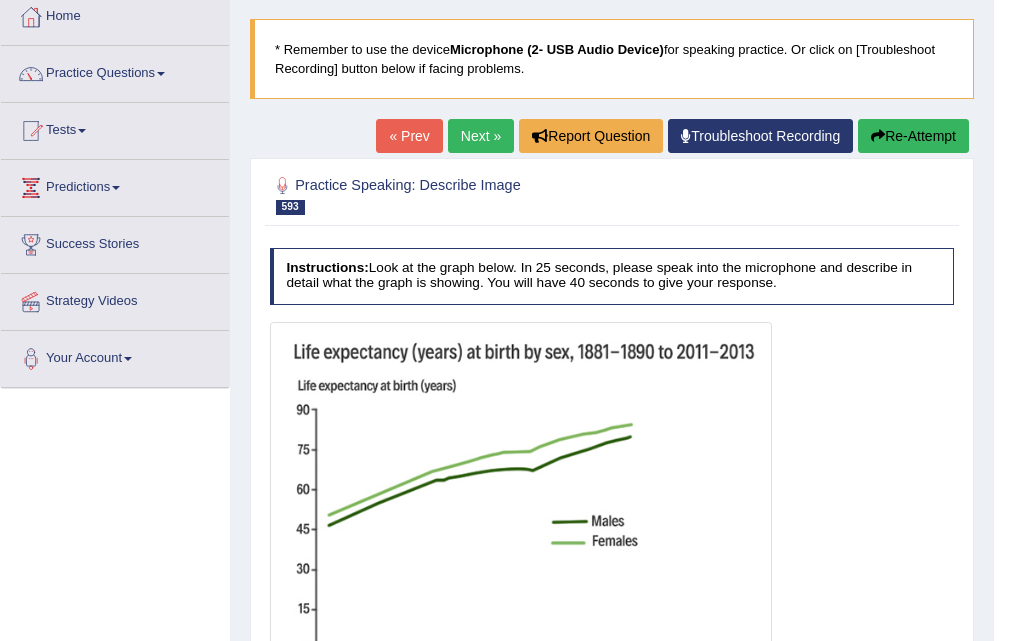 scroll, scrollTop: 65, scrollLeft: 0, axis: vertical 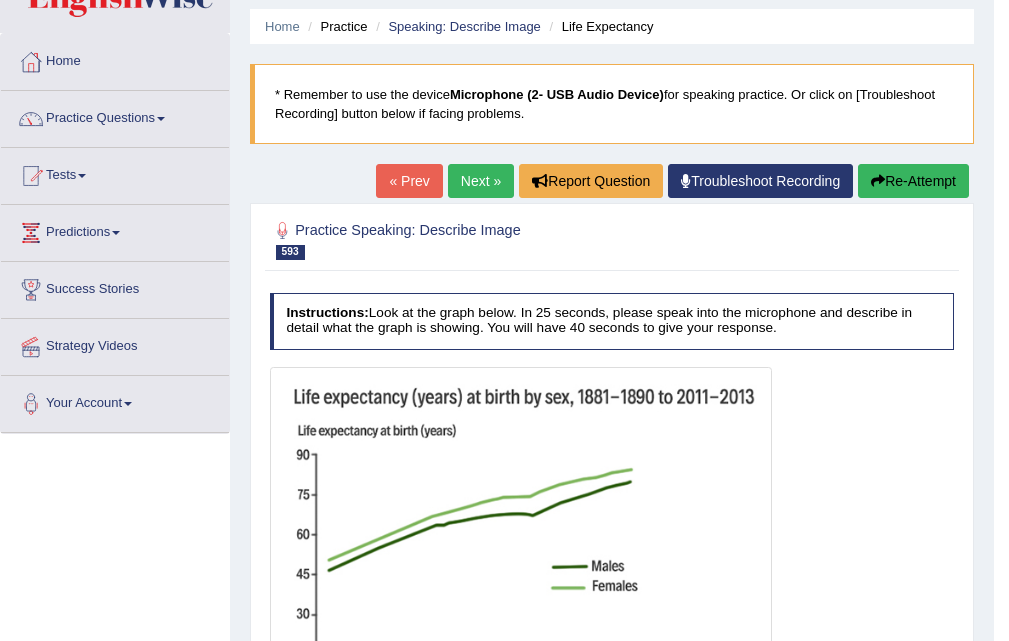 click on "Next »" at bounding box center (481, 181) 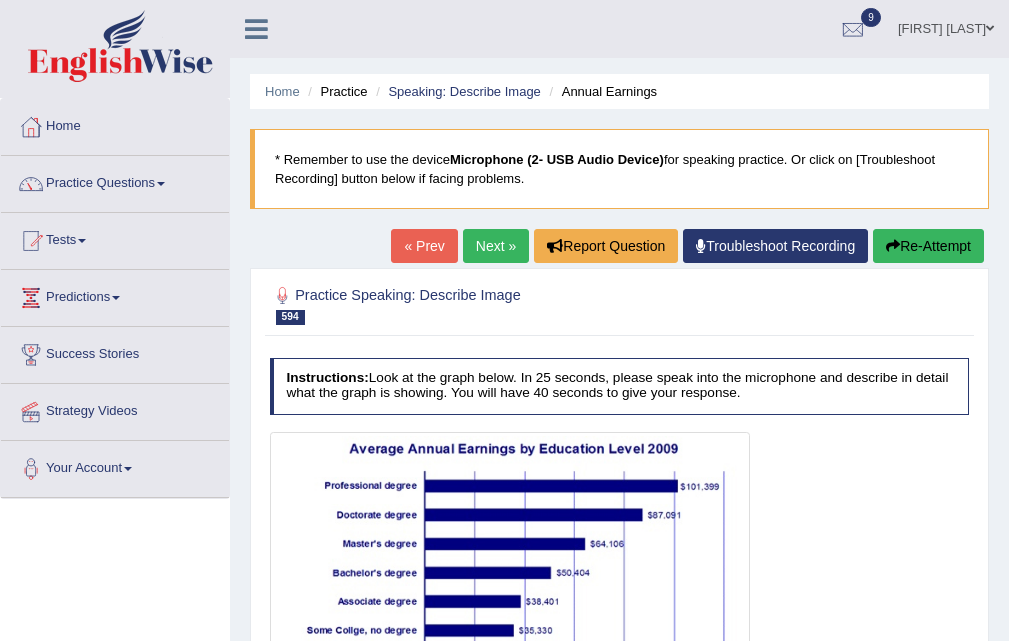 scroll, scrollTop: 200, scrollLeft: 0, axis: vertical 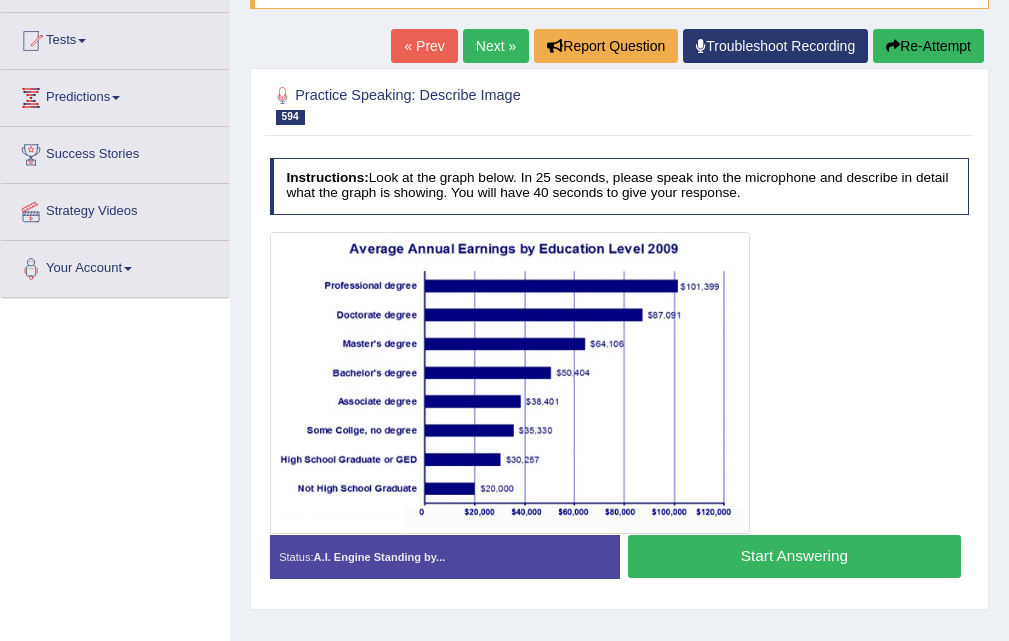 click on "Start Answering" at bounding box center [794, 556] 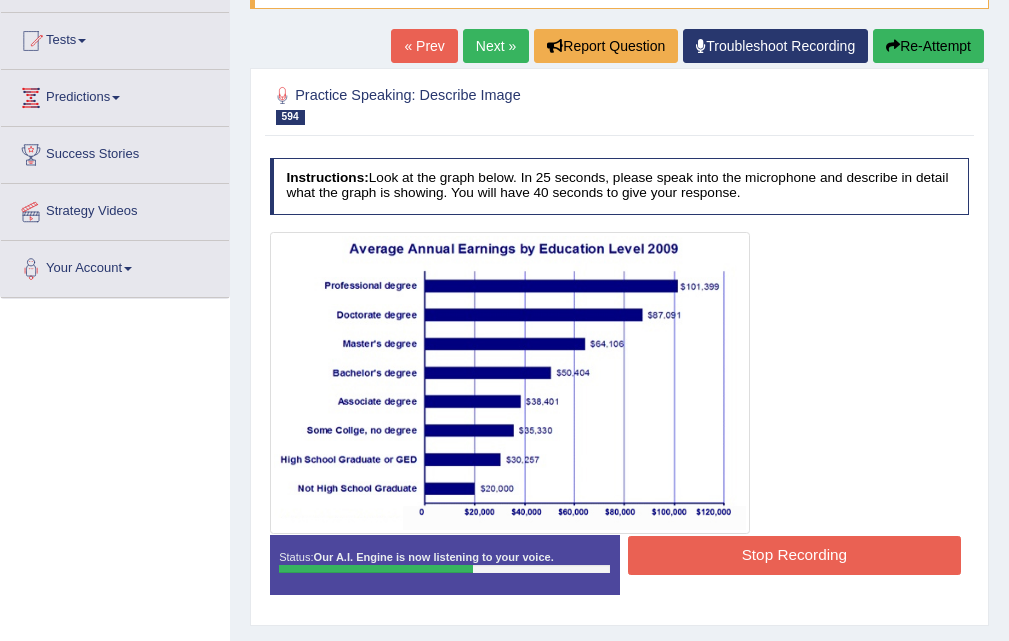 click on "Stop Recording" at bounding box center [794, 555] 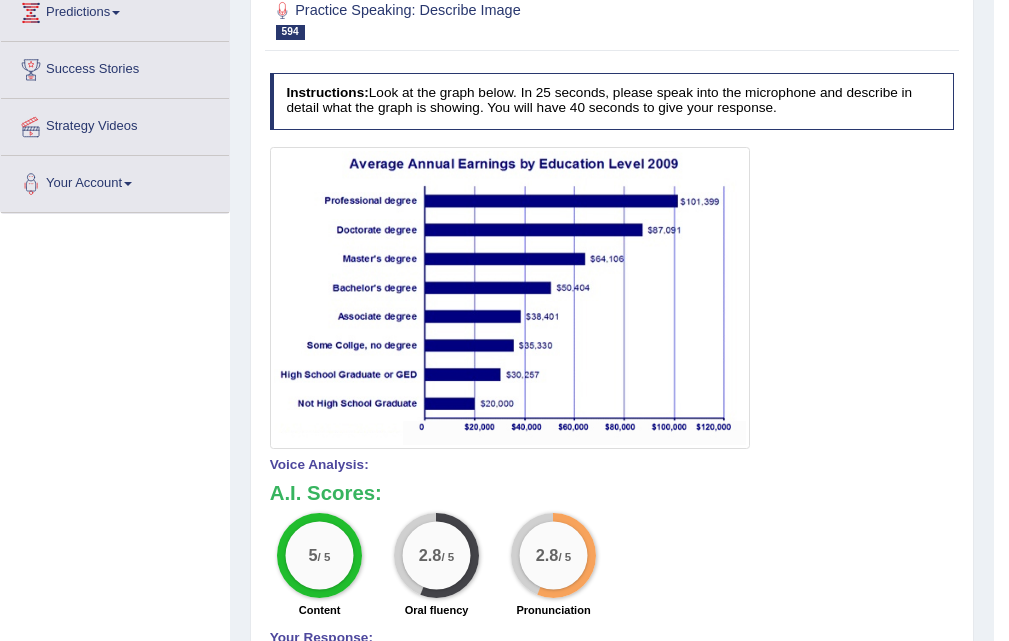 scroll, scrollTop: 0, scrollLeft: 0, axis: both 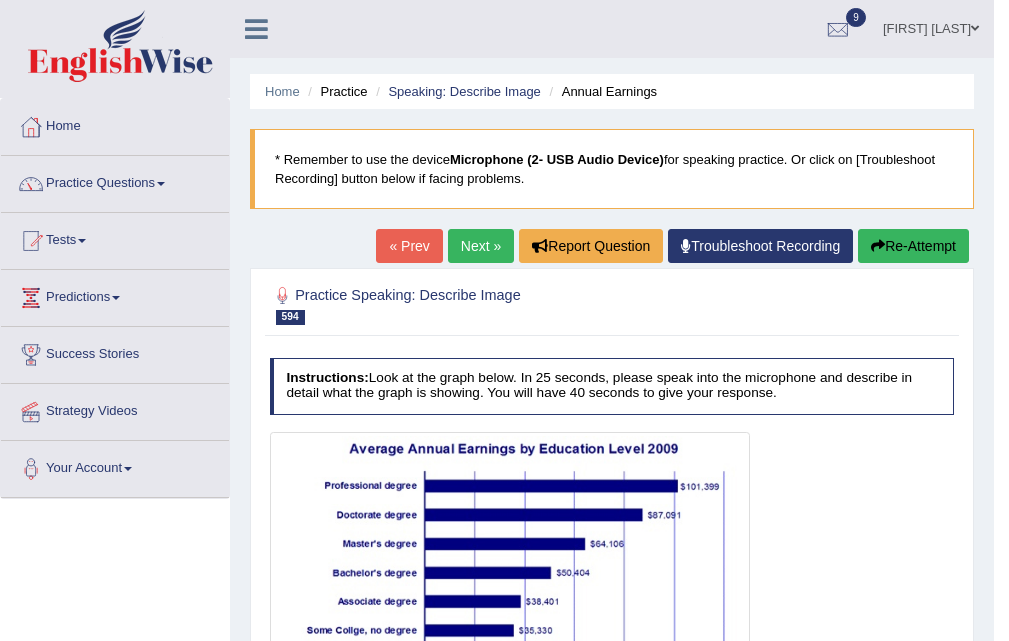 drag, startPoint x: 463, startPoint y: 228, endPoint x: 469, endPoint y: 240, distance: 13.416408 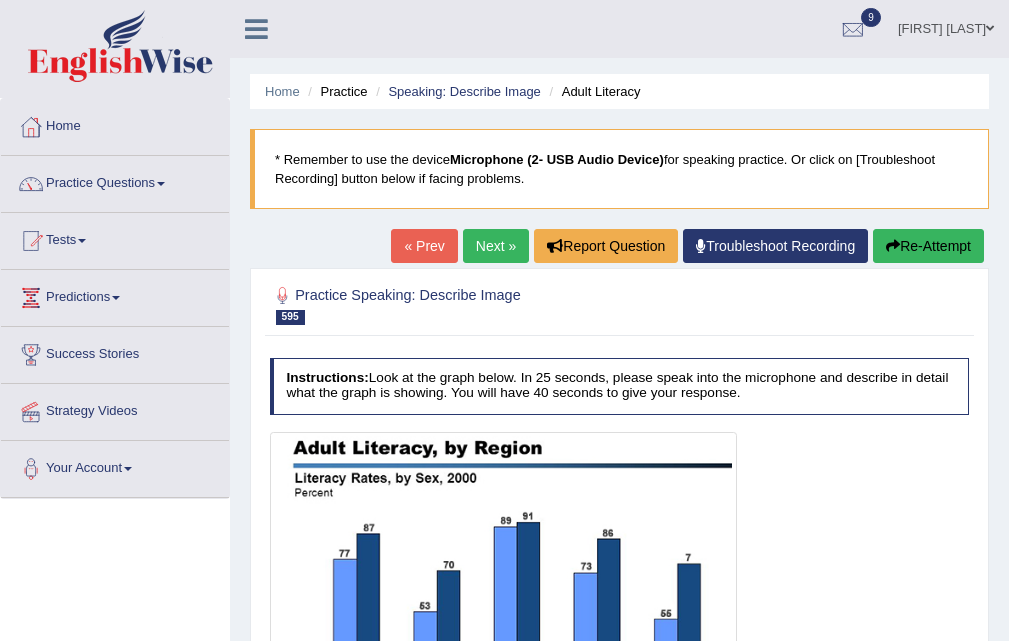 scroll, scrollTop: 300, scrollLeft: 0, axis: vertical 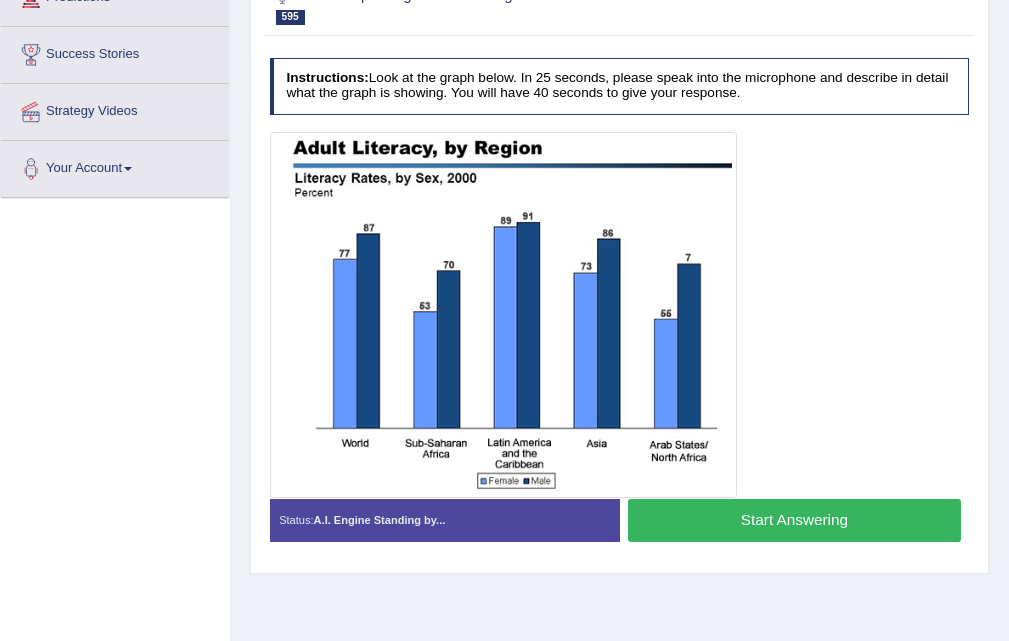click on "Start Answering" at bounding box center (794, 520) 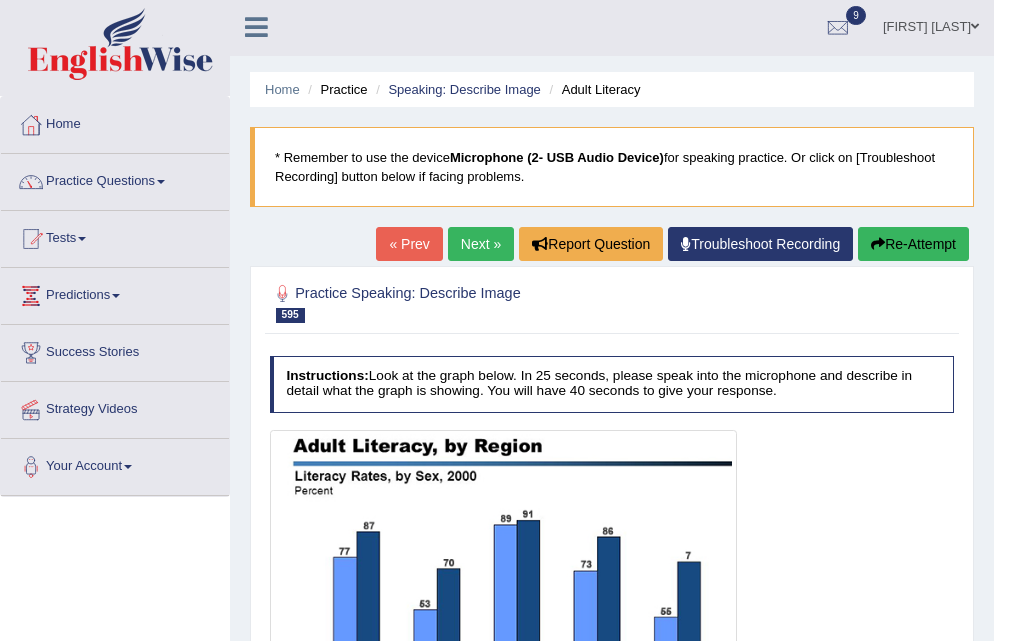 scroll, scrollTop: 0, scrollLeft: 0, axis: both 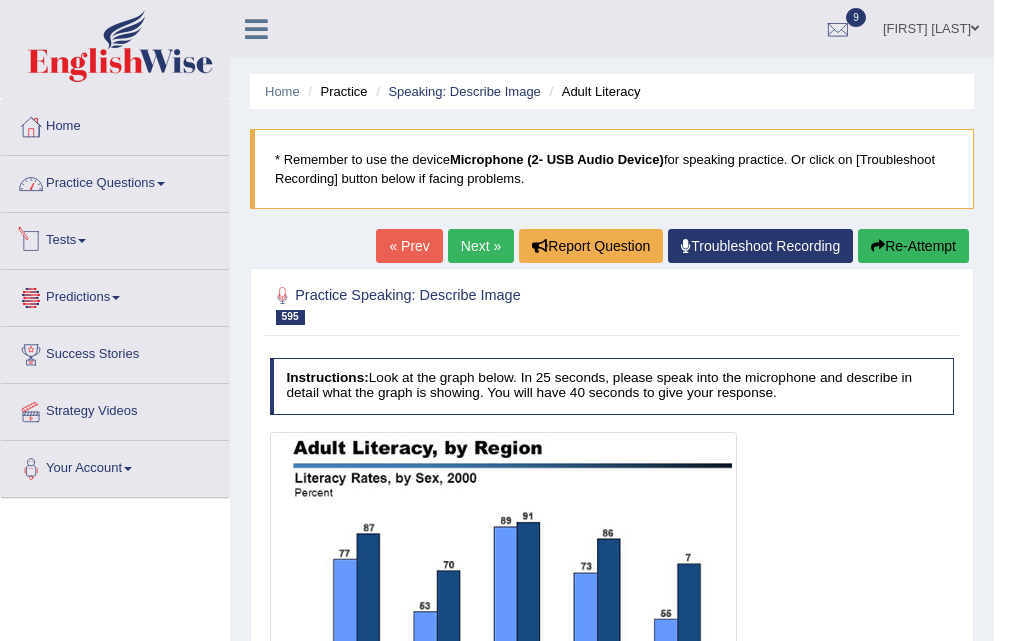 click on "Practice Questions" at bounding box center (115, 181) 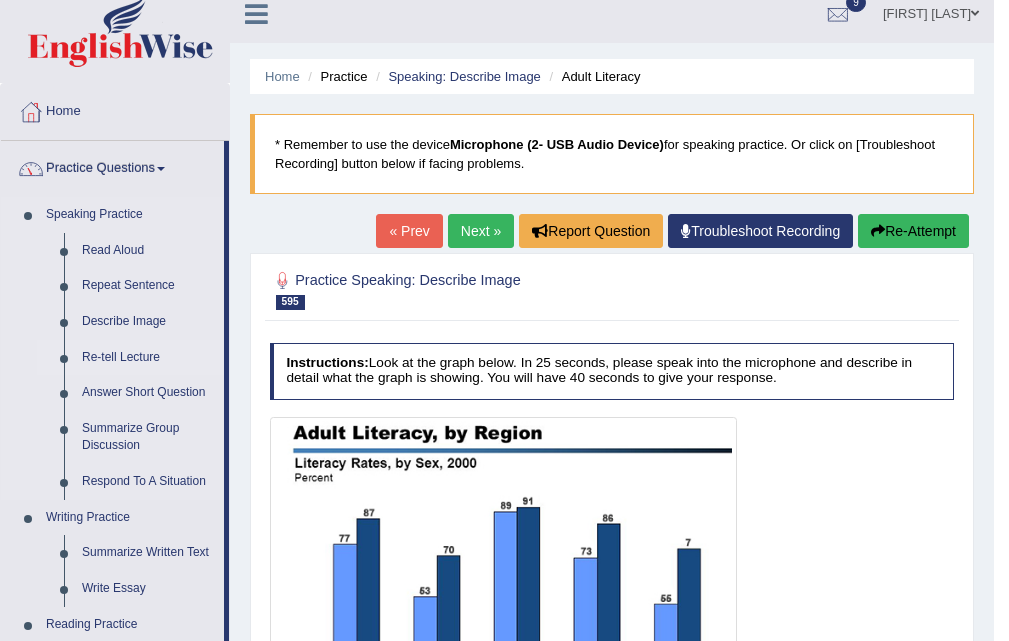 scroll, scrollTop: 0, scrollLeft: 0, axis: both 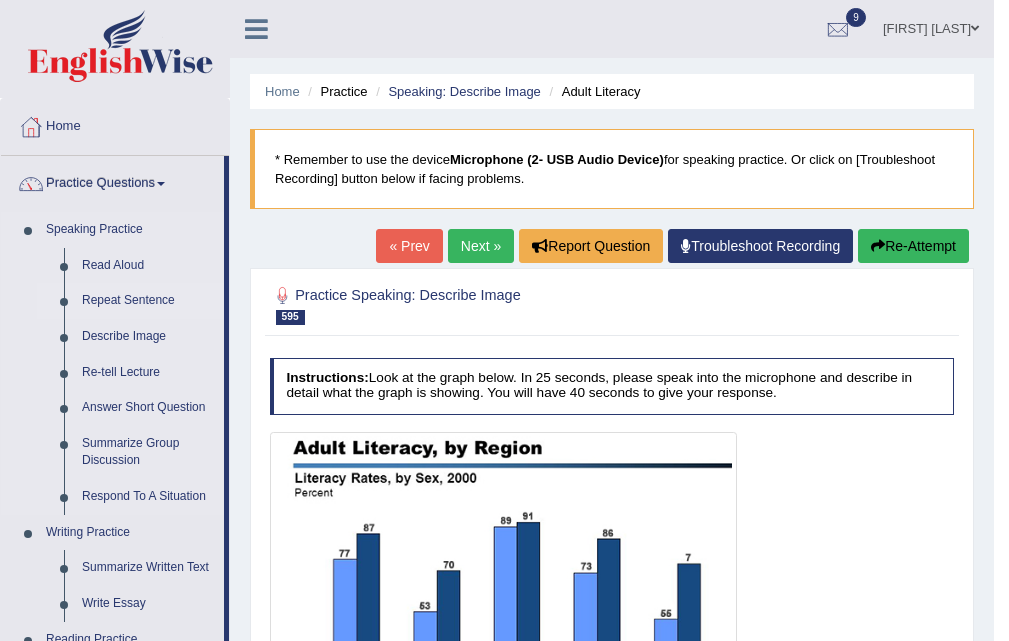 click on "Repeat Sentence" at bounding box center (148, 301) 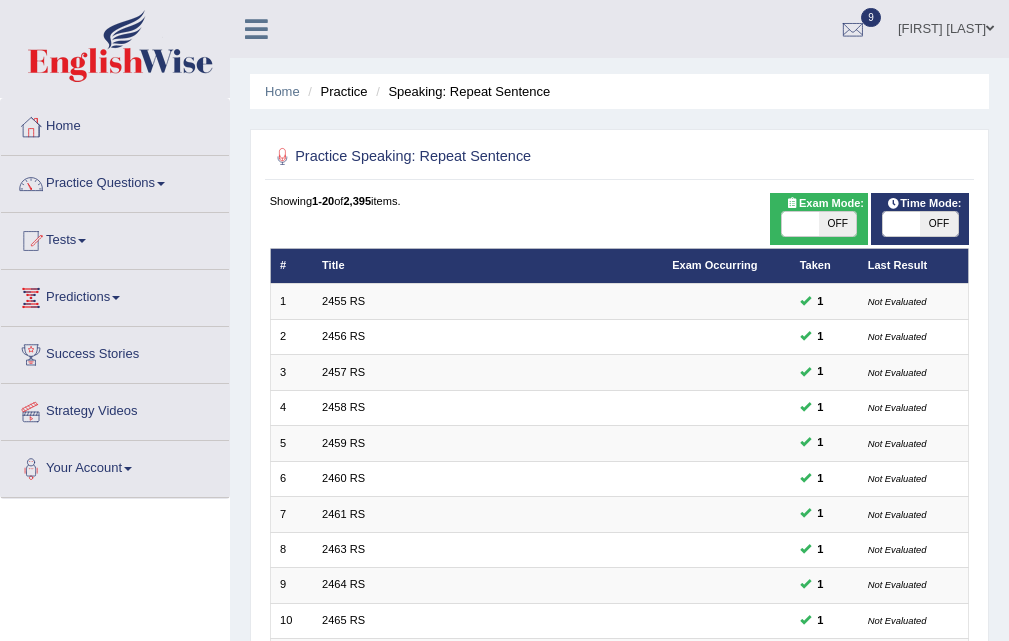 scroll, scrollTop: 0, scrollLeft: 0, axis: both 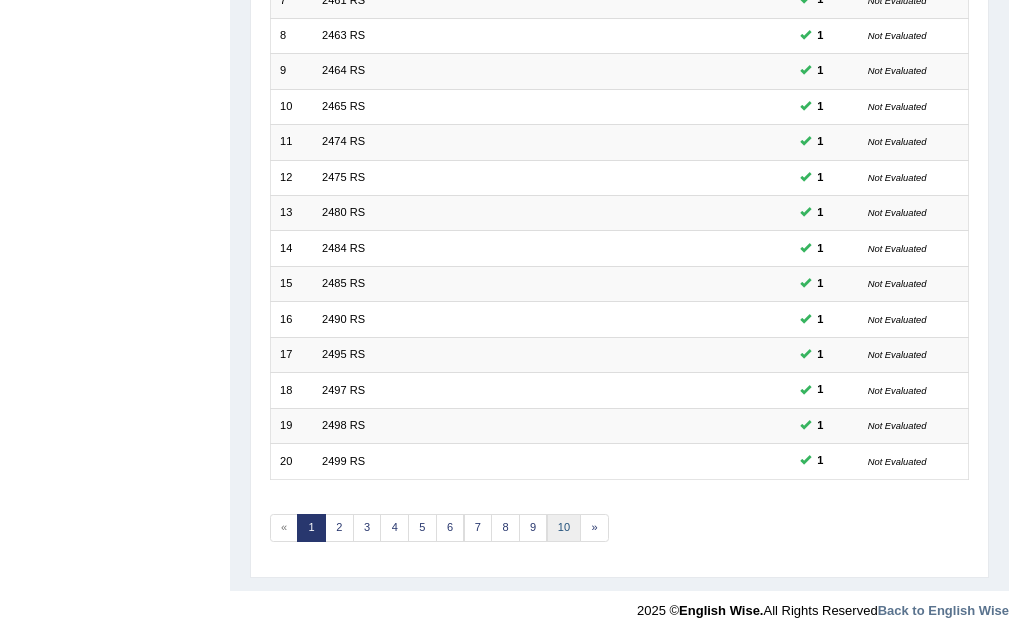click on "10" at bounding box center (564, 528) 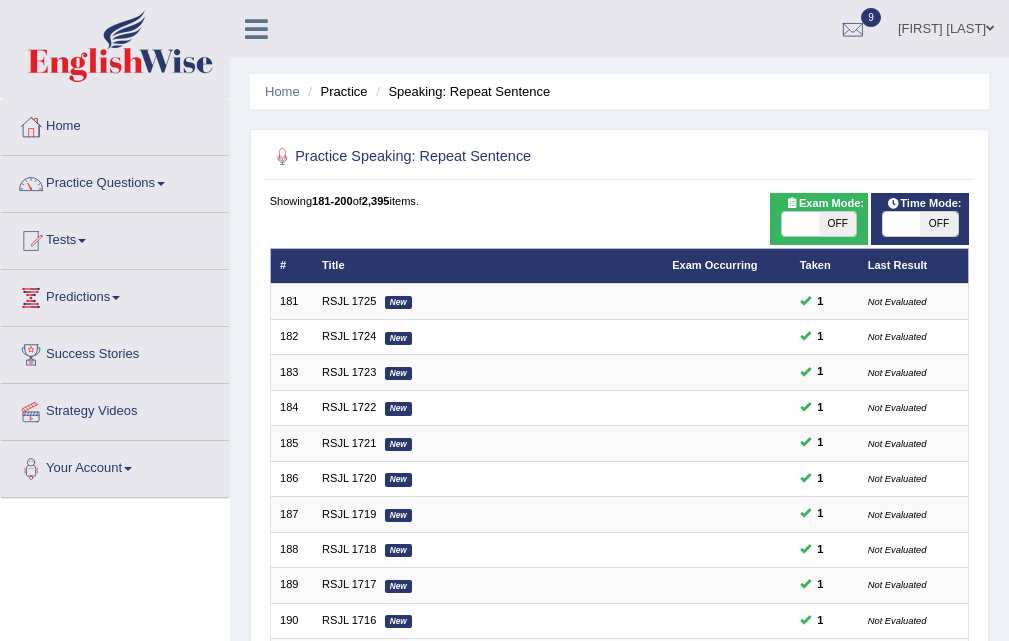 scroll, scrollTop: 514, scrollLeft: 0, axis: vertical 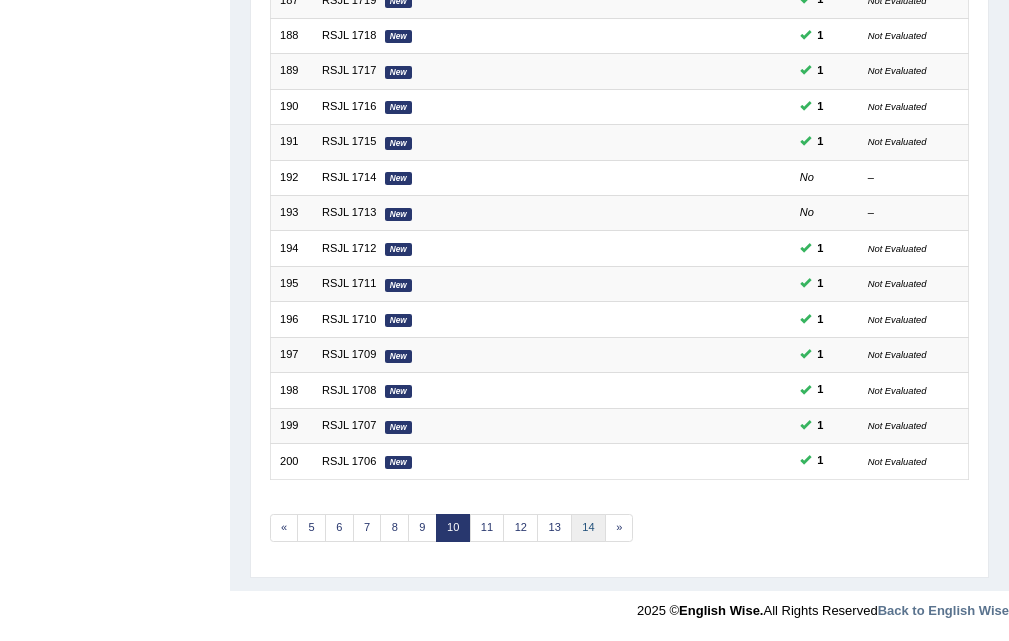 click on "14" at bounding box center [588, 528] 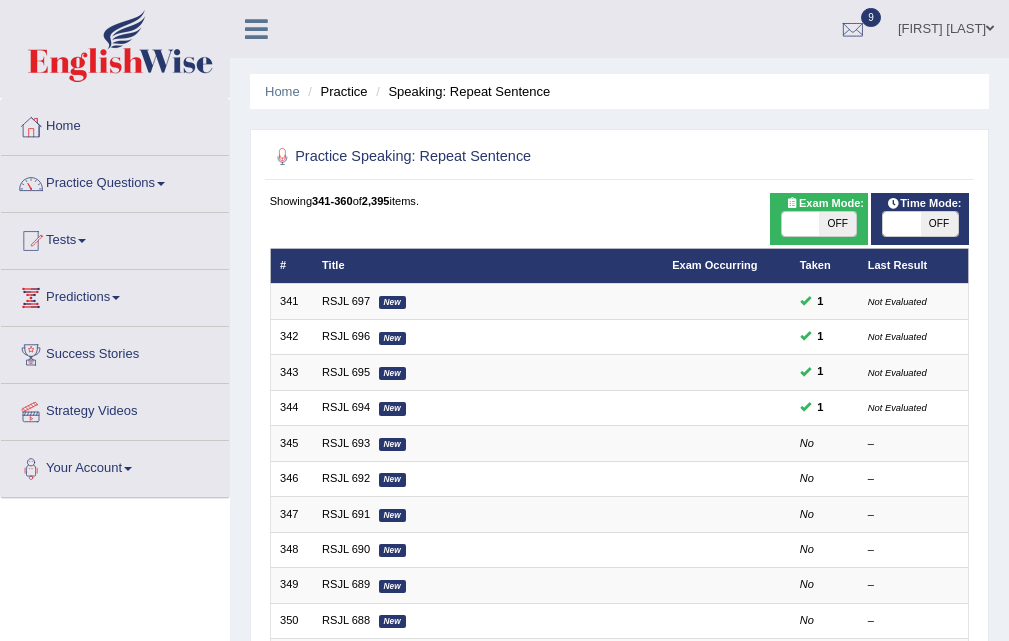 scroll, scrollTop: 468, scrollLeft: 0, axis: vertical 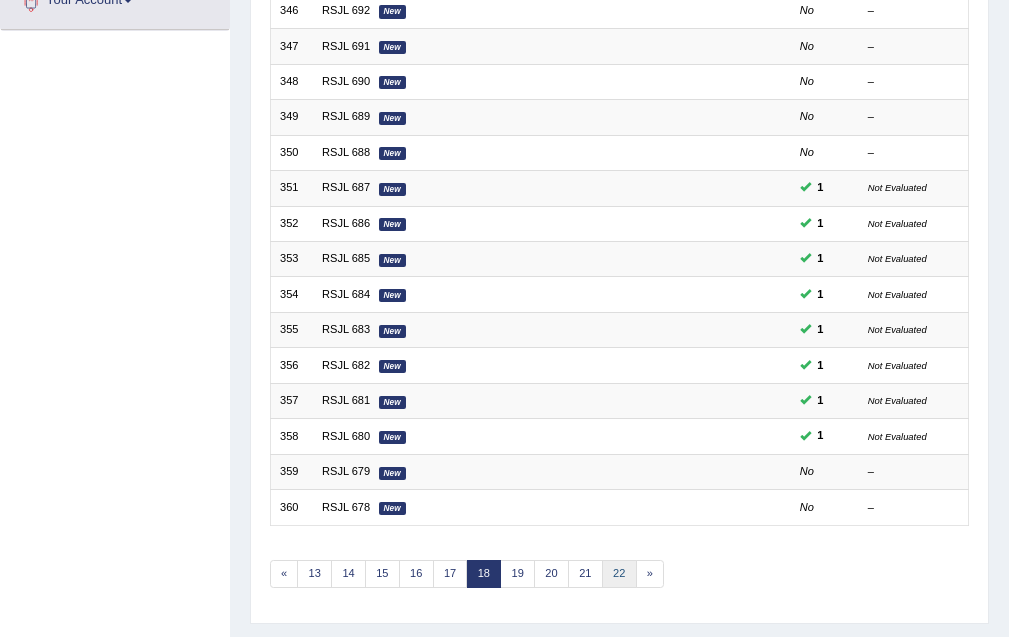click on "22" at bounding box center (619, 574) 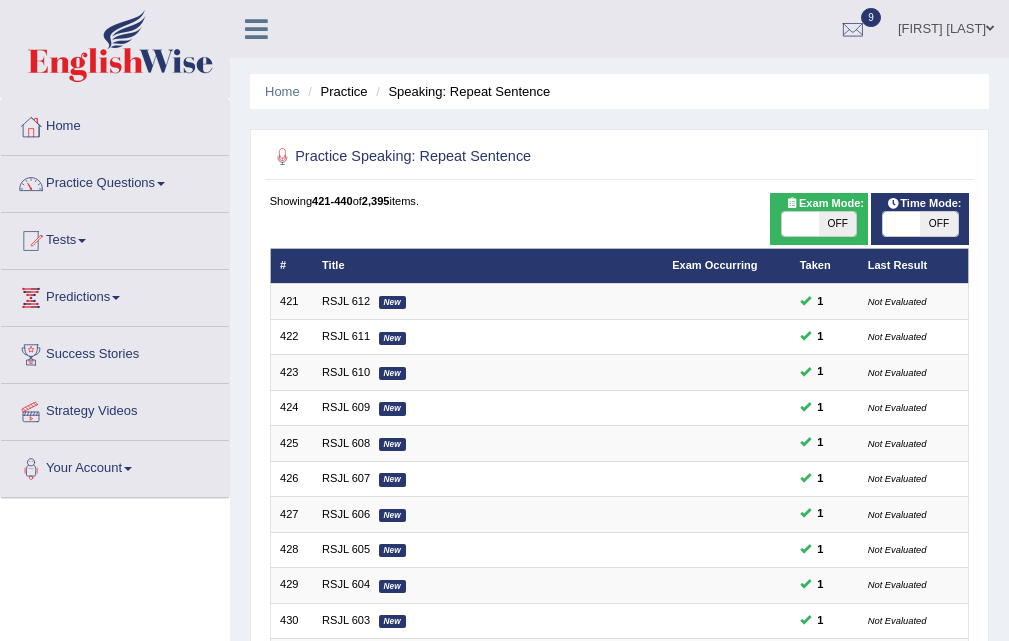 scroll, scrollTop: 499, scrollLeft: 0, axis: vertical 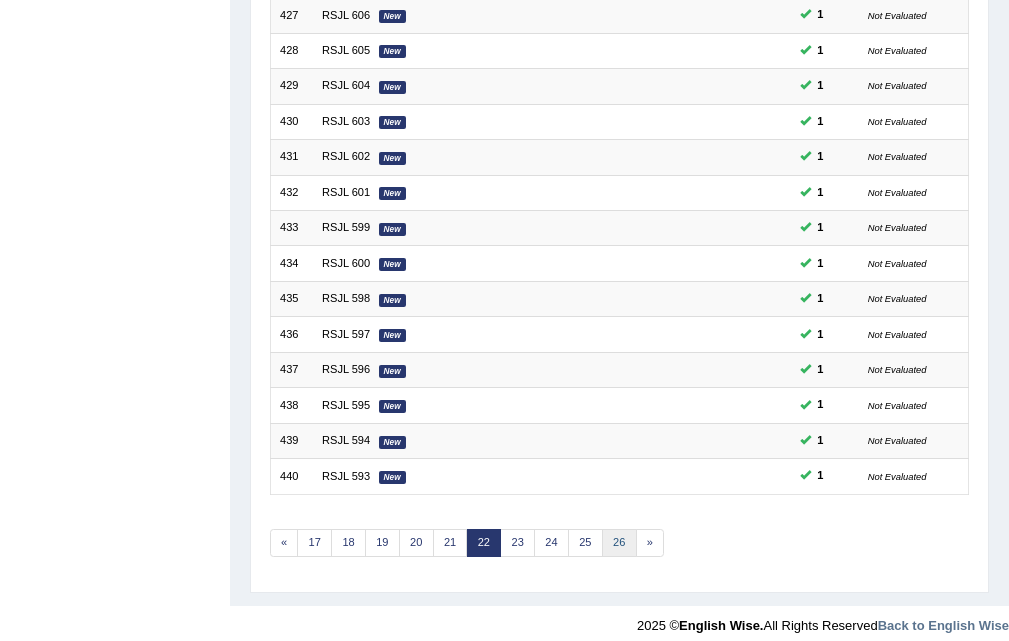 click on "26" at bounding box center (619, 543) 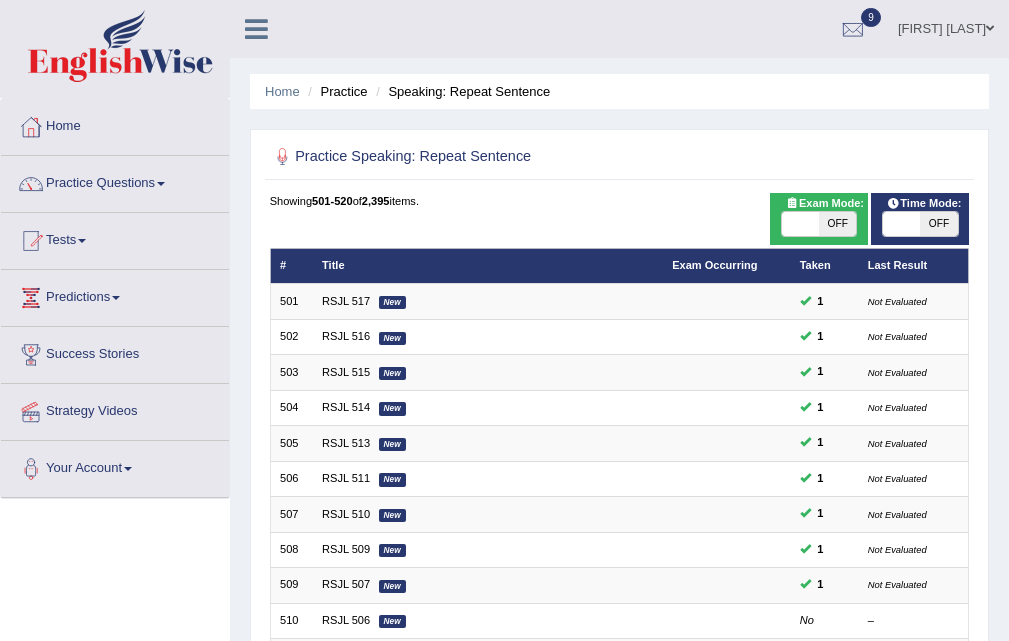 scroll, scrollTop: 514, scrollLeft: 0, axis: vertical 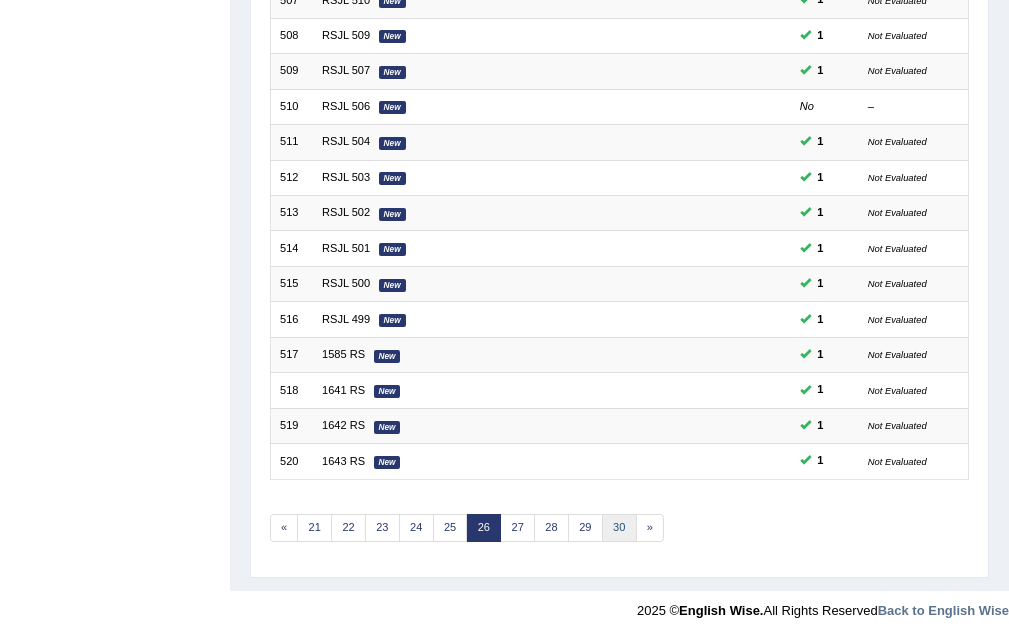 click on "30" at bounding box center (619, 528) 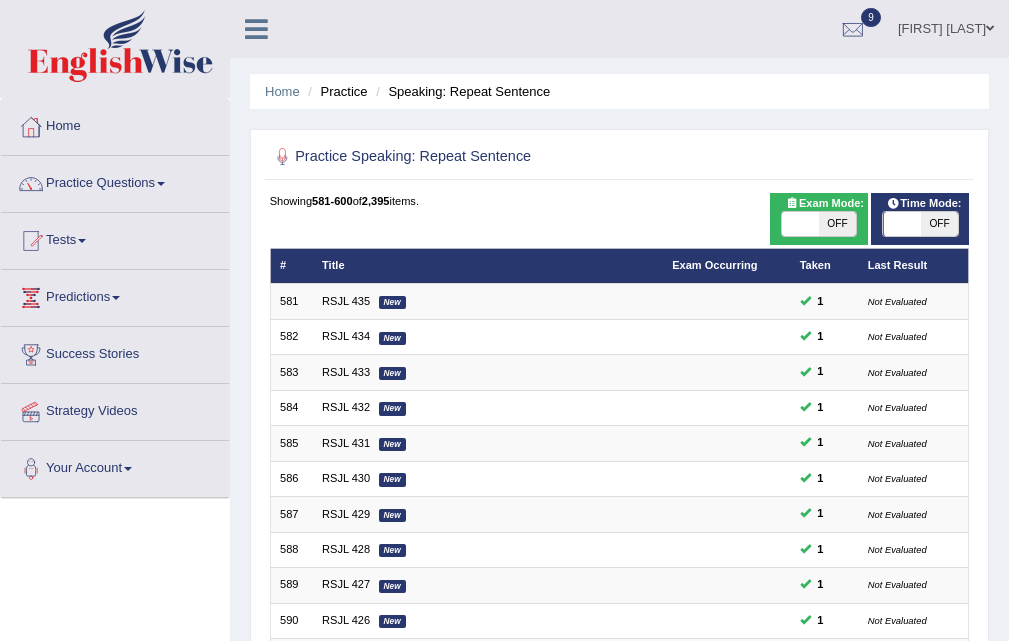 scroll, scrollTop: 514, scrollLeft: 0, axis: vertical 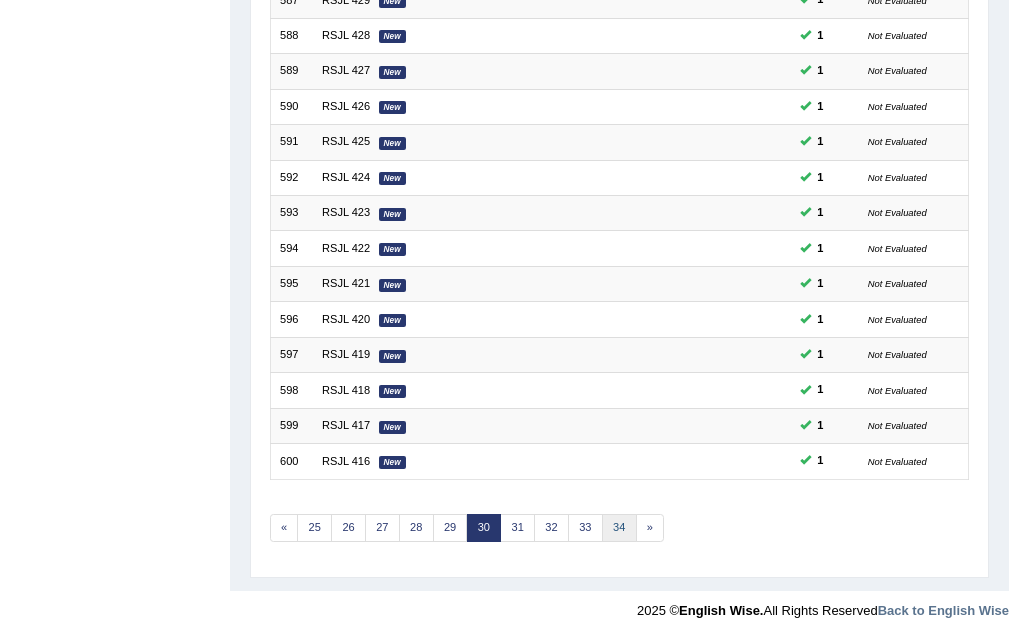 click on "34" at bounding box center [619, 528] 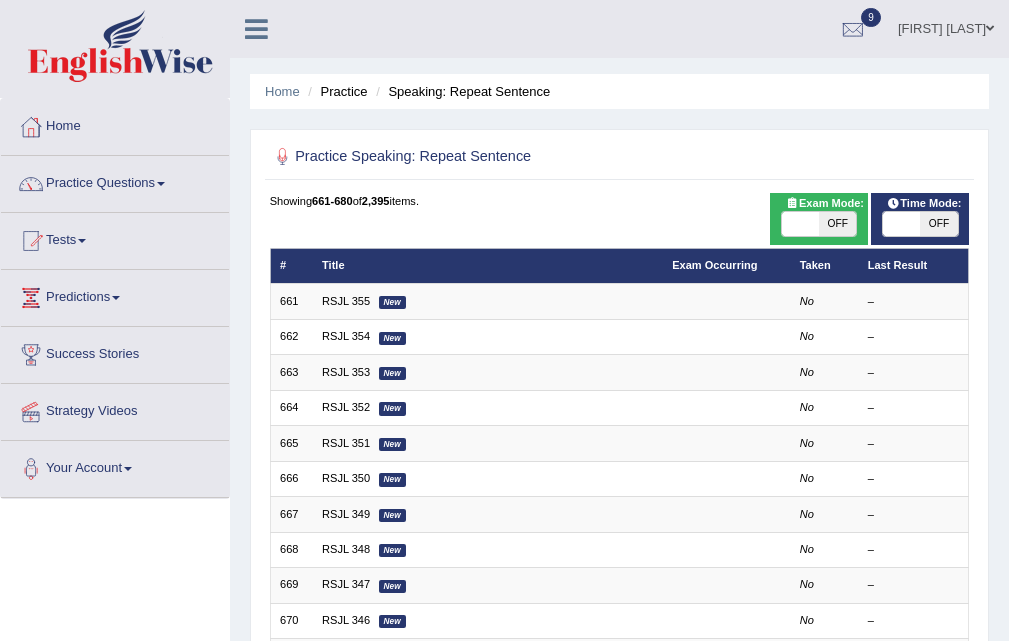 scroll, scrollTop: 483, scrollLeft: 0, axis: vertical 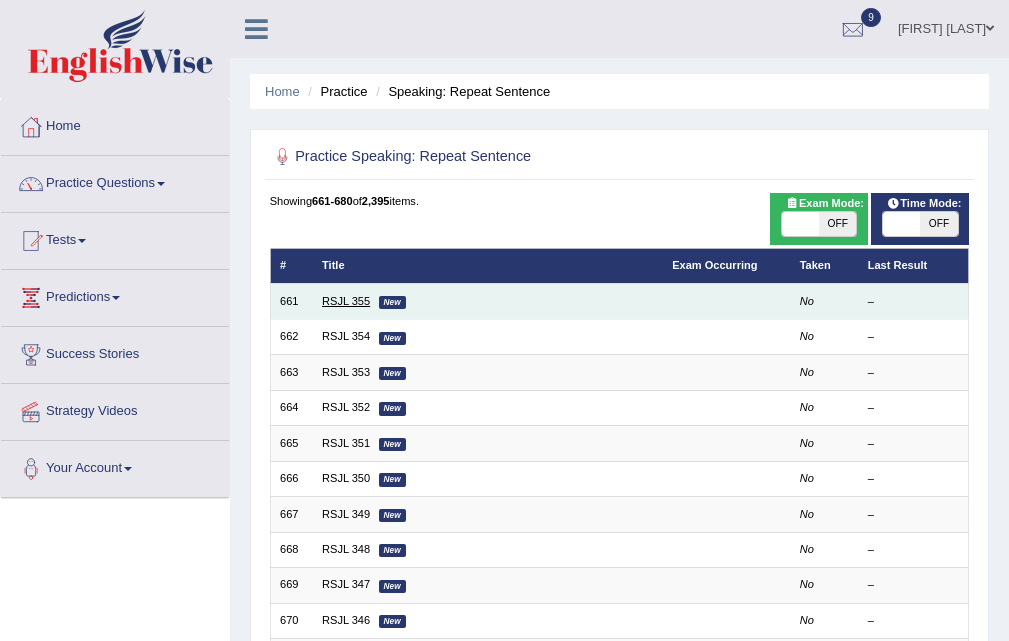 click on "RSJL 355" at bounding box center (346, 301) 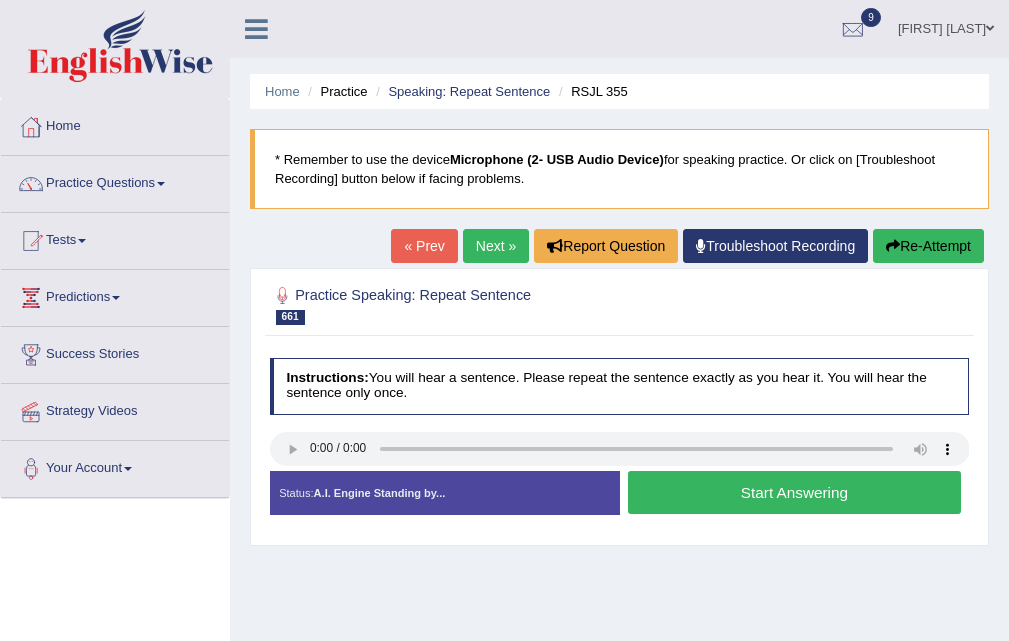 scroll, scrollTop: 0, scrollLeft: 0, axis: both 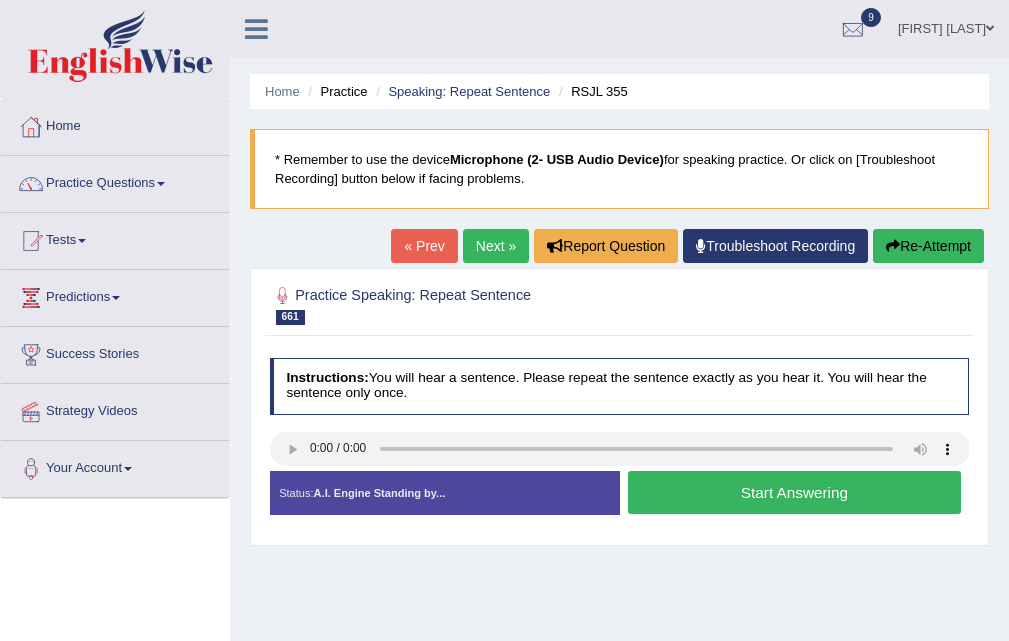 click on "Start Answering" at bounding box center [794, 492] 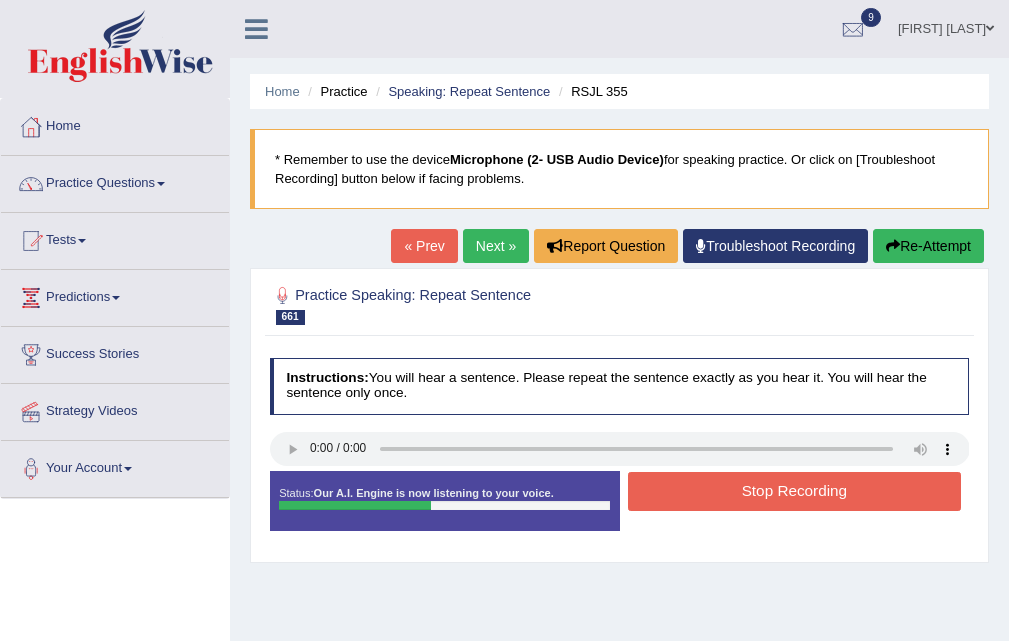 click on "Stop Recording" at bounding box center [794, 491] 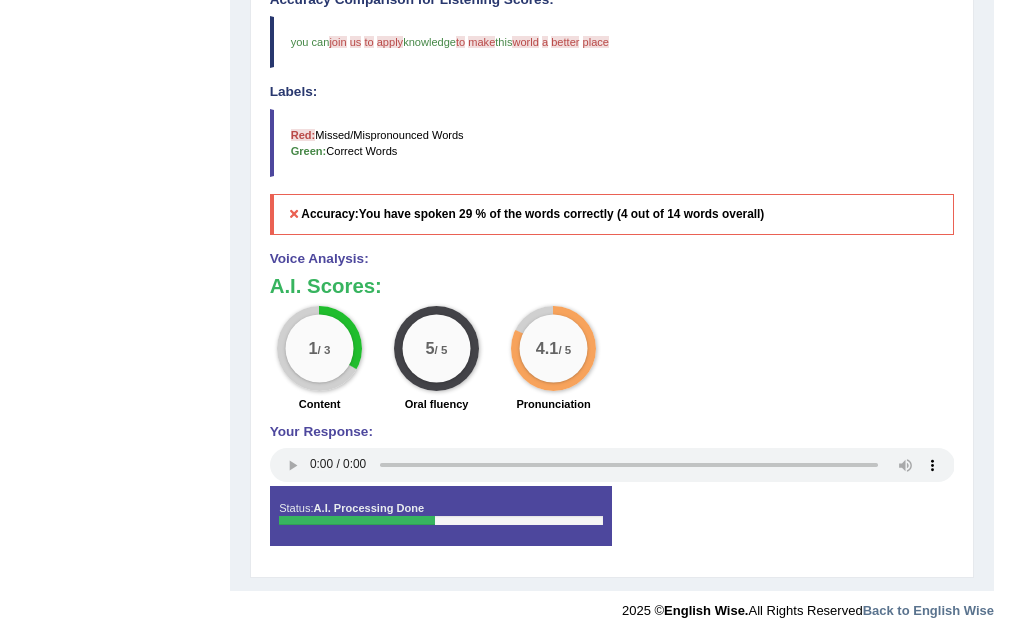 scroll, scrollTop: 0, scrollLeft: 0, axis: both 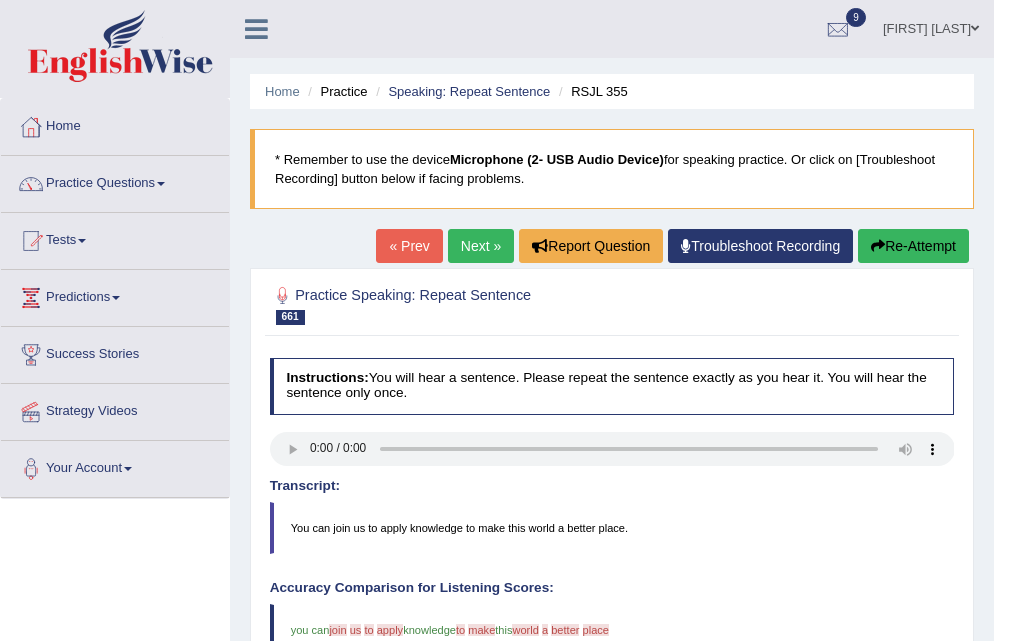 click on "Next »" at bounding box center (481, 246) 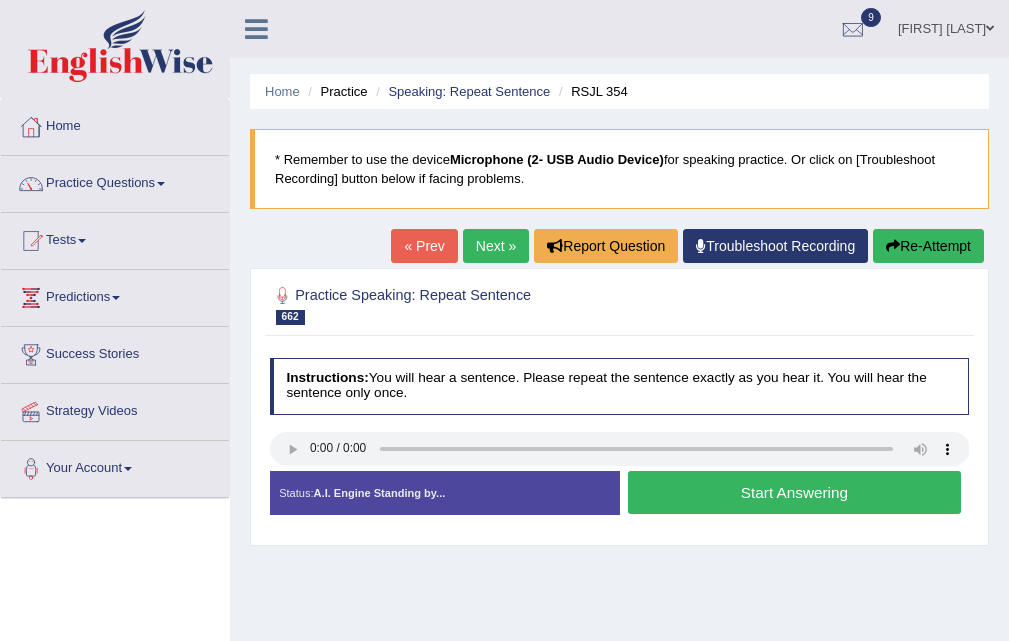 scroll, scrollTop: 0, scrollLeft: 0, axis: both 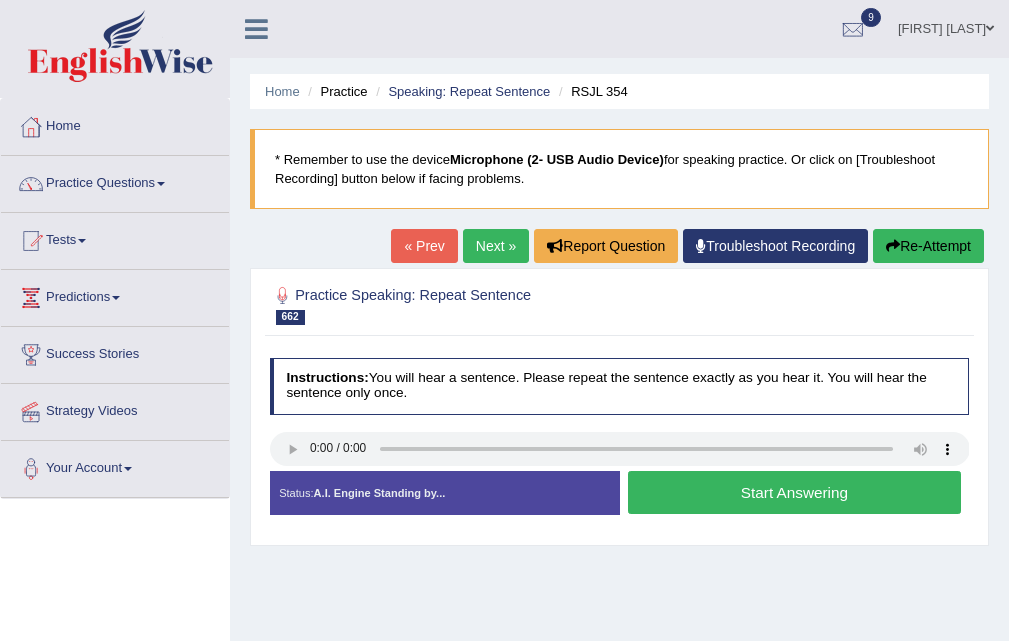 click on "Start Answering" at bounding box center (794, 492) 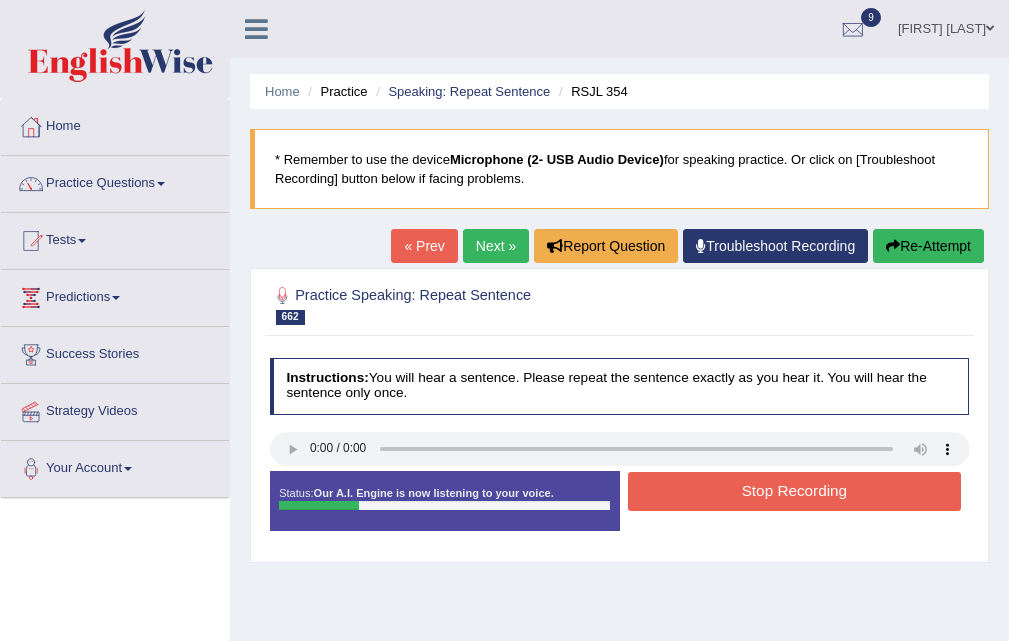 click on "Stop Recording" at bounding box center (794, 491) 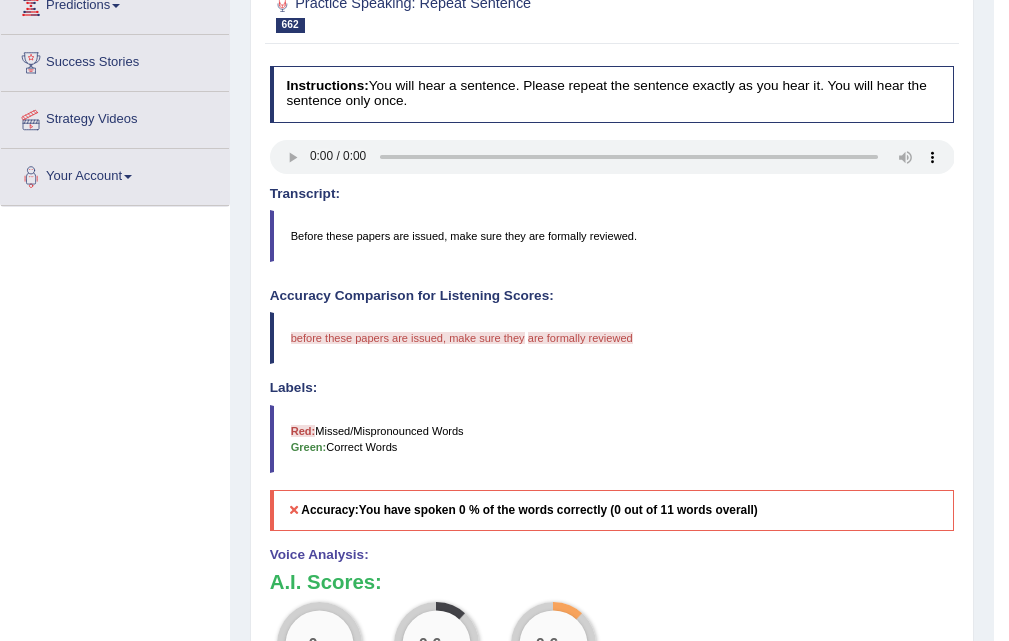 scroll, scrollTop: 0, scrollLeft: 0, axis: both 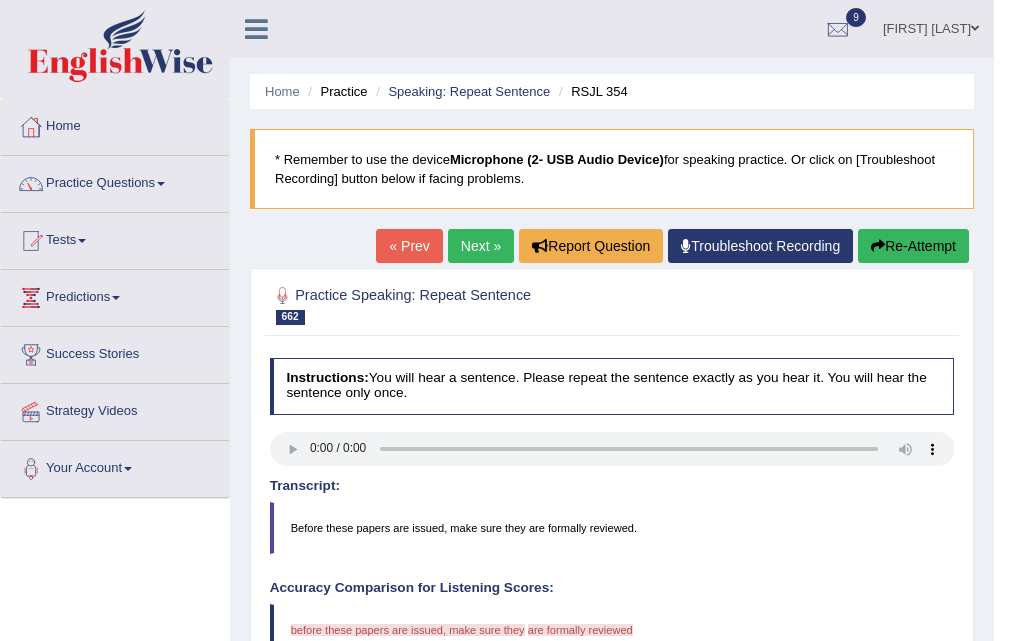 click on "Next »" at bounding box center [481, 246] 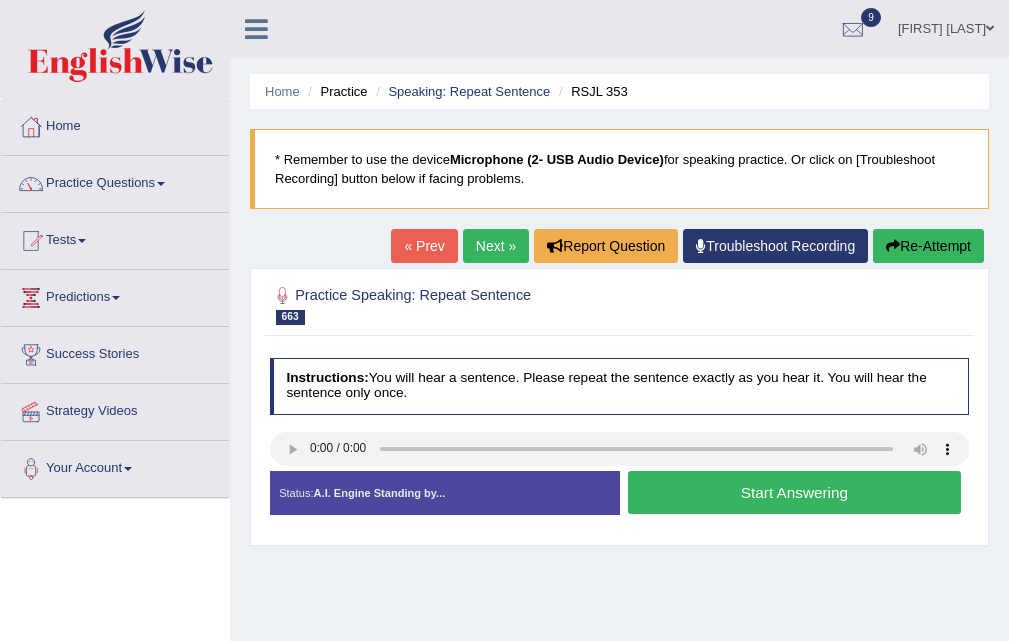 scroll, scrollTop: 0, scrollLeft: 0, axis: both 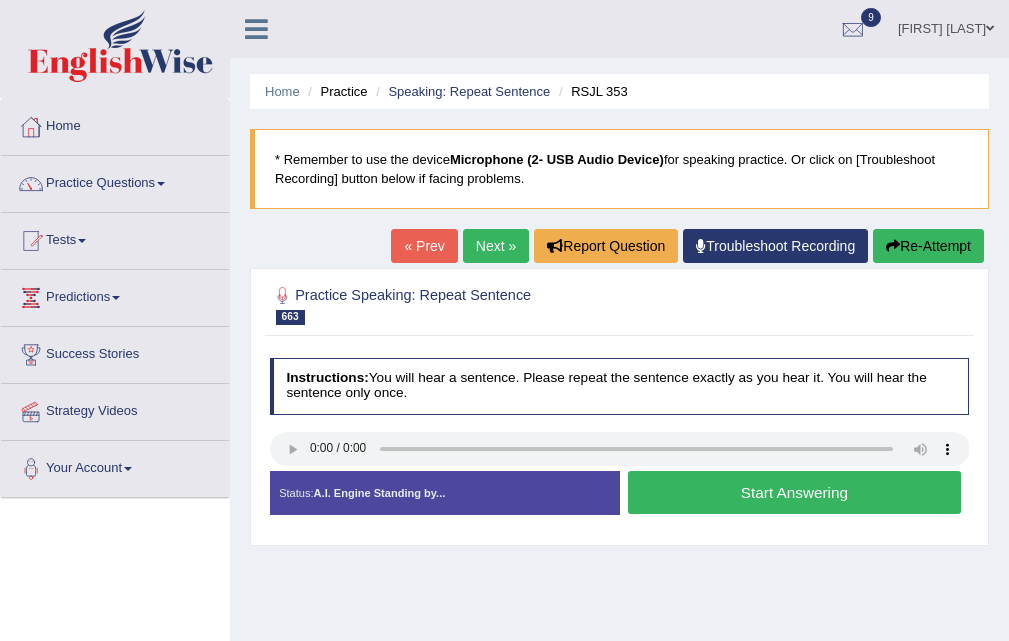 click on "Start Answering" at bounding box center [794, 492] 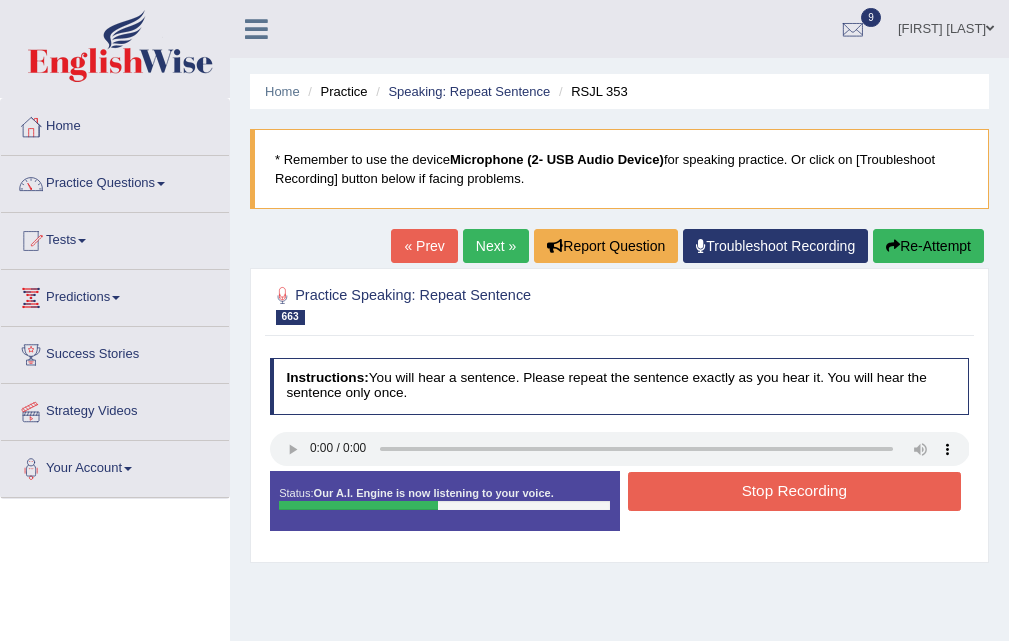 click on "Stop Recording" at bounding box center [794, 491] 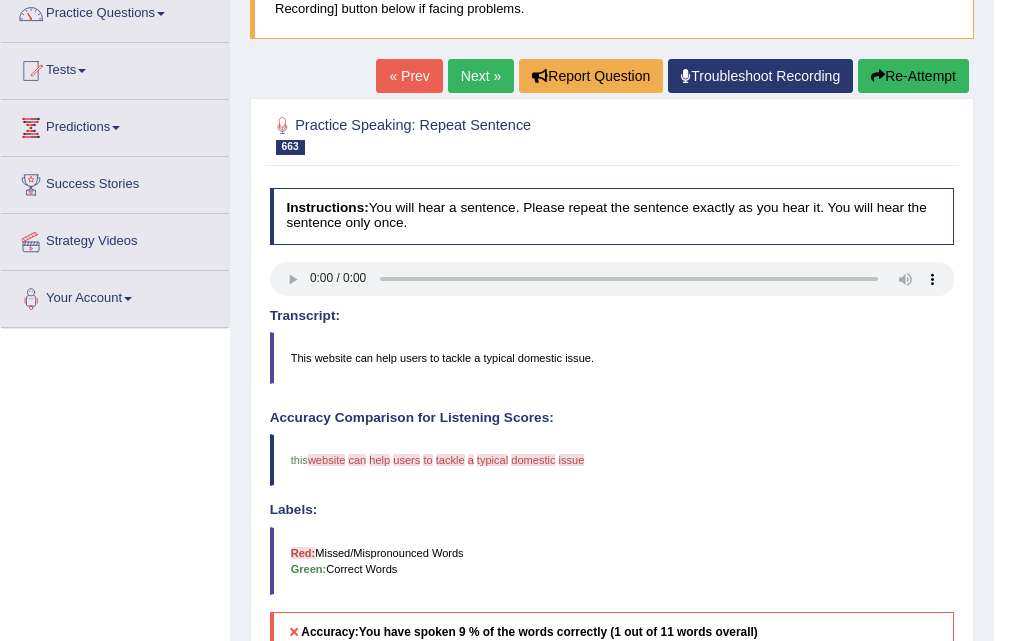 scroll, scrollTop: 0, scrollLeft: 0, axis: both 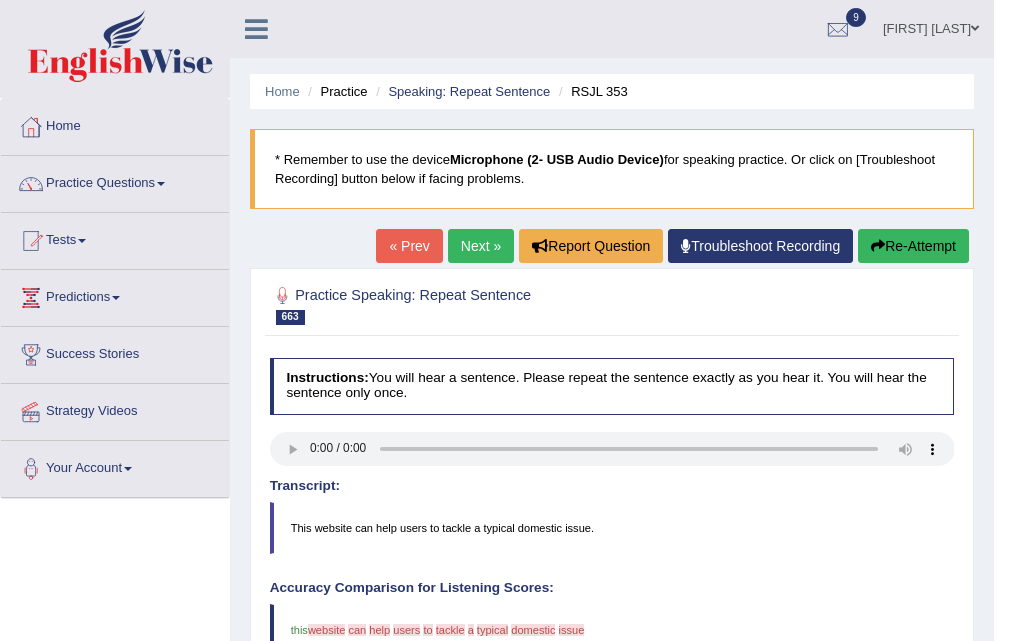 click on "Next »" at bounding box center [481, 246] 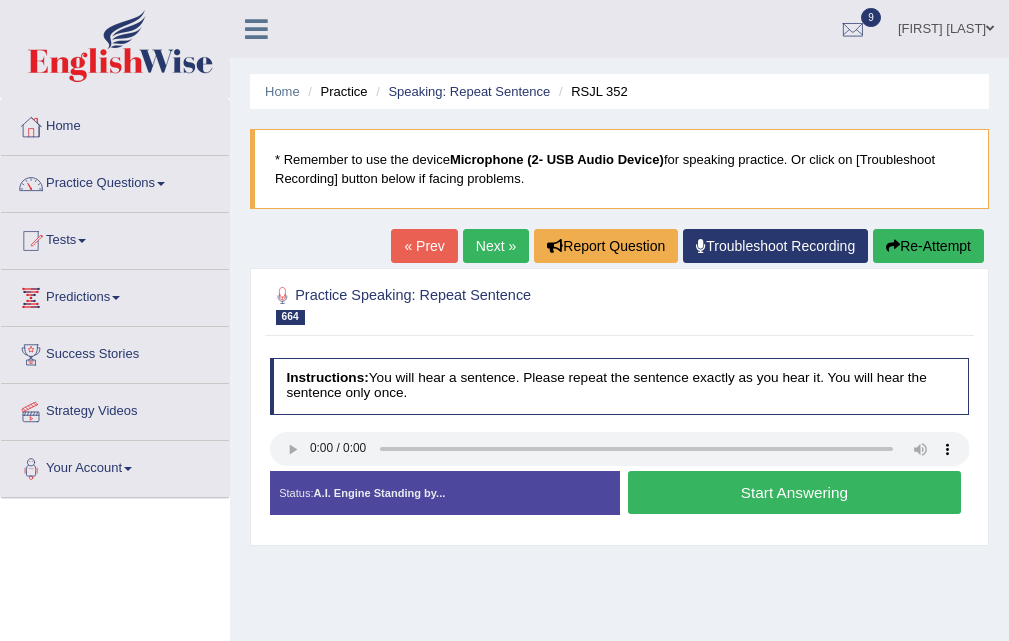 scroll, scrollTop: 0, scrollLeft: 0, axis: both 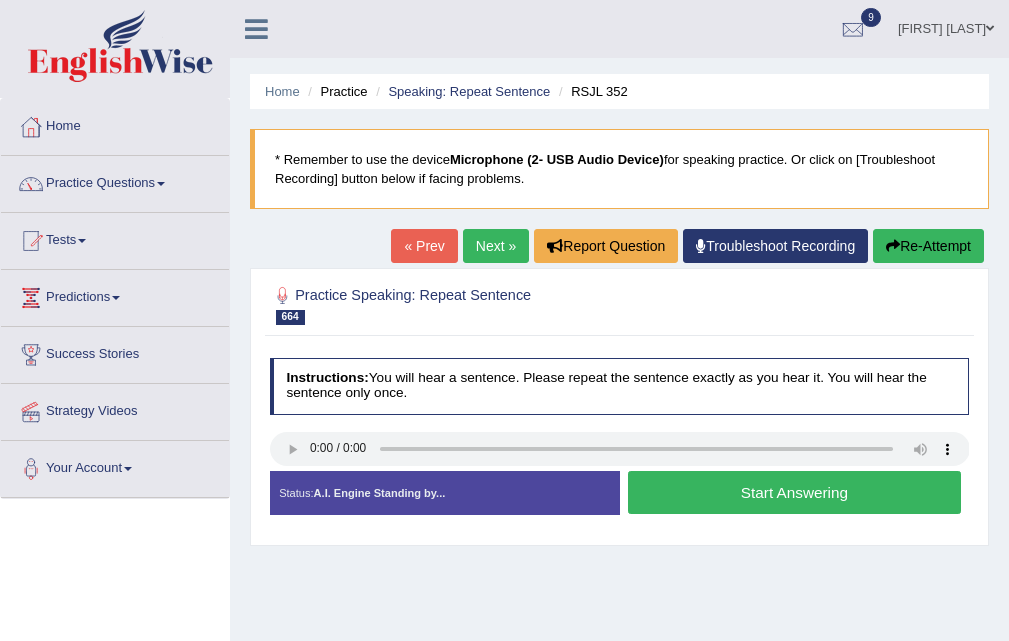 click on "Start Answering" at bounding box center [794, 492] 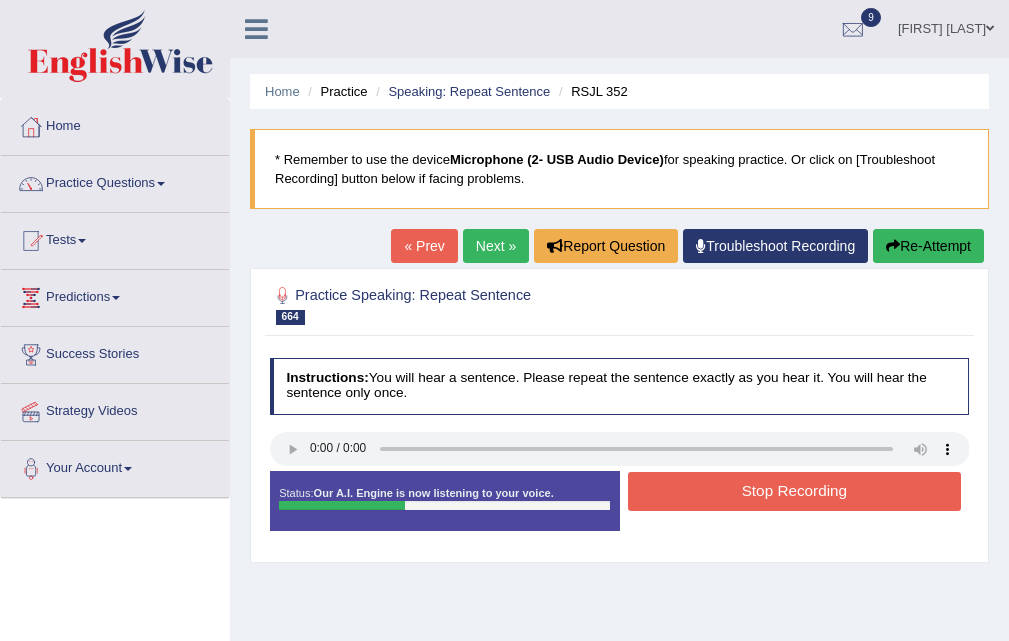 click on "Stop Recording" at bounding box center [794, 491] 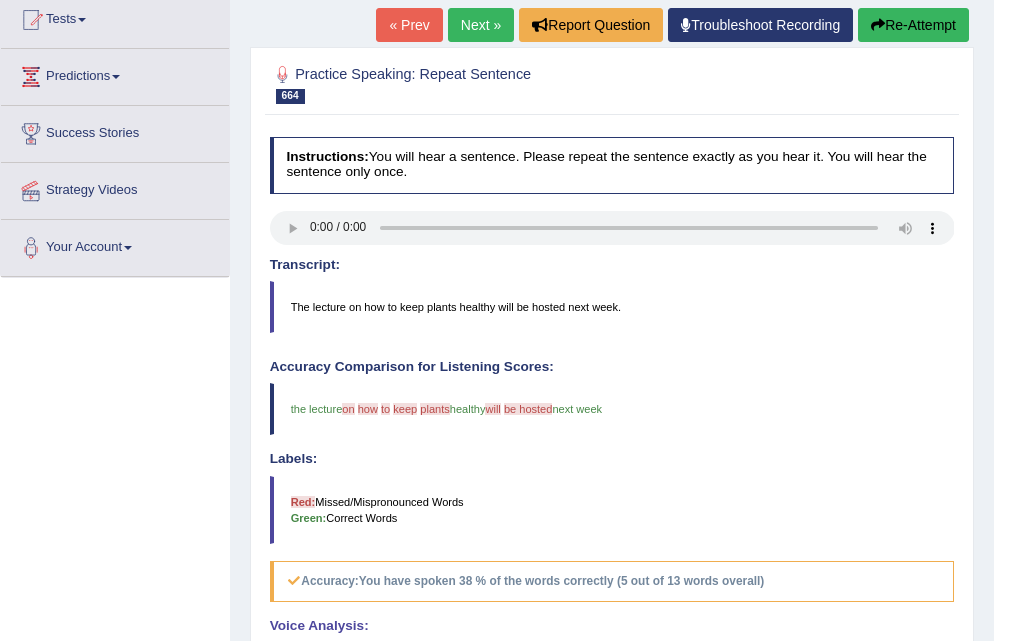 scroll, scrollTop: 0, scrollLeft: 0, axis: both 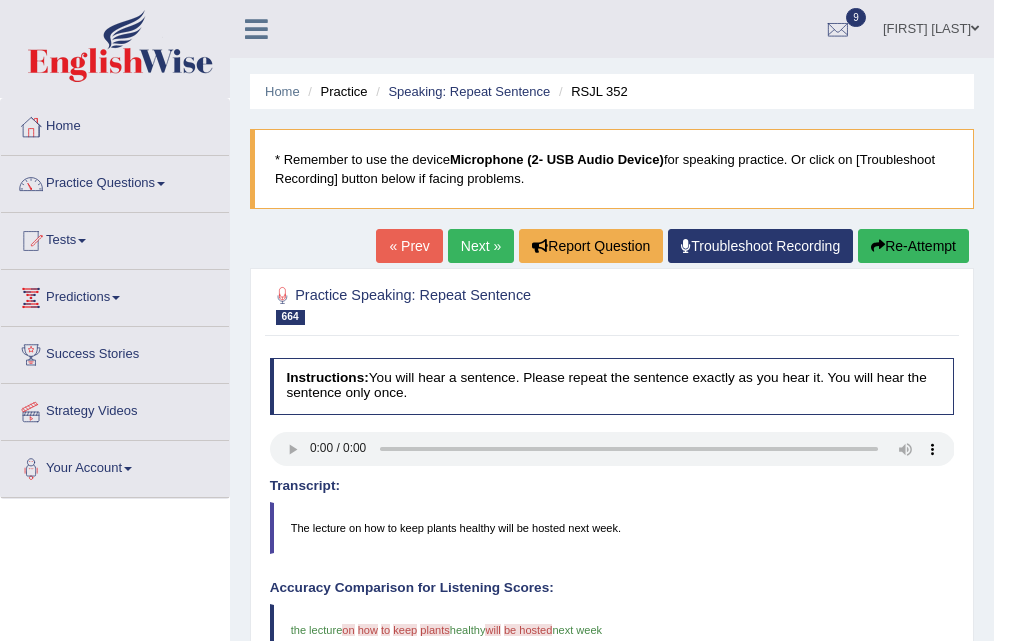 click on "Next »" at bounding box center [481, 246] 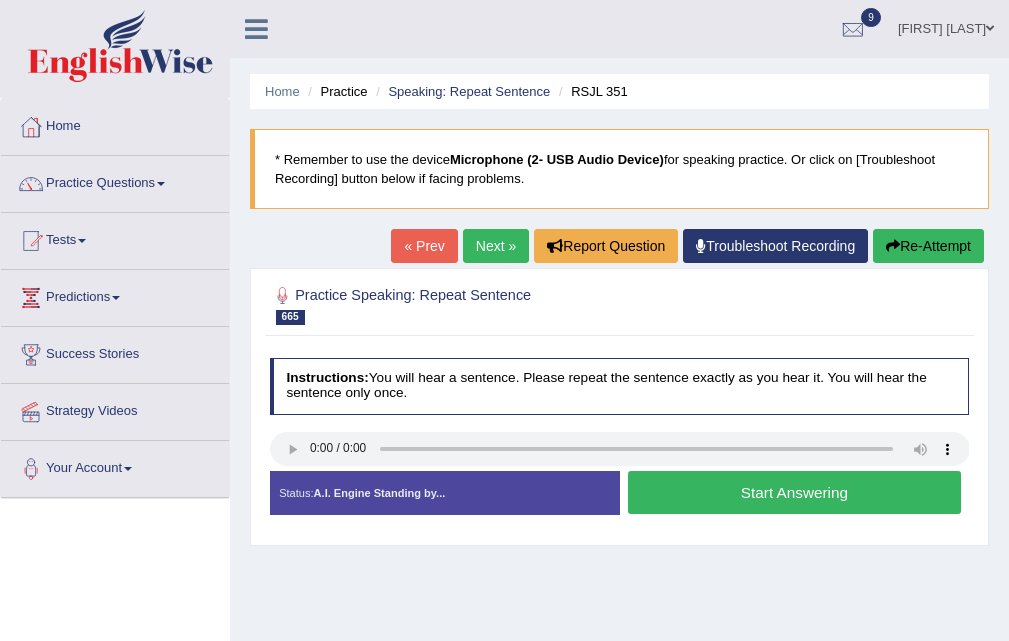 scroll, scrollTop: 0, scrollLeft: 0, axis: both 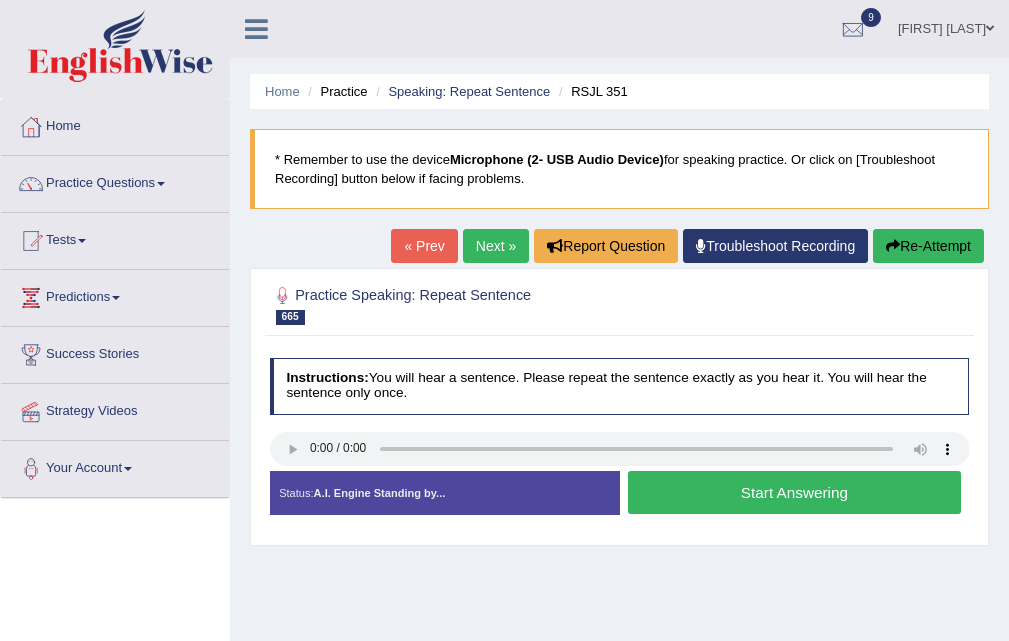 click on "Start Answering" at bounding box center (794, 492) 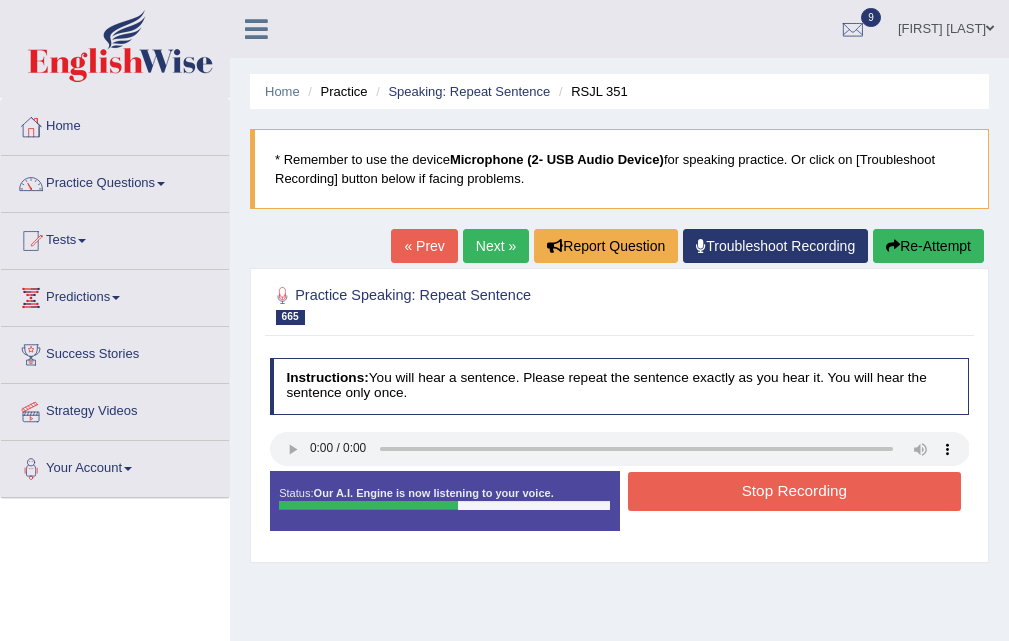 click on "Stop Recording" at bounding box center (794, 491) 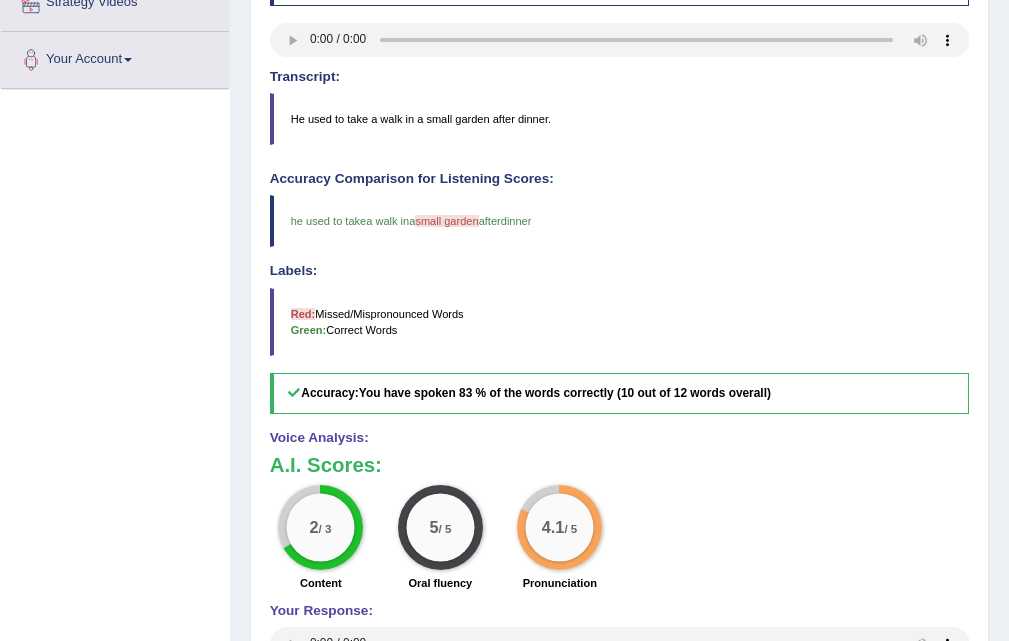 scroll, scrollTop: 0, scrollLeft: 0, axis: both 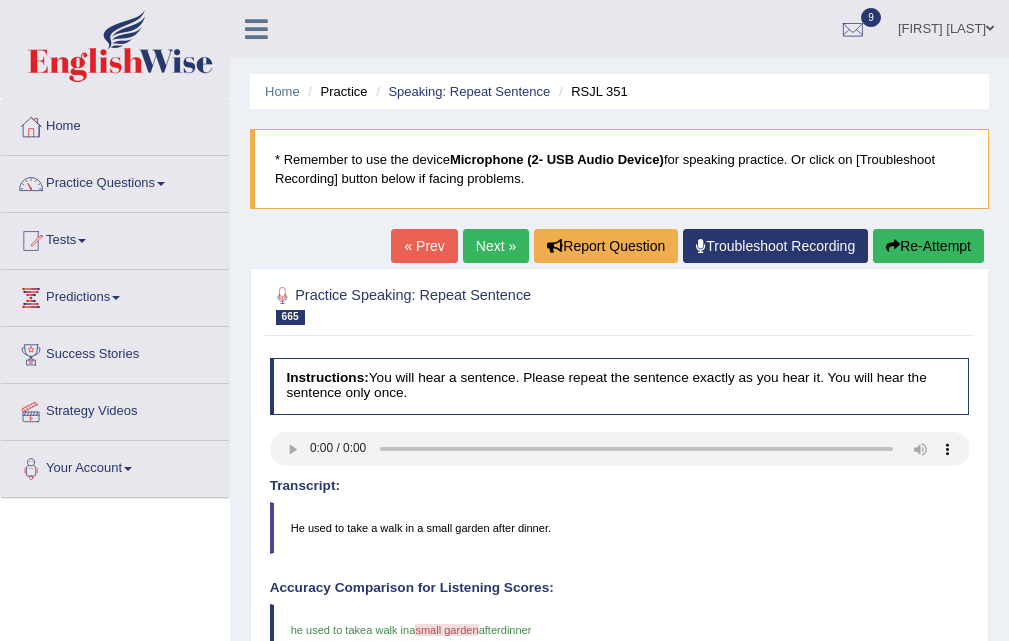 click on "Next »" at bounding box center (496, 246) 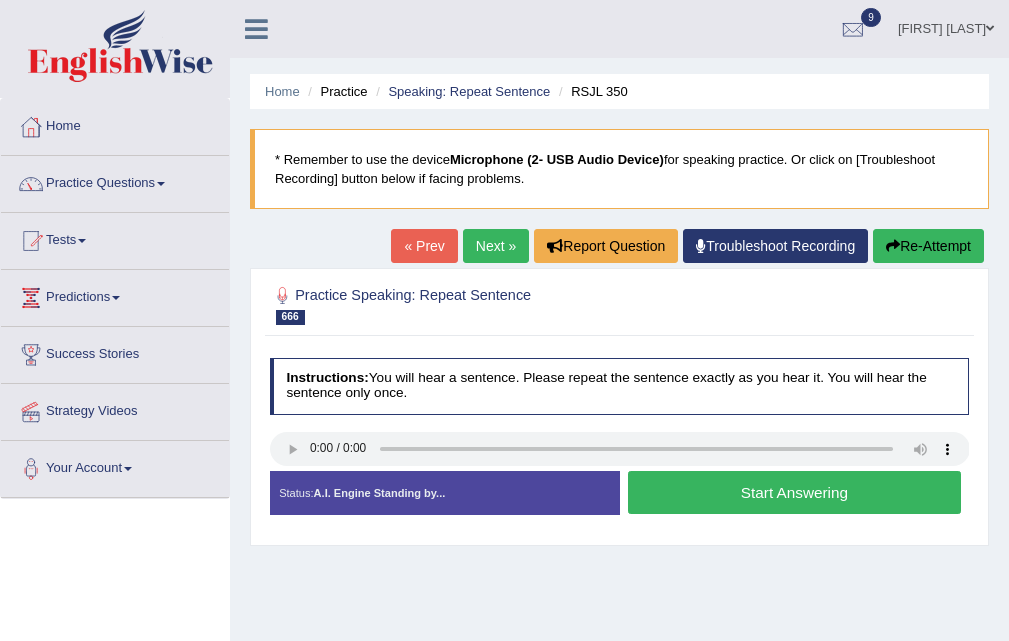 scroll, scrollTop: 0, scrollLeft: 0, axis: both 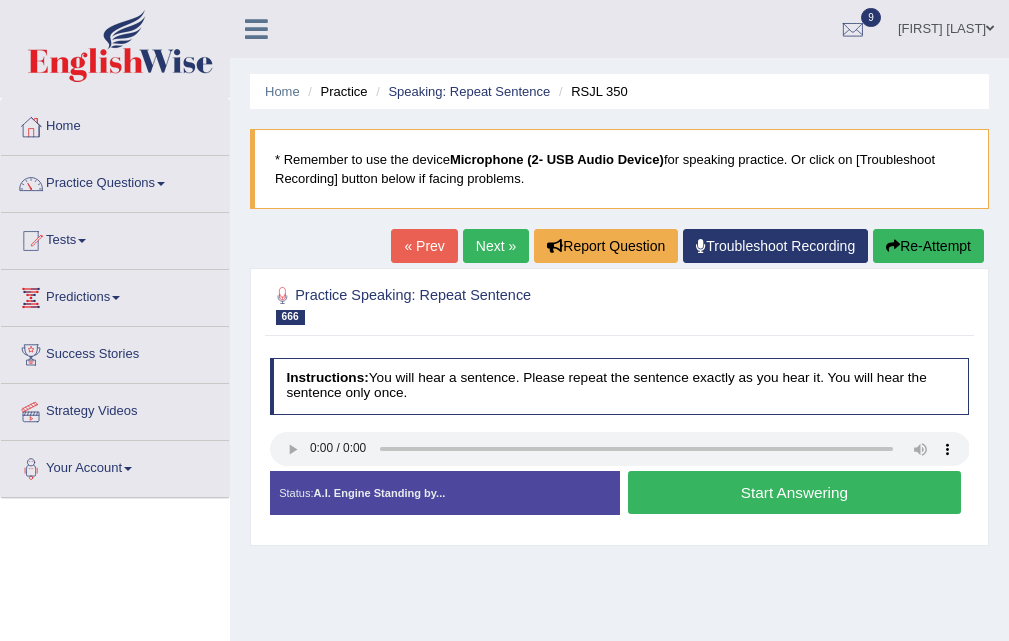 click on "Start Answering" at bounding box center (794, 492) 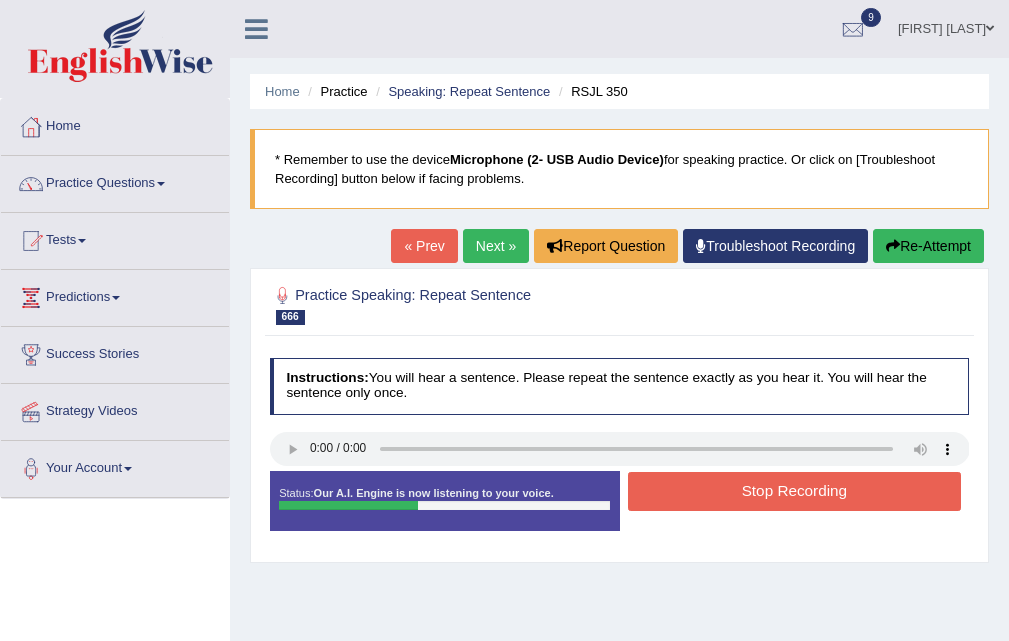click on "Stop Recording" at bounding box center [794, 491] 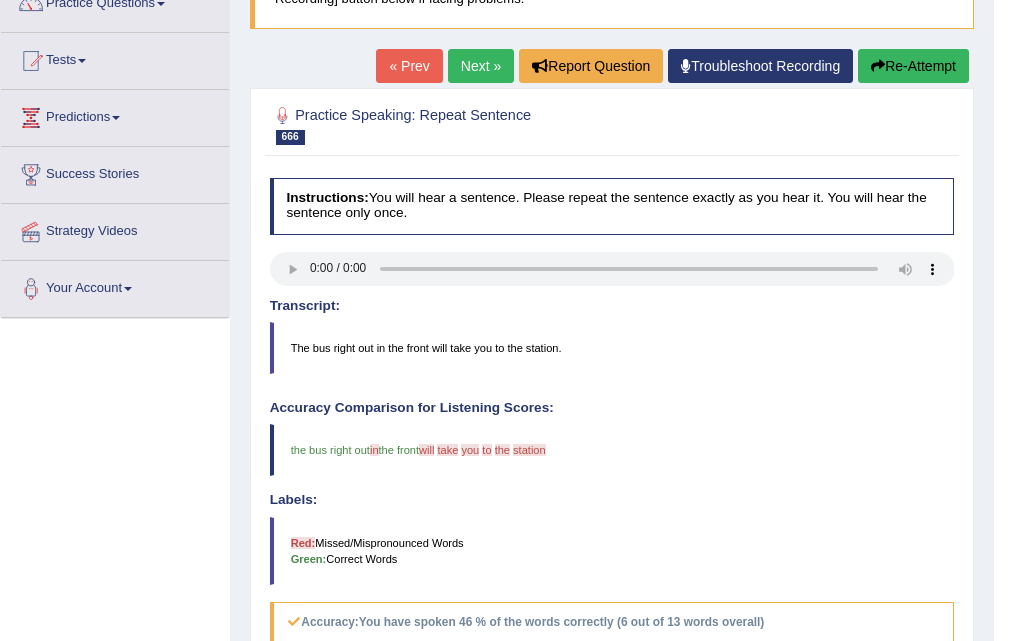 scroll, scrollTop: 0, scrollLeft: 0, axis: both 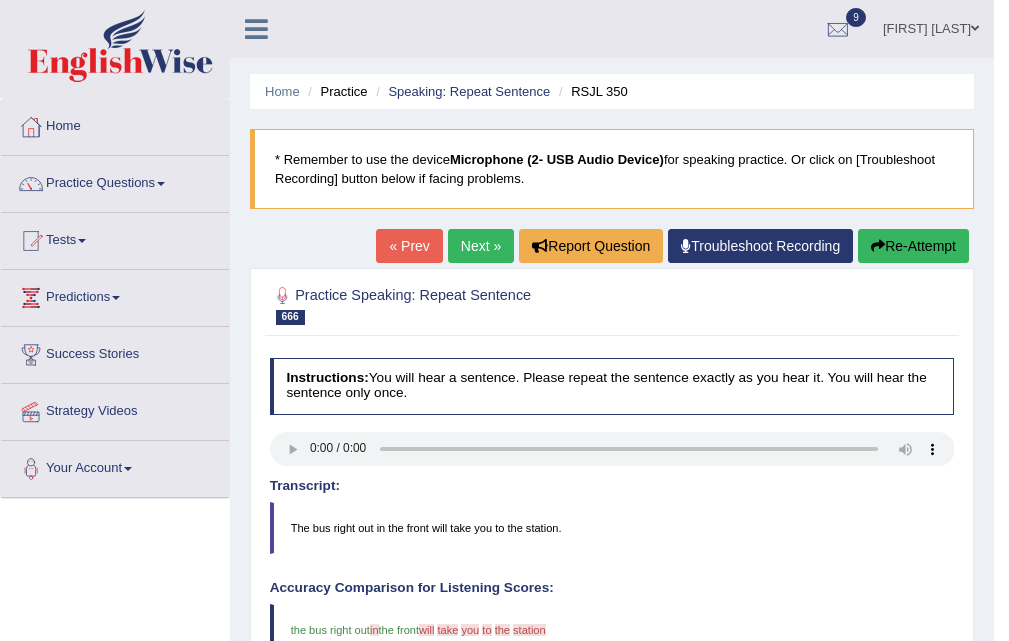 click on "Next »" at bounding box center [481, 246] 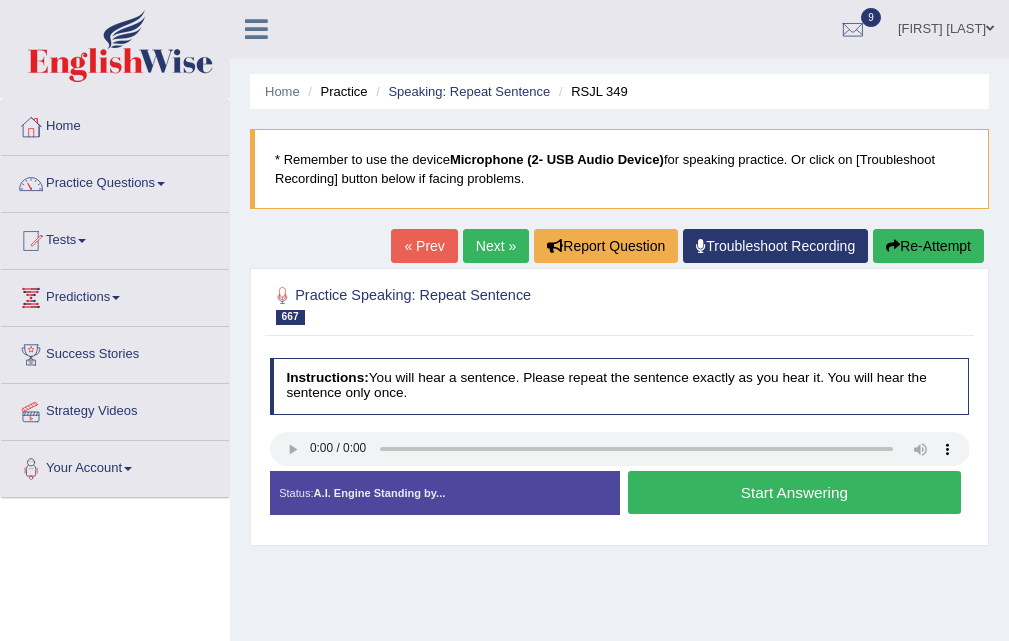 scroll, scrollTop: 0, scrollLeft: 0, axis: both 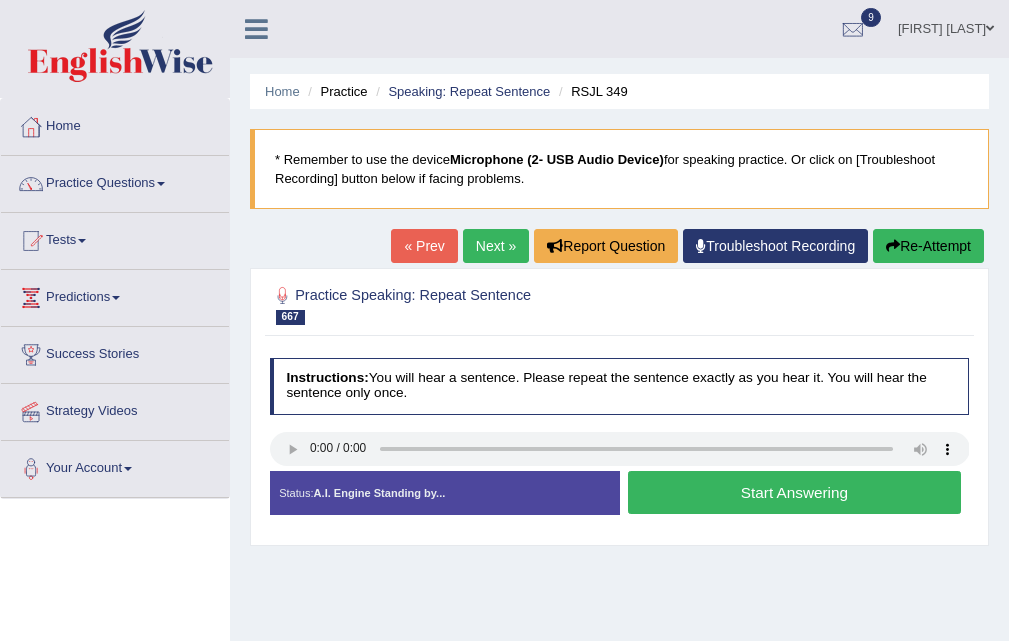 click on "Start Answering" at bounding box center (794, 492) 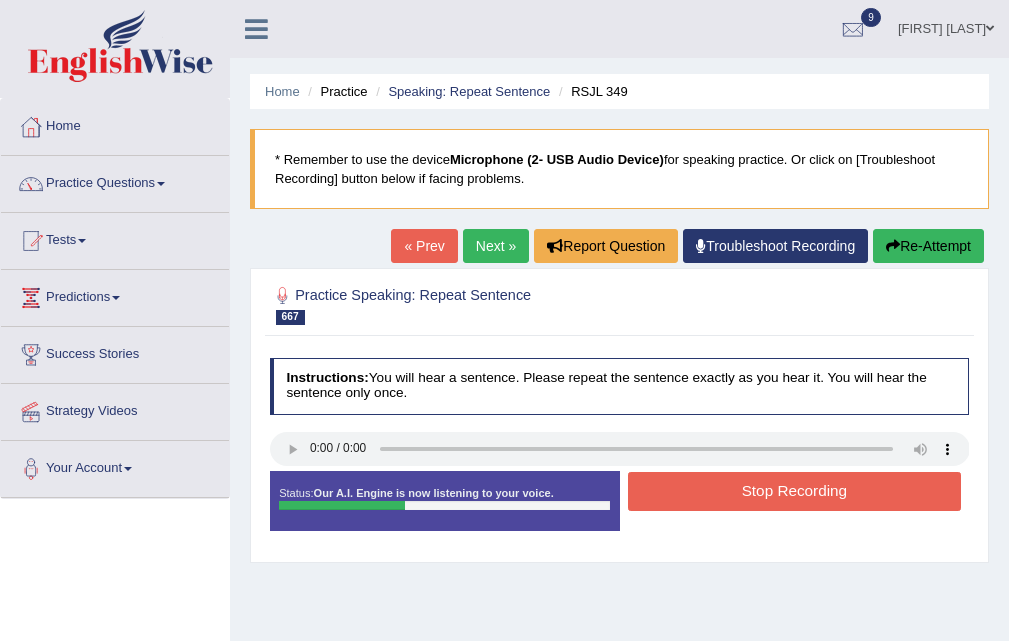 click on "Stop Recording" at bounding box center (794, 491) 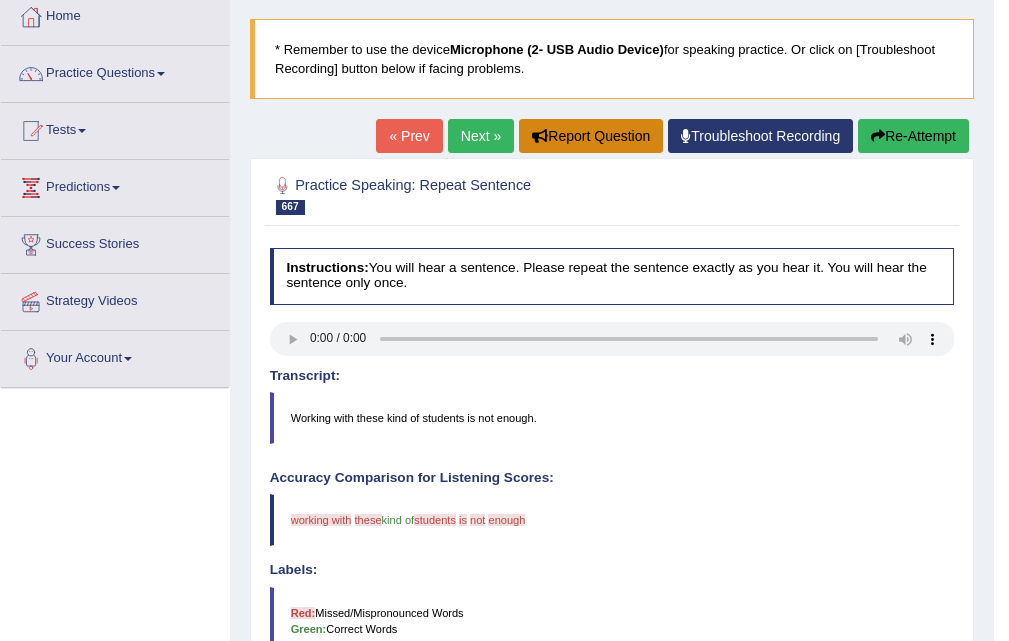 scroll, scrollTop: 0, scrollLeft: 0, axis: both 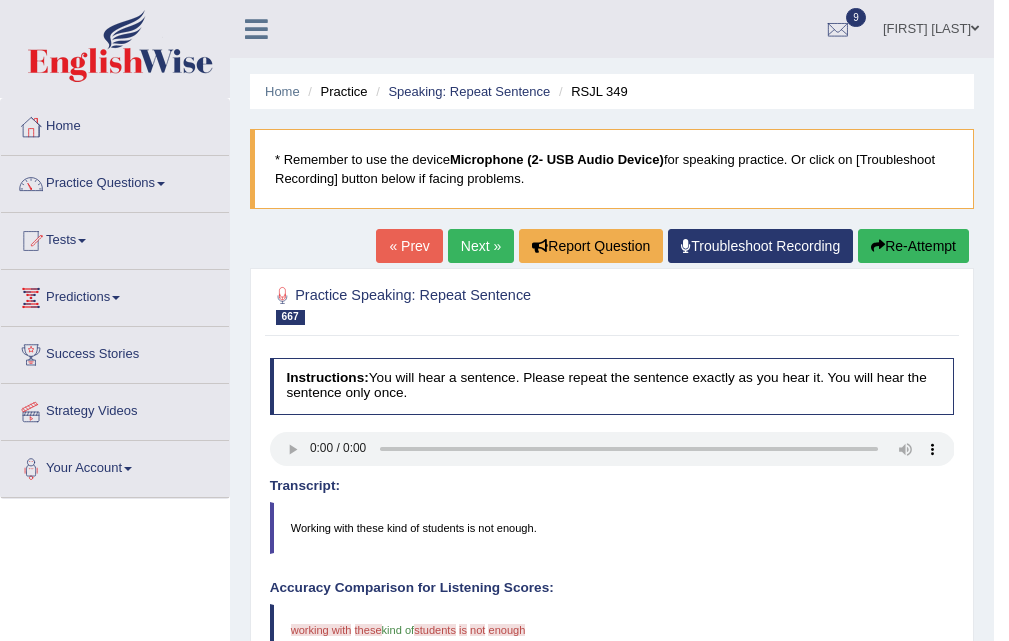 click on "Next »" at bounding box center (481, 246) 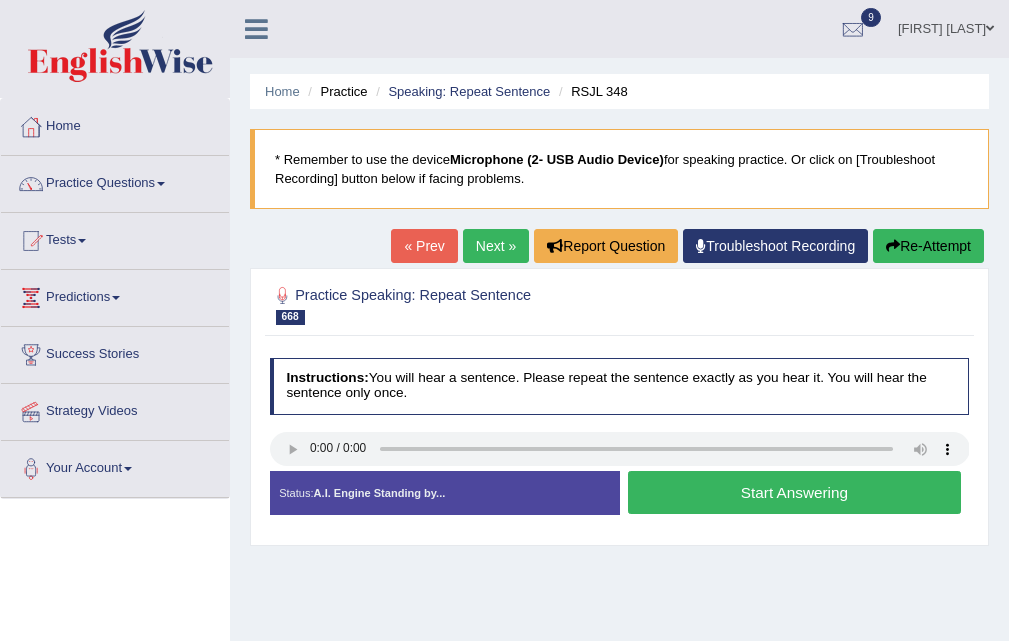 scroll, scrollTop: 0, scrollLeft: 0, axis: both 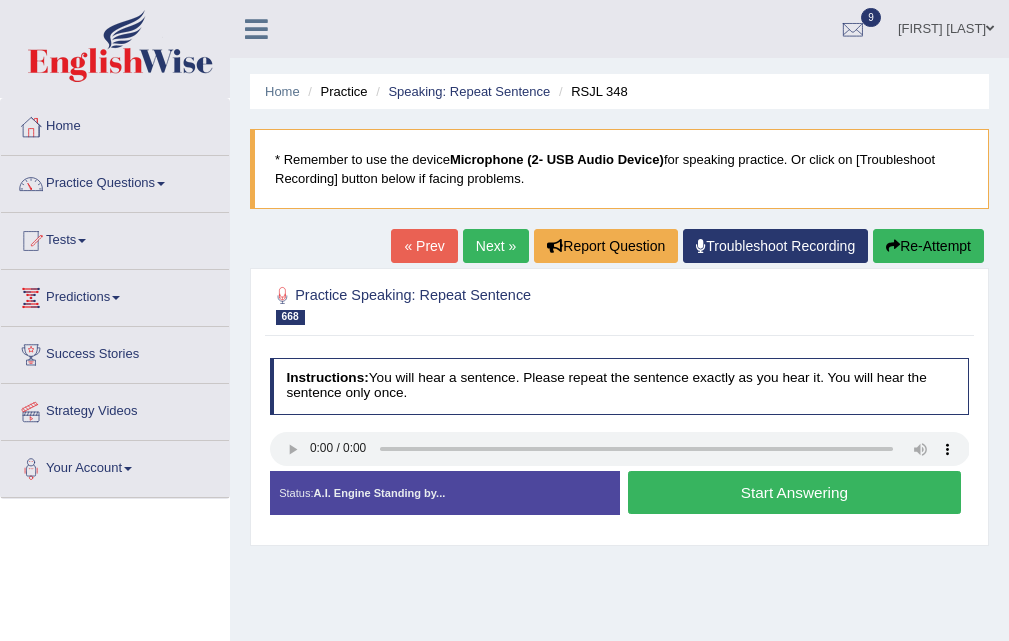 click on "Start Answering" at bounding box center [794, 492] 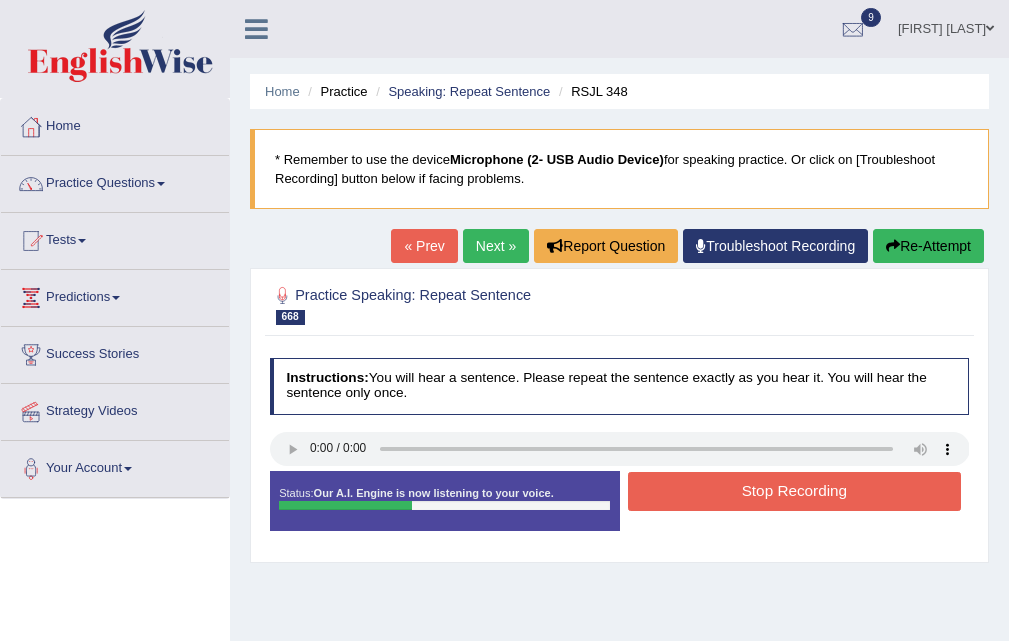 click on "Stop Recording" at bounding box center [794, 491] 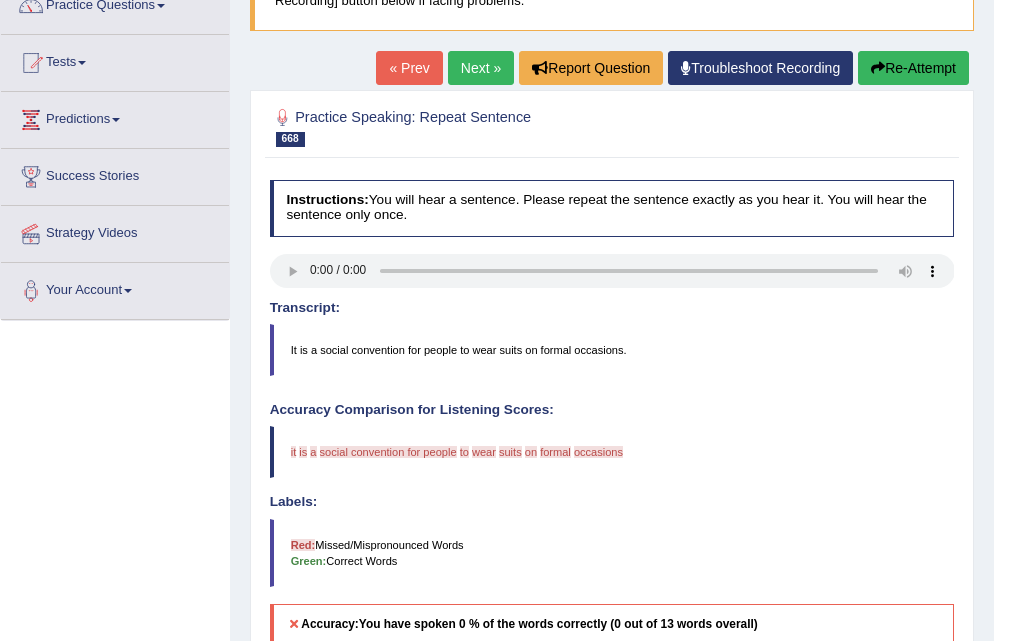 scroll, scrollTop: 0, scrollLeft: 0, axis: both 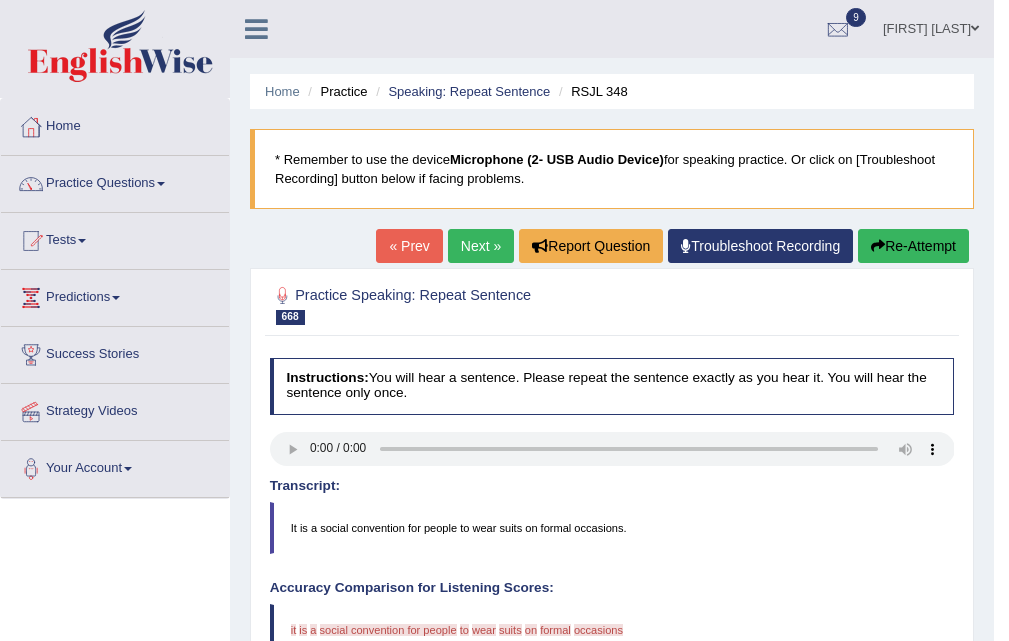 click on "Next »" at bounding box center [481, 246] 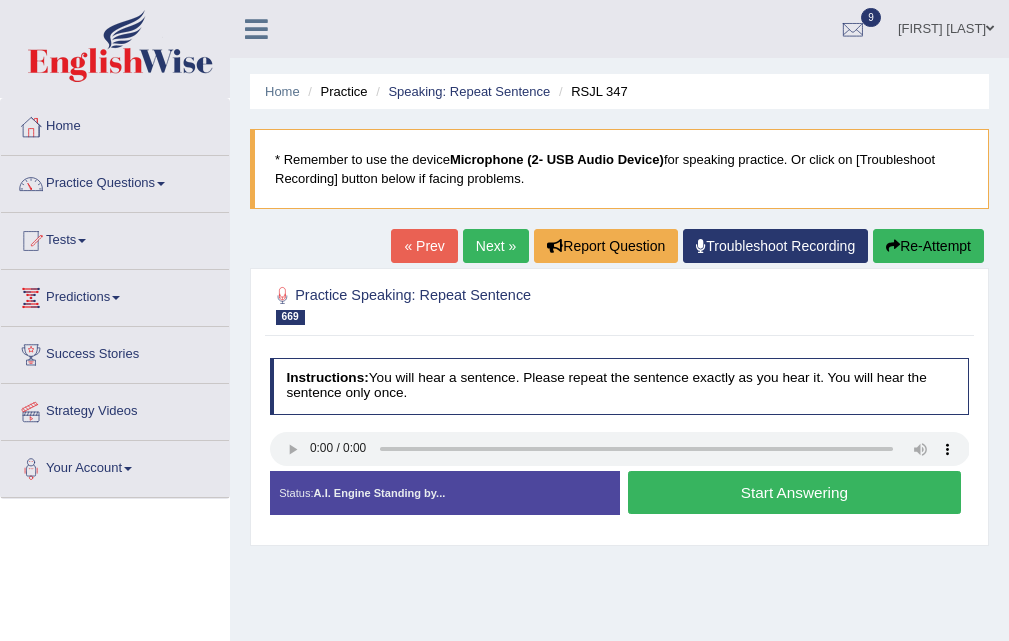 scroll, scrollTop: 0, scrollLeft: 0, axis: both 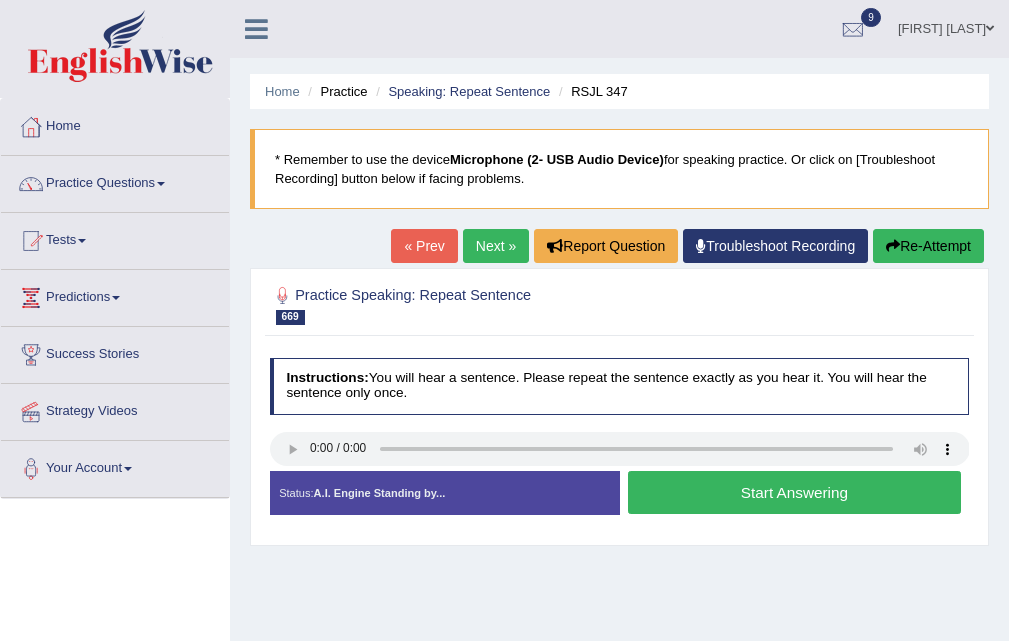 click on "Start Answering" at bounding box center [794, 492] 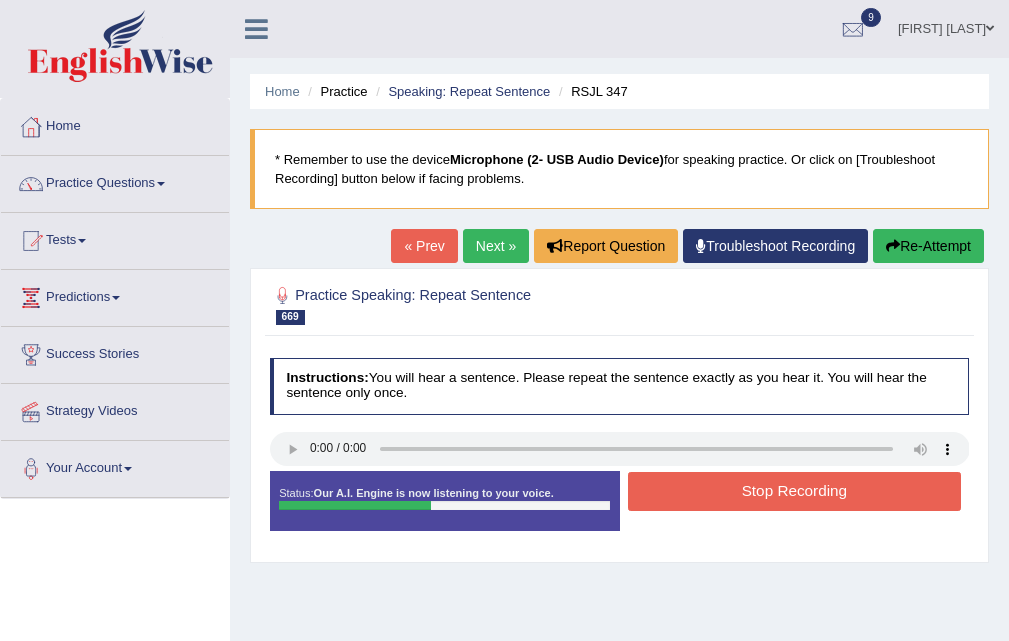 click on "Stop Recording" at bounding box center [794, 491] 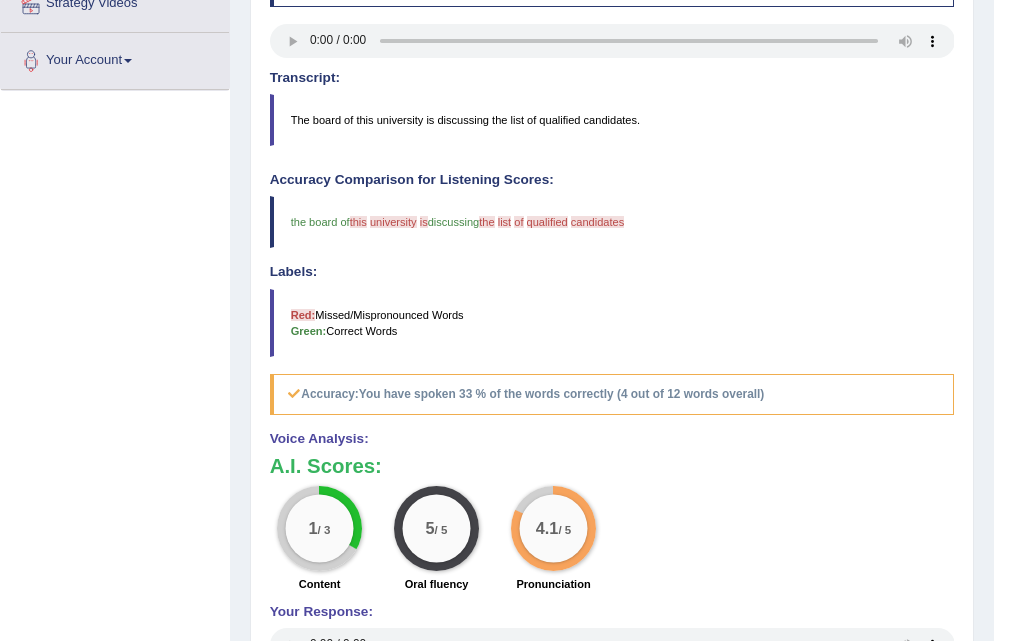 scroll, scrollTop: 0, scrollLeft: 0, axis: both 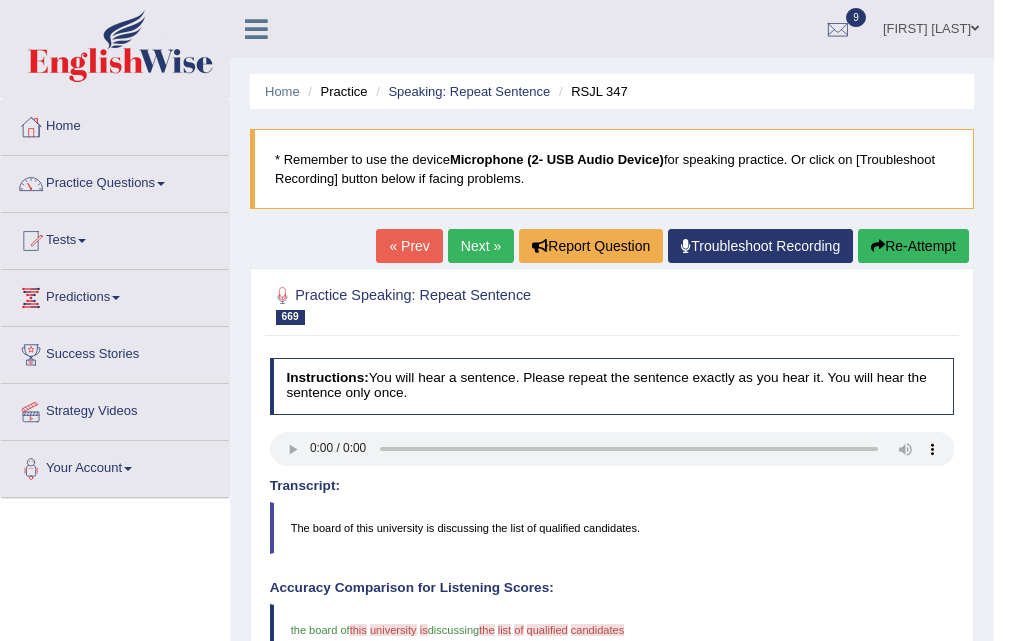 click on "Next »" at bounding box center [481, 246] 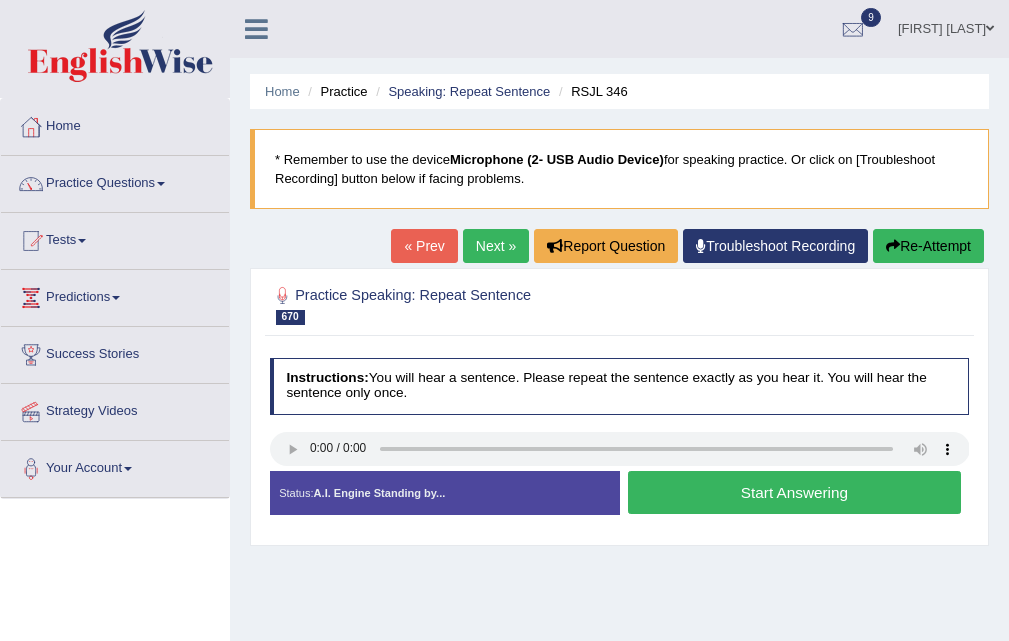 scroll, scrollTop: 0, scrollLeft: 0, axis: both 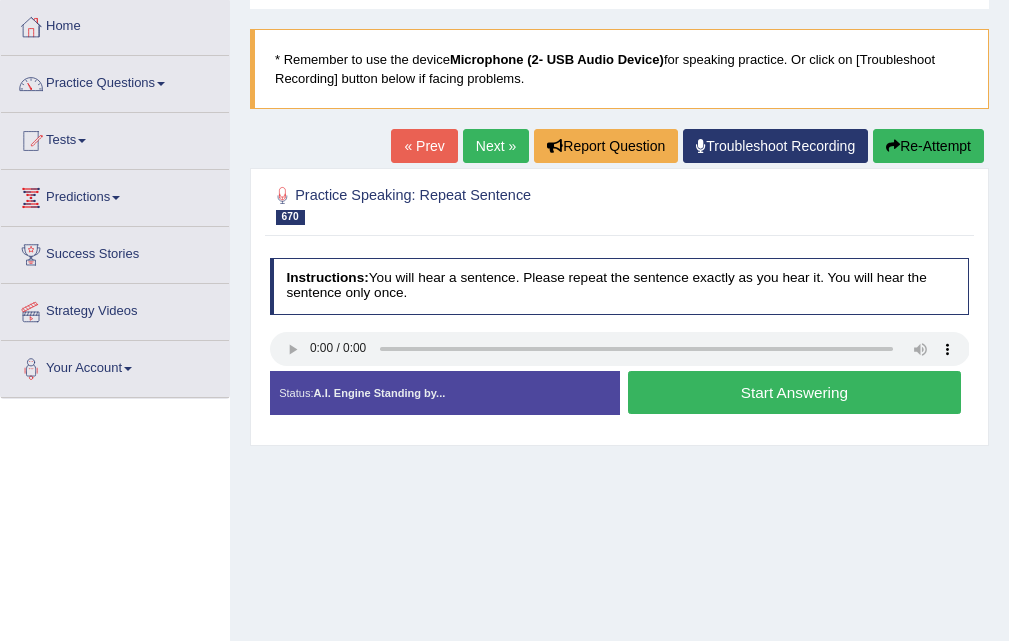 click on "Start Answering" at bounding box center [794, 392] 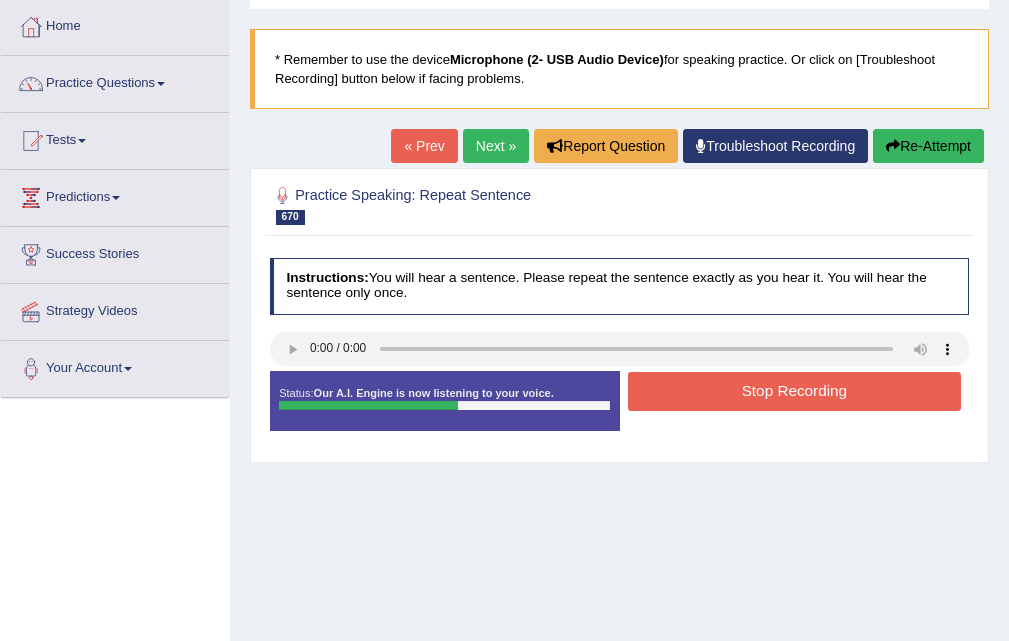 click on "Stop Recording" at bounding box center [794, 391] 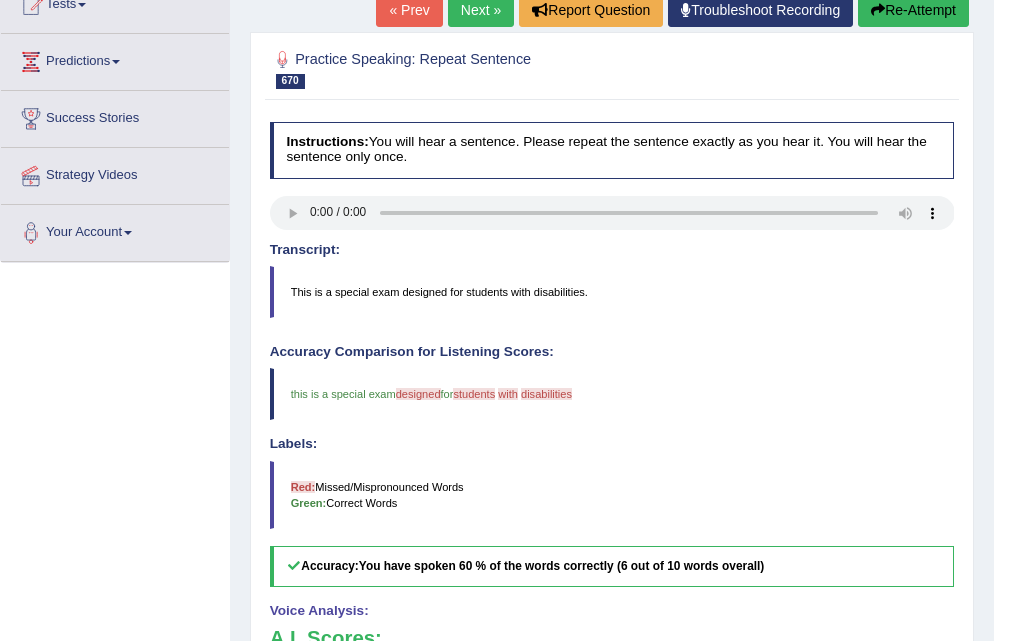 scroll, scrollTop: 0, scrollLeft: 0, axis: both 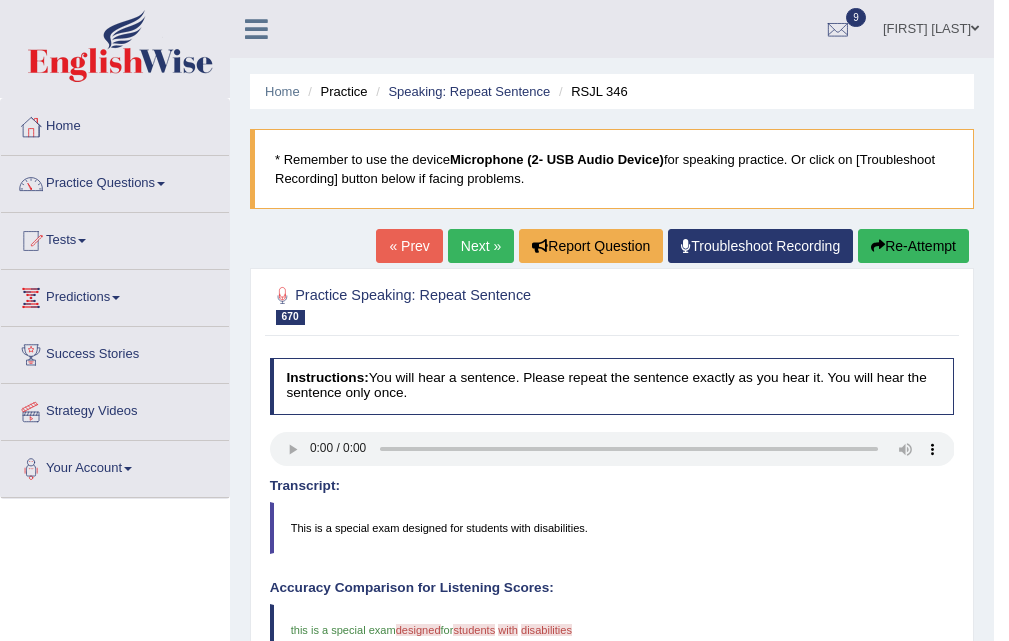 click on "Next »" at bounding box center (481, 246) 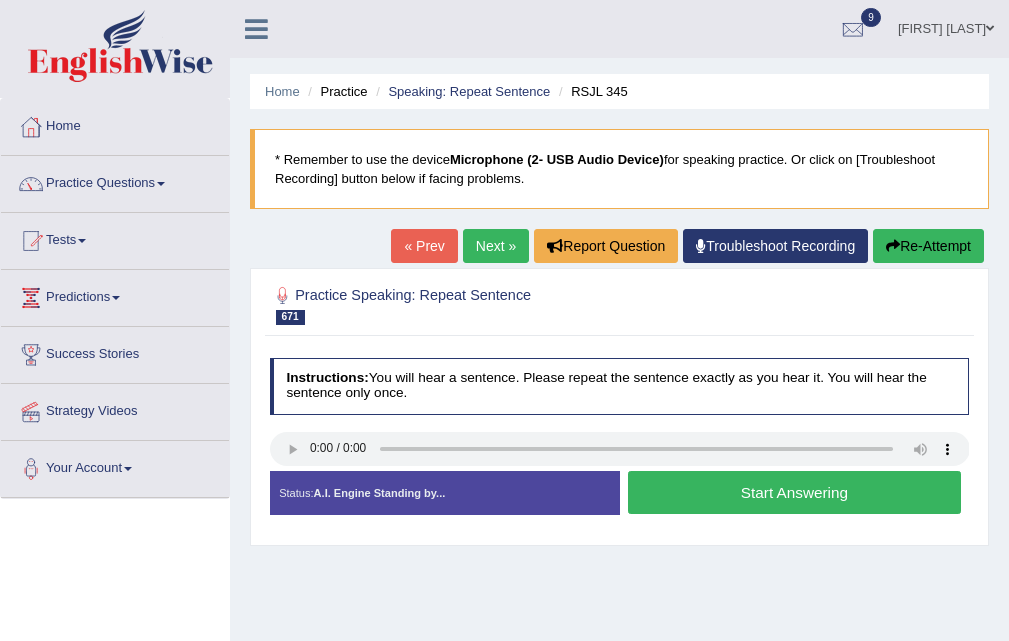 scroll, scrollTop: 0, scrollLeft: 0, axis: both 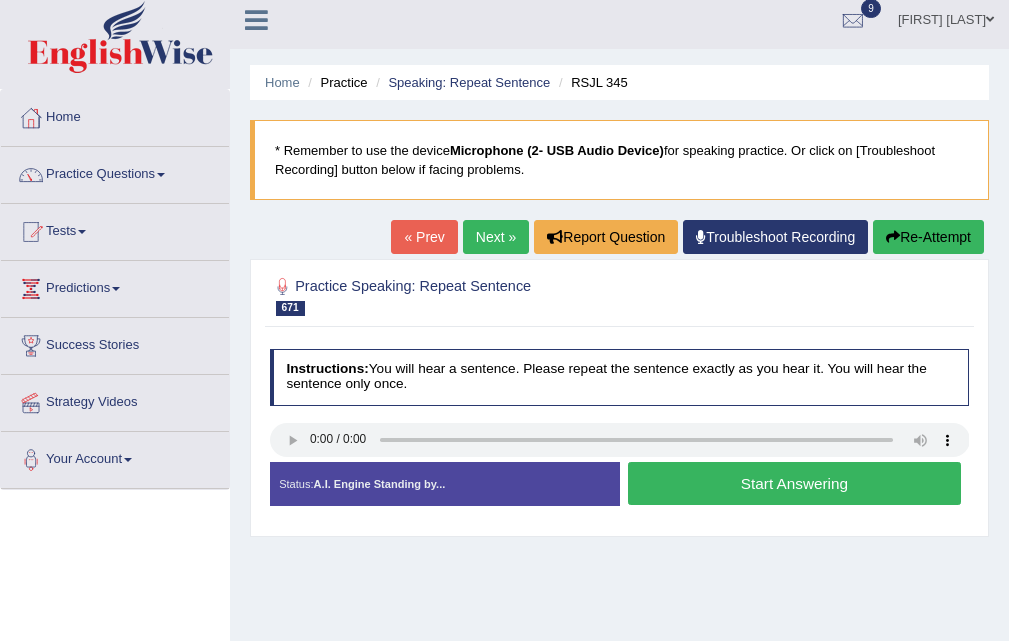 click on "Start Answering" at bounding box center (794, 483) 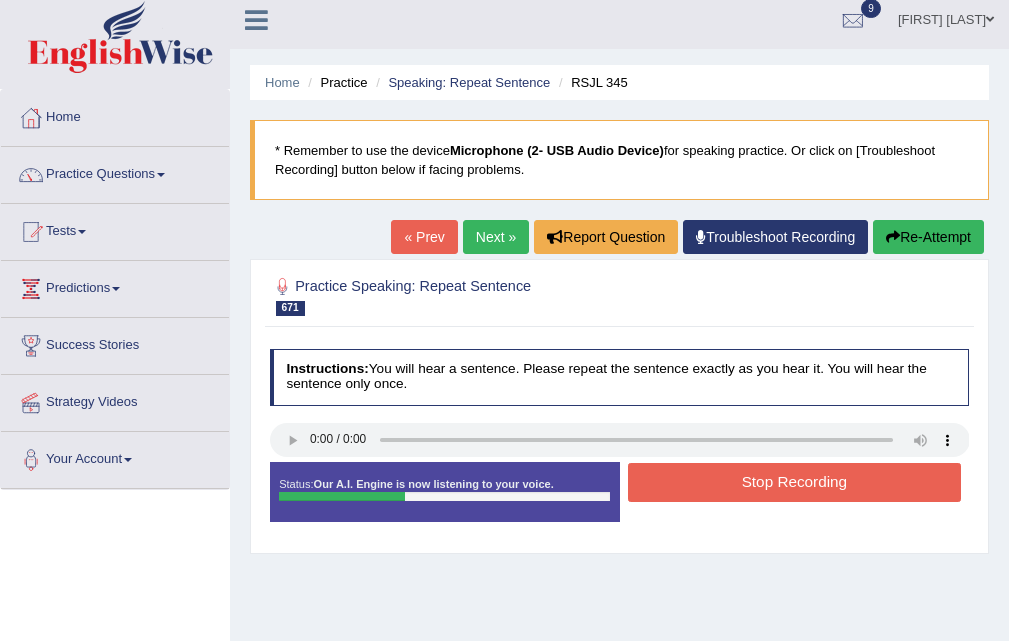click on "Stop Recording" at bounding box center (794, 482) 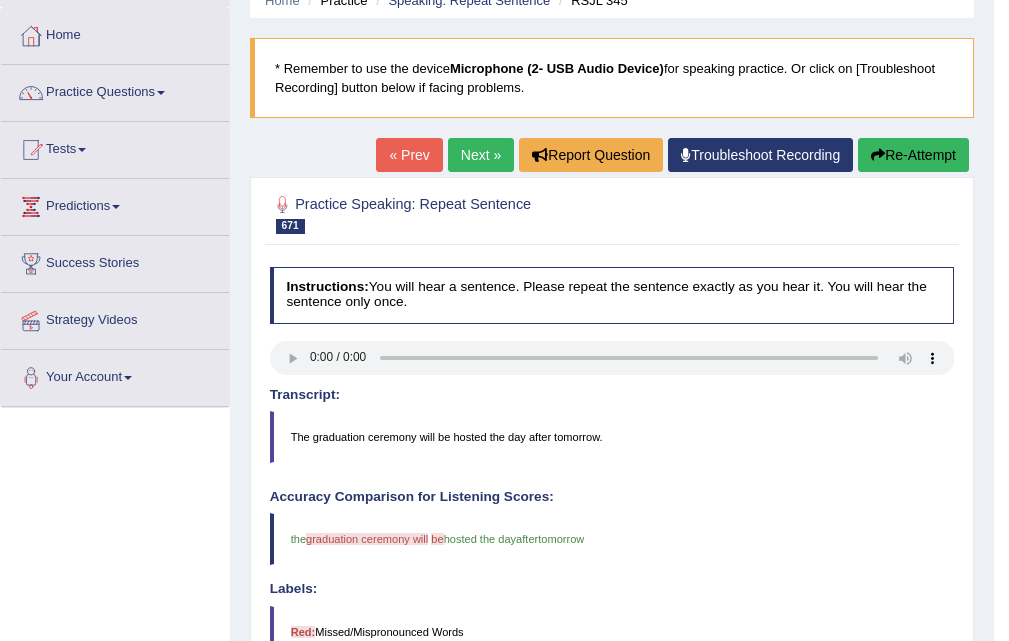 scroll, scrollTop: 0, scrollLeft: 0, axis: both 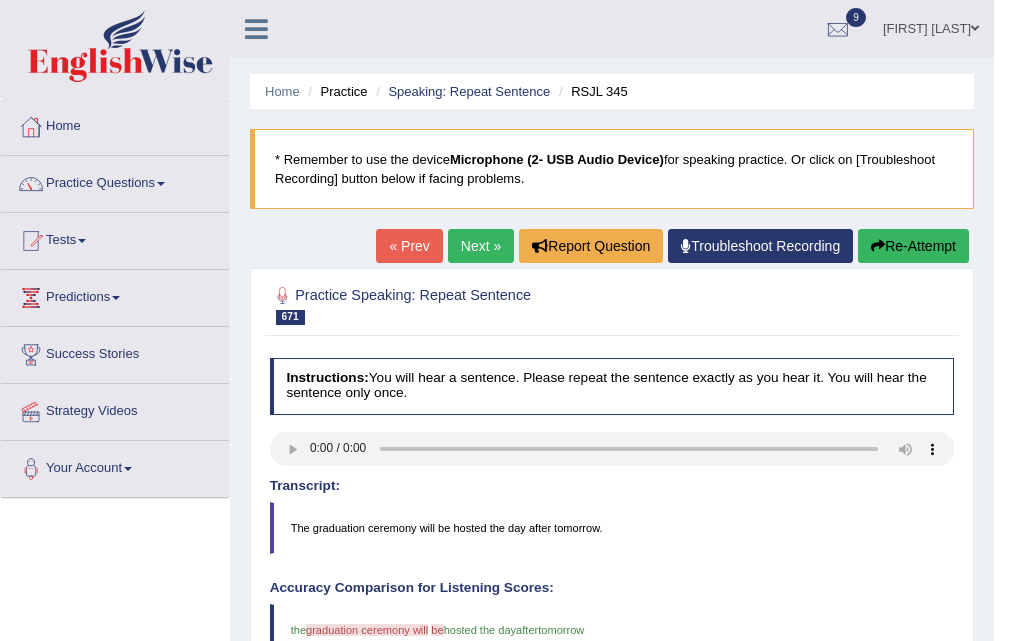 click on "Next »" at bounding box center [481, 246] 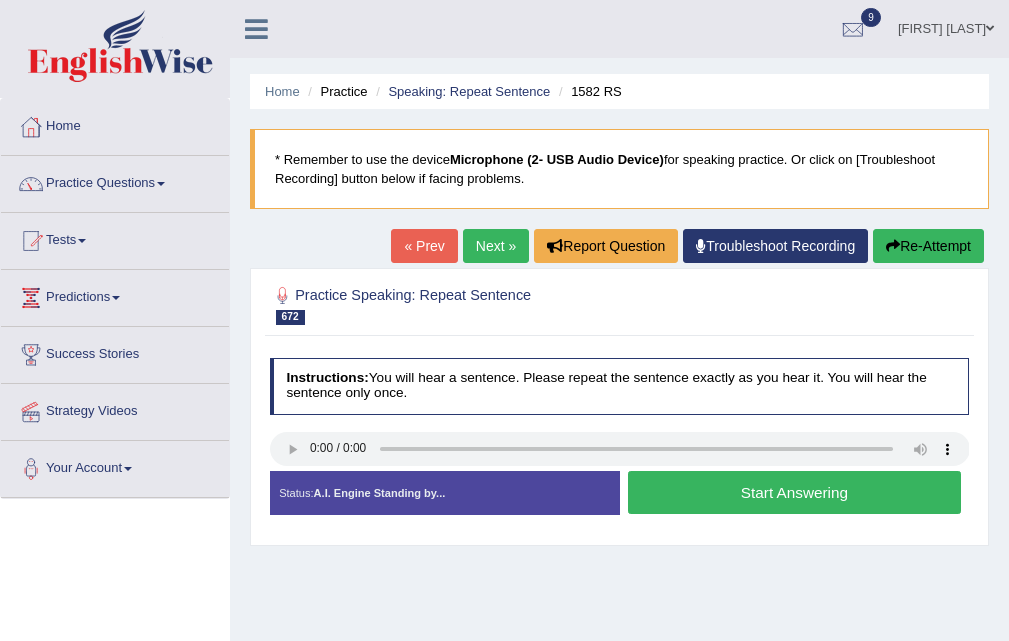 scroll, scrollTop: 0, scrollLeft: 0, axis: both 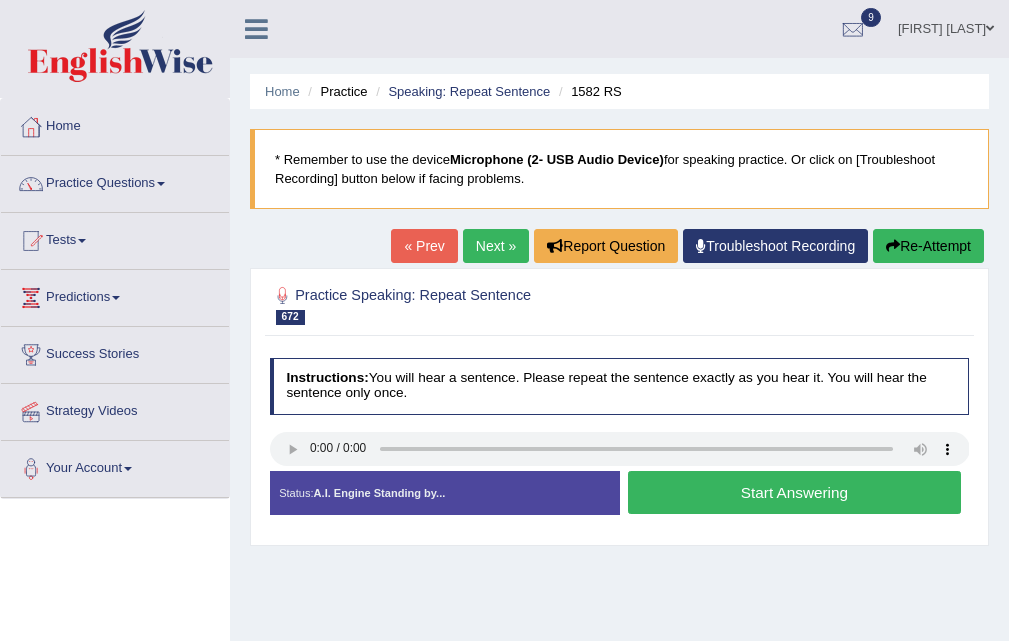 click on "Start Answering" at bounding box center [794, 492] 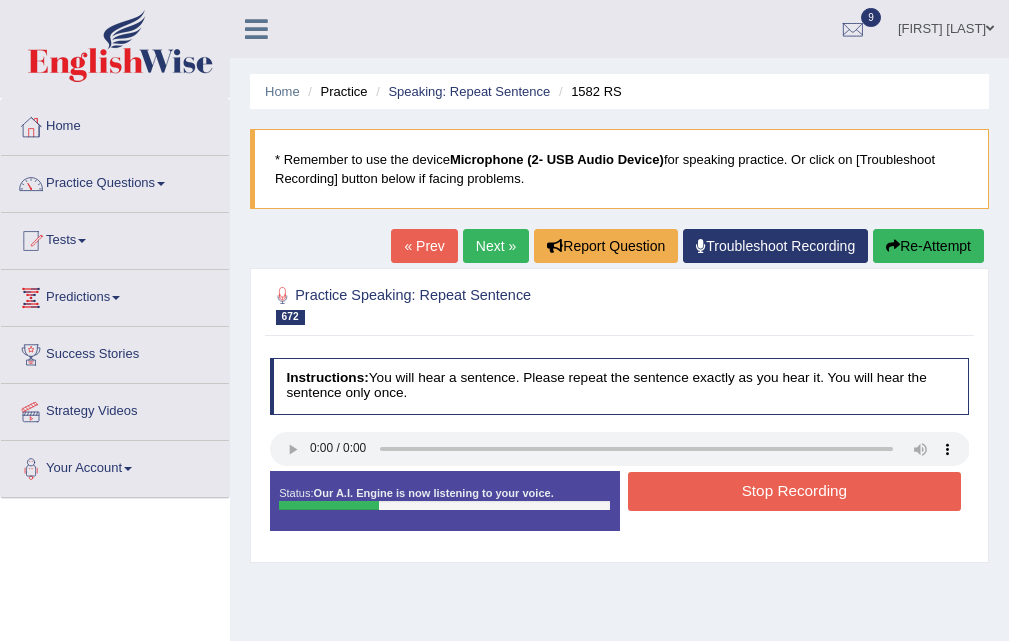 click on "Stop Recording" at bounding box center [794, 491] 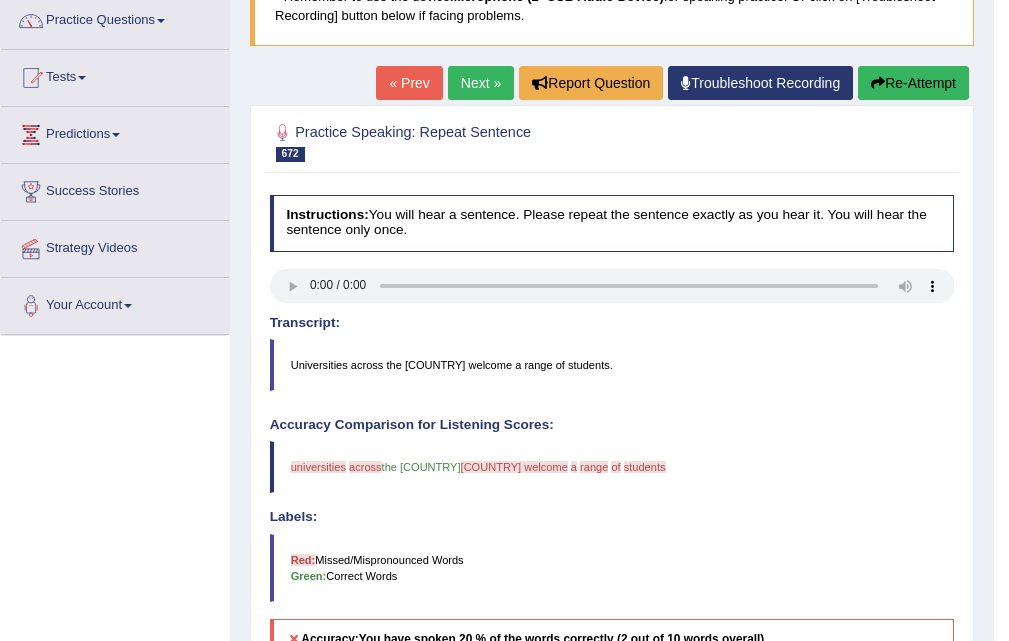 scroll, scrollTop: 0, scrollLeft: 0, axis: both 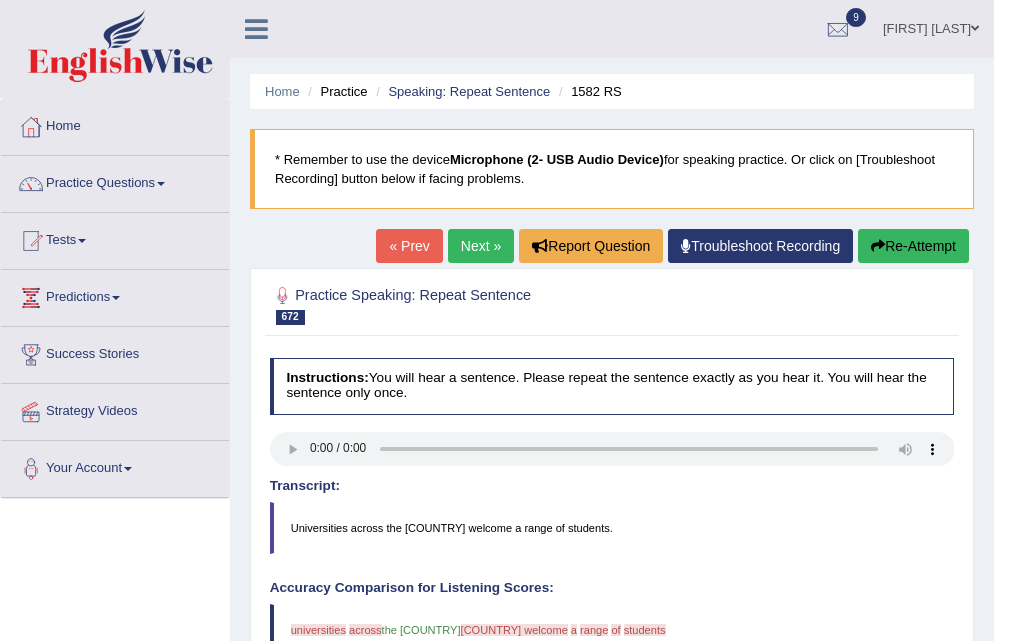 click on "Next »" at bounding box center (481, 246) 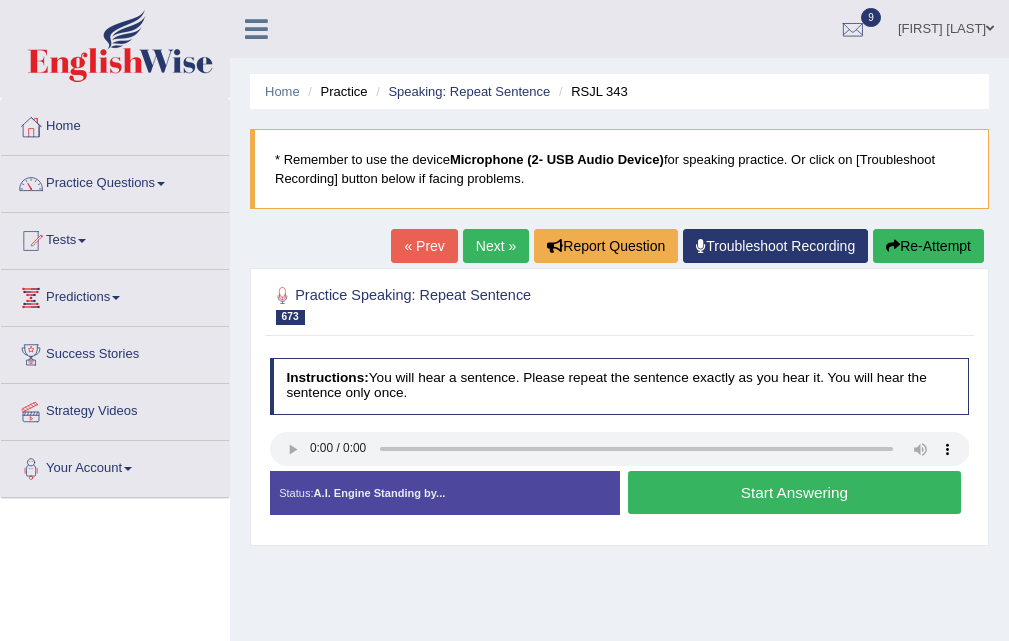 scroll, scrollTop: 0, scrollLeft: 0, axis: both 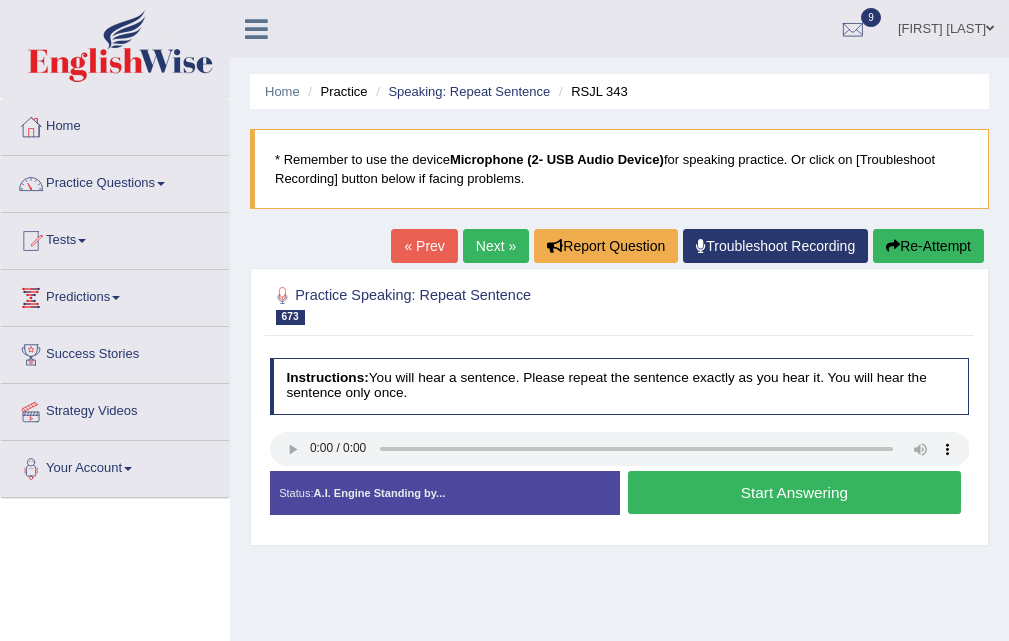 click on "Start Answering" at bounding box center (794, 492) 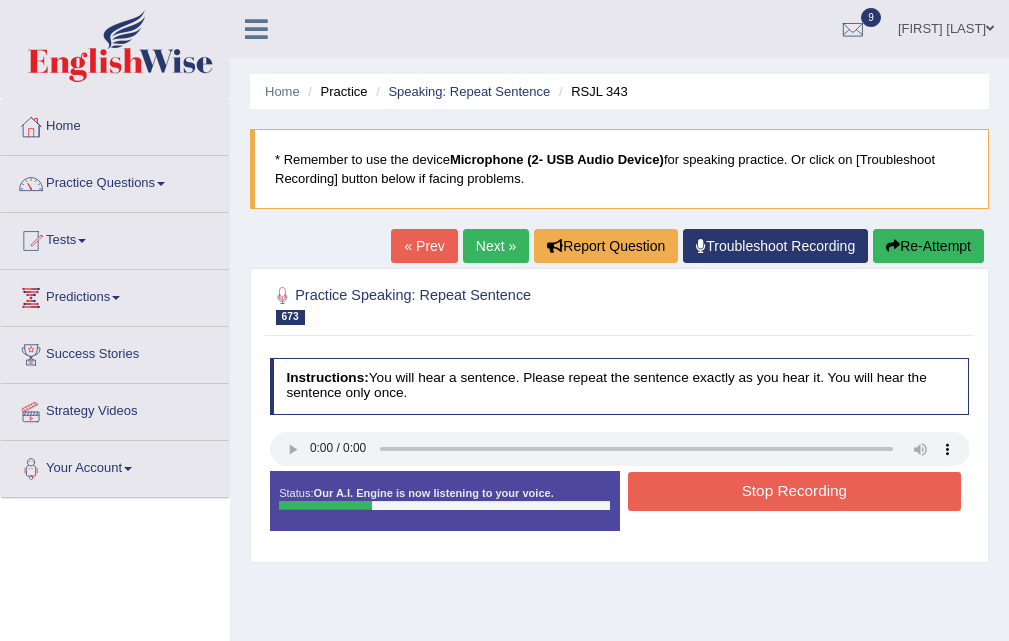 click on "Stop Recording" at bounding box center [794, 491] 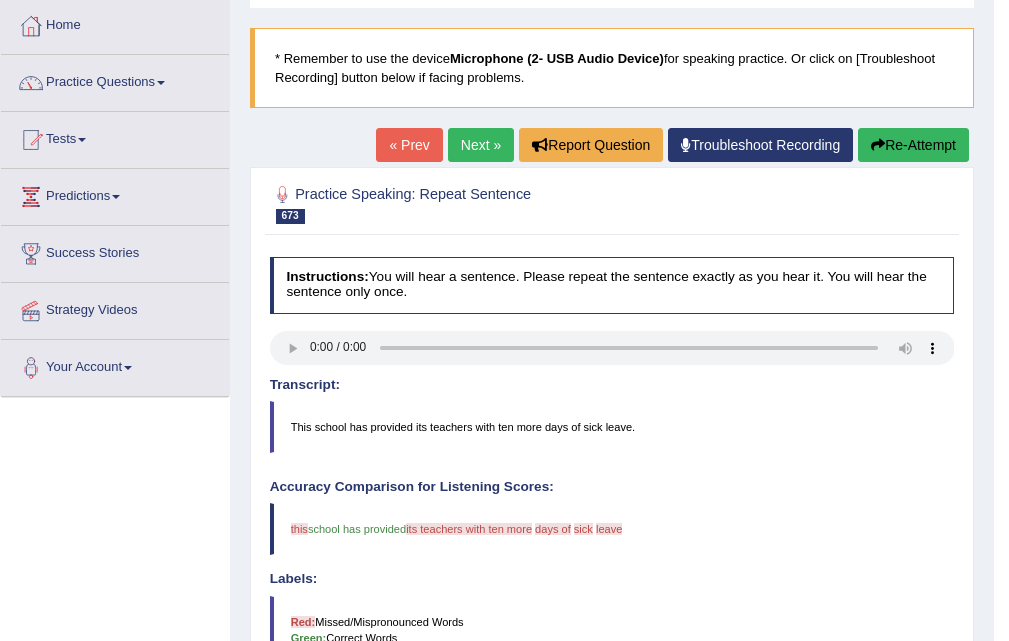 scroll, scrollTop: 0, scrollLeft: 0, axis: both 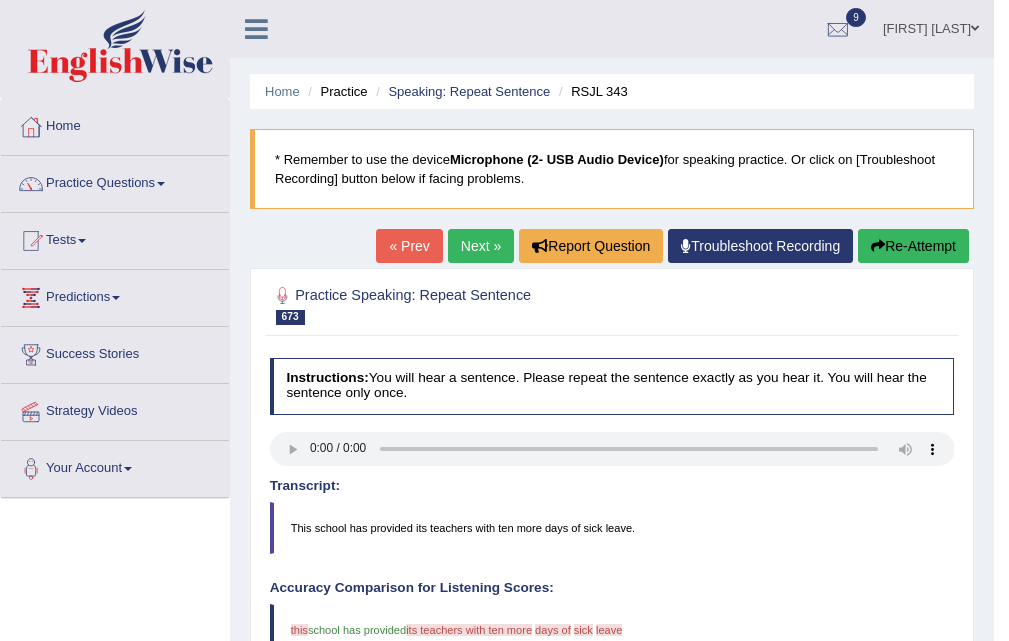 click on "Next »" at bounding box center (481, 246) 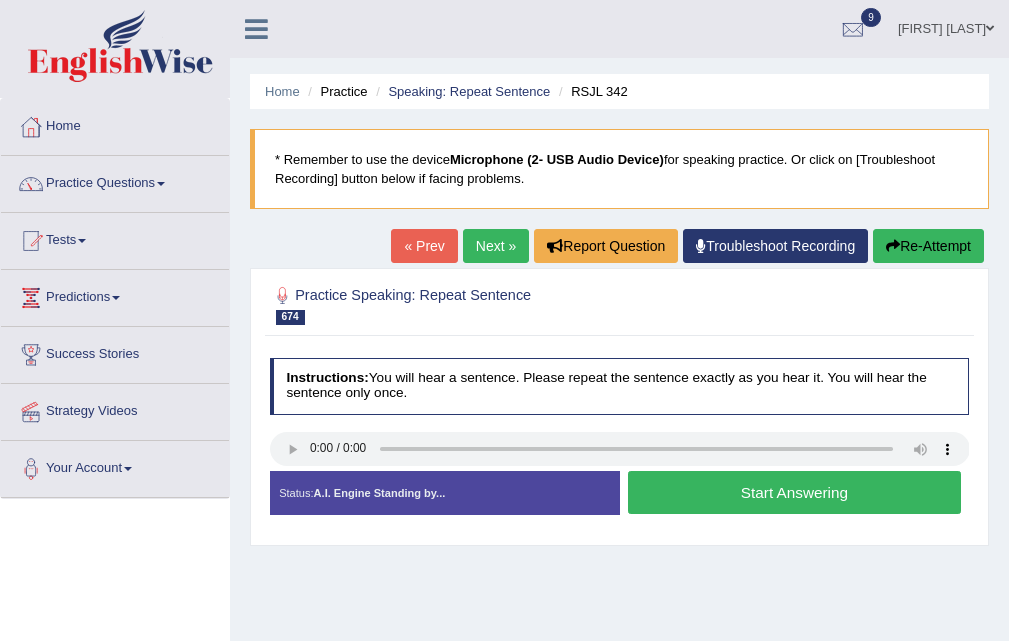 scroll, scrollTop: 0, scrollLeft: 0, axis: both 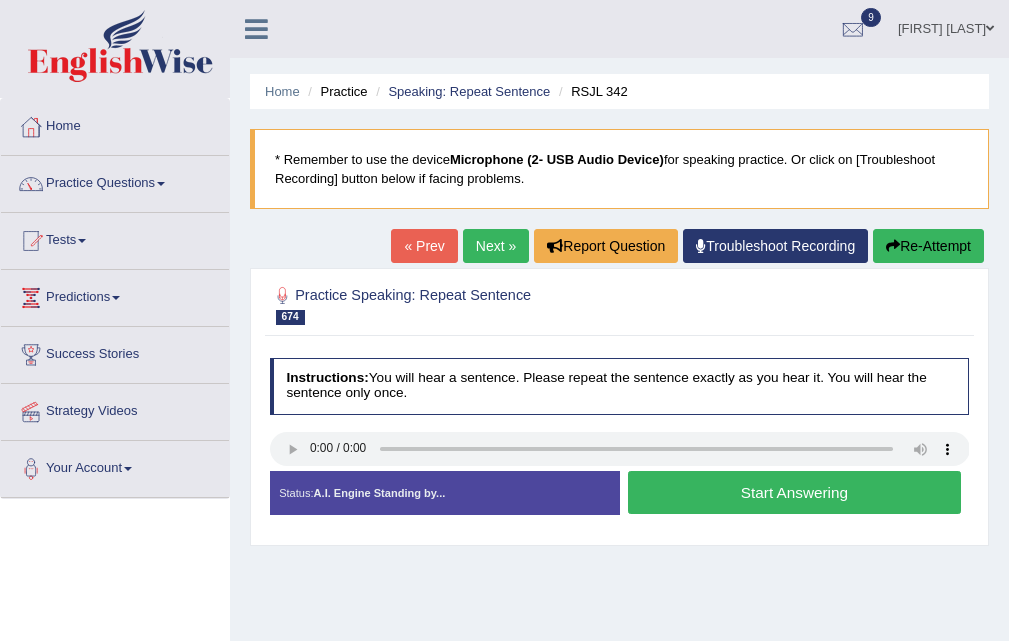 click on "Start Answering" at bounding box center [794, 492] 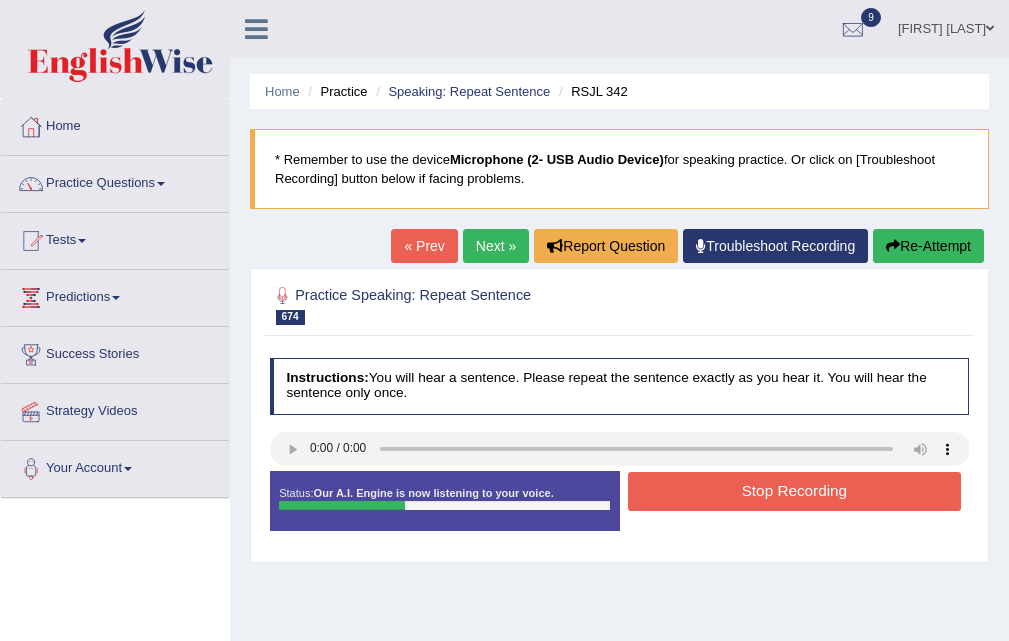 click on "Stop Recording" at bounding box center (794, 491) 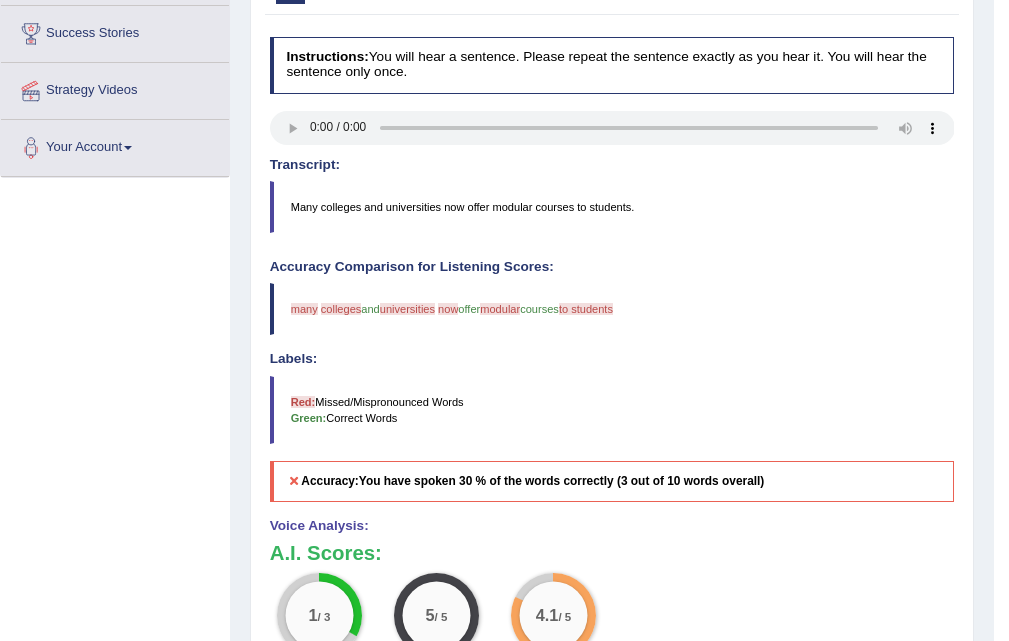scroll, scrollTop: 0, scrollLeft: 0, axis: both 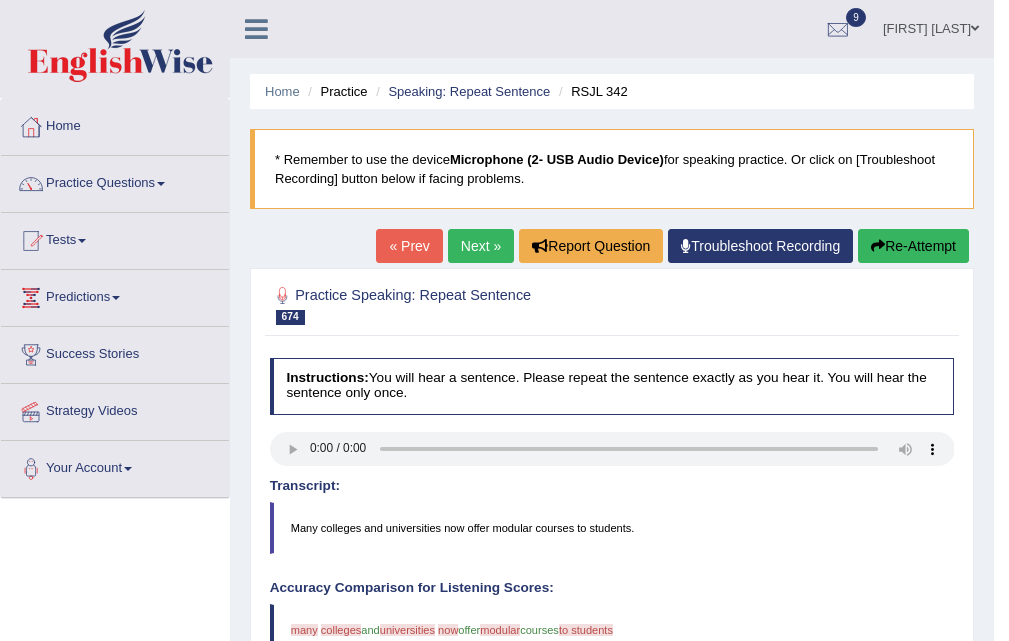 click on "Next »" at bounding box center (481, 246) 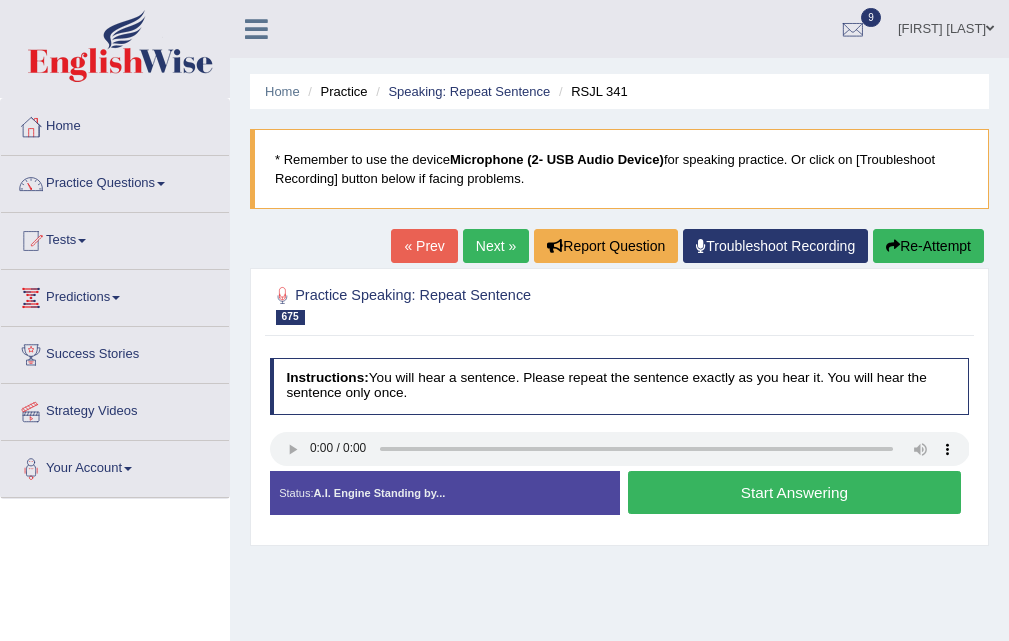 scroll, scrollTop: 0, scrollLeft: 0, axis: both 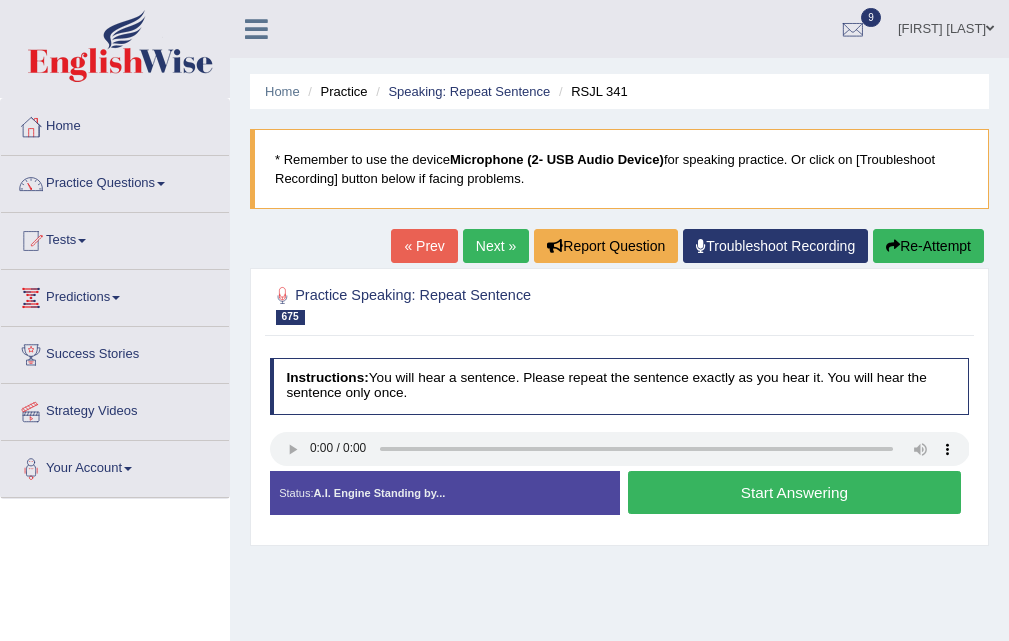 click on "Start Answering" at bounding box center (794, 492) 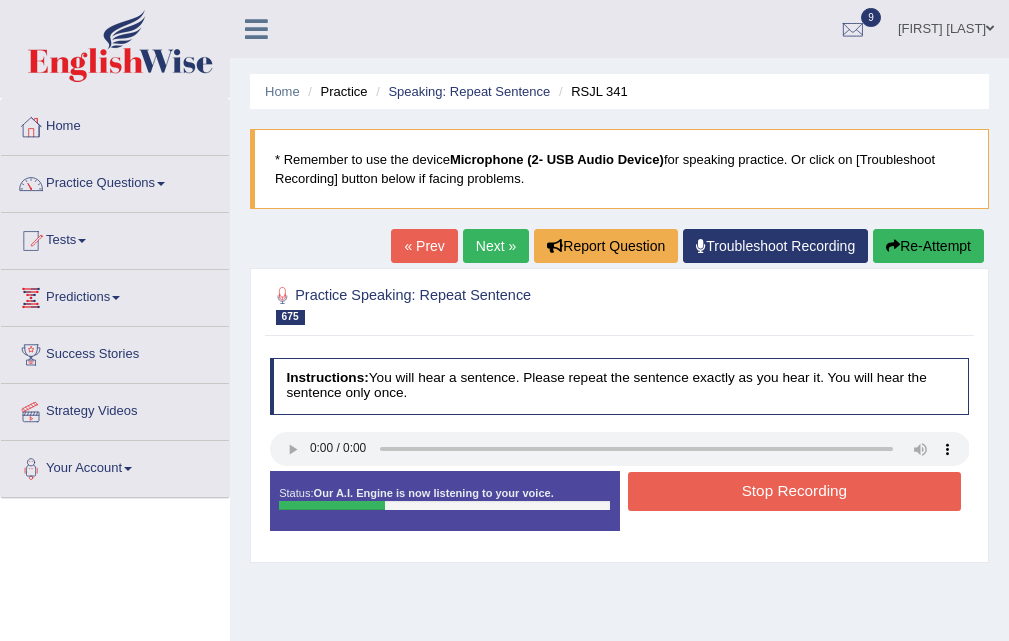 click on "Stop Recording" at bounding box center (794, 491) 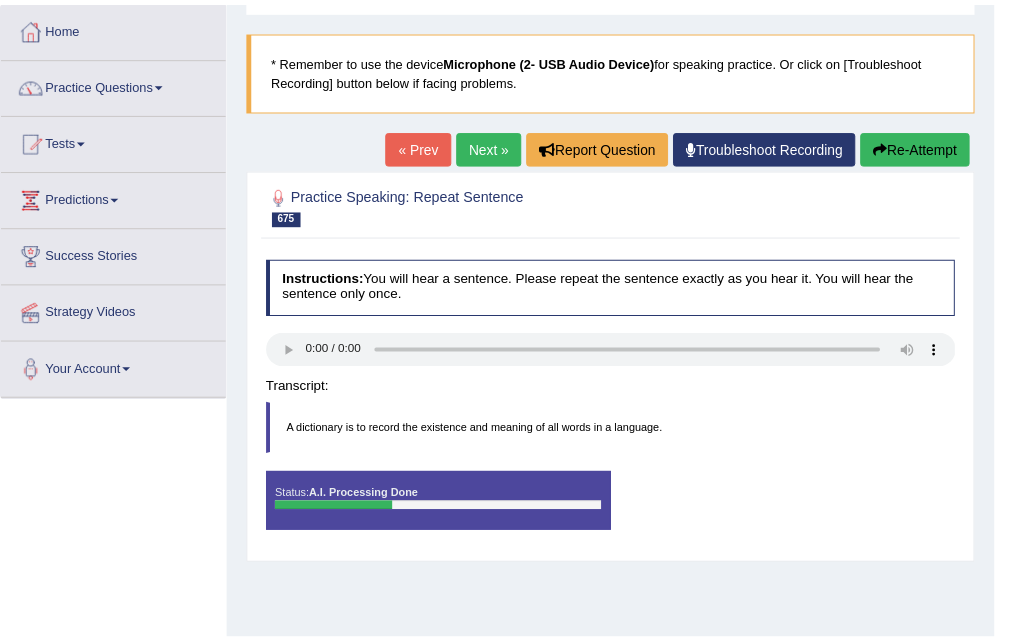 scroll, scrollTop: 100, scrollLeft: 0, axis: vertical 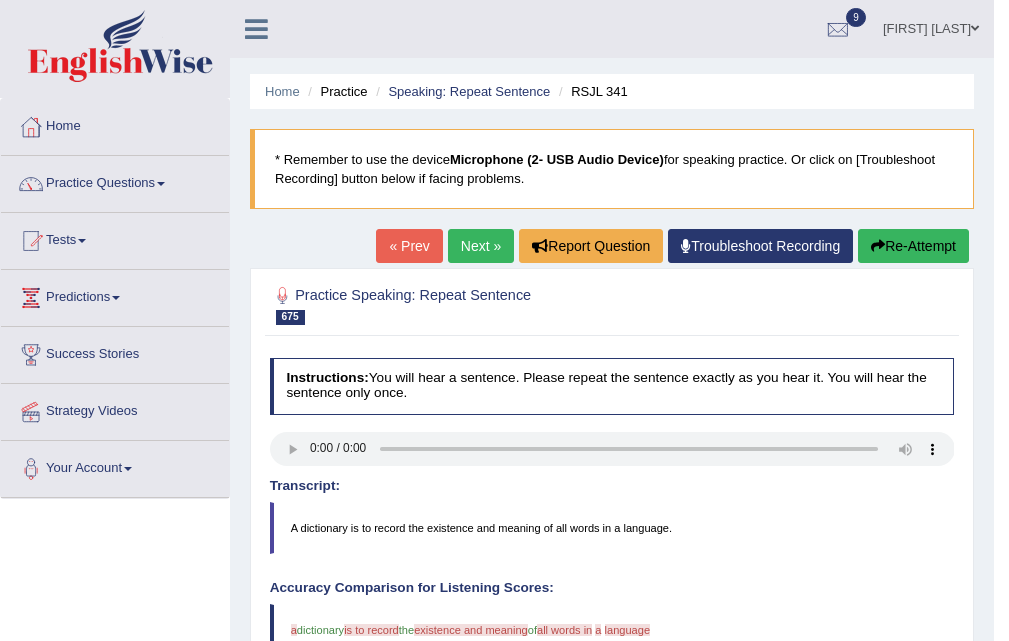 click on "Next »" at bounding box center [481, 246] 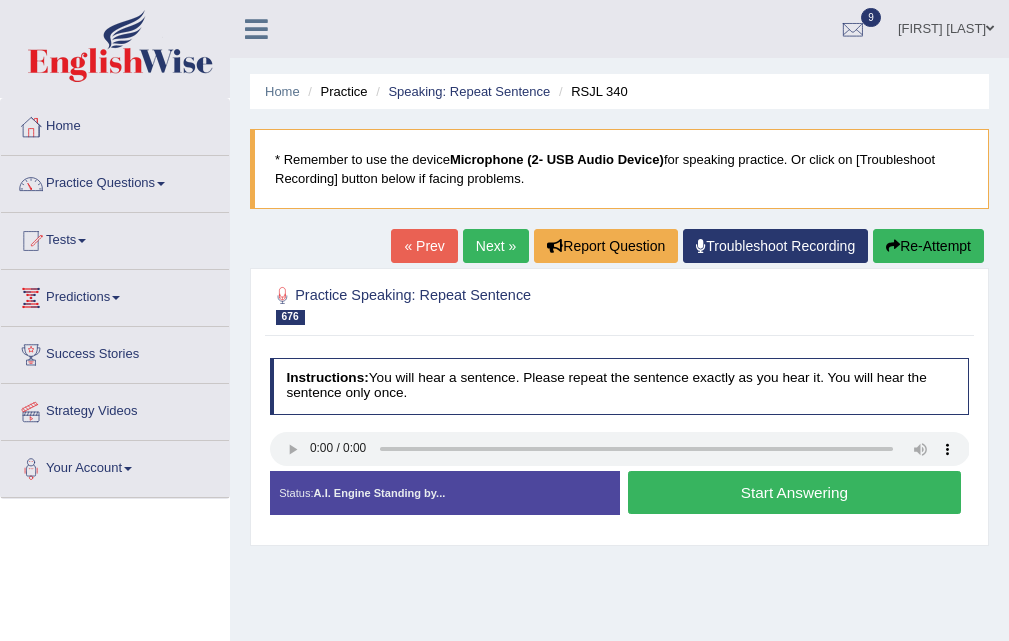 scroll, scrollTop: 0, scrollLeft: 0, axis: both 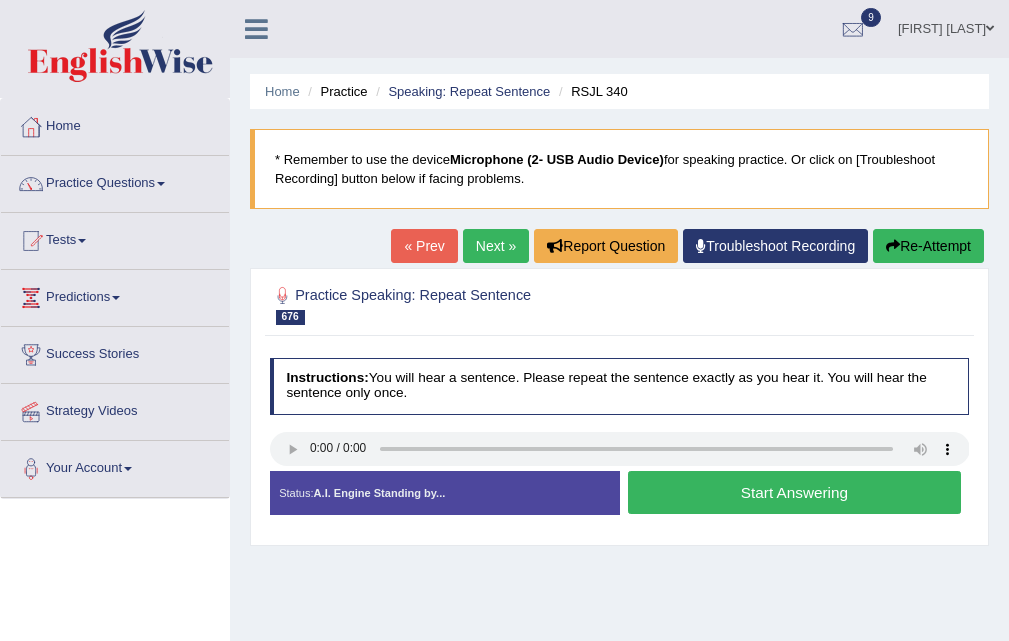 click on "Start Answering" at bounding box center (794, 492) 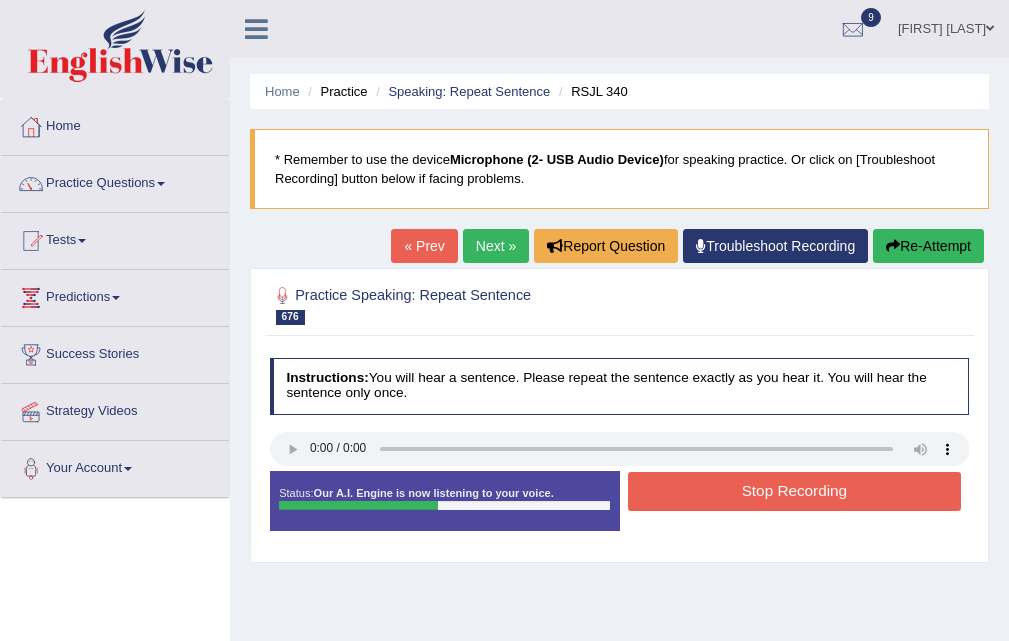 click on "Stop Recording" at bounding box center (794, 491) 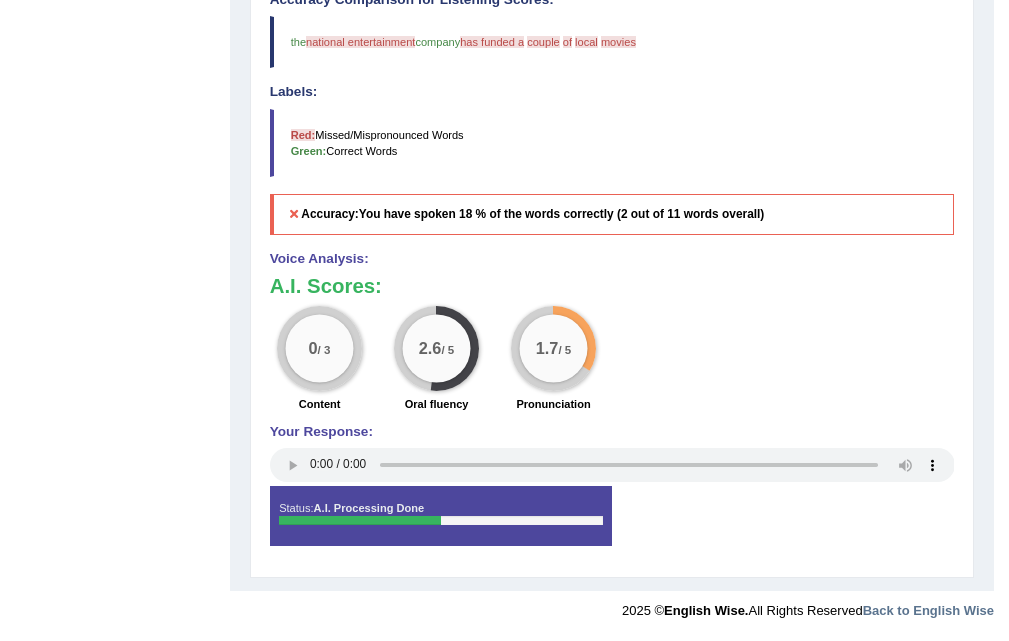 scroll, scrollTop: 0, scrollLeft: 0, axis: both 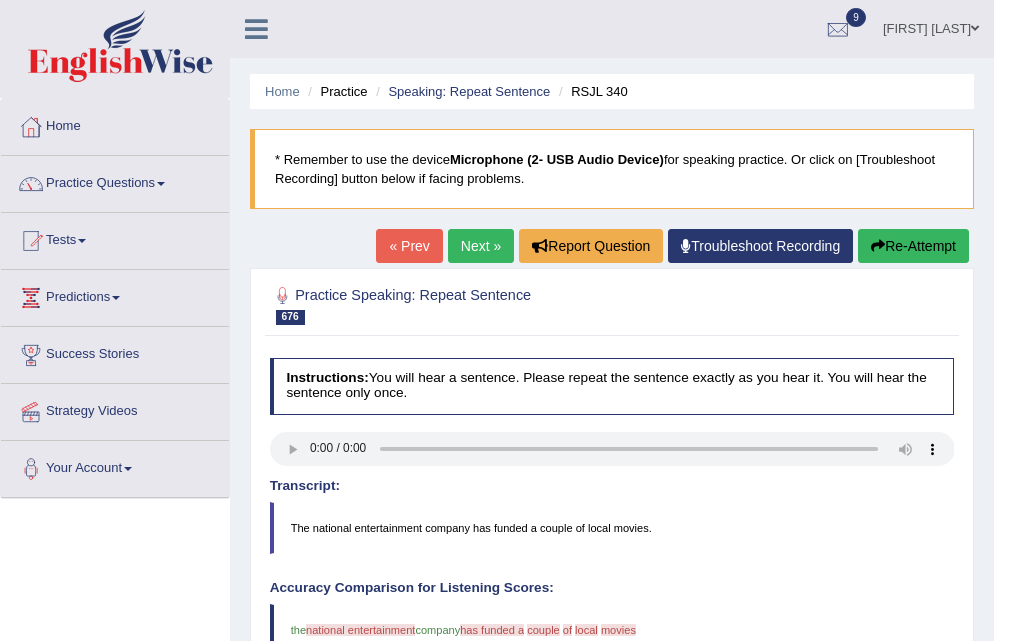 click on "Next »" at bounding box center (481, 246) 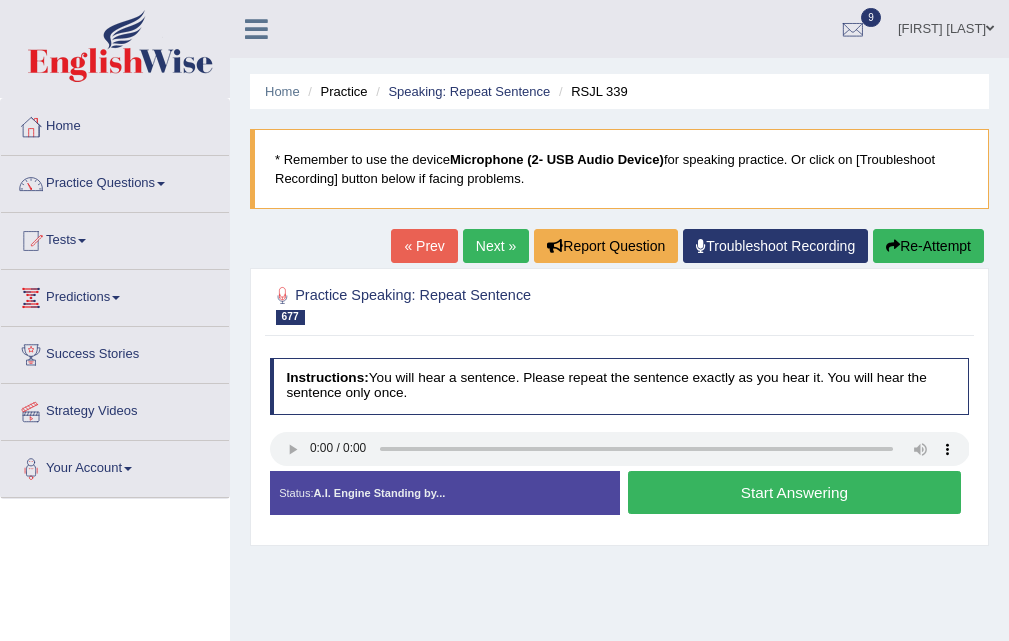 scroll, scrollTop: 0, scrollLeft: 0, axis: both 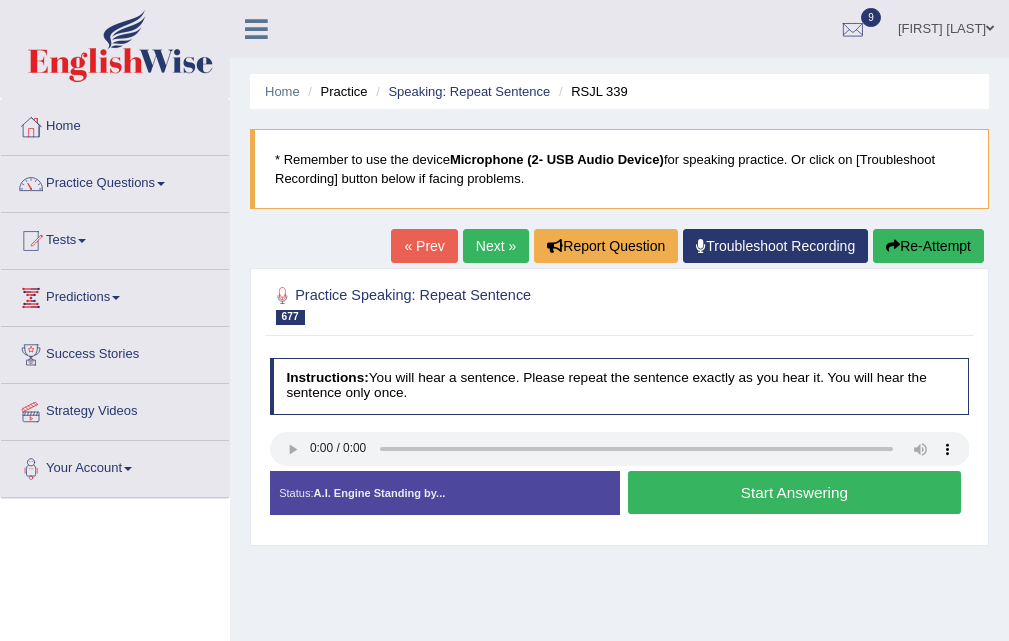 click on "Start Answering" at bounding box center [794, 492] 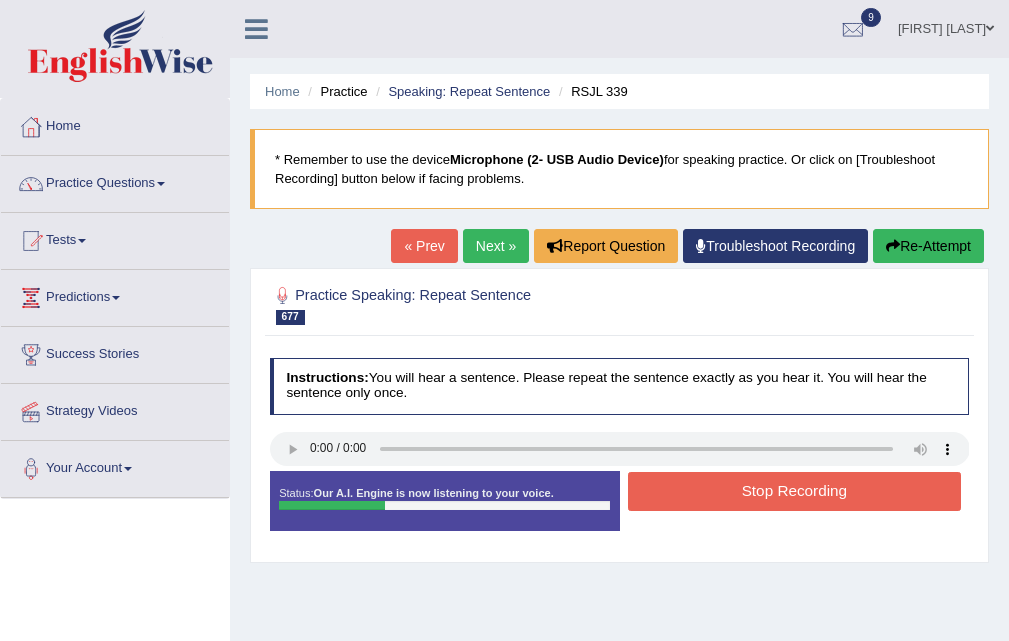 click on "Stop Recording" at bounding box center (794, 491) 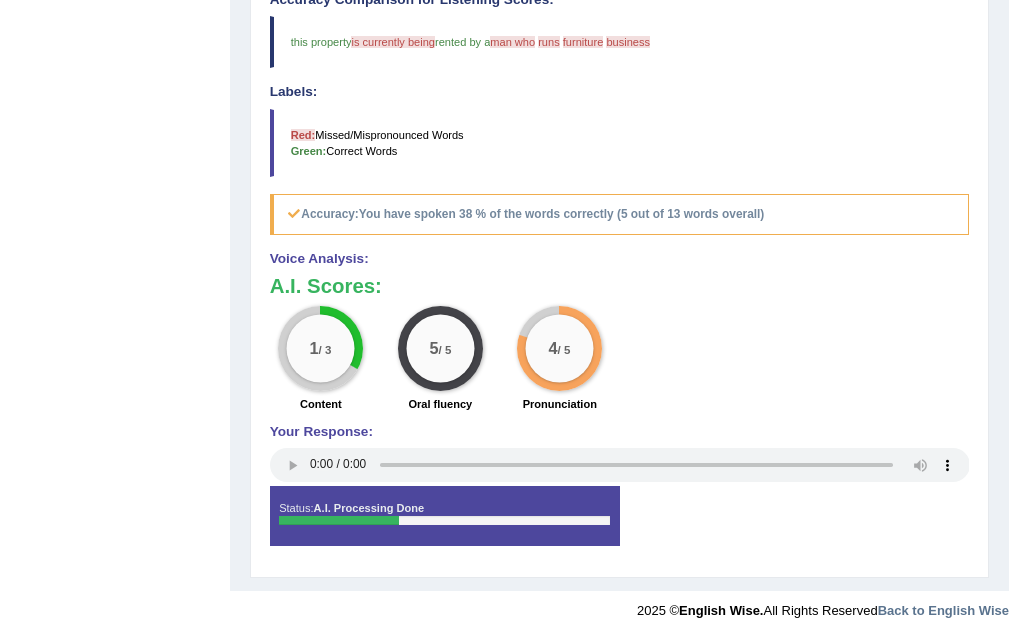 scroll, scrollTop: 0, scrollLeft: 0, axis: both 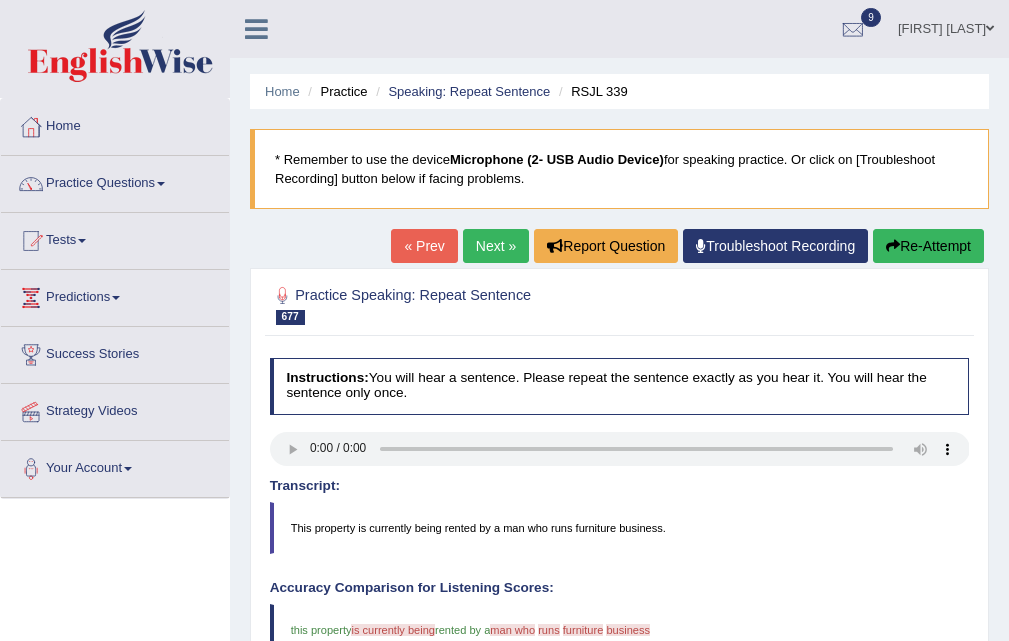 click on "Next »" at bounding box center (496, 246) 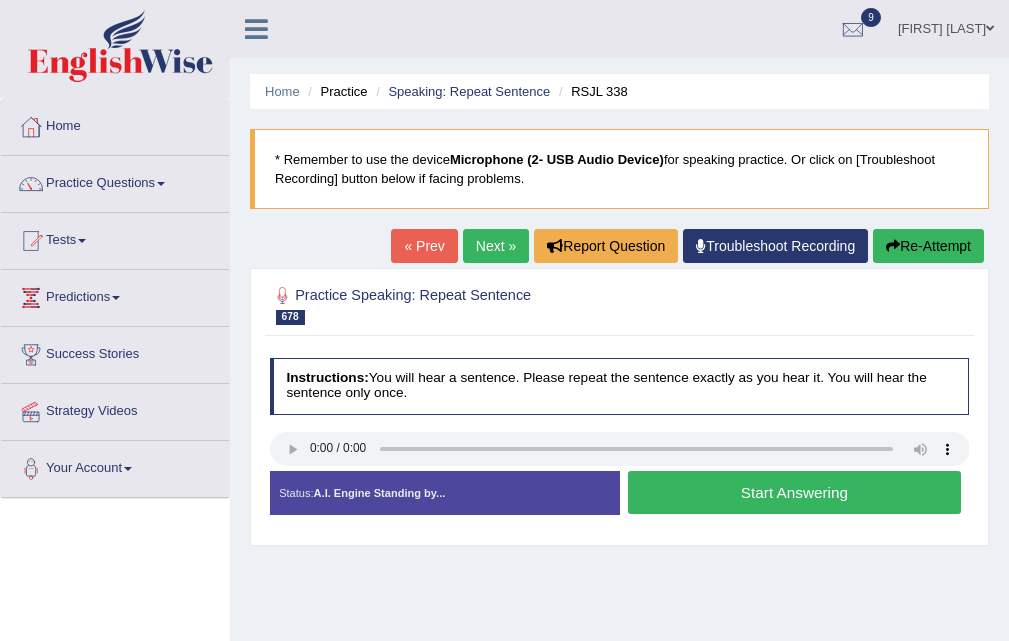 scroll, scrollTop: 0, scrollLeft: 0, axis: both 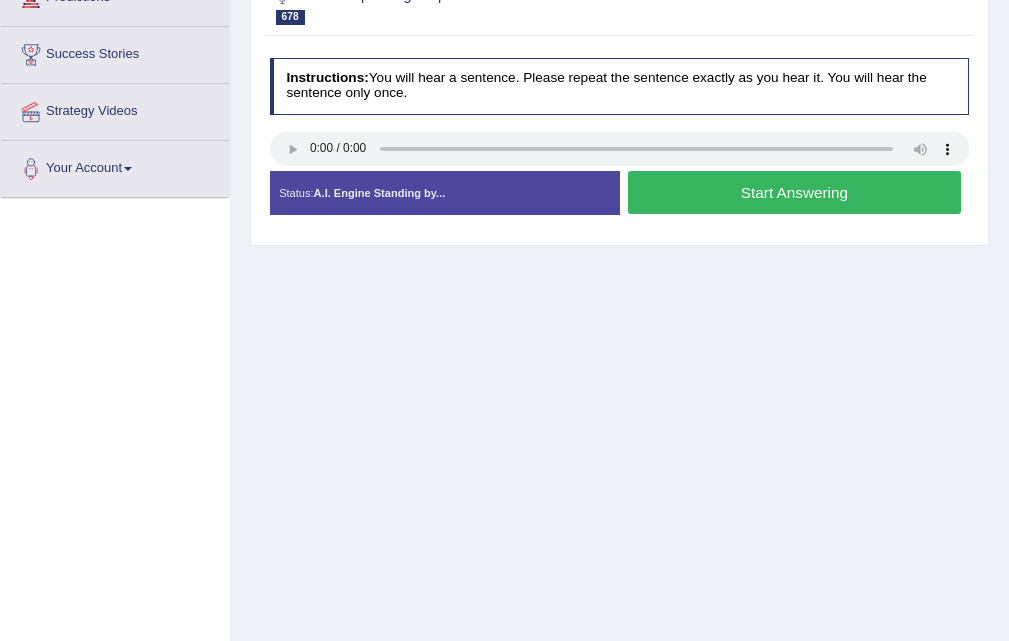 drag, startPoint x: 751, startPoint y: 188, endPoint x: 752, endPoint y: 325, distance: 137.00365 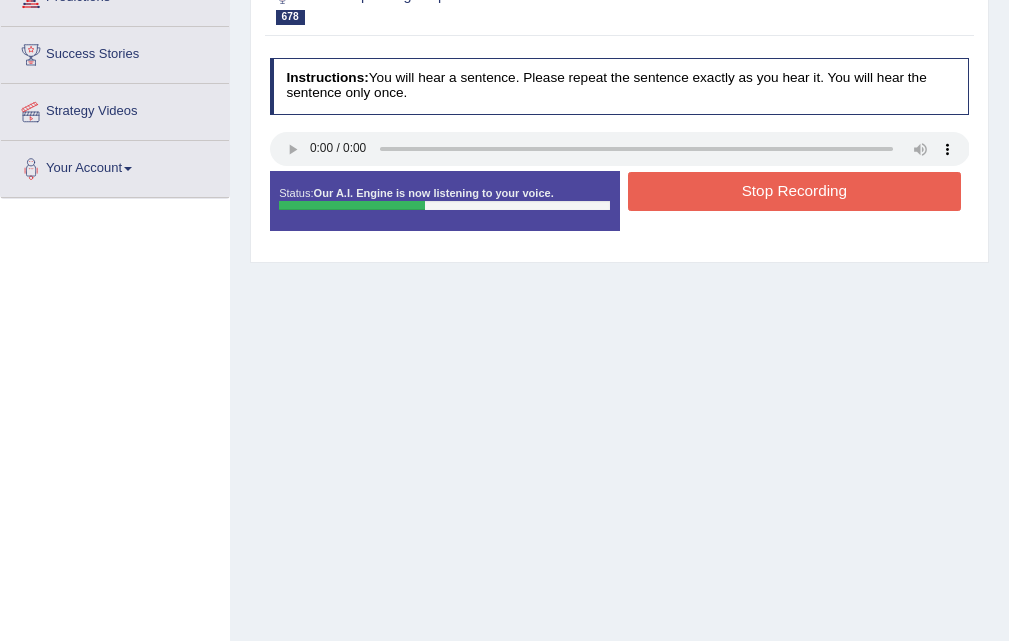 click on "Stop Recording" at bounding box center (794, 191) 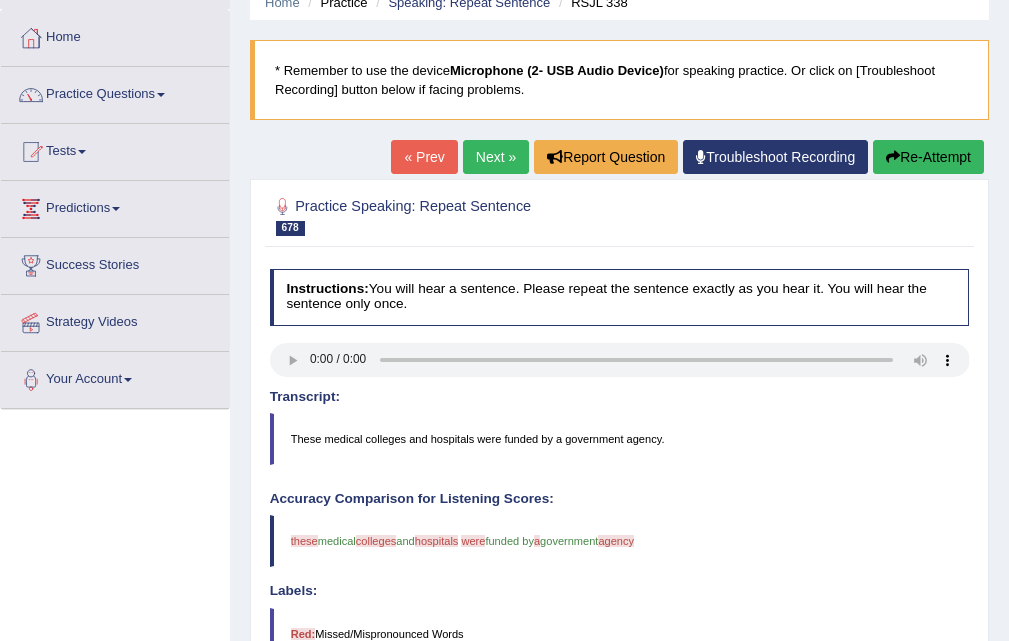 scroll, scrollTop: 0, scrollLeft: 0, axis: both 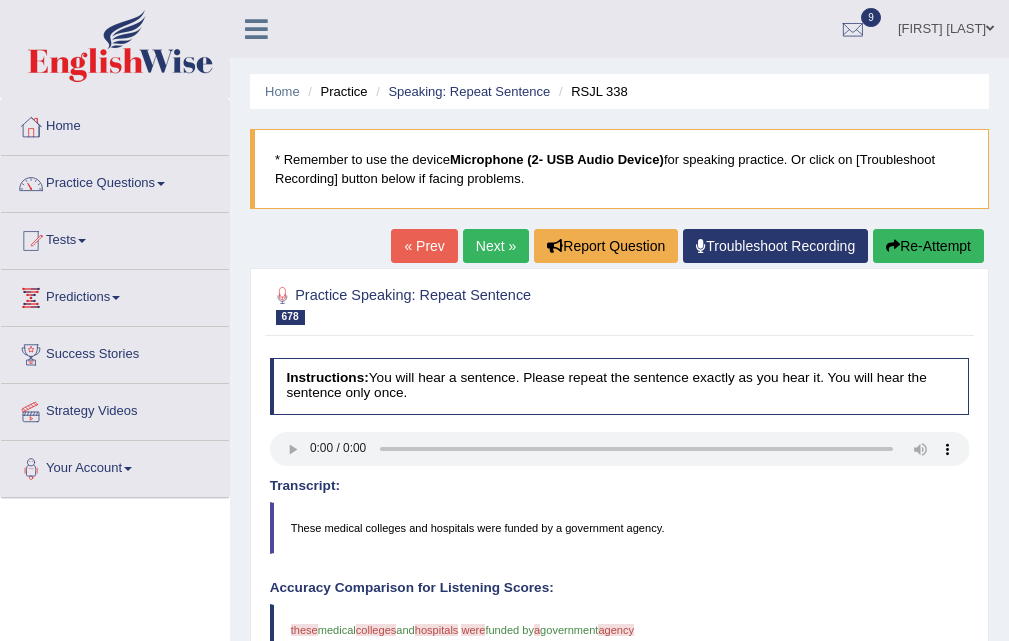 click on "Next »" at bounding box center (496, 246) 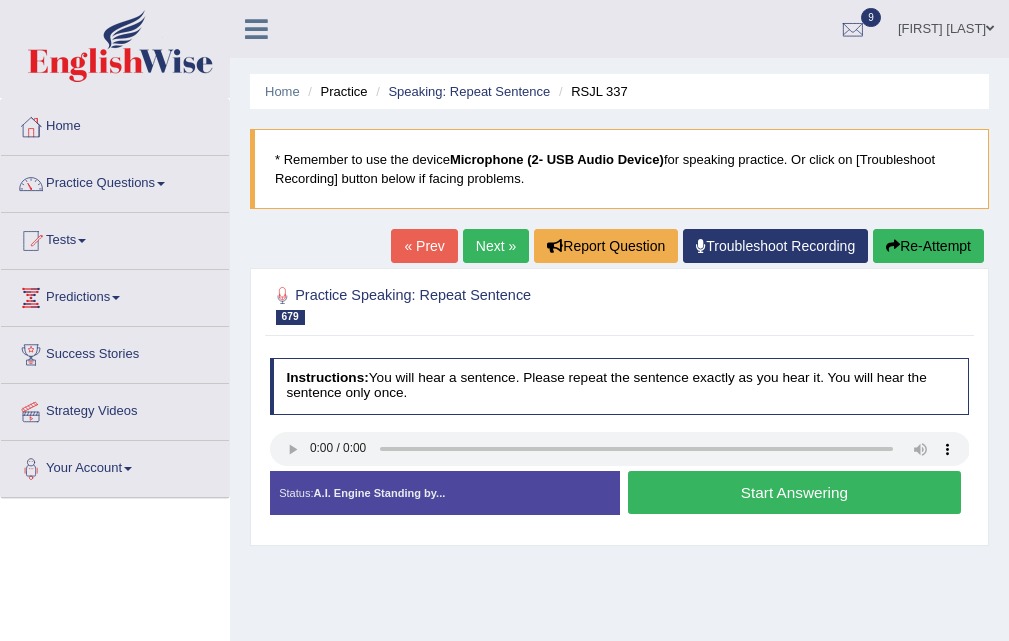scroll, scrollTop: 0, scrollLeft: 0, axis: both 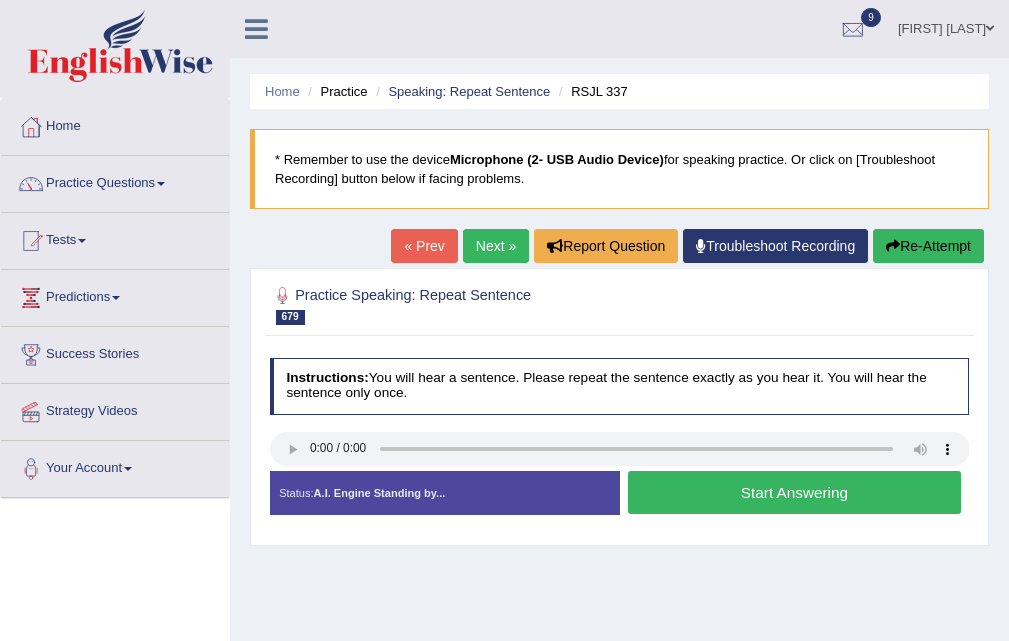 click on "Start Answering" at bounding box center (794, 492) 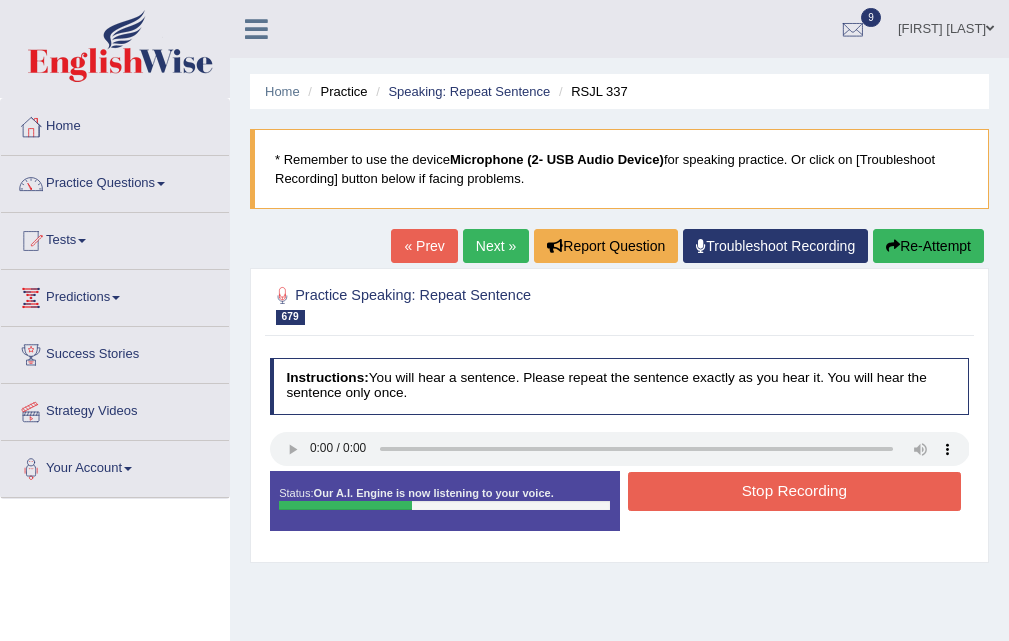click on "Stop Recording" at bounding box center (794, 491) 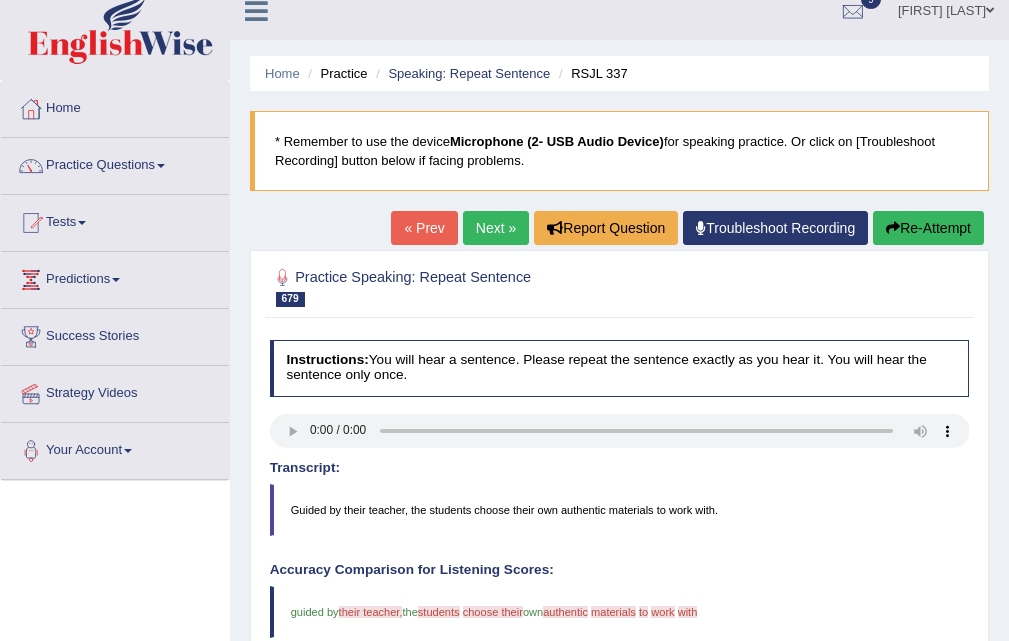 scroll, scrollTop: 9, scrollLeft: 0, axis: vertical 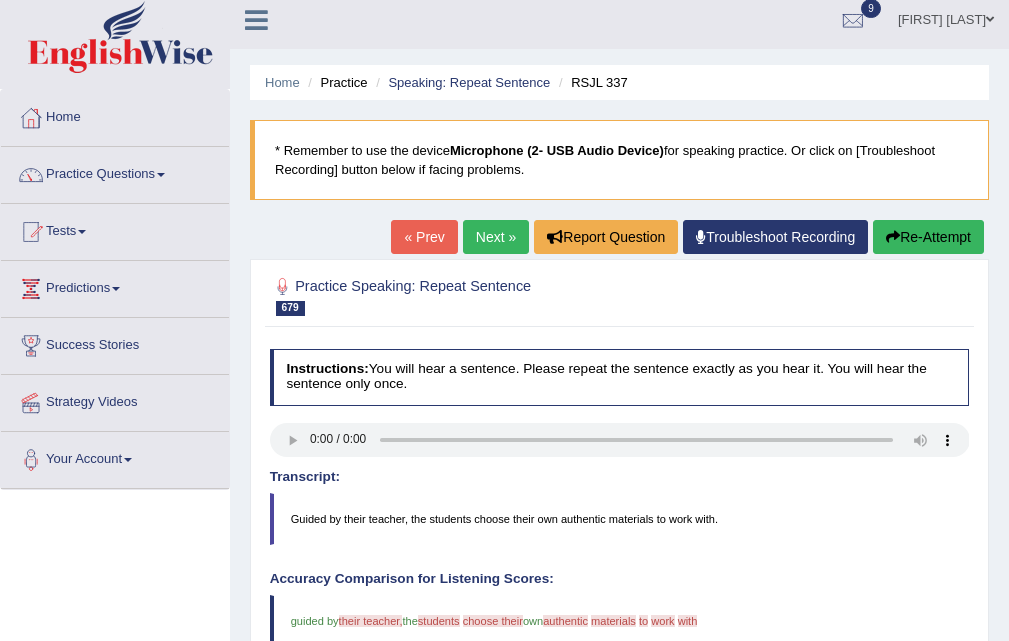 click on "Next »" at bounding box center (496, 237) 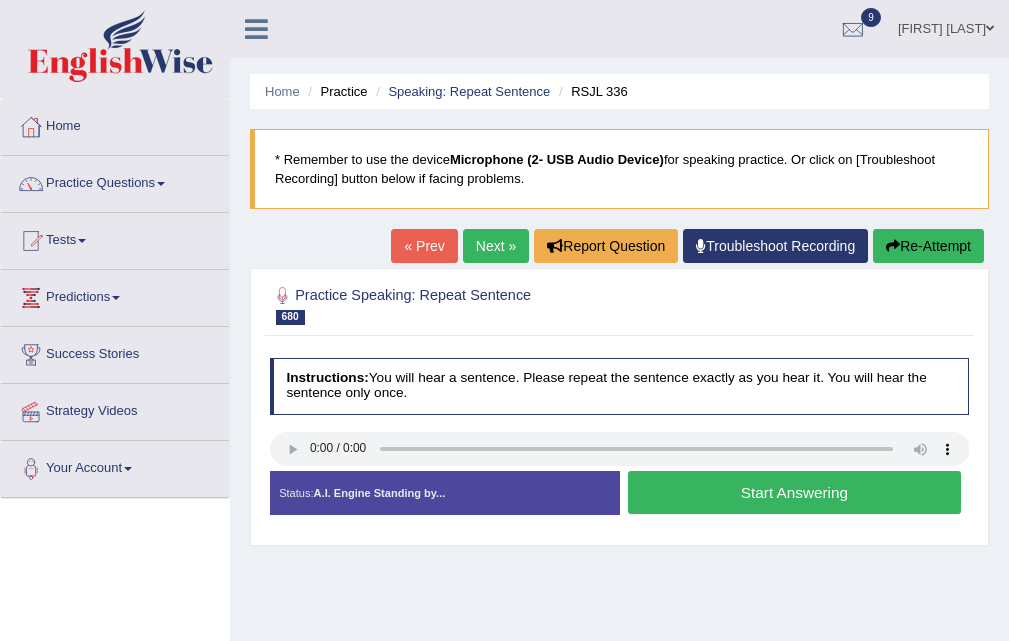 scroll, scrollTop: 0, scrollLeft: 0, axis: both 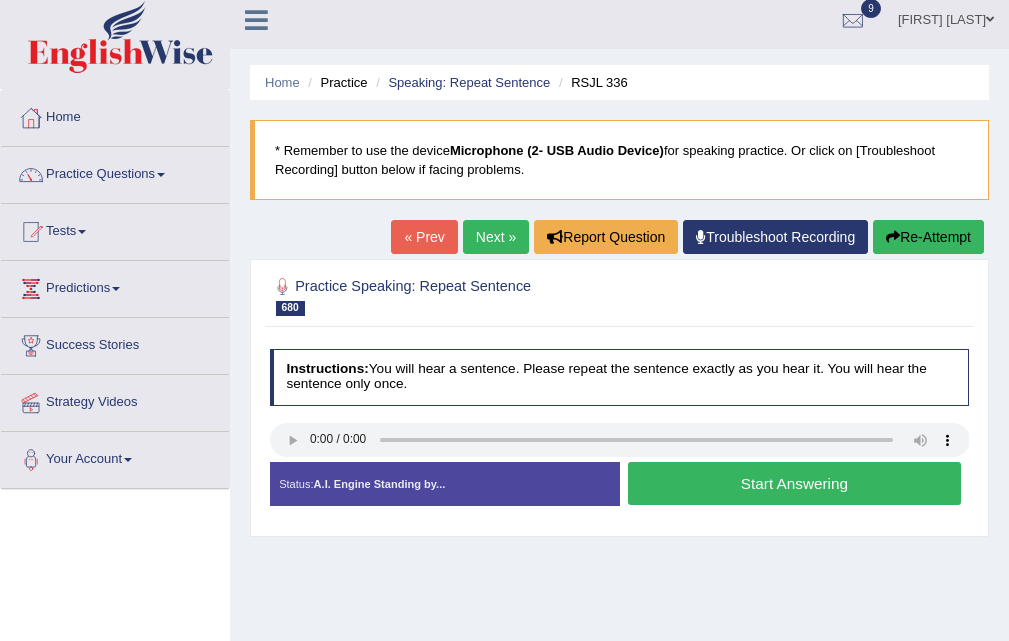 click on "Start Answering" at bounding box center [794, 483] 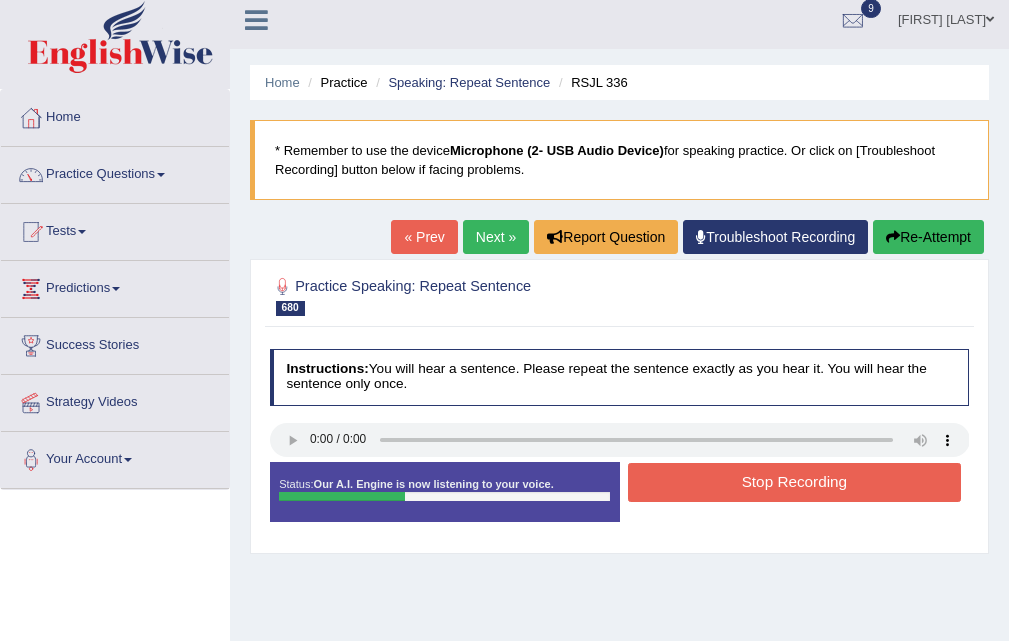 click on "Stop Recording" at bounding box center [794, 482] 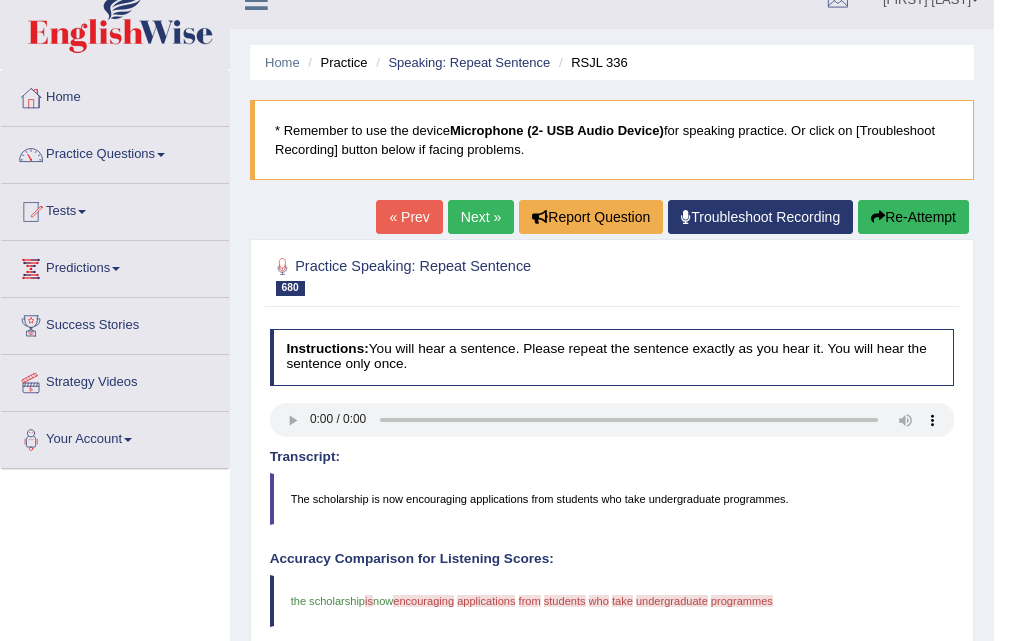 scroll, scrollTop: 0, scrollLeft: 0, axis: both 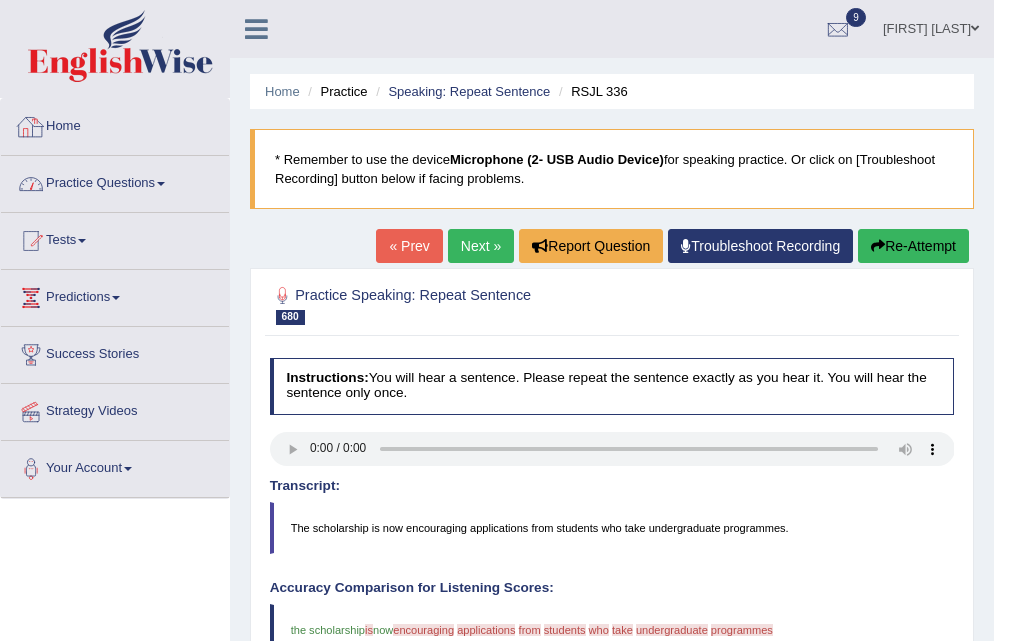 click on "Practice Questions" at bounding box center (115, 181) 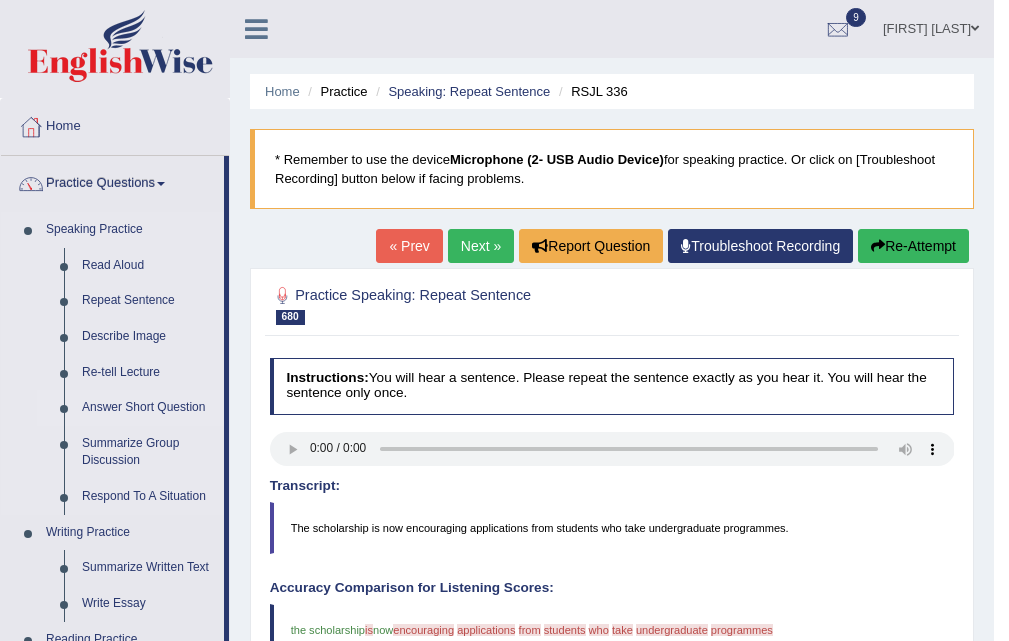 click on "Answer Short Question" at bounding box center (148, 408) 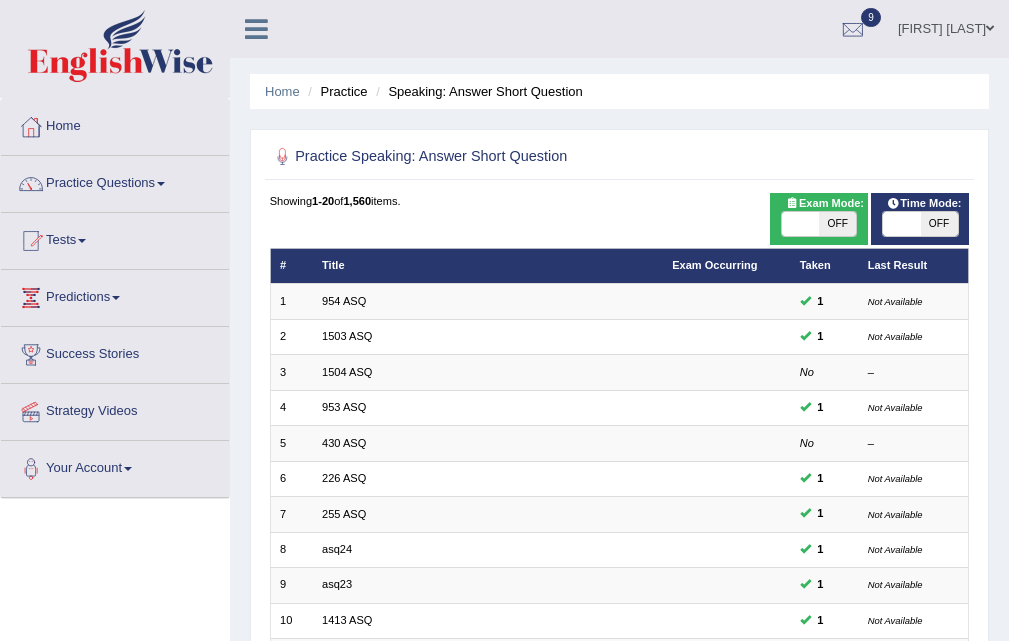 scroll, scrollTop: 514, scrollLeft: 0, axis: vertical 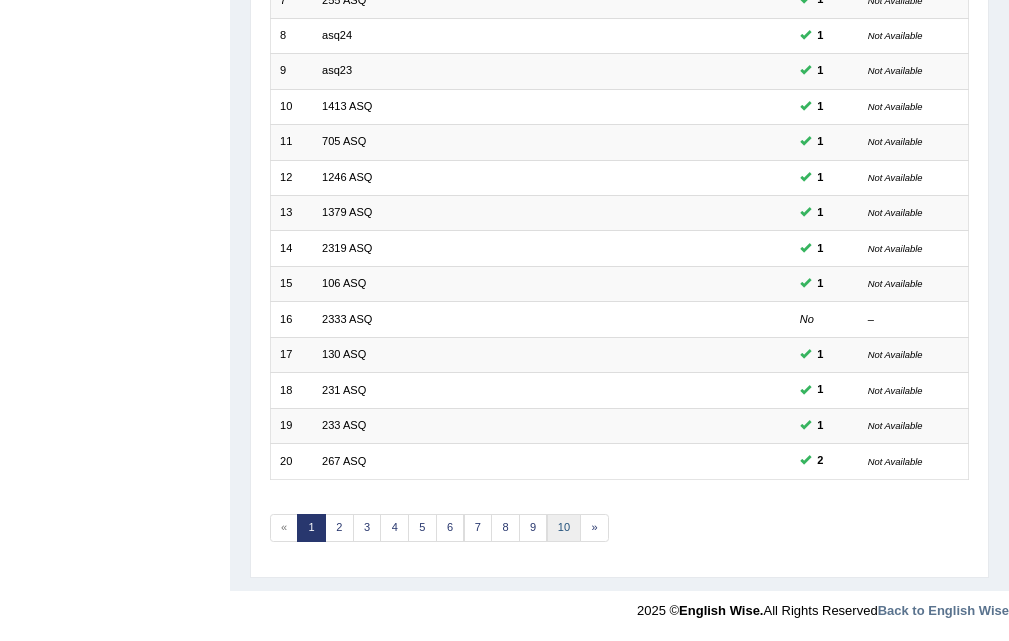 click on "10" at bounding box center [564, 528] 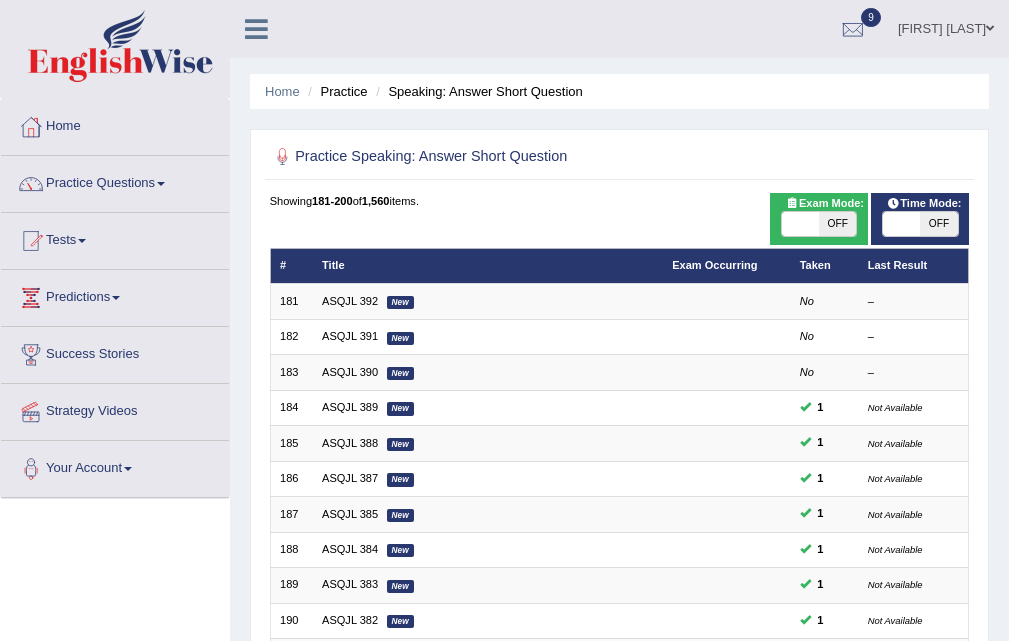 scroll, scrollTop: 495, scrollLeft: 0, axis: vertical 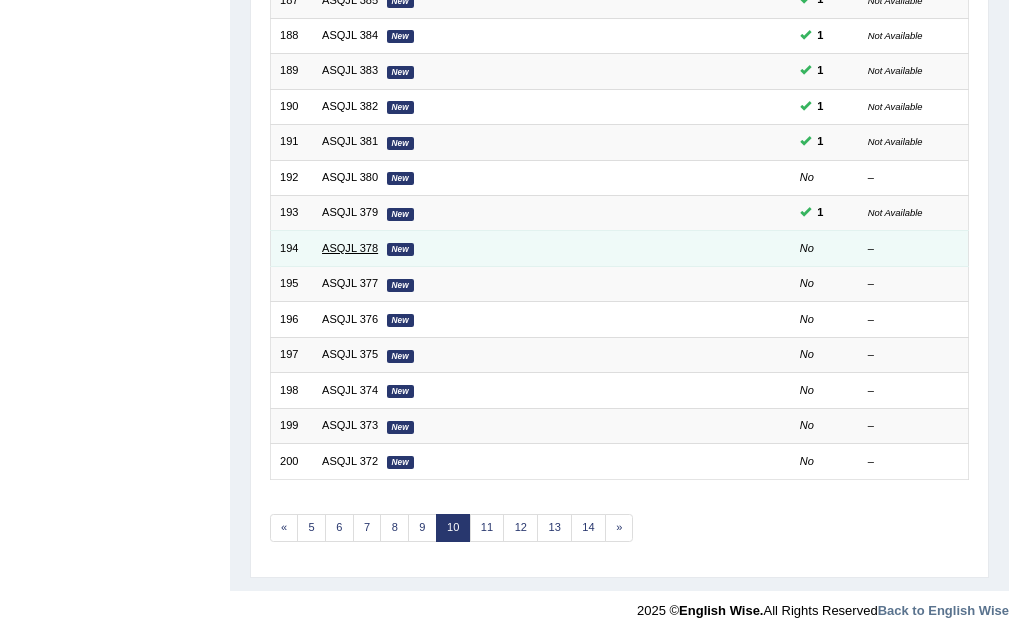 click on "ASQJL 378" at bounding box center (350, 248) 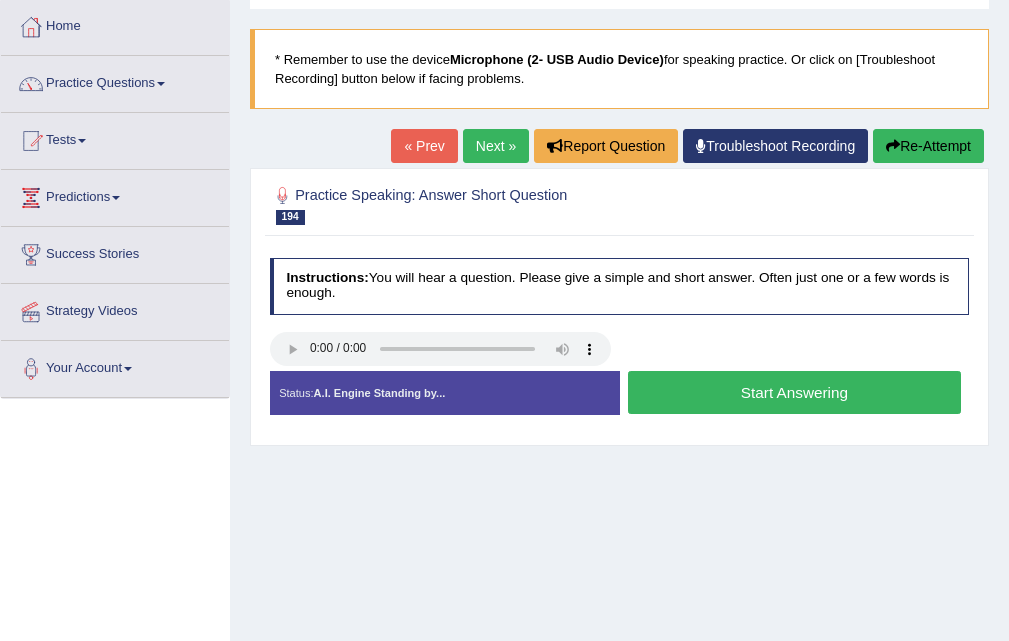 scroll, scrollTop: 0, scrollLeft: 0, axis: both 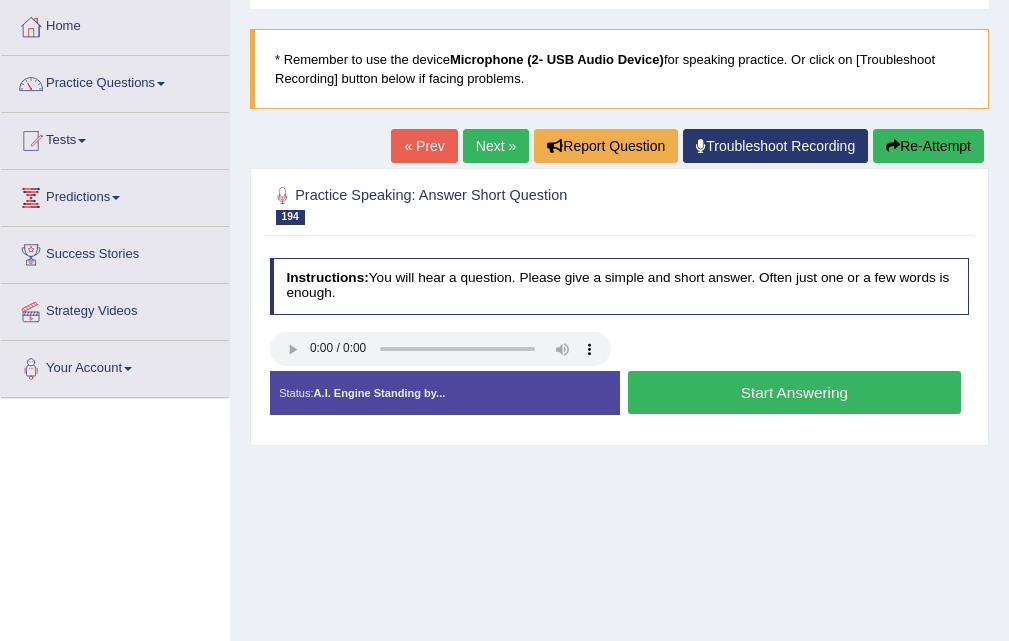 click on "Start Answering" at bounding box center [794, 392] 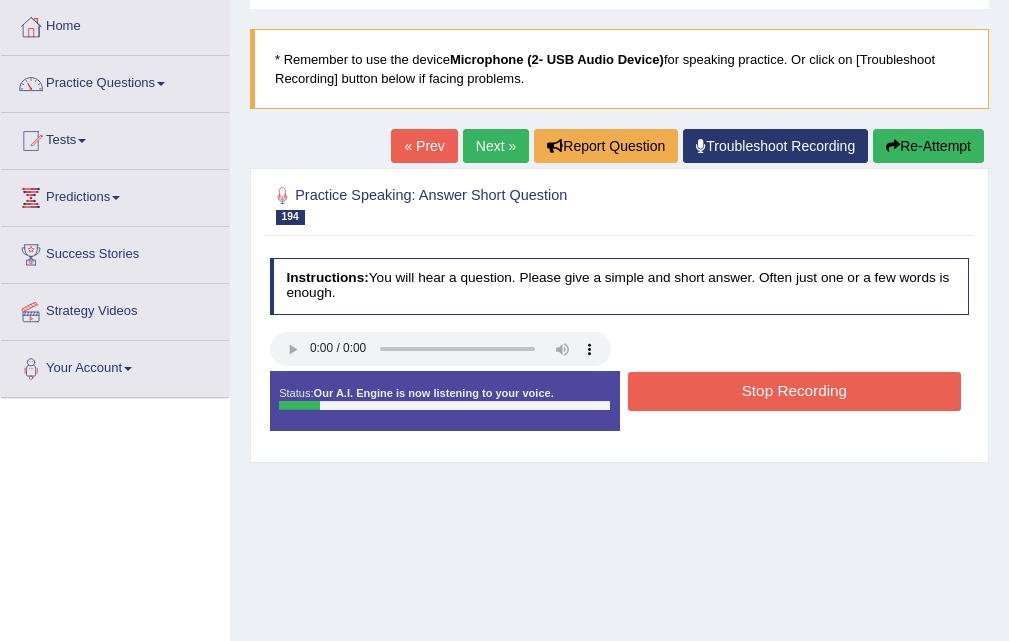 click on "Stop Recording" at bounding box center [794, 391] 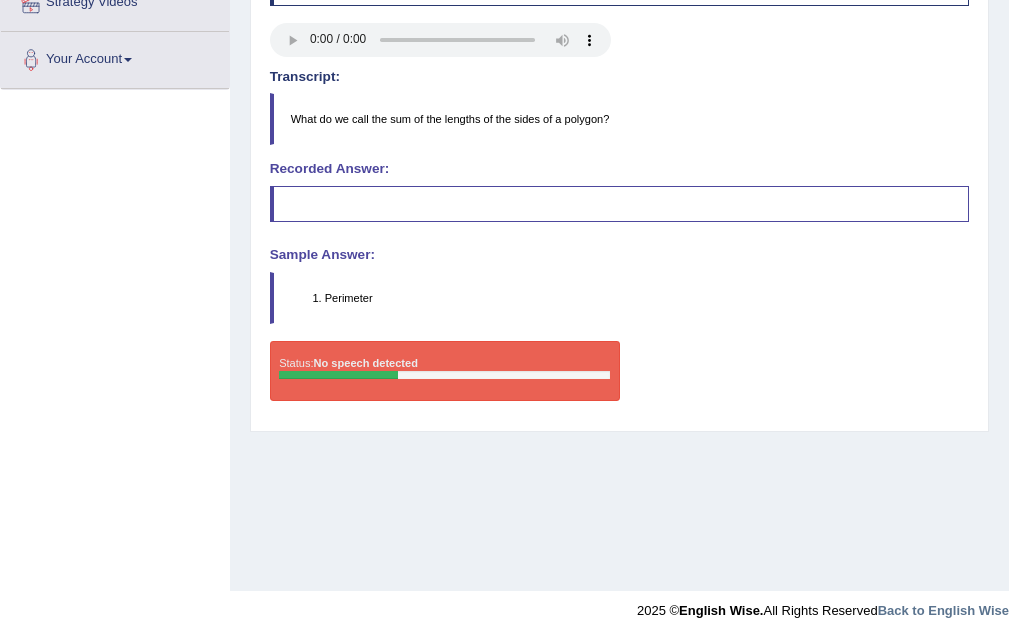 scroll, scrollTop: 109, scrollLeft: 0, axis: vertical 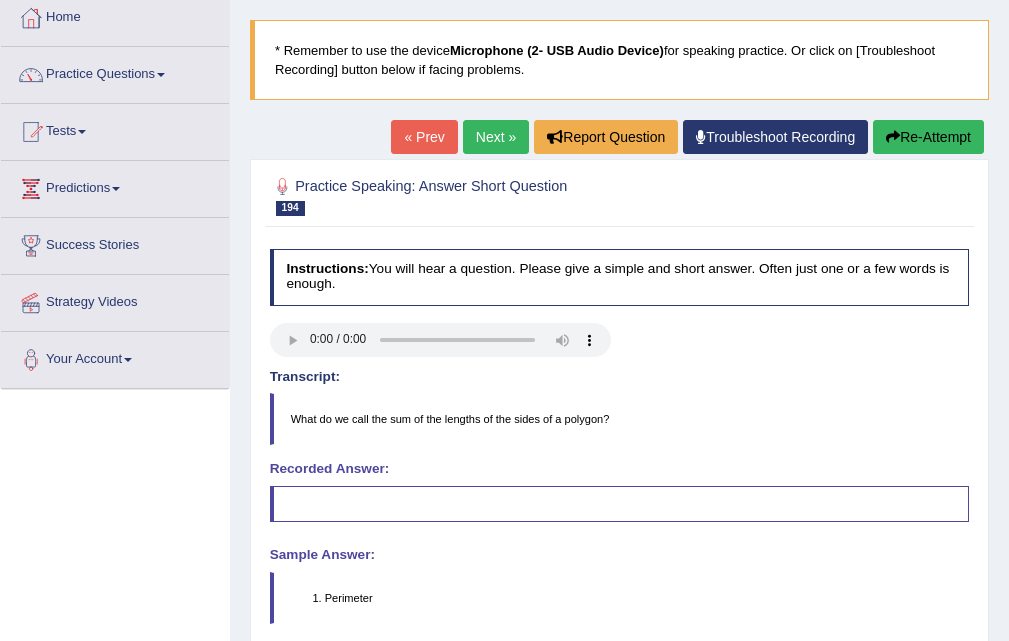 click on "Next »" at bounding box center [496, 137] 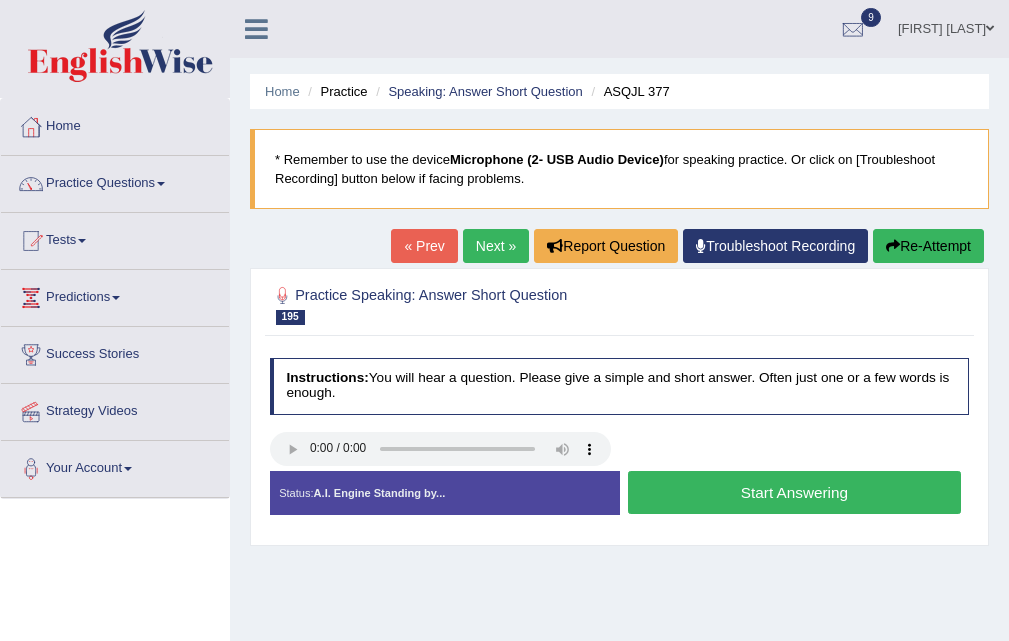 scroll, scrollTop: 200, scrollLeft: 0, axis: vertical 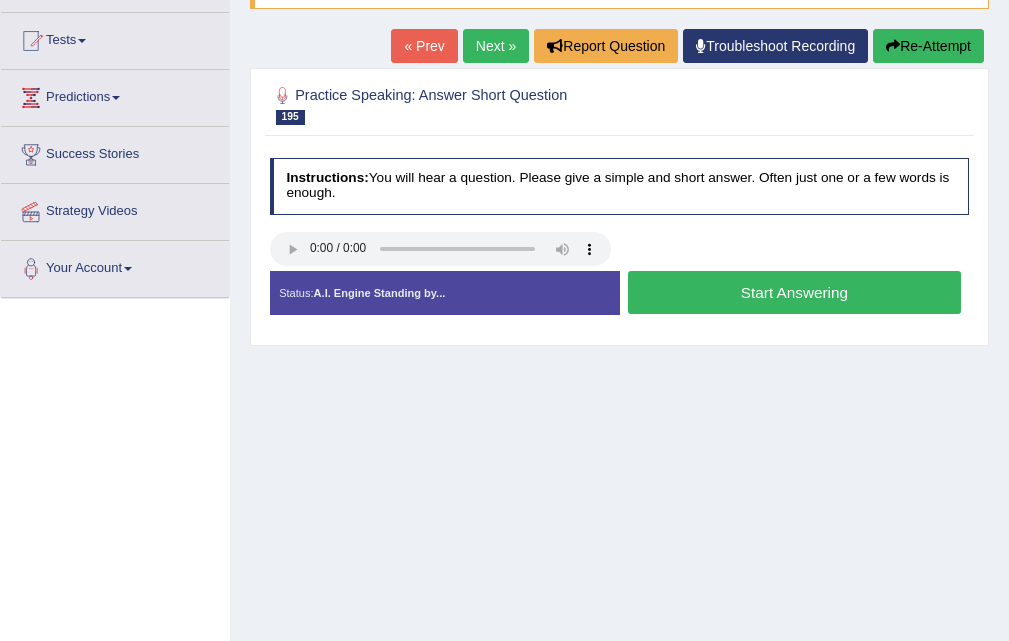click on "Start Answering" at bounding box center (794, 292) 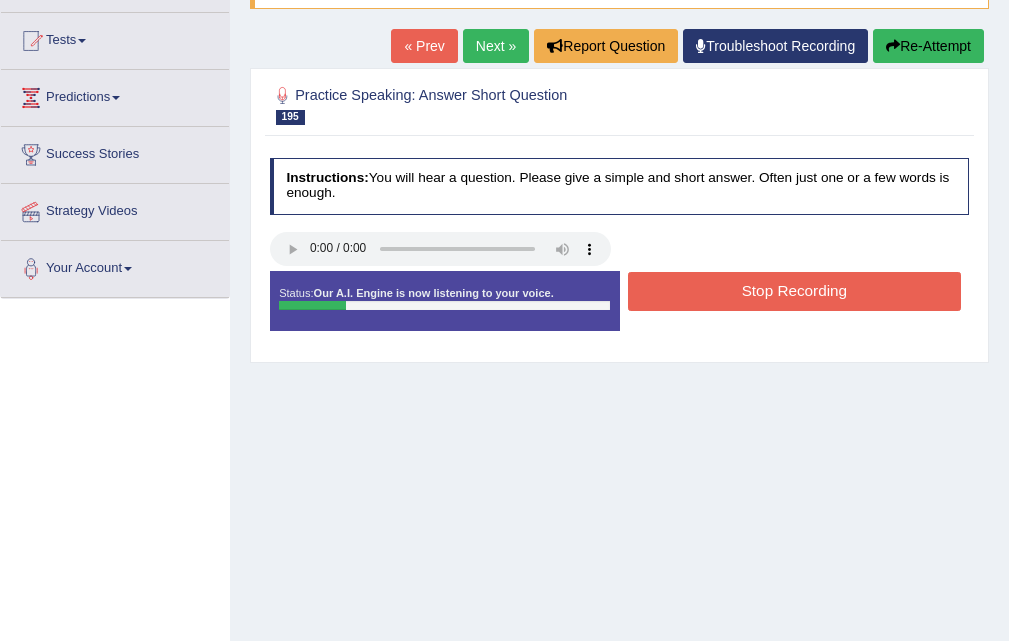 click on "Stop Recording" at bounding box center [794, 291] 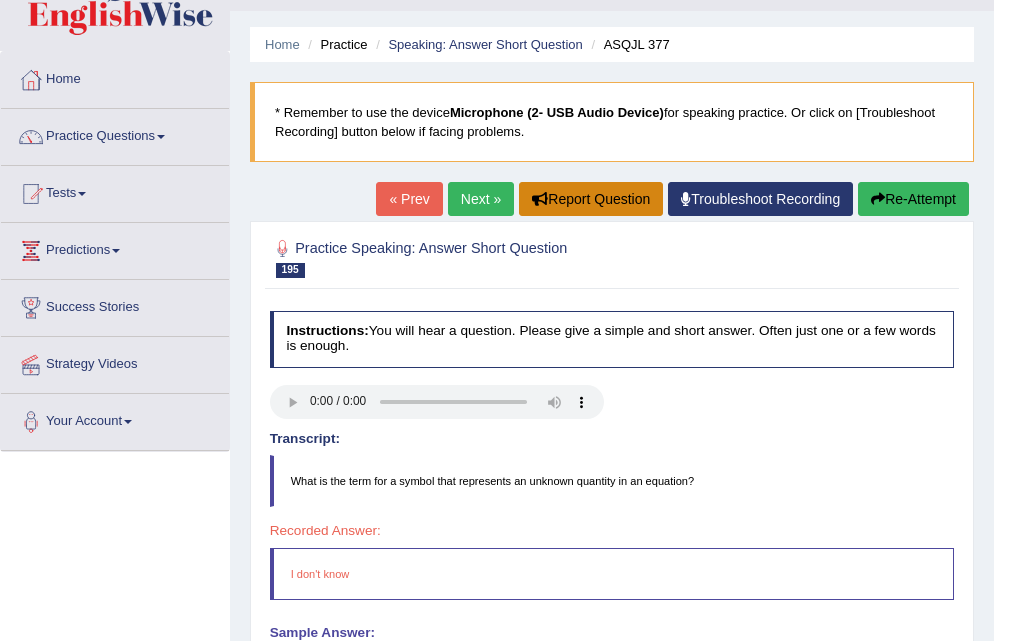 scroll, scrollTop: 0, scrollLeft: 0, axis: both 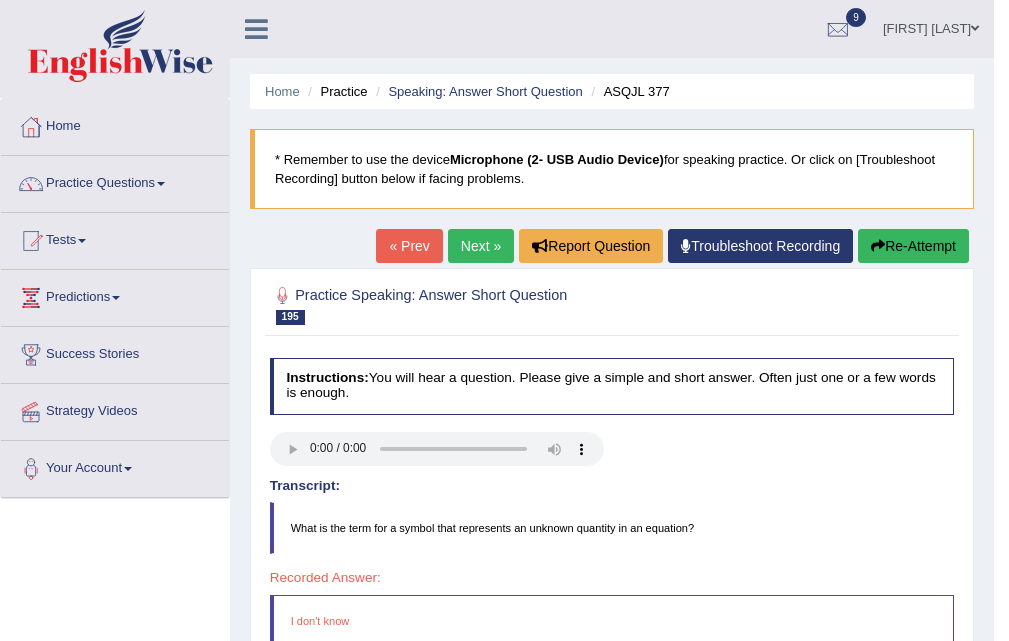 click on "Next »" at bounding box center (481, 246) 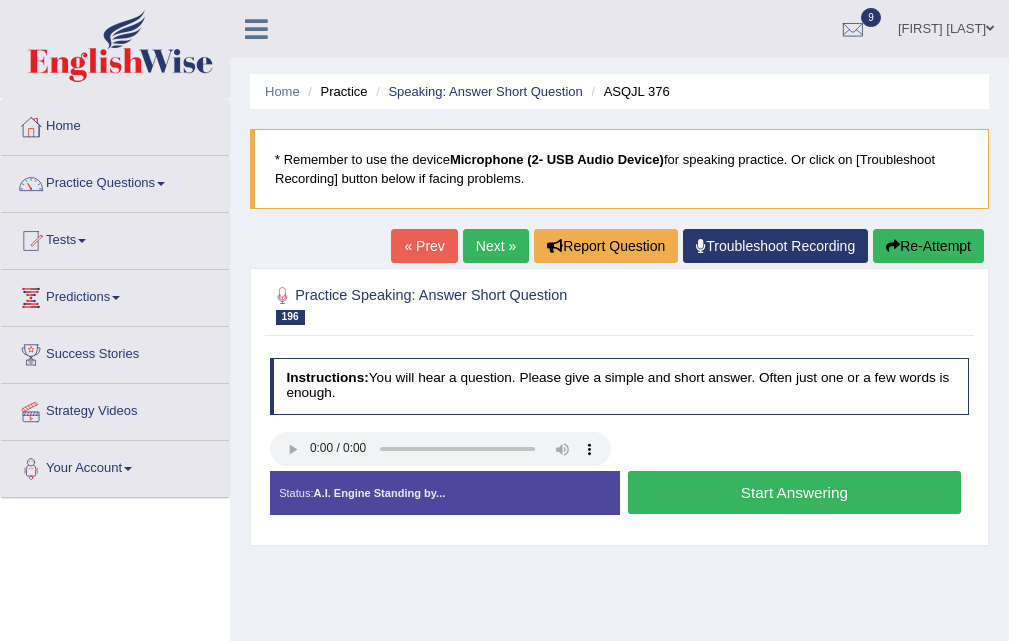 scroll, scrollTop: 300, scrollLeft: 0, axis: vertical 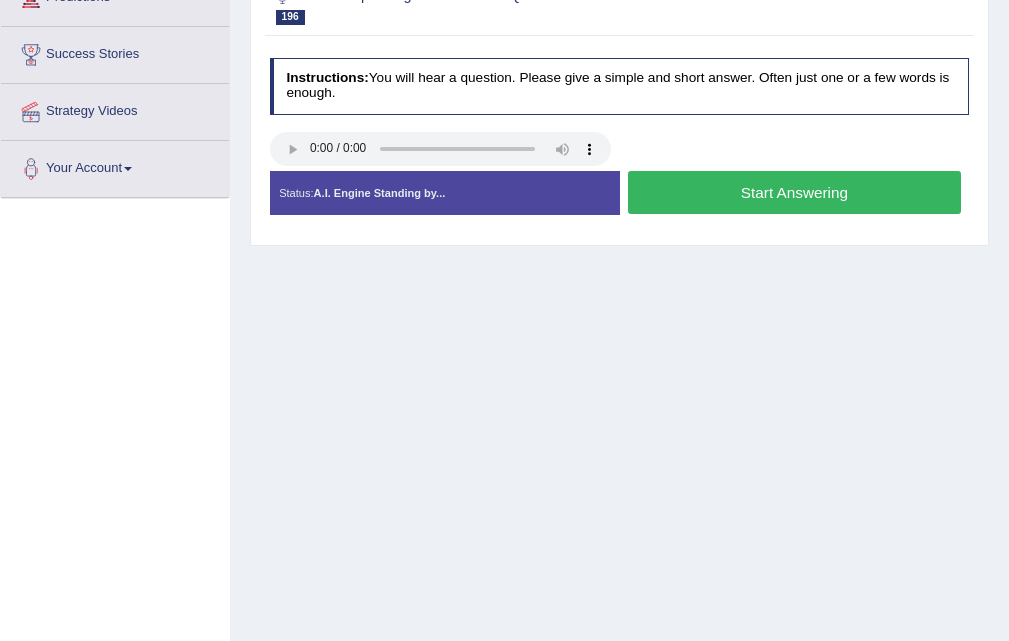 click on "Start Answering" at bounding box center (794, 192) 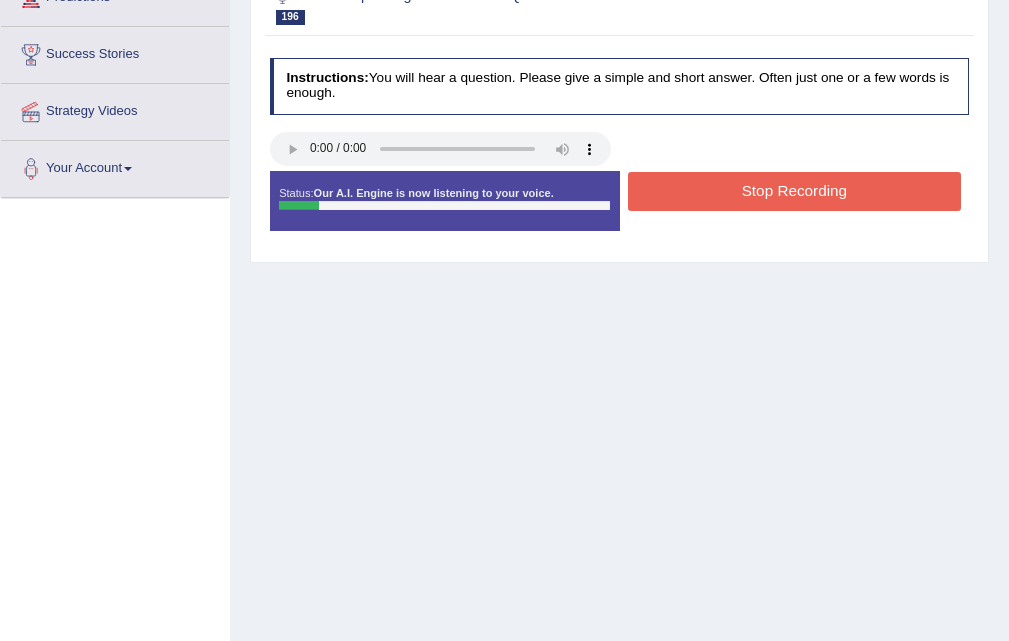 click on "Stop Recording" at bounding box center [794, 191] 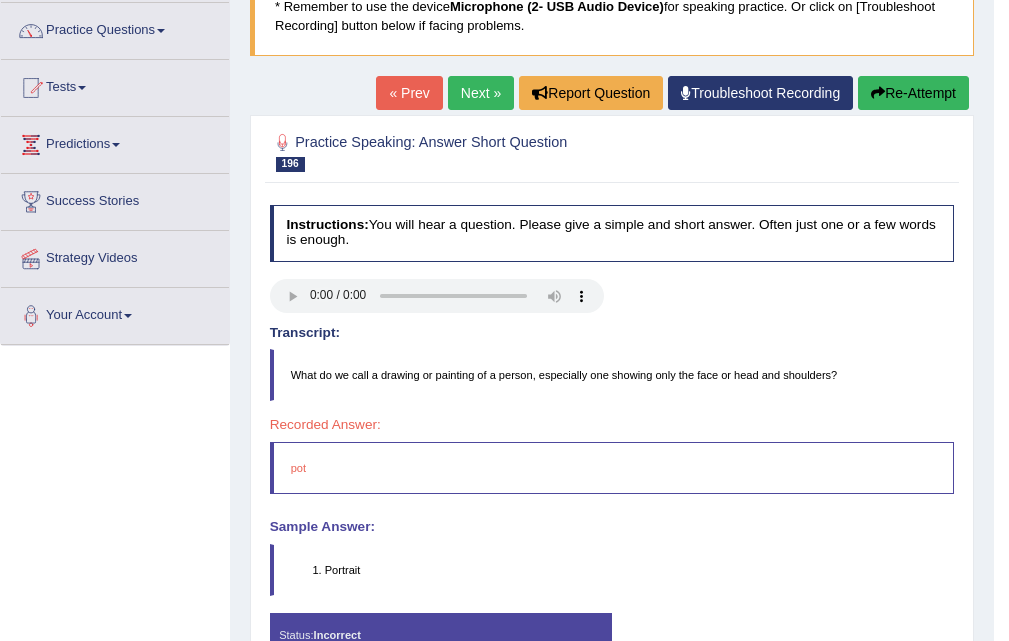 scroll, scrollTop: 0, scrollLeft: 0, axis: both 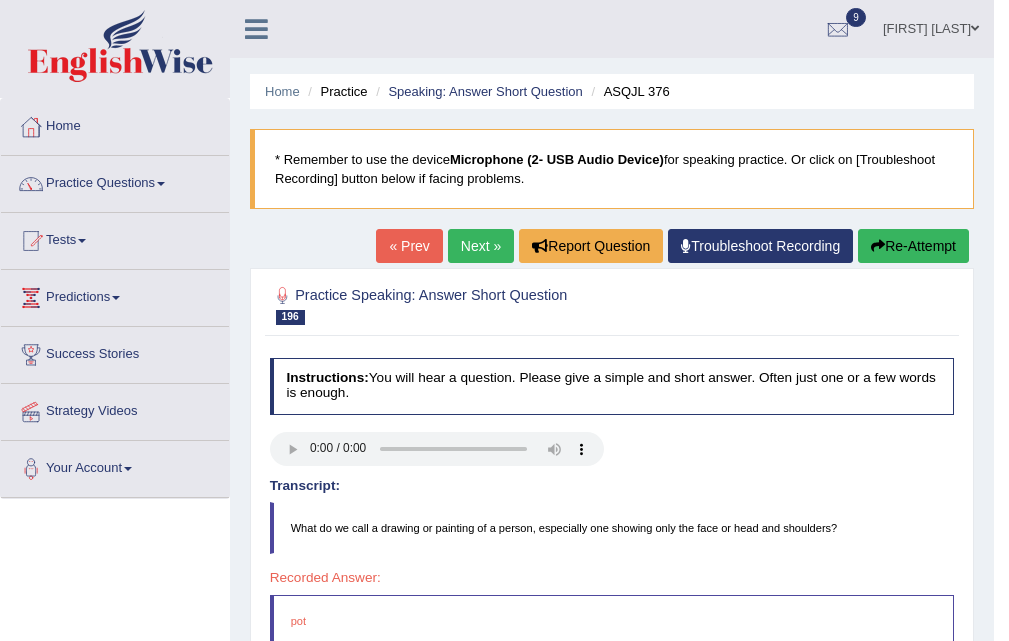 click on "Next »" at bounding box center [481, 246] 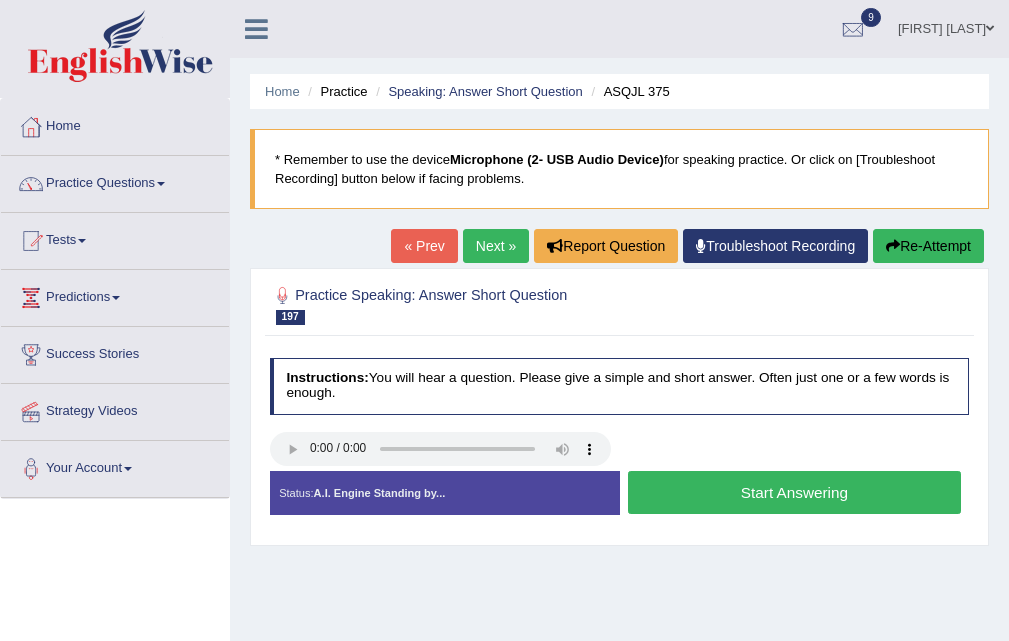 scroll, scrollTop: 0, scrollLeft: 0, axis: both 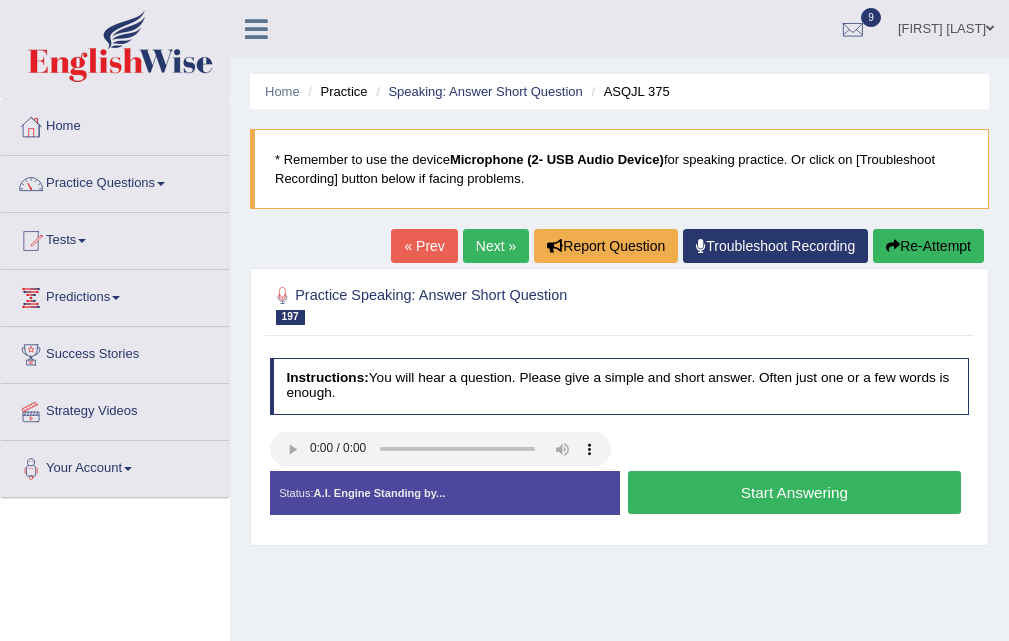 click on "Start Answering" at bounding box center [794, 492] 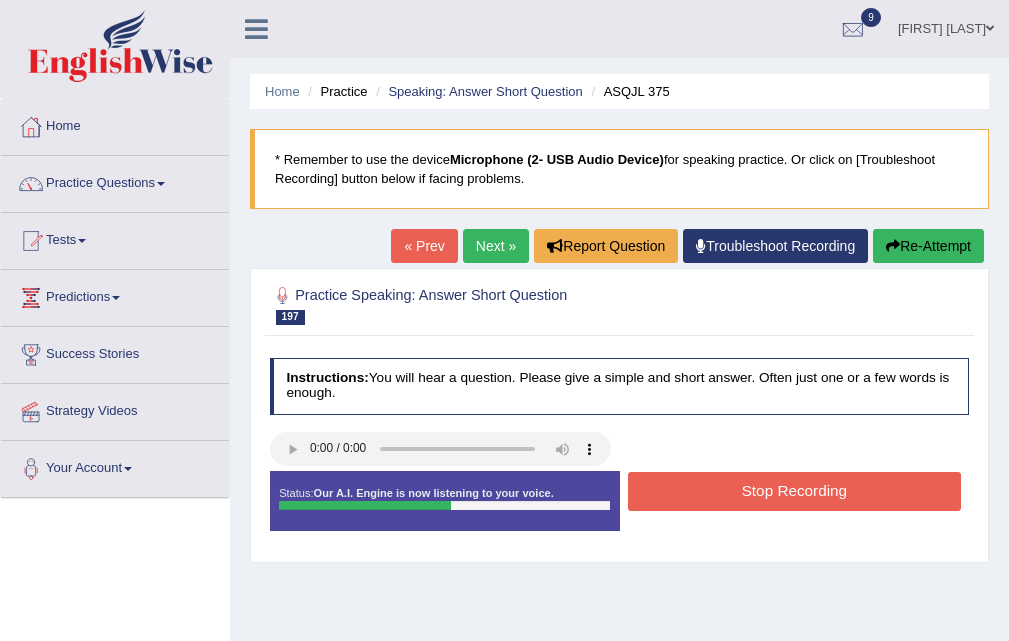 click on "Stop Recording" at bounding box center [794, 491] 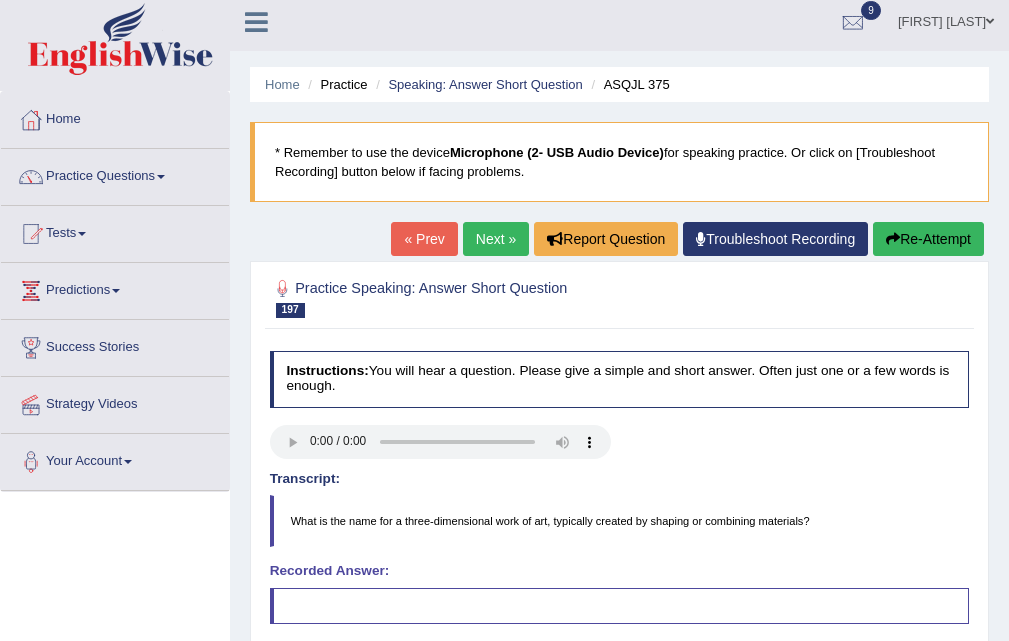 scroll, scrollTop: 0, scrollLeft: 0, axis: both 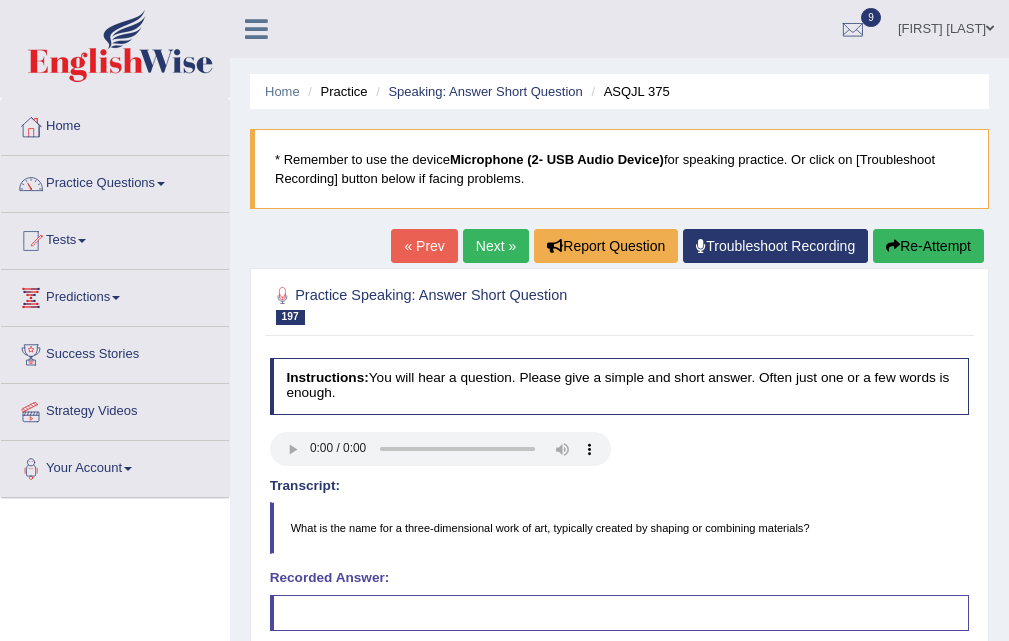 click on "Next »" at bounding box center [496, 246] 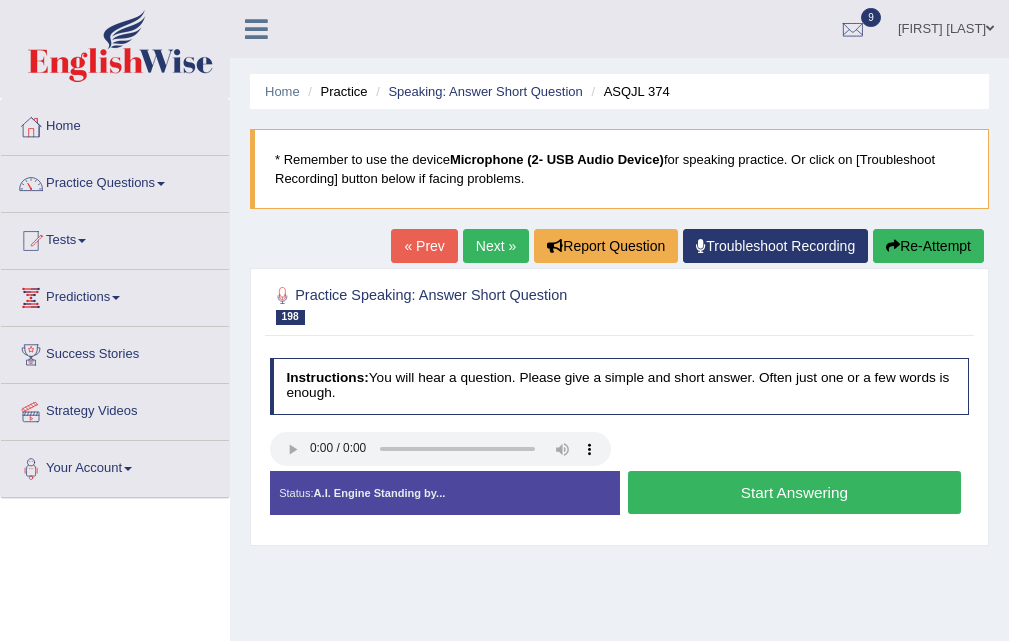 scroll, scrollTop: 0, scrollLeft: 0, axis: both 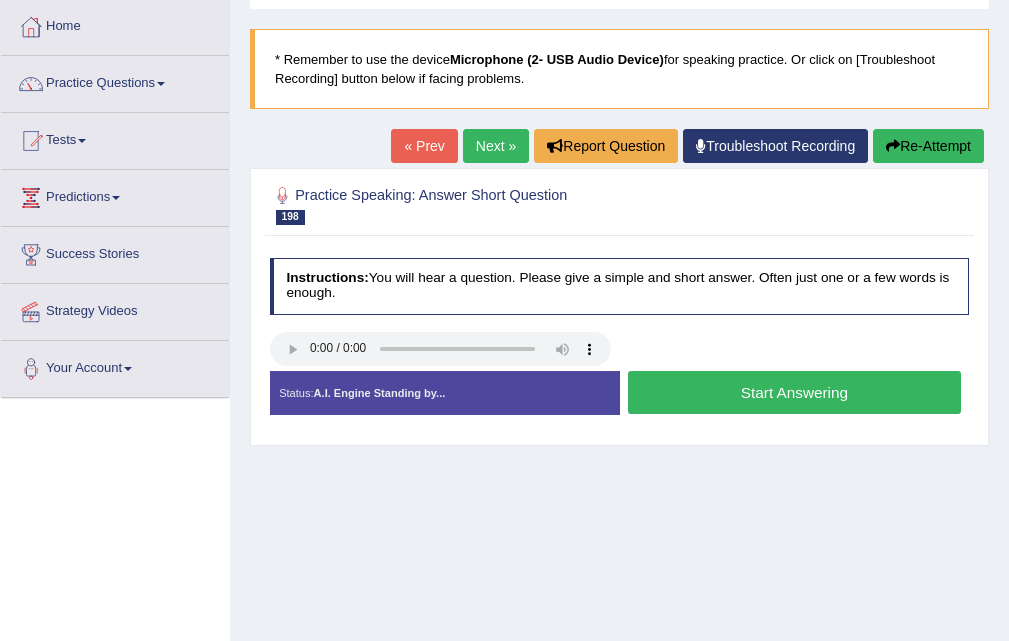 click on "Start Answering" at bounding box center [794, 392] 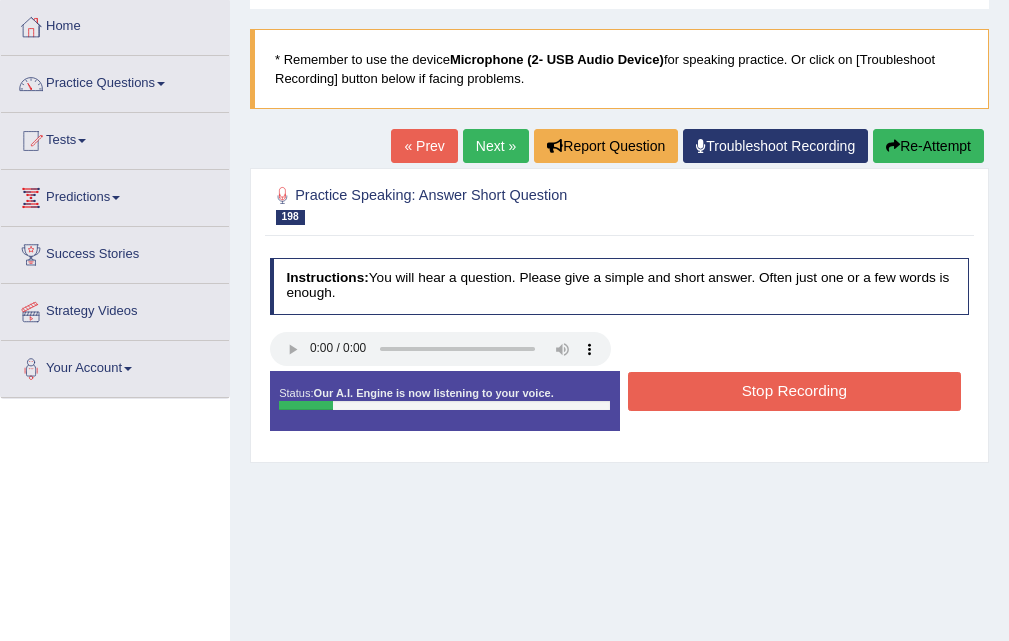 click on "Stop Recording" at bounding box center [794, 391] 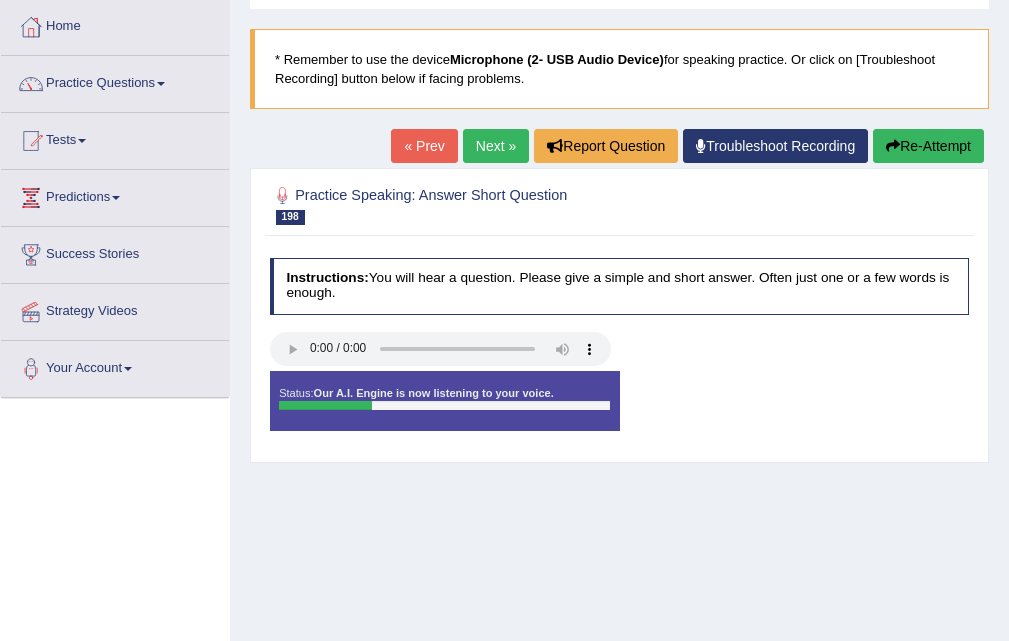 drag, startPoint x: 484, startPoint y: 112, endPoint x: 478, endPoint y: 149, distance: 37.48333 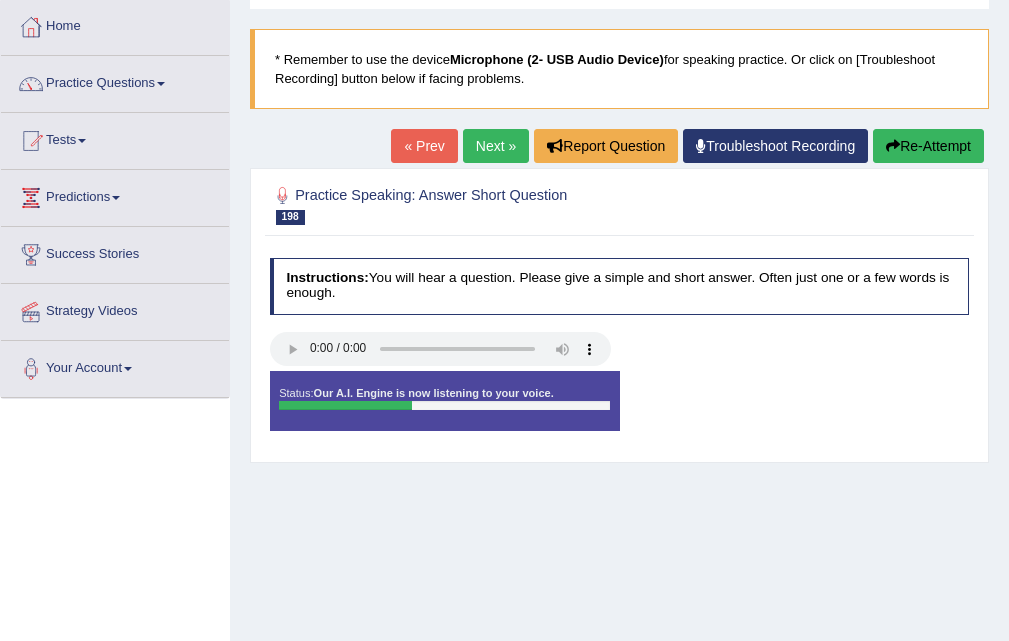 click on "Next »" at bounding box center [496, 146] 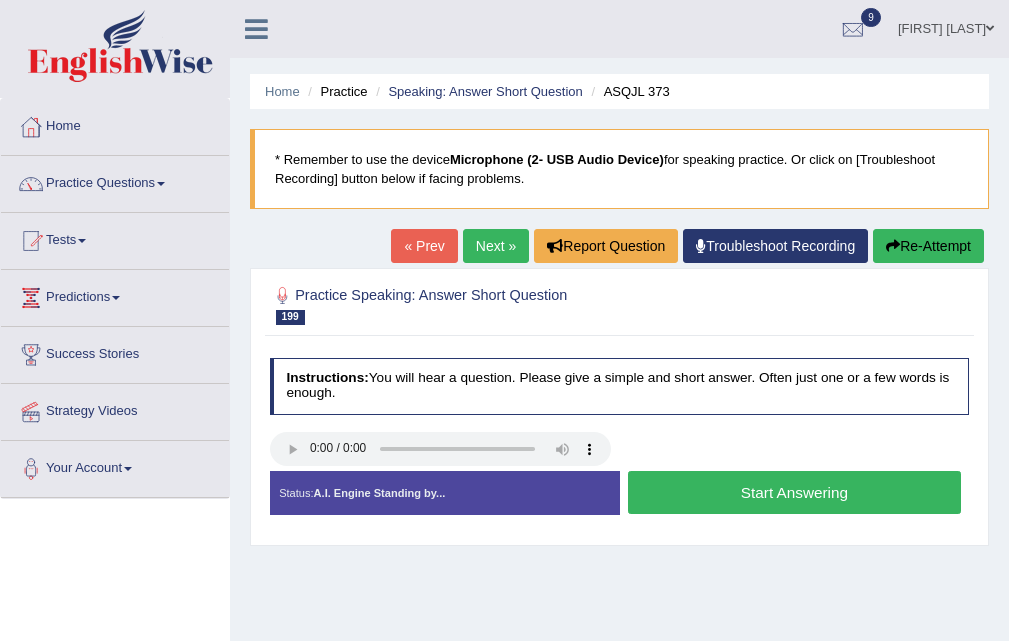 scroll, scrollTop: 0, scrollLeft: 0, axis: both 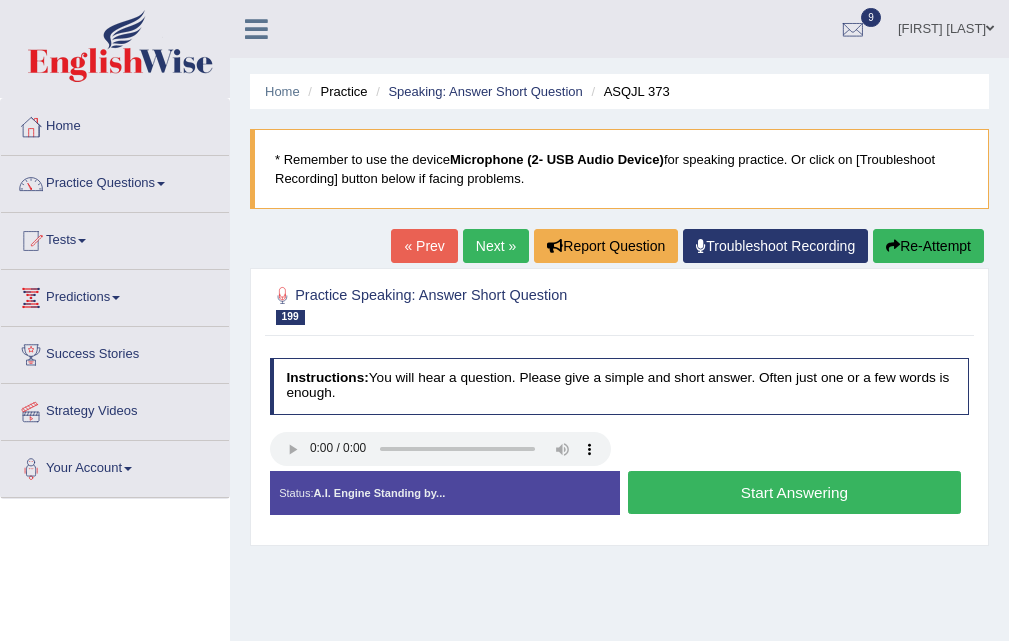 click on "Start Answering" at bounding box center [794, 492] 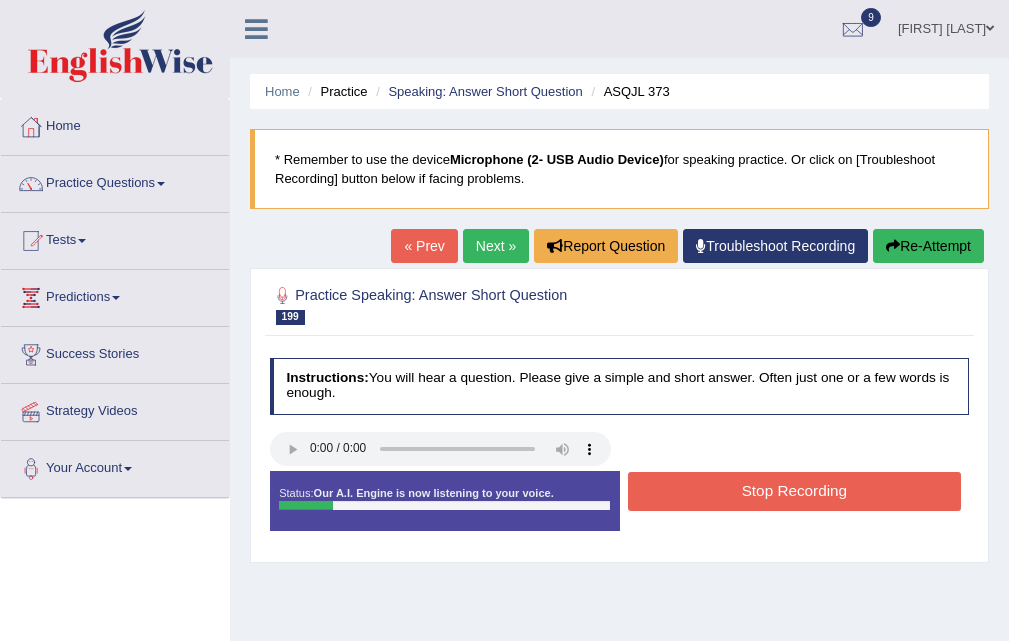 click on "Stop Recording" at bounding box center [794, 491] 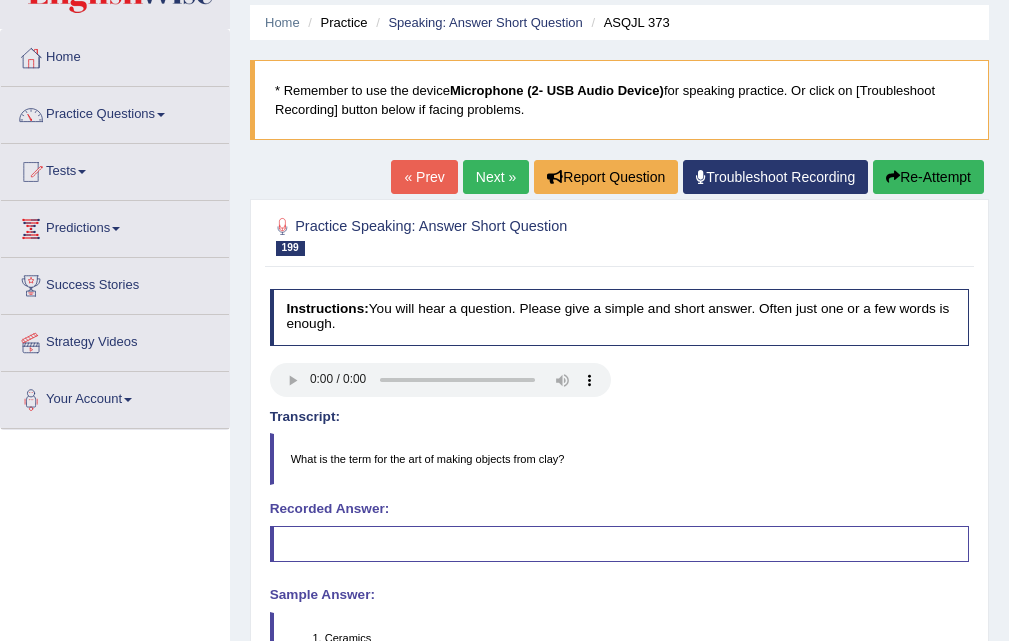 scroll, scrollTop: 9, scrollLeft: 0, axis: vertical 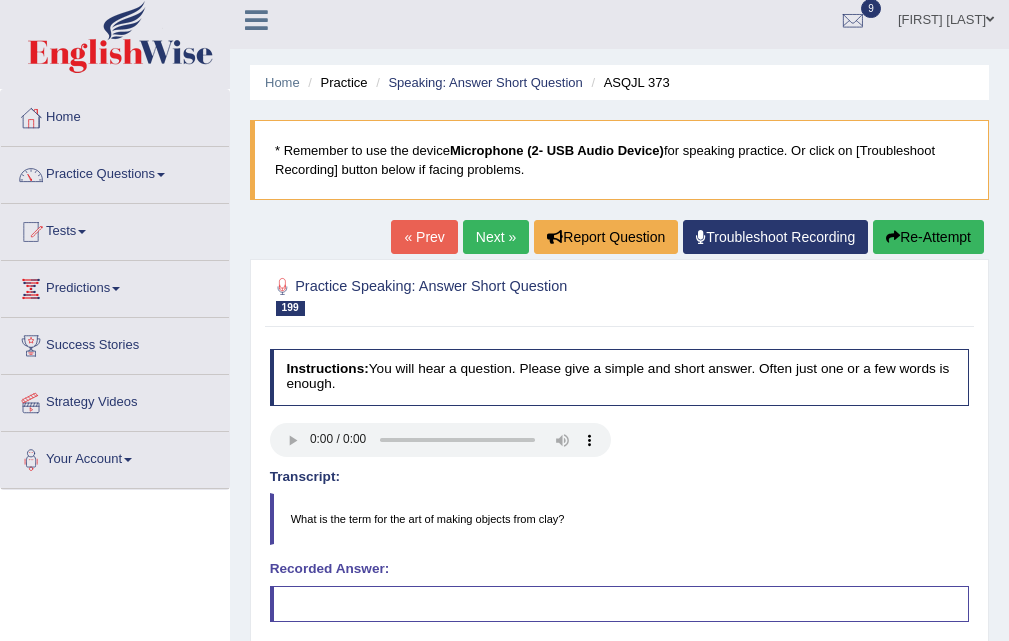 click on "Next »" at bounding box center (496, 237) 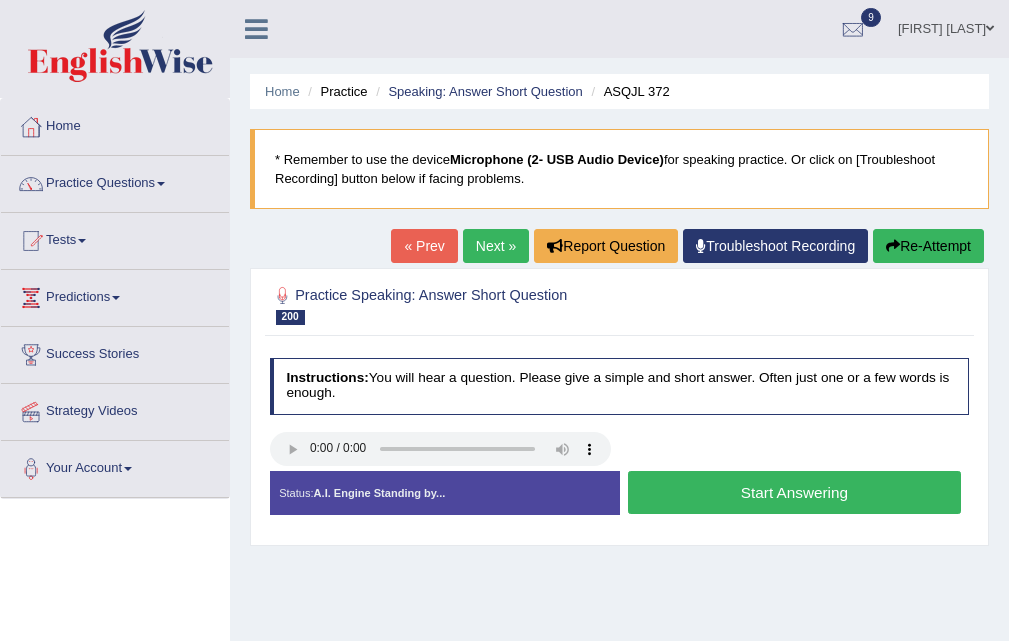 scroll, scrollTop: 0, scrollLeft: 0, axis: both 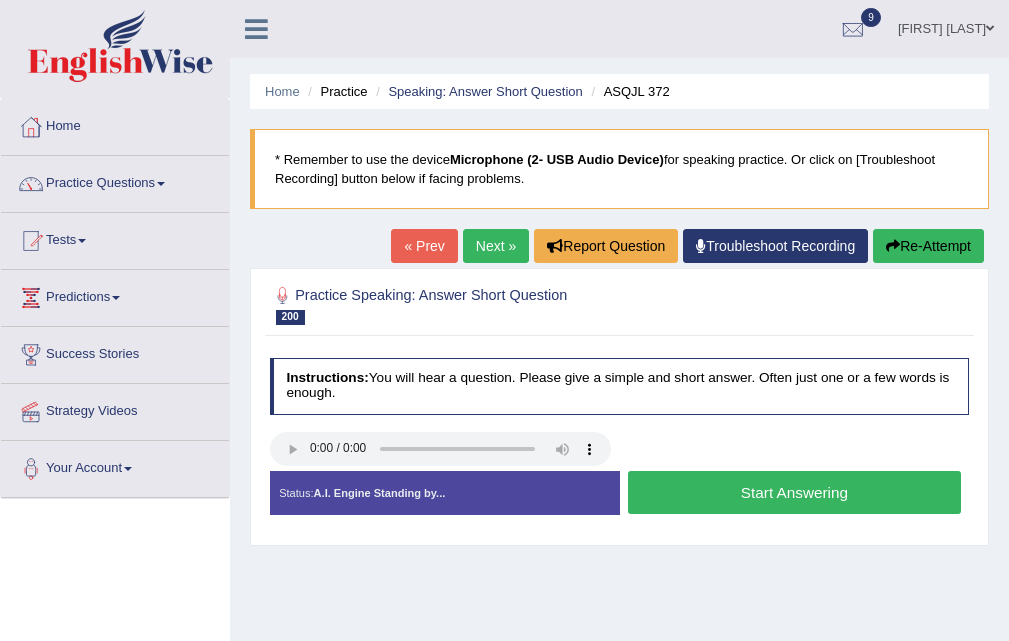 click on "Start Answering" at bounding box center (794, 492) 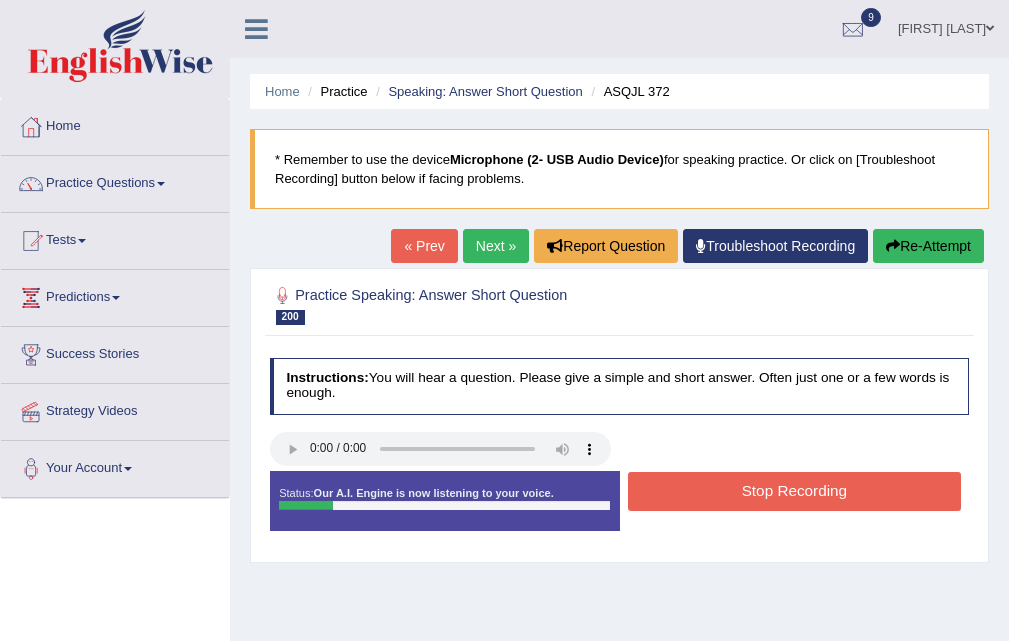 click on "Stop Recording" at bounding box center [794, 491] 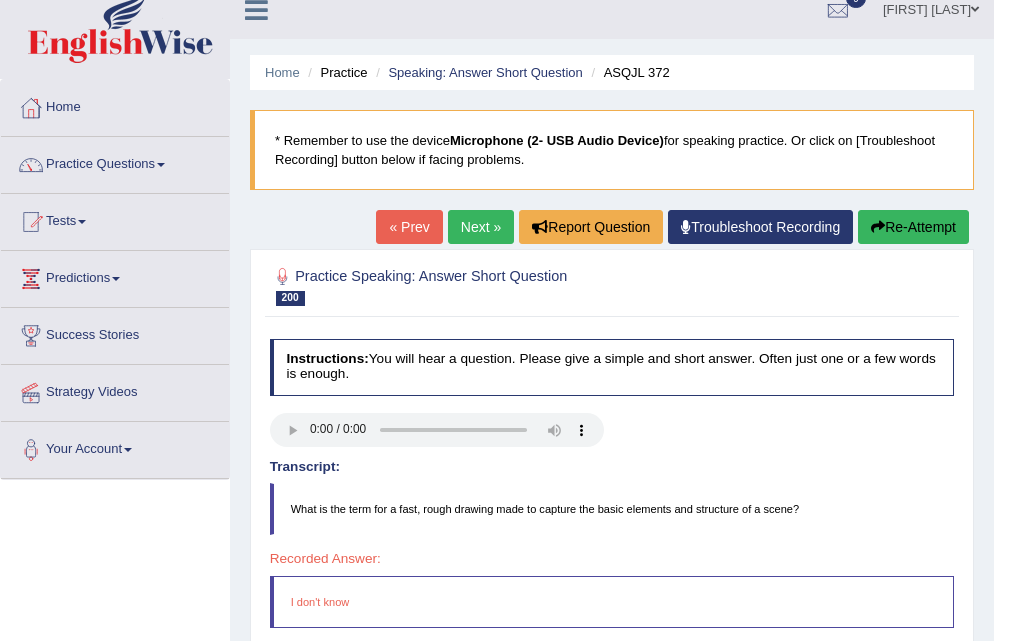 scroll, scrollTop: 9, scrollLeft: 0, axis: vertical 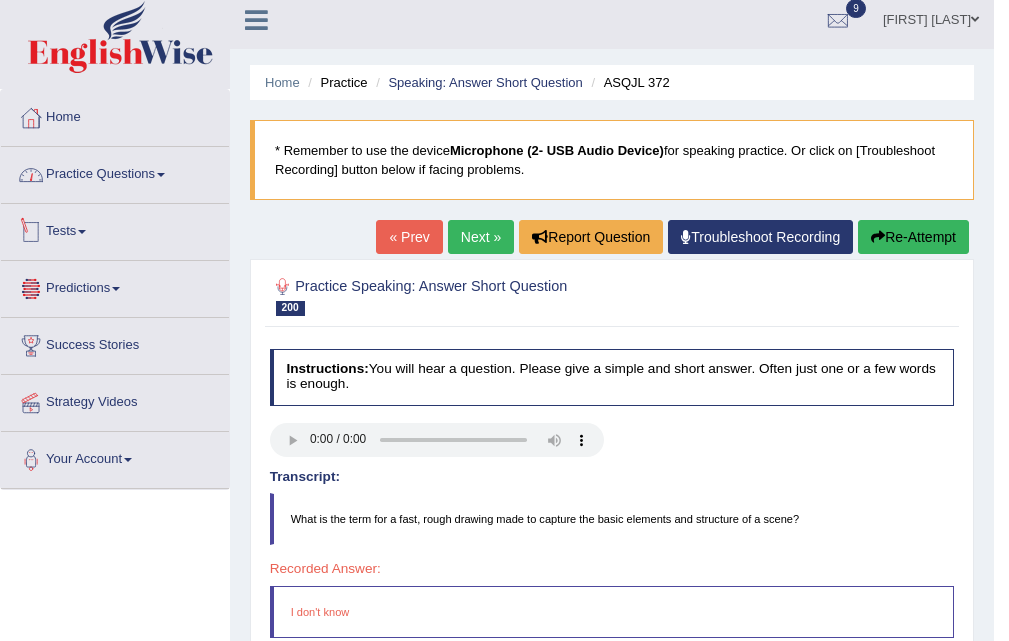 click on "Practice Questions" at bounding box center [115, 172] 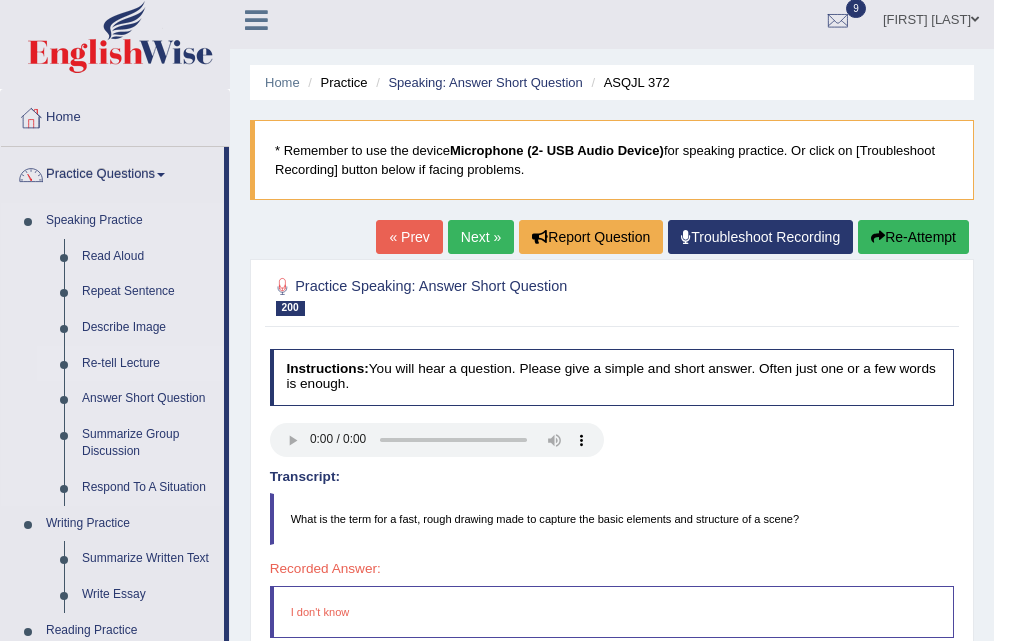 click on "Re-tell Lecture" at bounding box center (148, 364) 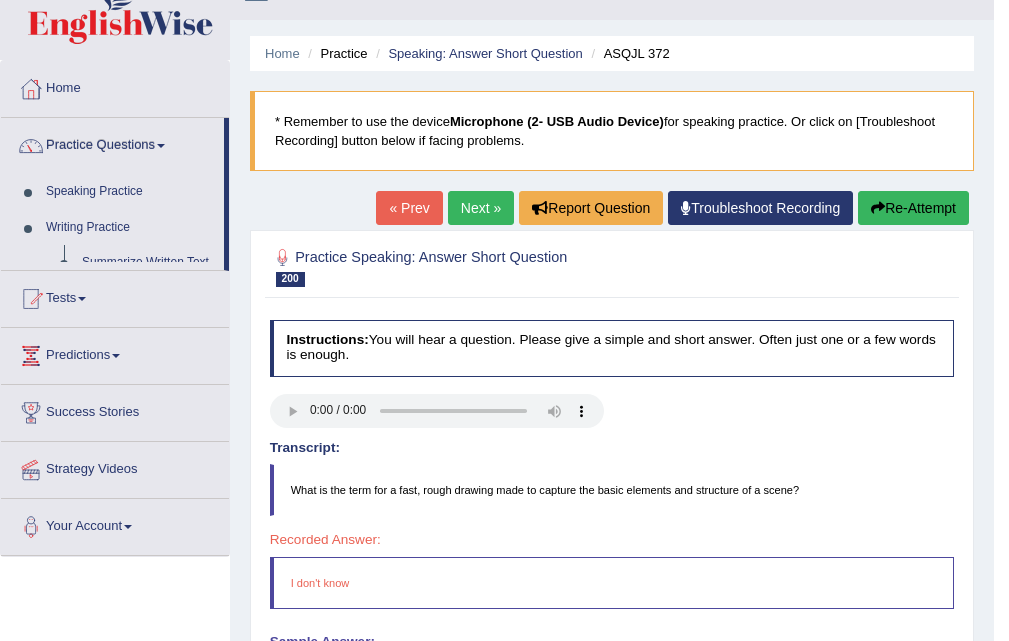 scroll, scrollTop: 409, scrollLeft: 0, axis: vertical 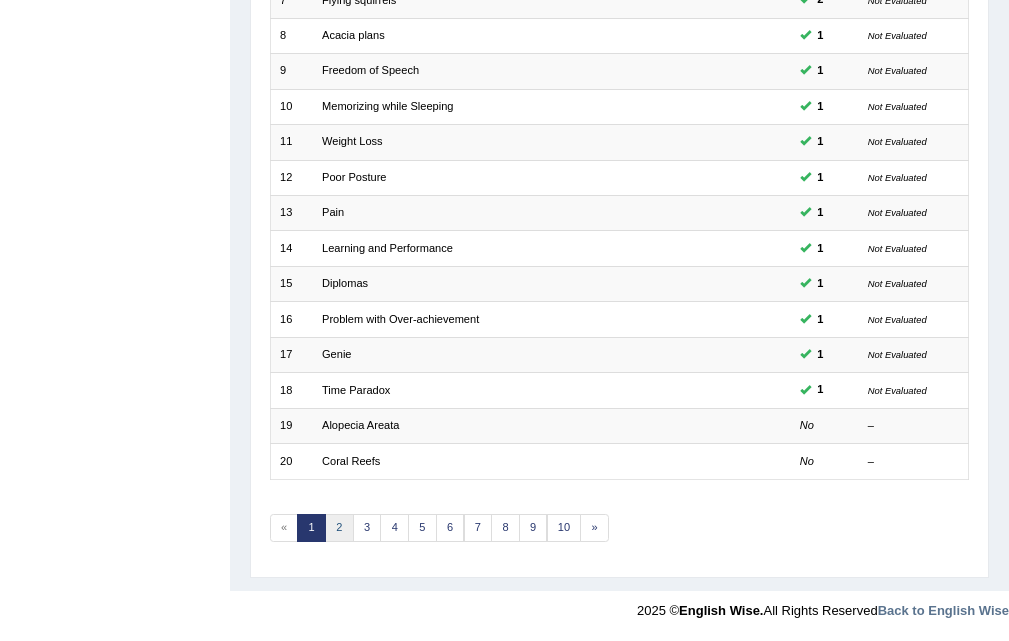click on "2" at bounding box center (339, 528) 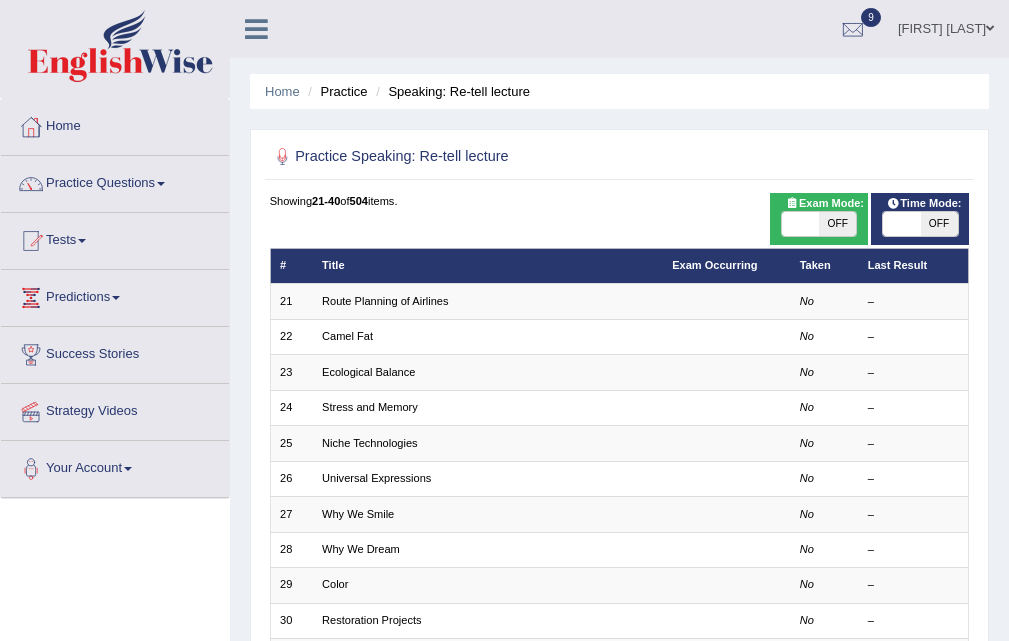 scroll, scrollTop: 200, scrollLeft: 0, axis: vertical 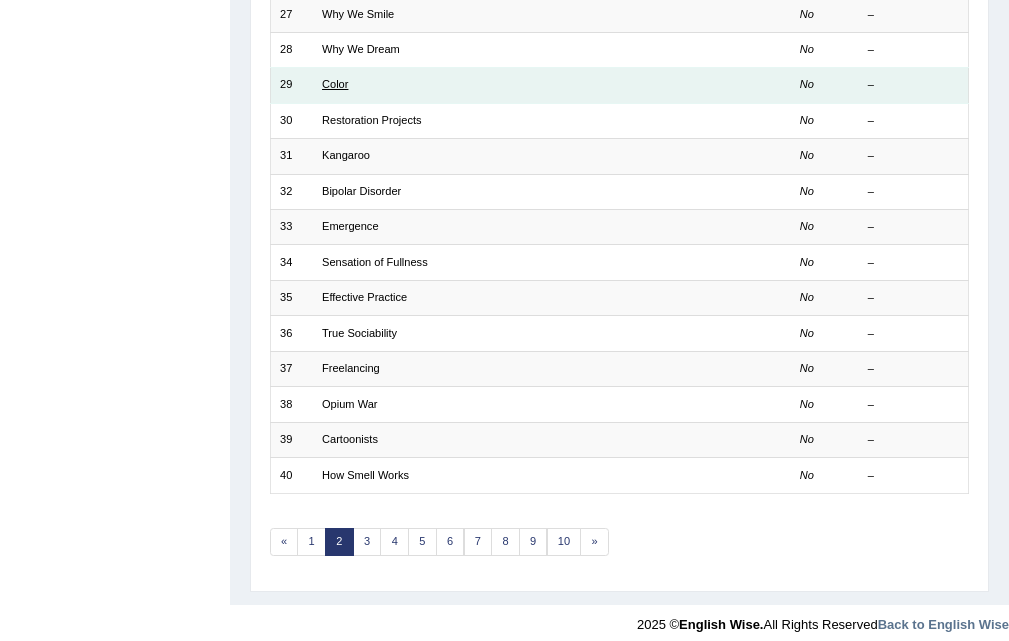 click on "Color" at bounding box center (335, 84) 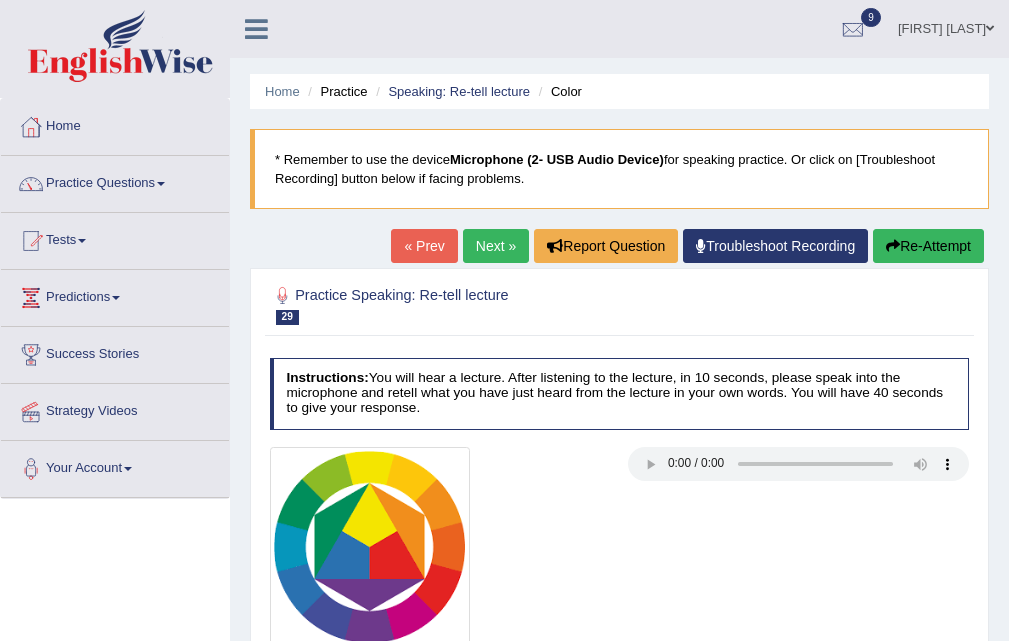 scroll, scrollTop: 0, scrollLeft: 0, axis: both 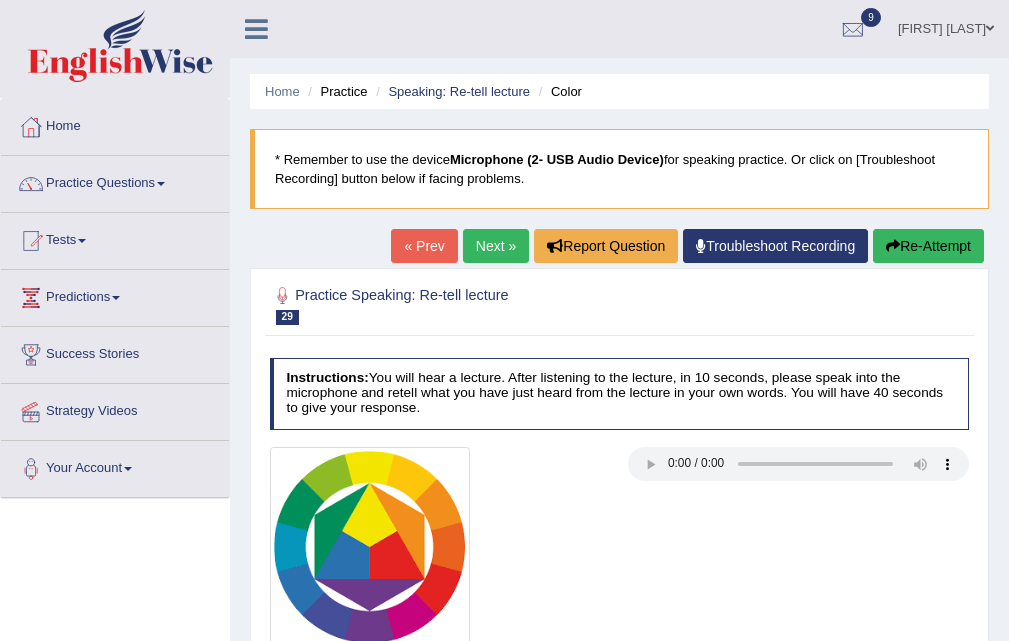 click on "Speaking: Re-tell lecture" at bounding box center (450, 91) 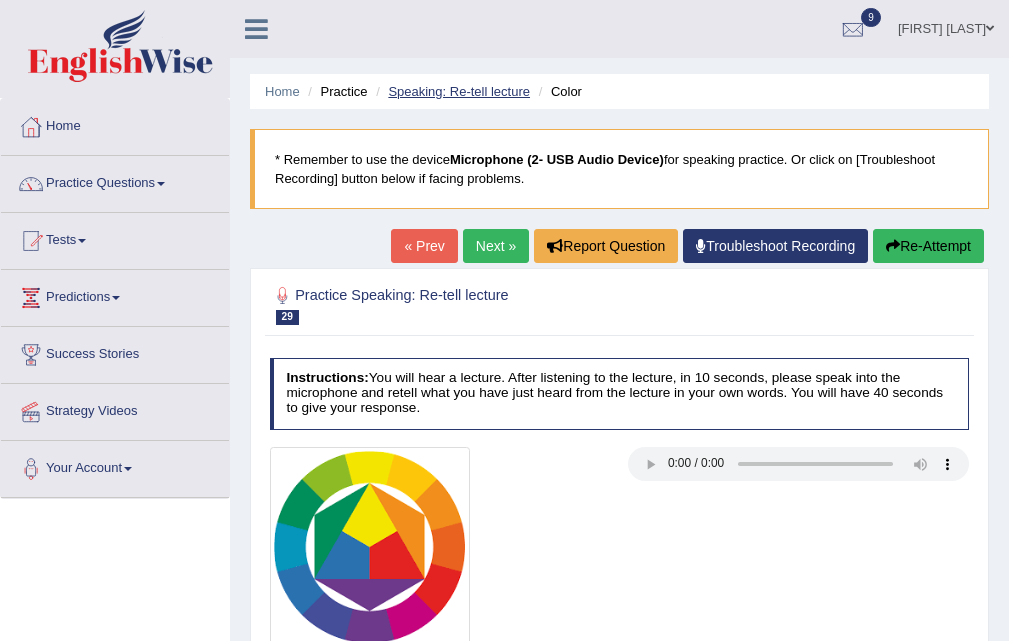 click on "Speaking: Re-tell lecture" at bounding box center [459, 91] 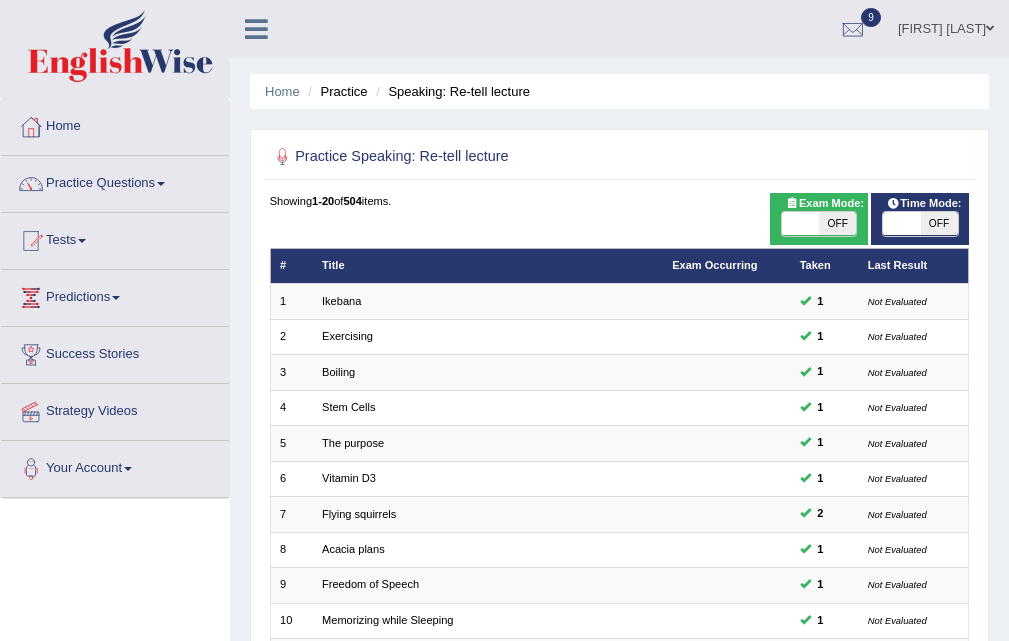 scroll, scrollTop: 400, scrollLeft: 0, axis: vertical 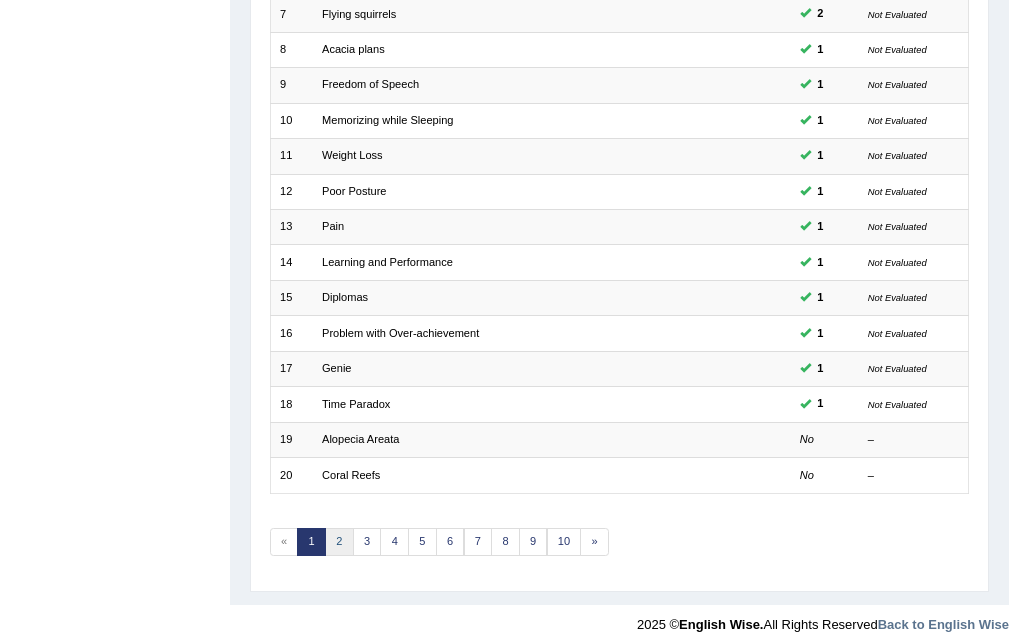 click on "2" at bounding box center [339, 542] 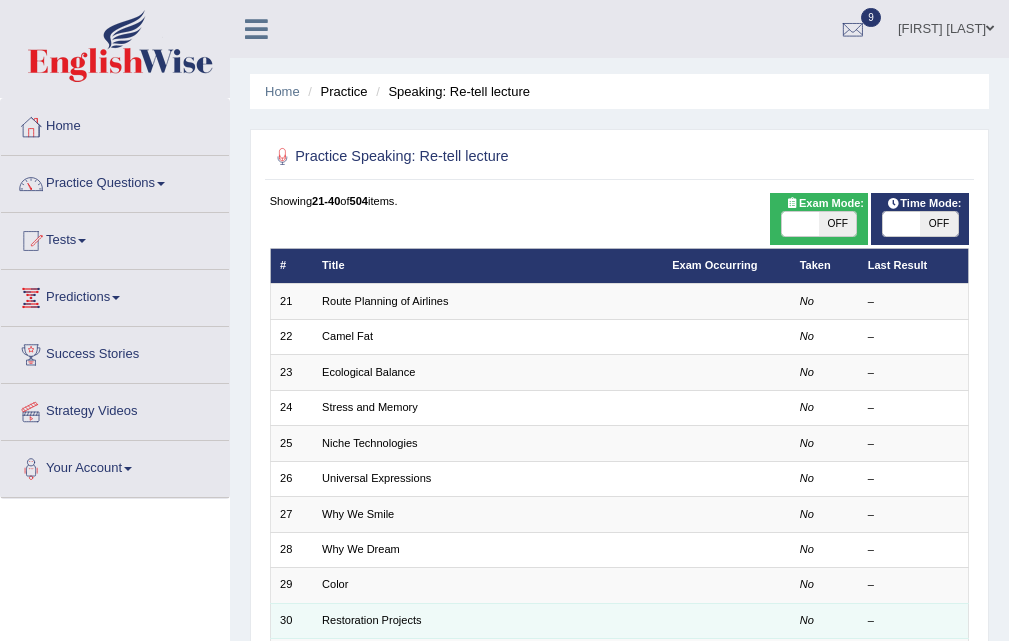 scroll, scrollTop: 207, scrollLeft: 0, axis: vertical 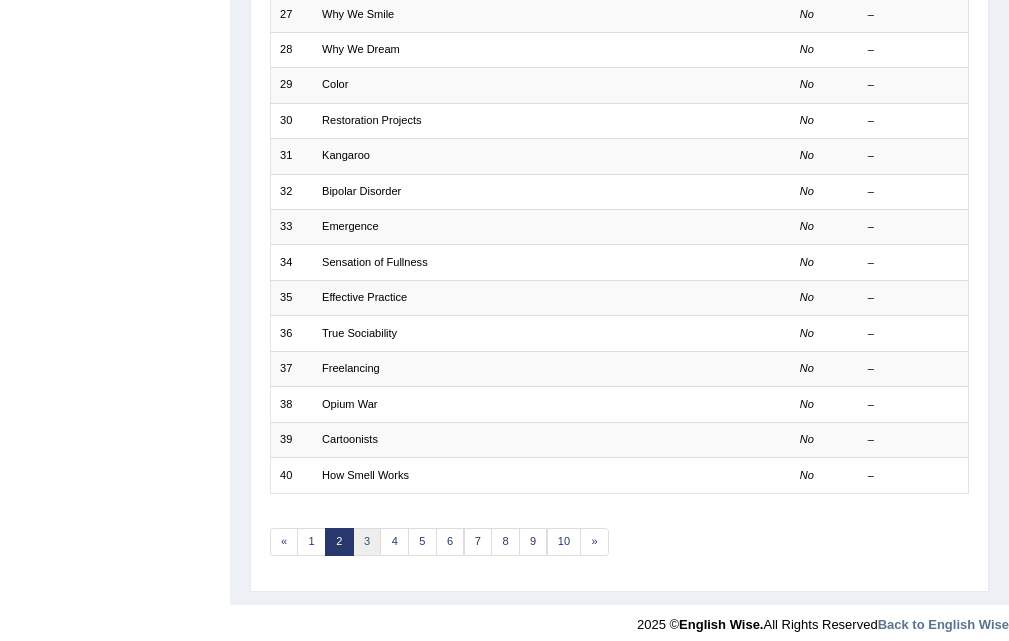 click on "3" at bounding box center [367, 542] 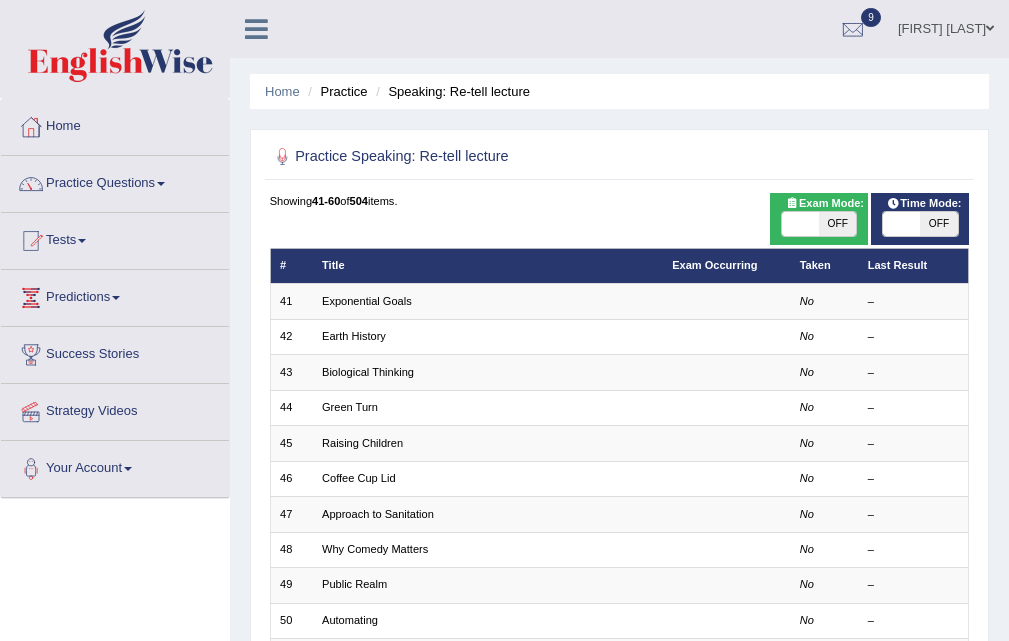 scroll, scrollTop: 426, scrollLeft: 0, axis: vertical 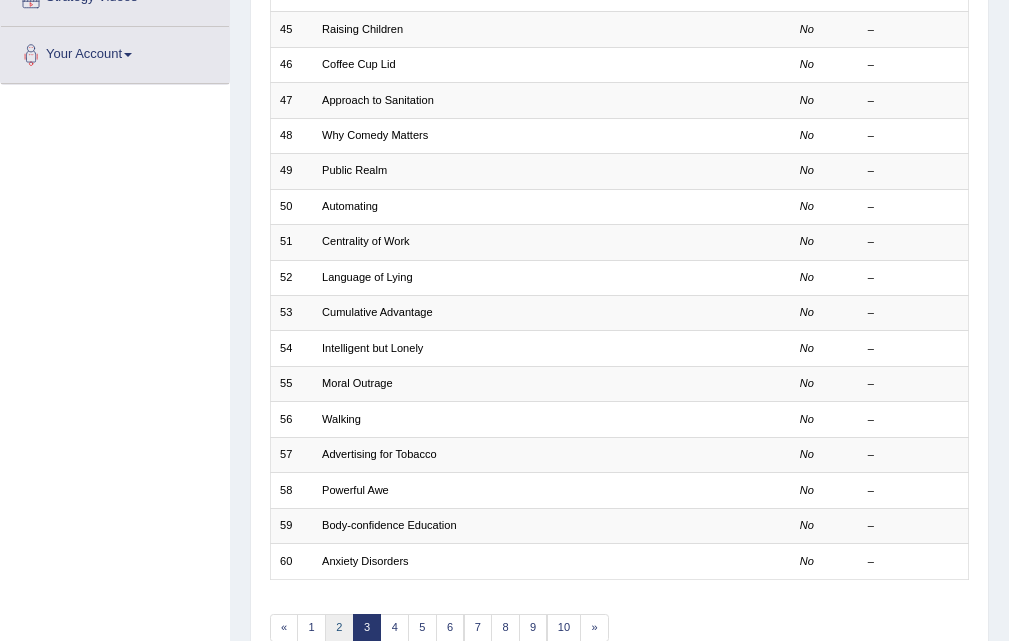 click on "2" at bounding box center (339, 628) 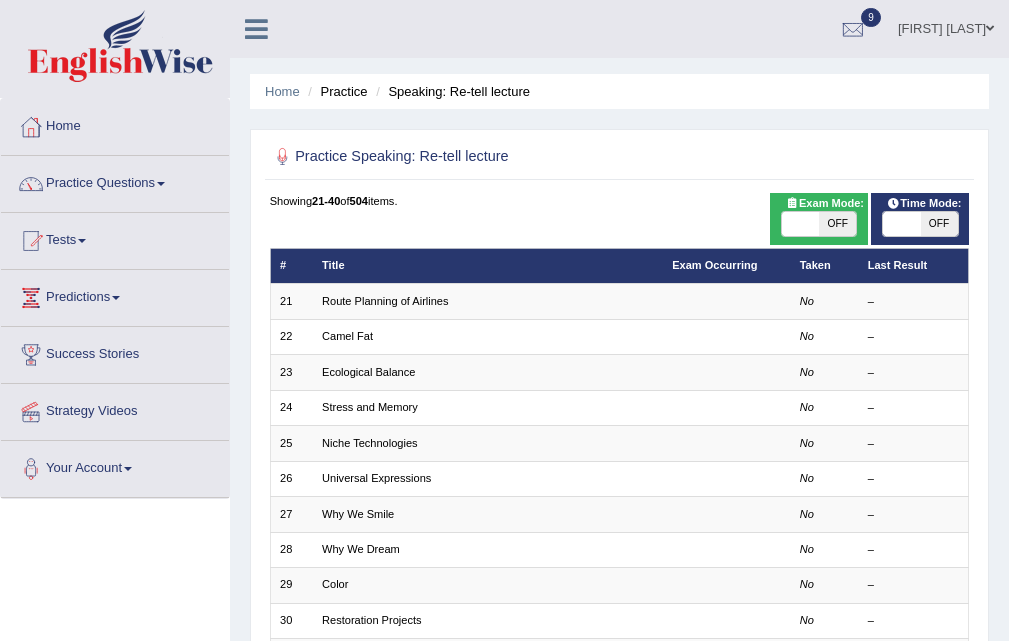 scroll, scrollTop: 514, scrollLeft: 0, axis: vertical 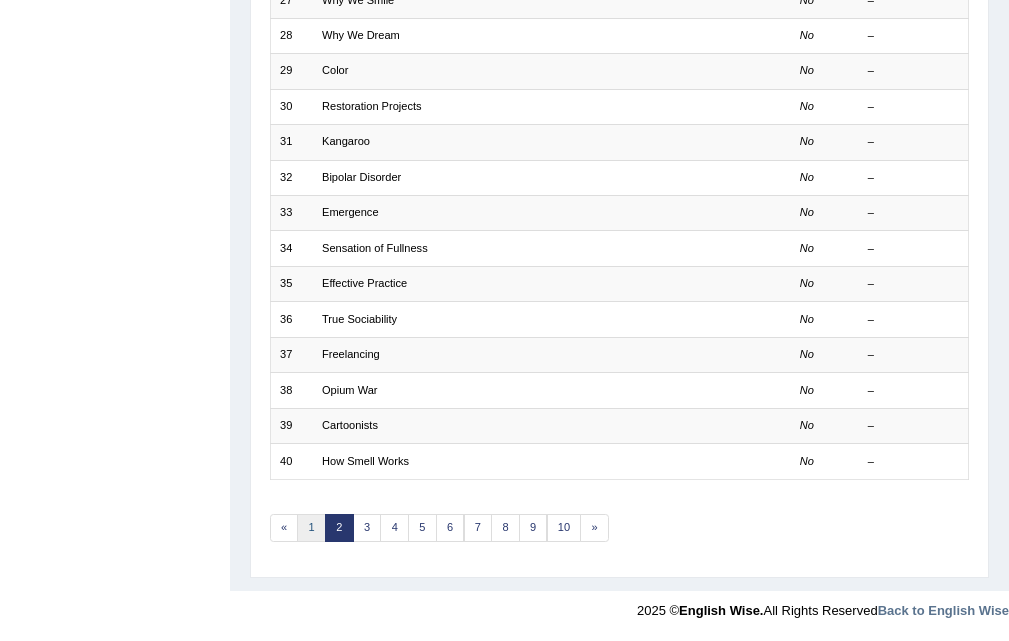 click on "1" at bounding box center [311, 528] 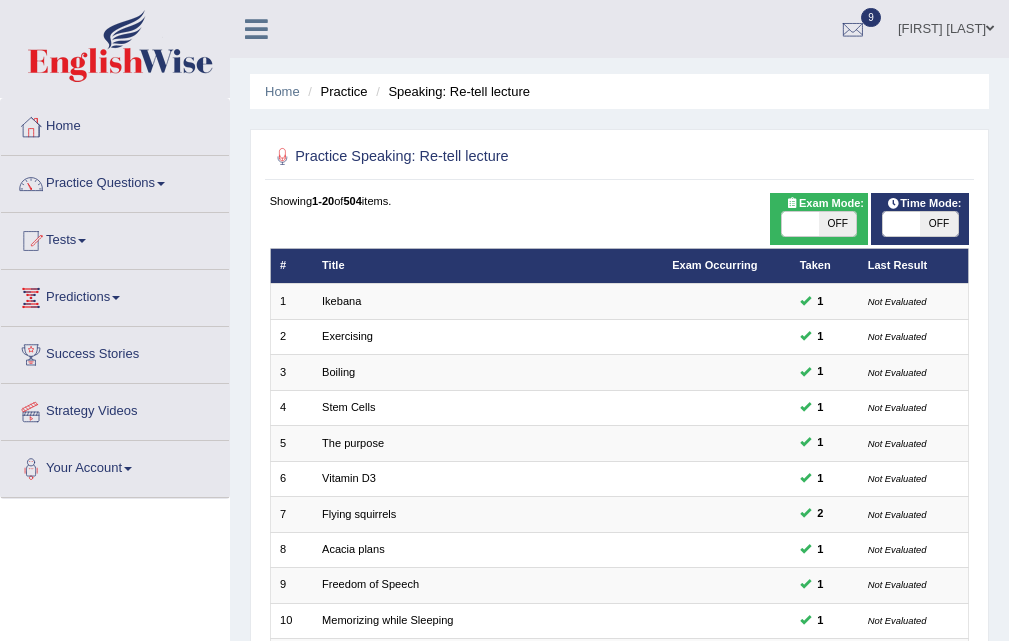 scroll, scrollTop: 200, scrollLeft: 0, axis: vertical 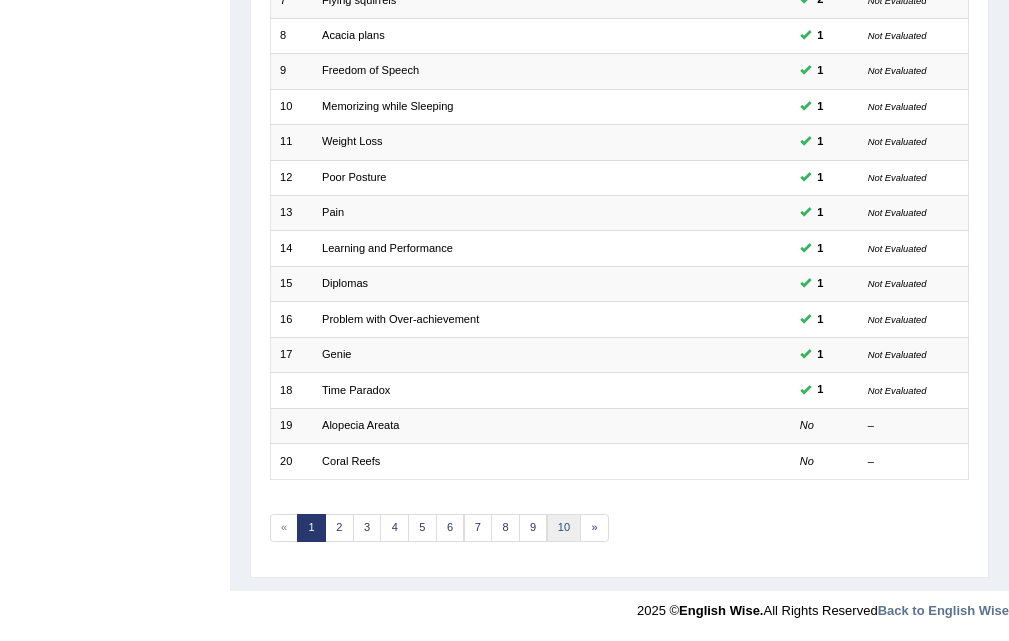 click on "10" at bounding box center [564, 528] 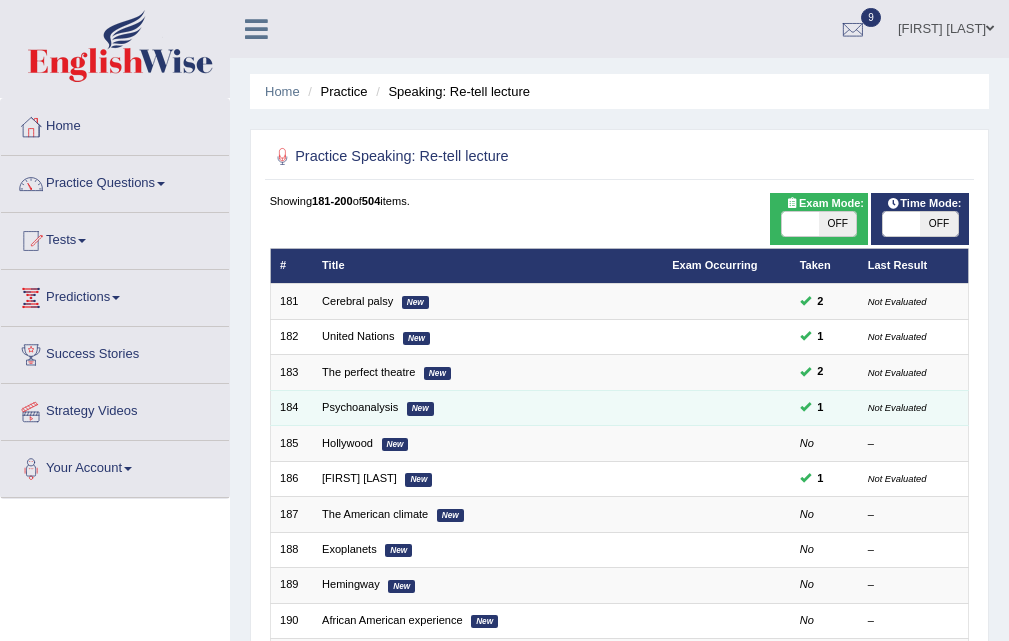 scroll, scrollTop: 0, scrollLeft: 0, axis: both 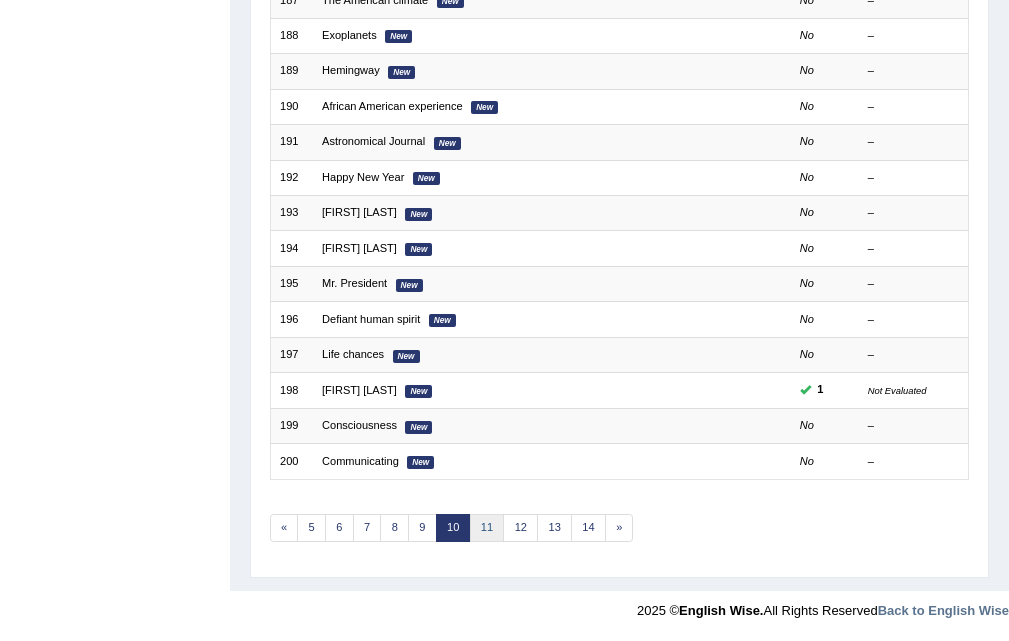 click on "11" at bounding box center [487, 528] 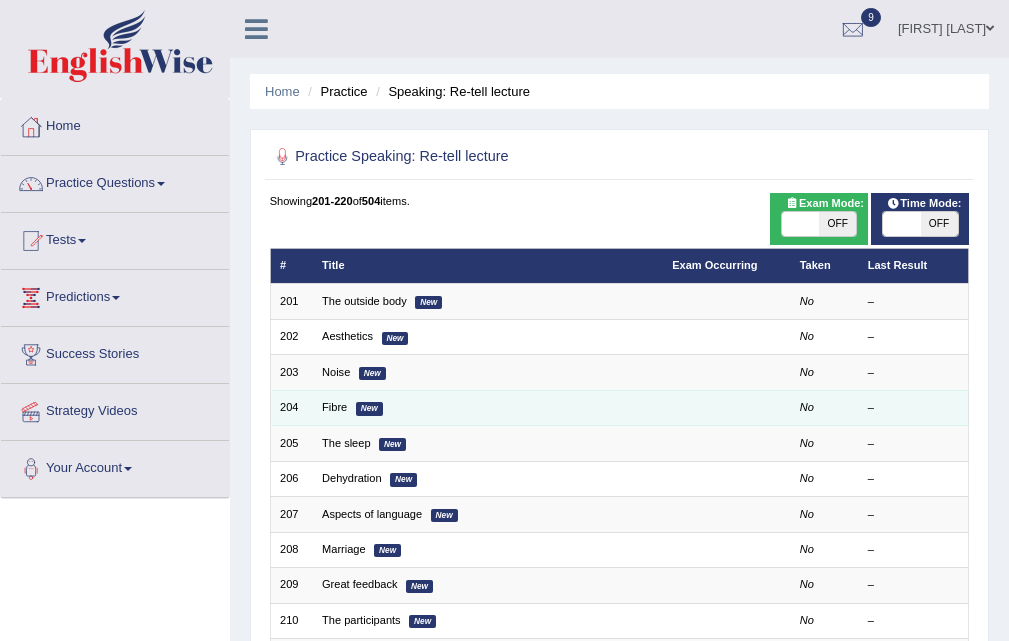 scroll, scrollTop: 0, scrollLeft: 0, axis: both 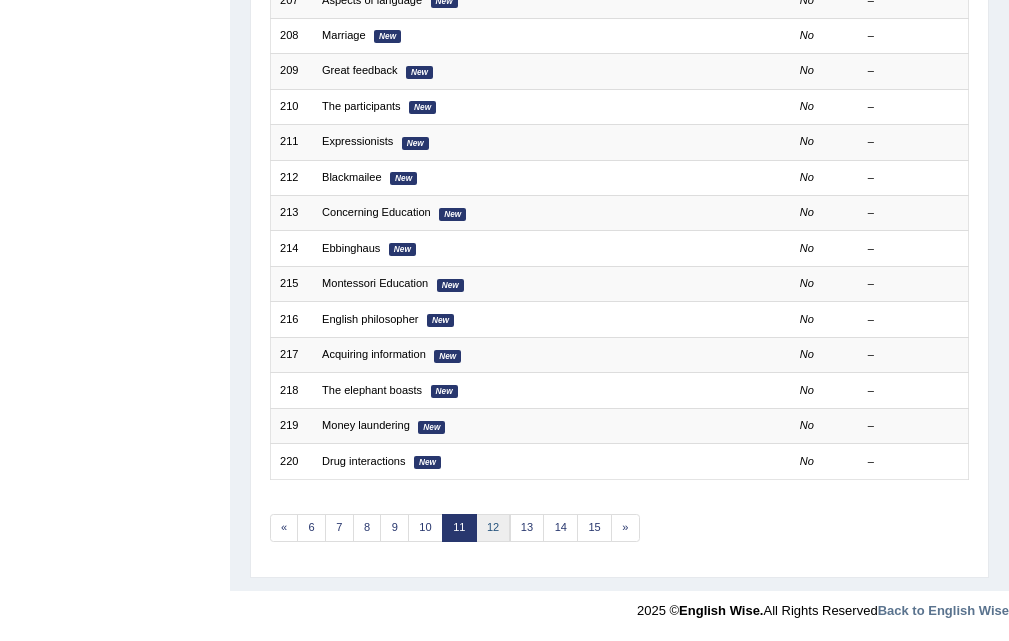 click on "12" at bounding box center [493, 528] 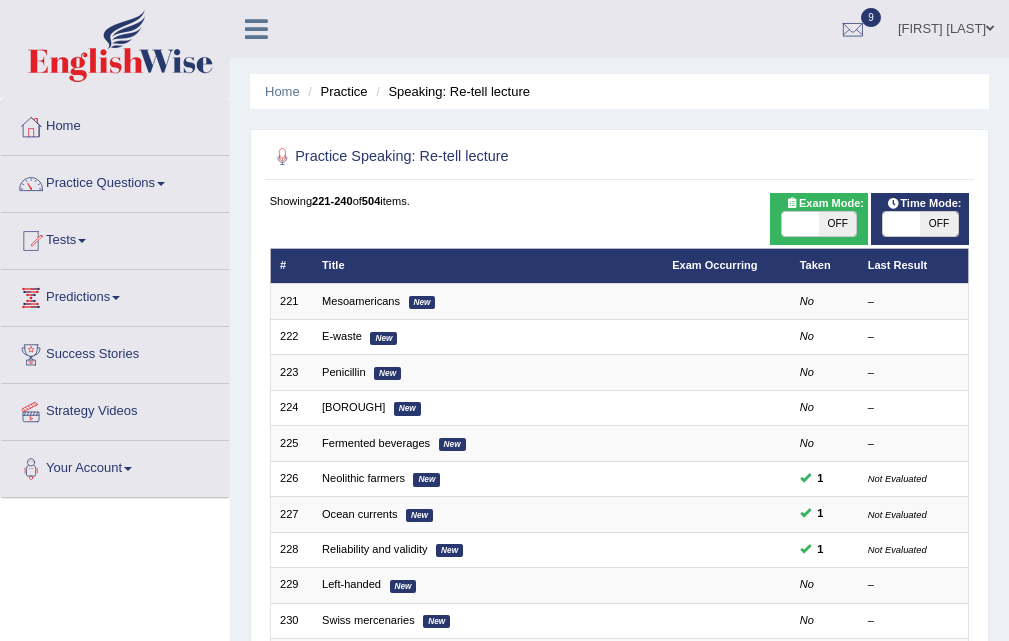 scroll, scrollTop: 398, scrollLeft: 0, axis: vertical 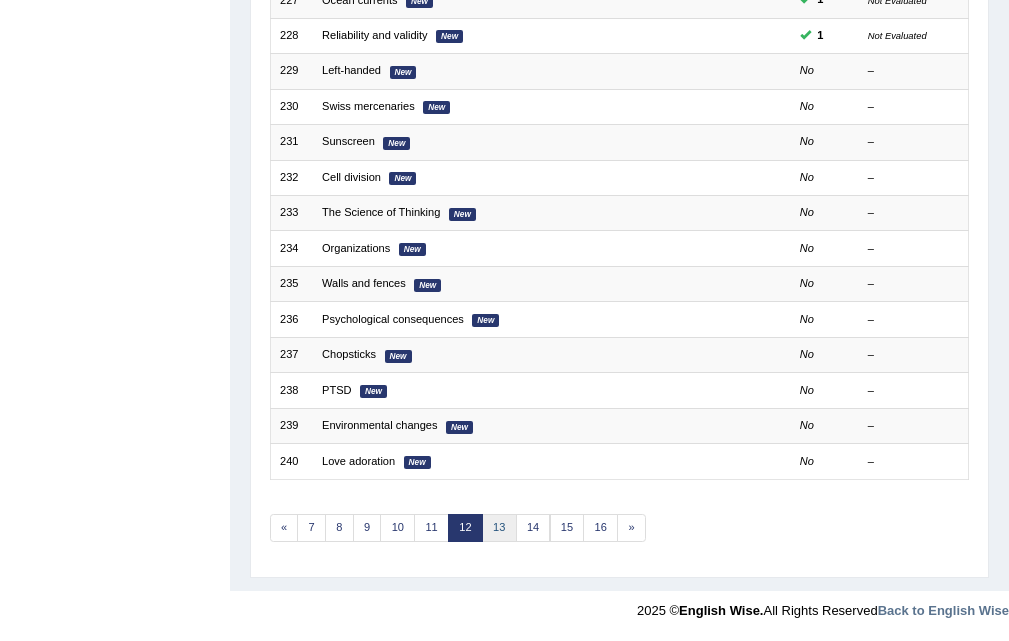 click on "13" at bounding box center [499, 528] 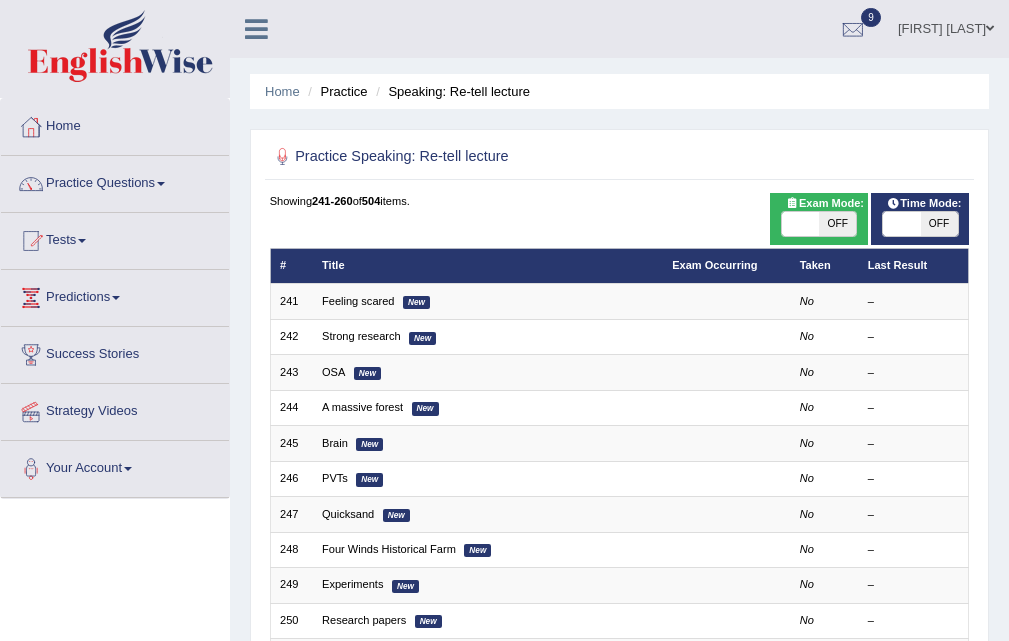 scroll, scrollTop: 200, scrollLeft: 0, axis: vertical 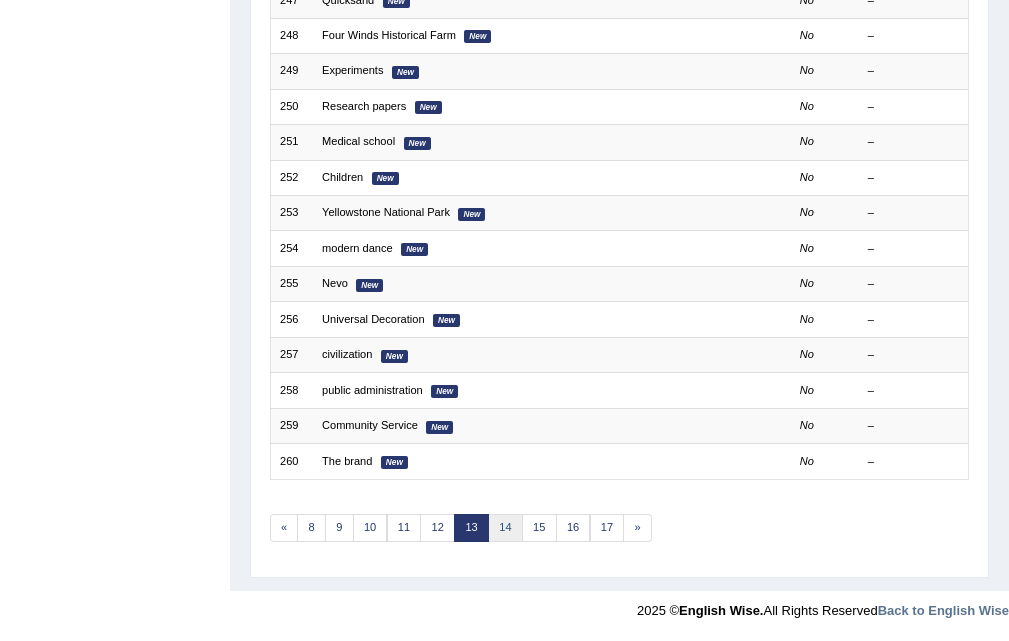 click on "14" at bounding box center (505, 528) 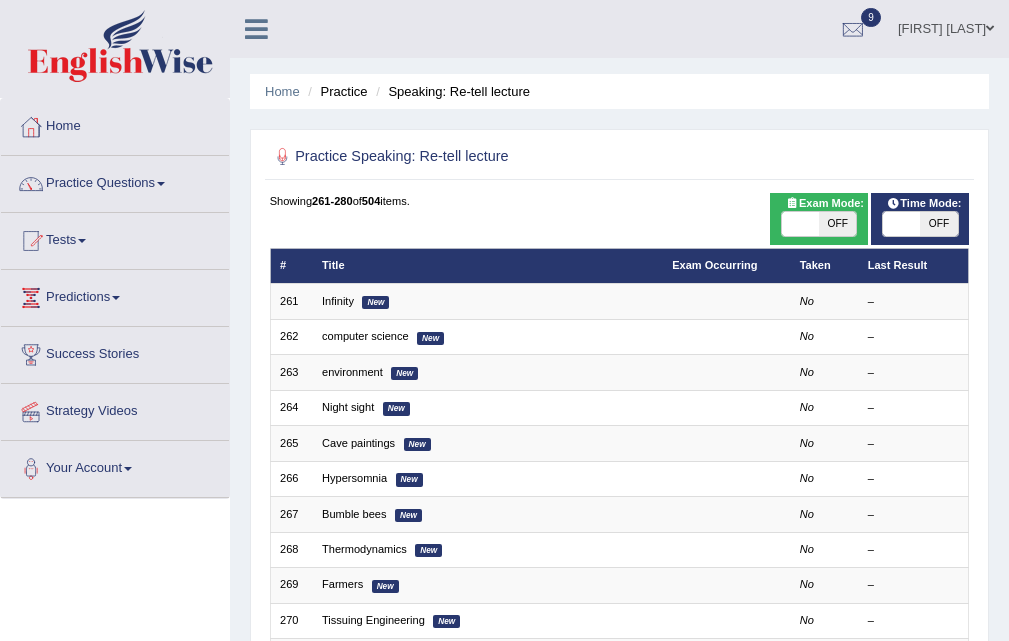 scroll, scrollTop: 400, scrollLeft: 0, axis: vertical 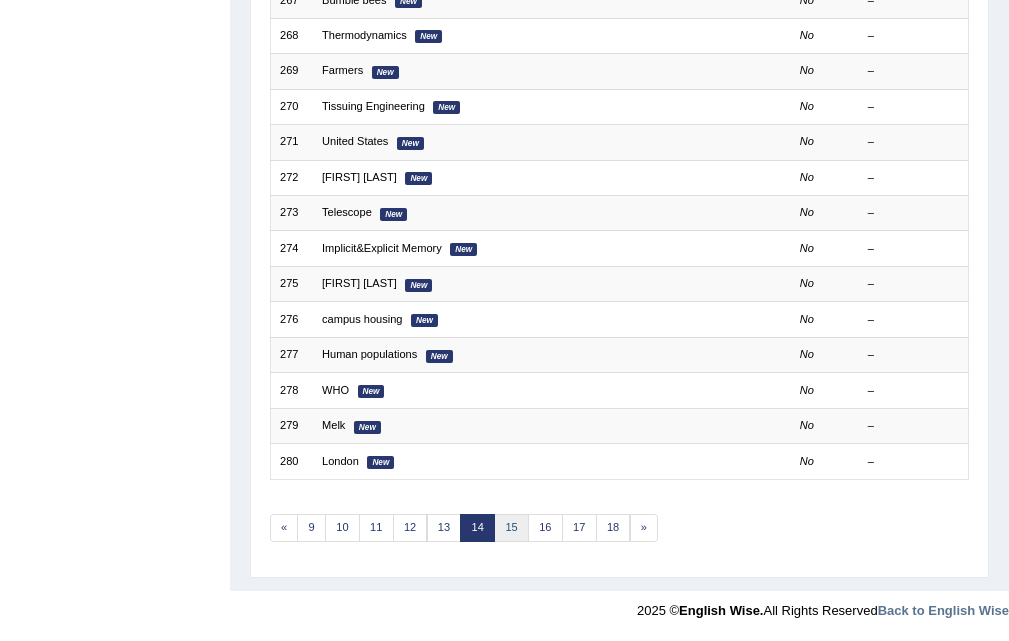 click on "15" at bounding box center (511, 528) 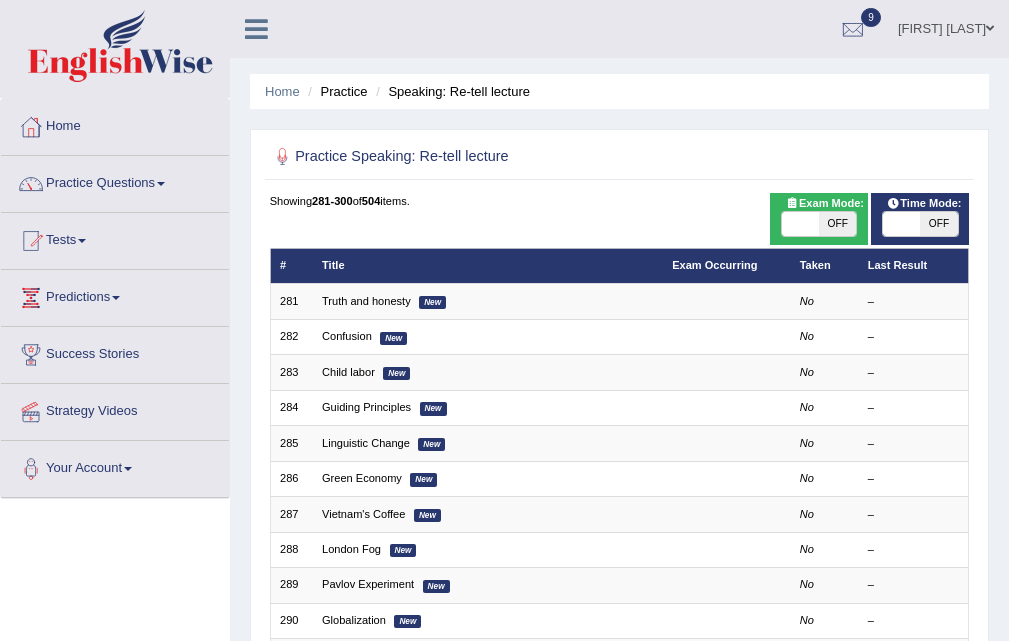 scroll, scrollTop: 183, scrollLeft: 0, axis: vertical 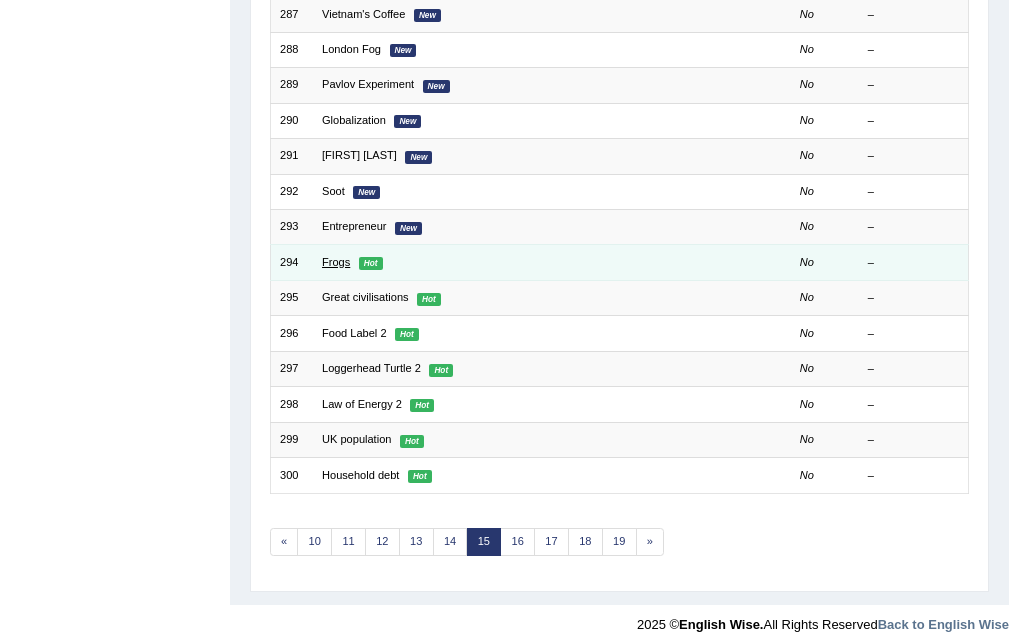 click on "Frogs" at bounding box center (336, 262) 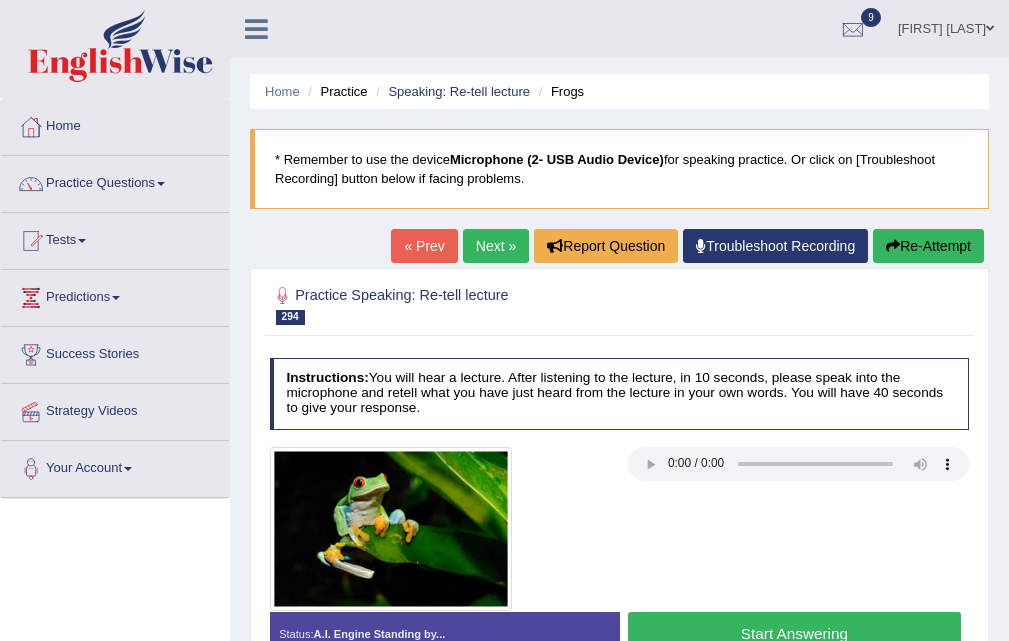 scroll, scrollTop: 0, scrollLeft: 0, axis: both 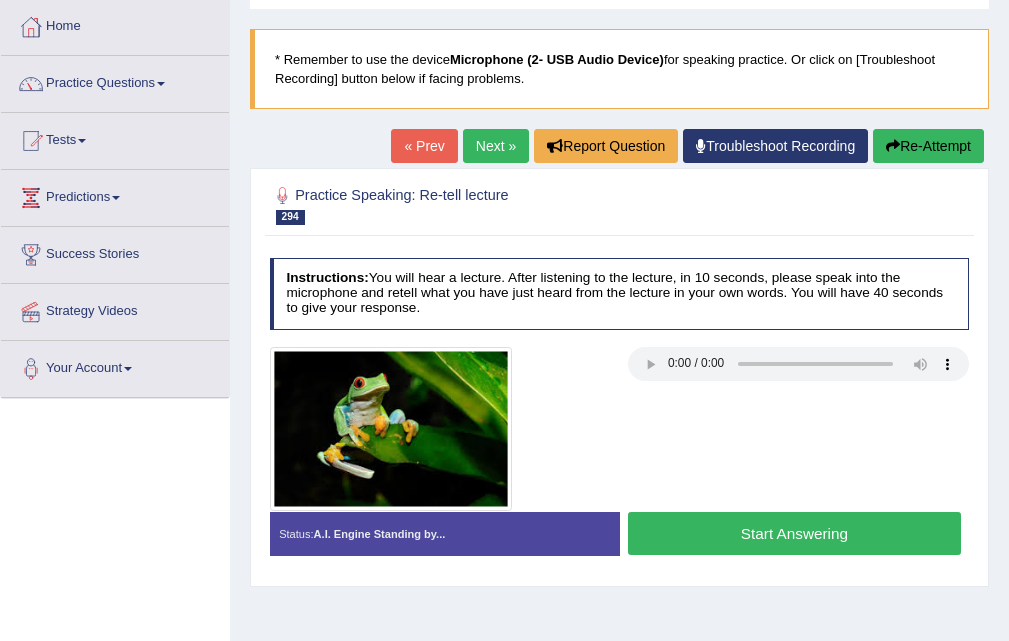 drag, startPoint x: 743, startPoint y: 564, endPoint x: 763, endPoint y: 518, distance: 50.159744 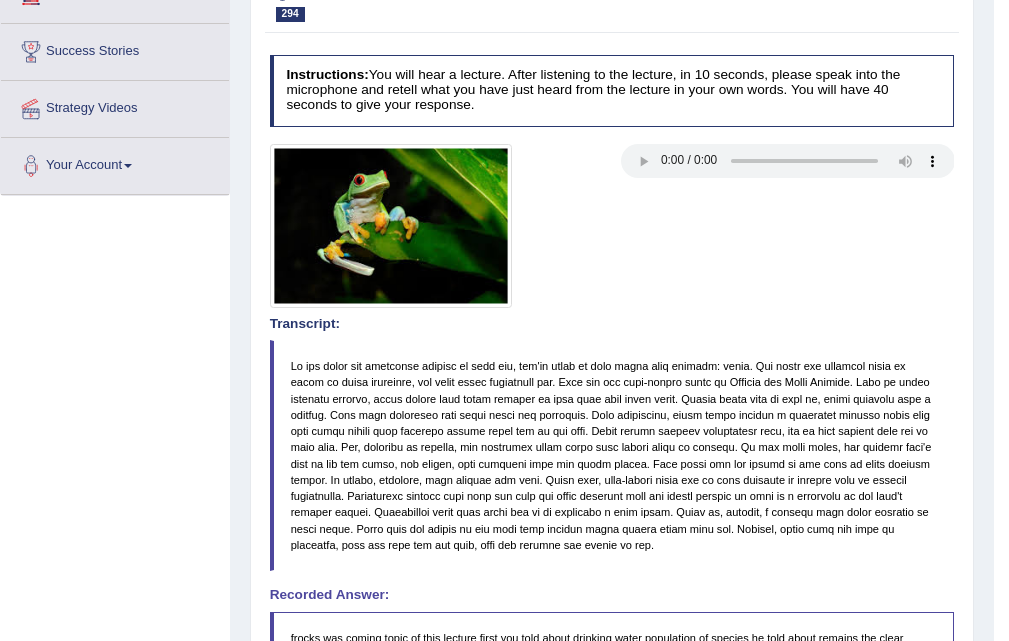 scroll, scrollTop: 32, scrollLeft: 0, axis: vertical 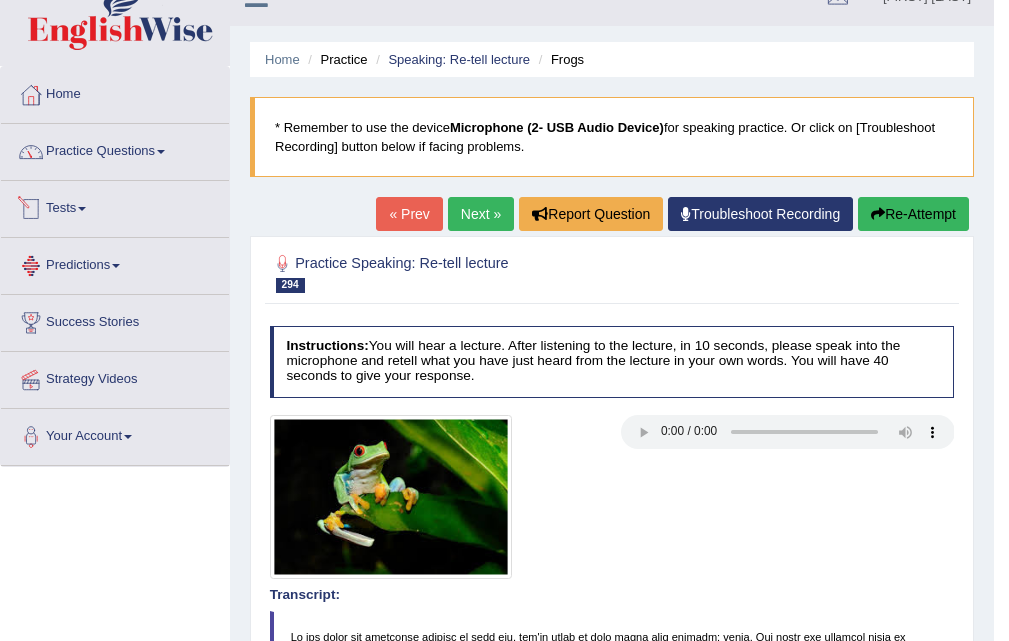 click on "Home
Practice Questions   Speaking Practice Read Aloud
Repeat Sentence
Describe Image
Re-tell Lecture
Answer Short Question
Summarize Group Discussion
Respond To A Situation
Writing Practice  Summarize Written Text
Write Essay
Reading Practice  Reading & Writing: Fill In The Blanks
Choose Multiple Answers
Re-order Paragraphs
Fill In The Blanks
Choose Single Answer
Listening Practice  Summarize Spoken Text
Highlight Incorrect Words
Highlight Correct Summary
Select Missing Word
Choose Single Answer
Choose Multiple Answers
Fill In The Blanks
Write From Dictation
Pronunciation
Tests  Take Practice Sectional Test
Take Mock Test
History
Predictions  Latest Predictions
Success Stories
Strategy Videos
Your Account  Notifications
Microphone Setup
Change Password
Manage Subscription
Pearson Login Details
Update Profile" at bounding box center (115, 266) 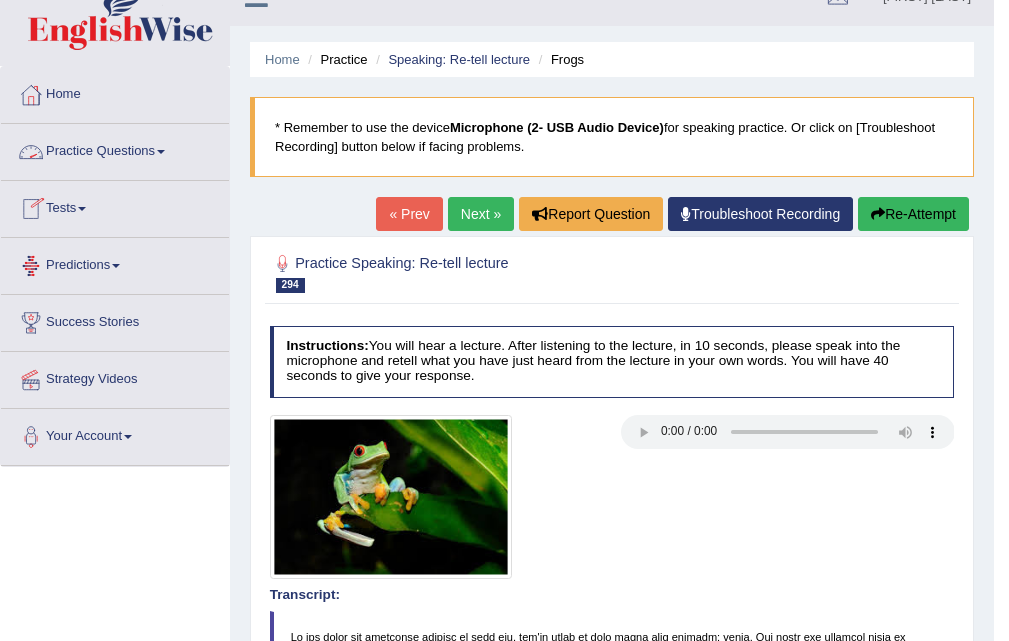 click on "Practice Questions" at bounding box center (115, 149) 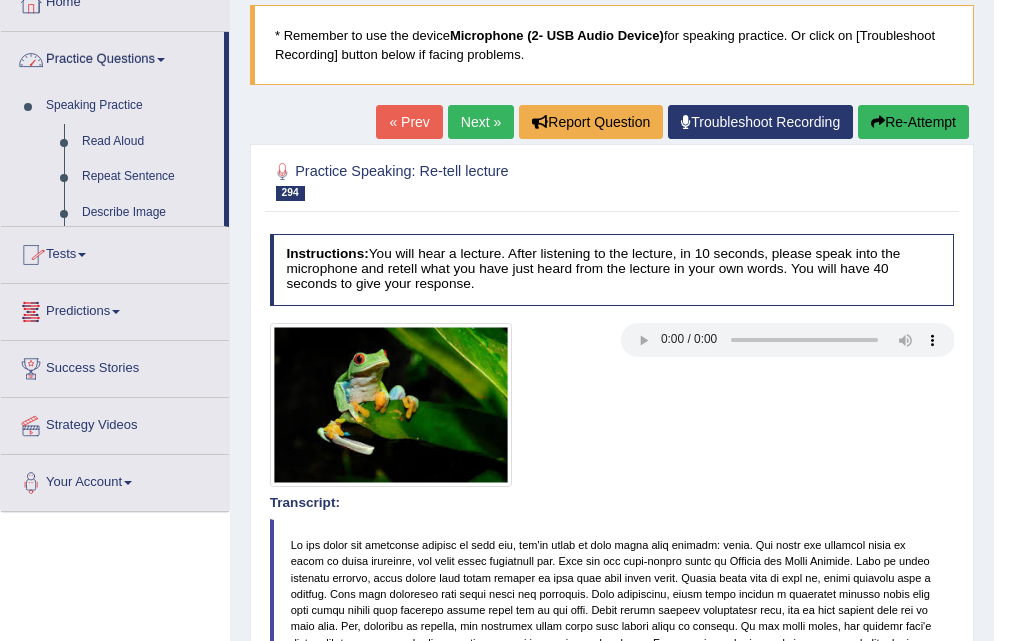 scroll, scrollTop: 232, scrollLeft: 0, axis: vertical 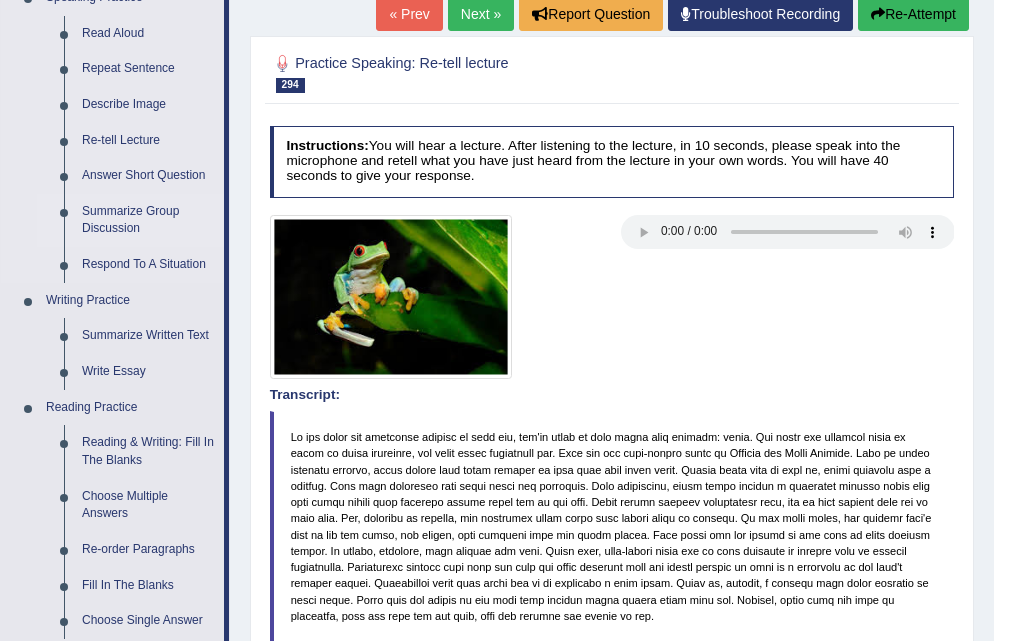 click on "Summarize Group Discussion" at bounding box center [148, 220] 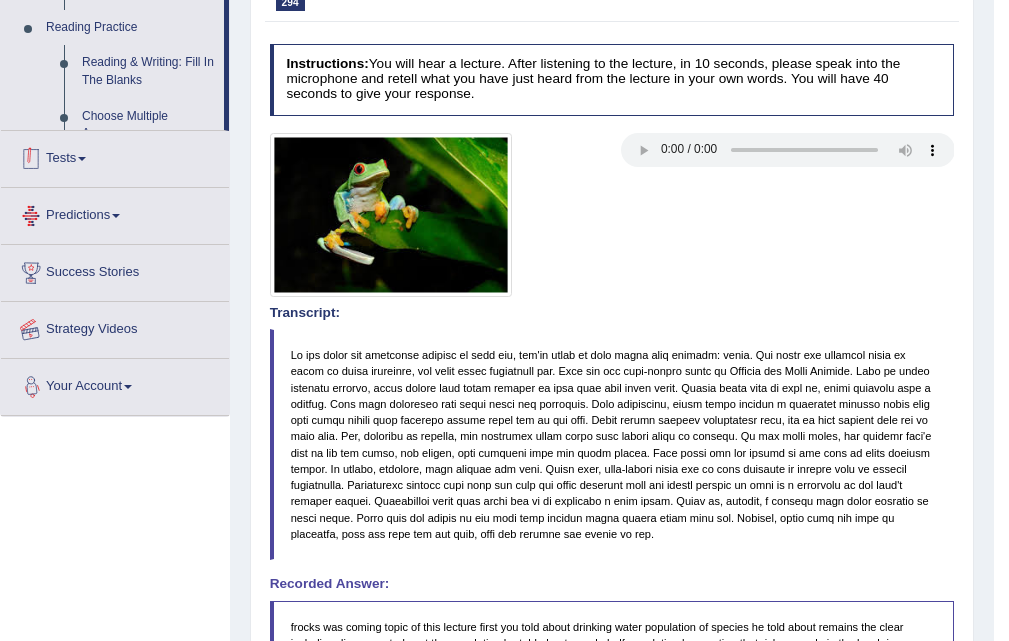 scroll, scrollTop: 631, scrollLeft: 0, axis: vertical 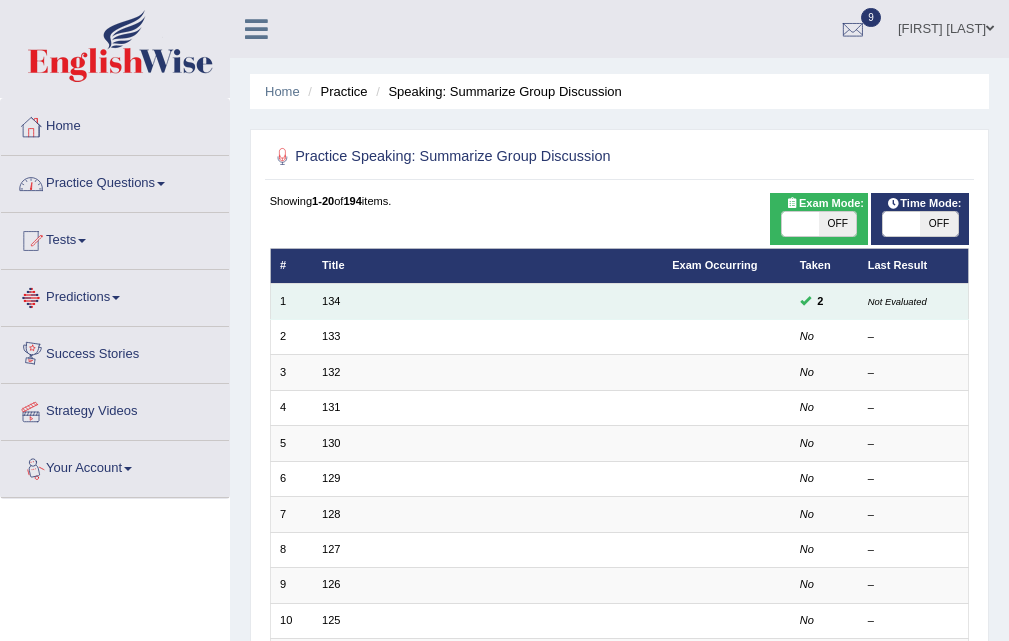 click on "134" at bounding box center (488, 301) 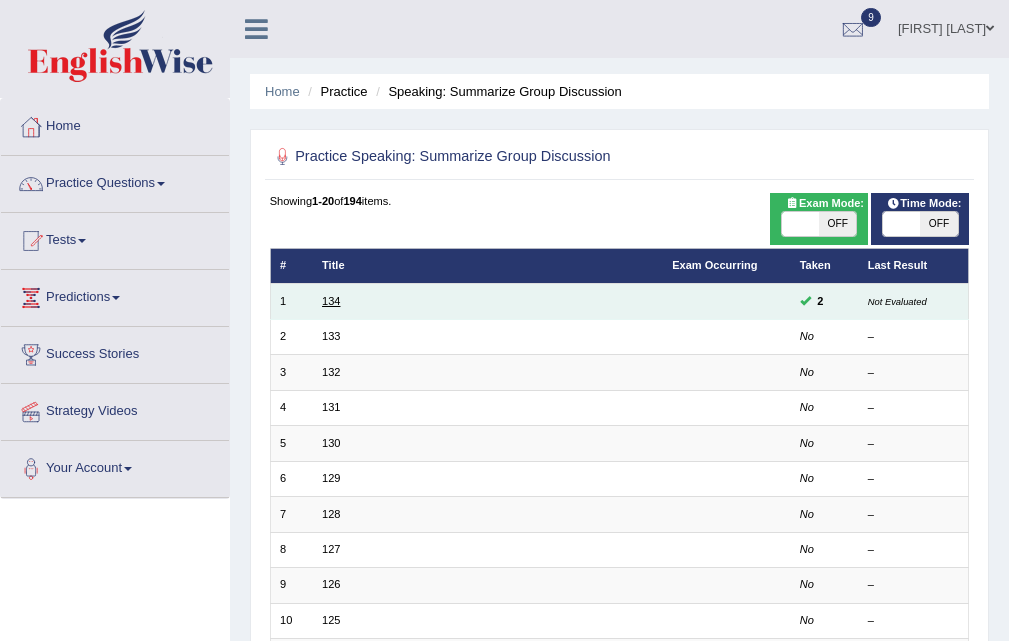 click on "134" at bounding box center (331, 301) 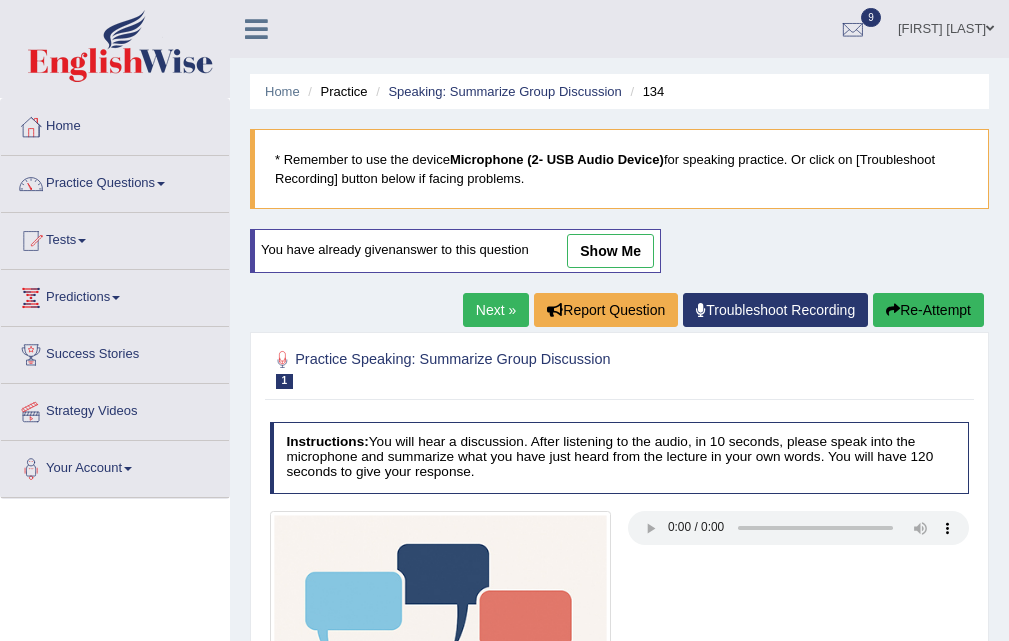 scroll, scrollTop: 0, scrollLeft: 0, axis: both 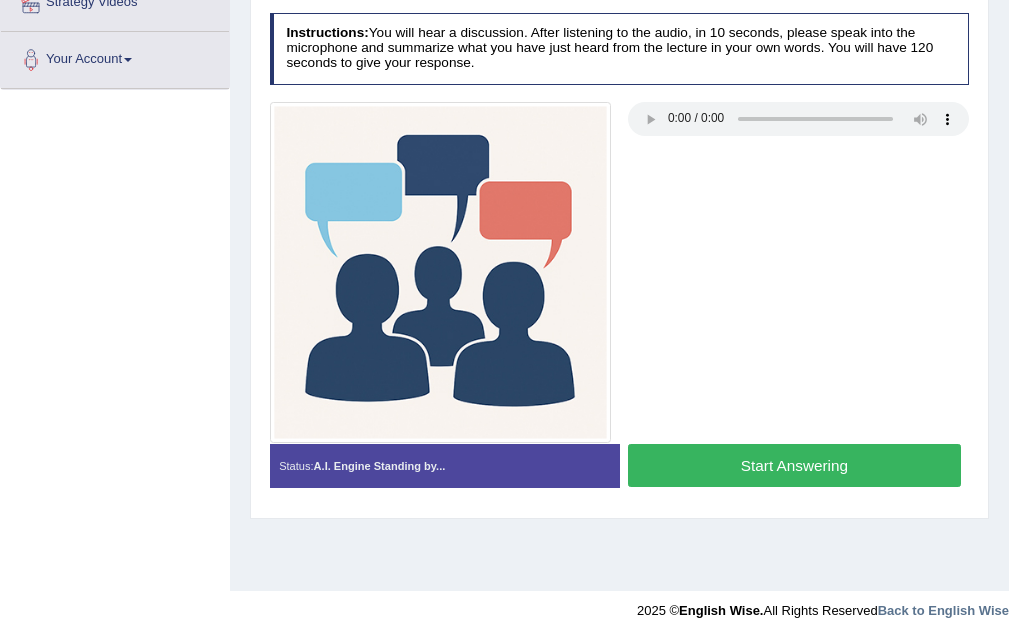 click on "Start Answering" at bounding box center (794, 465) 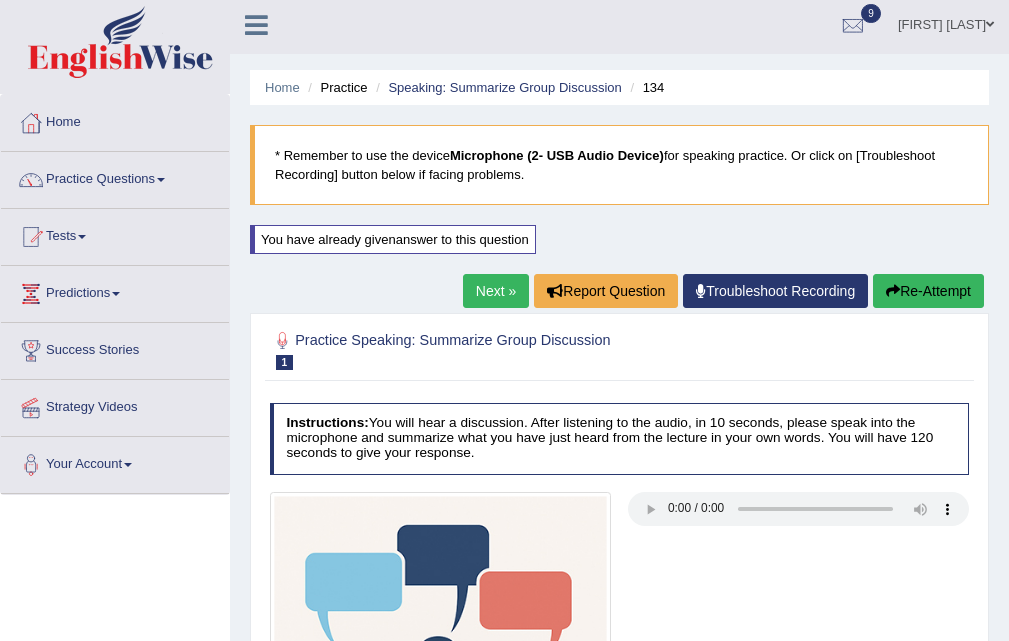 scroll, scrollTop: 0, scrollLeft: 0, axis: both 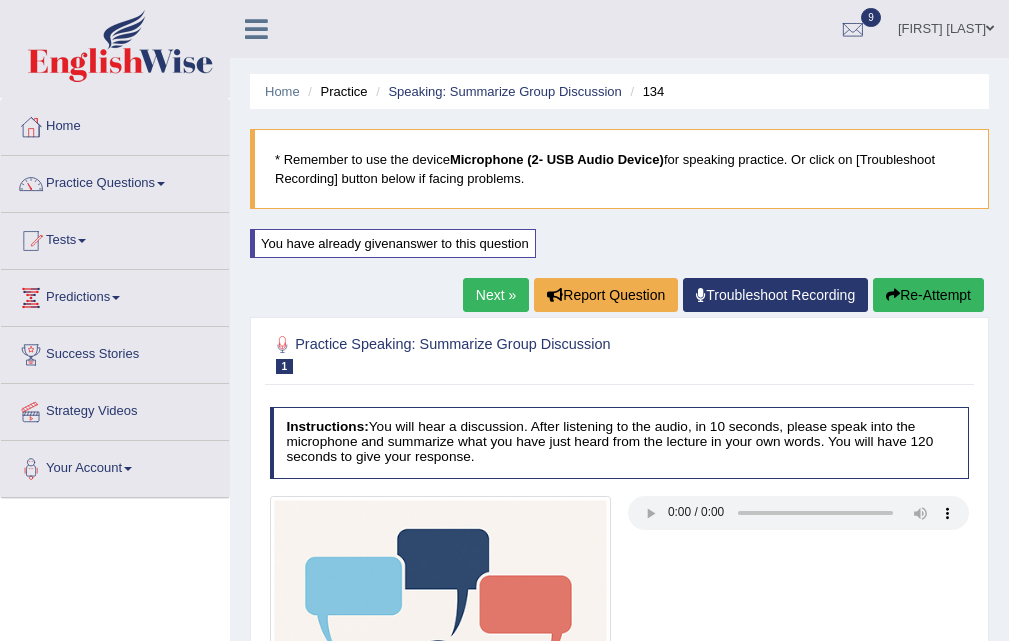 click on "Next »" at bounding box center (496, 295) 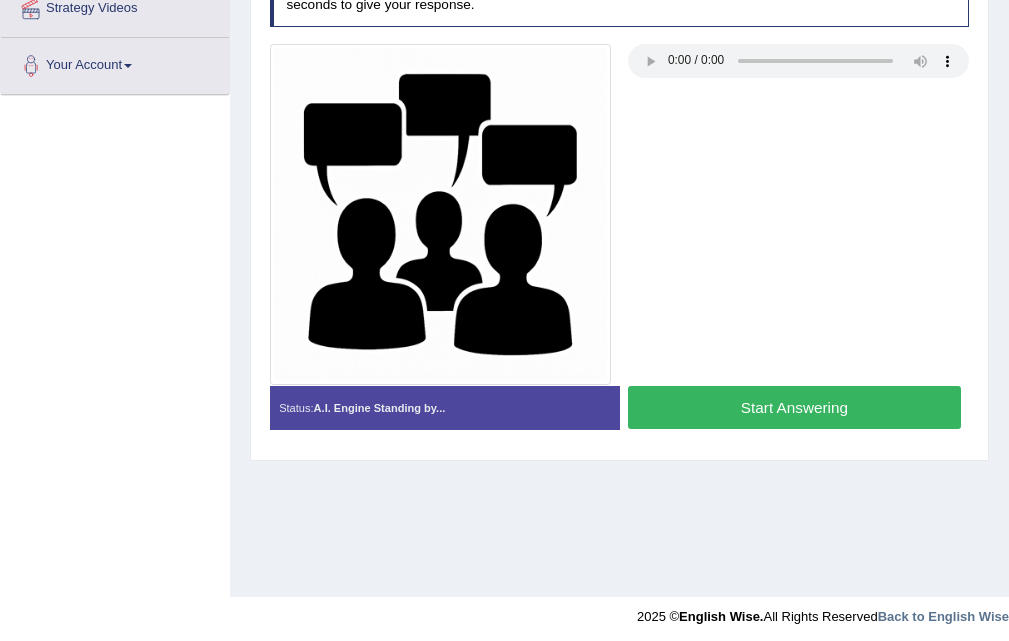 scroll, scrollTop: 0, scrollLeft: 0, axis: both 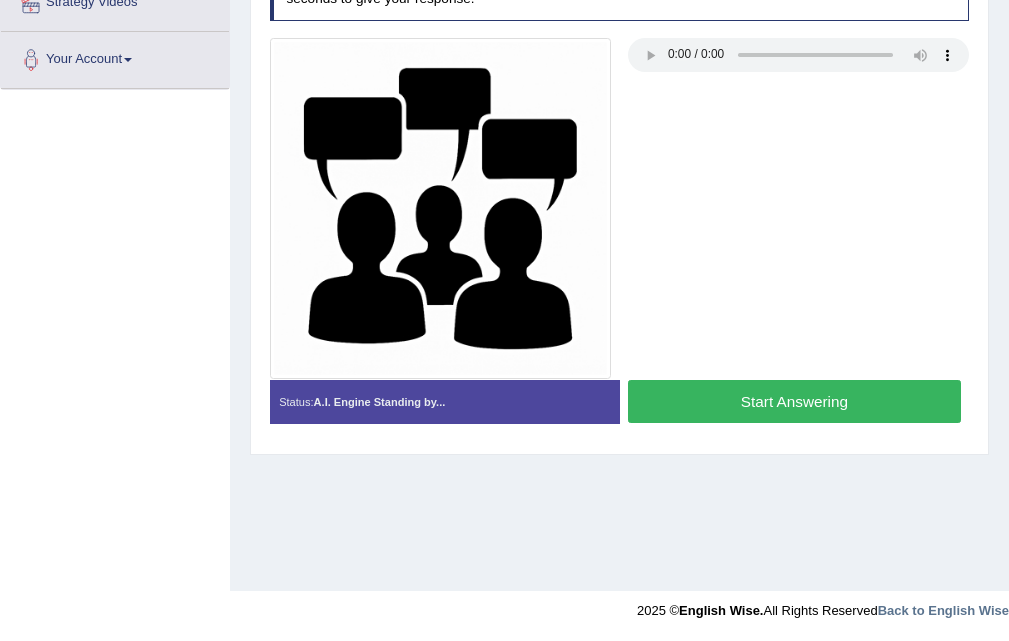 click on "Start Answering" at bounding box center (794, 401) 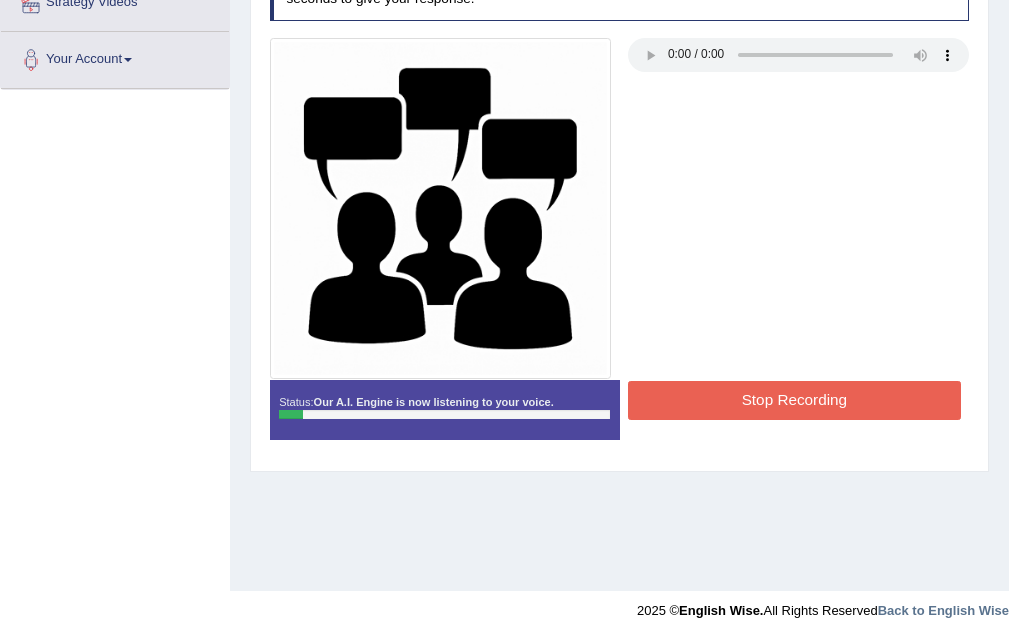 click on "Stop Recording" at bounding box center [794, 400] 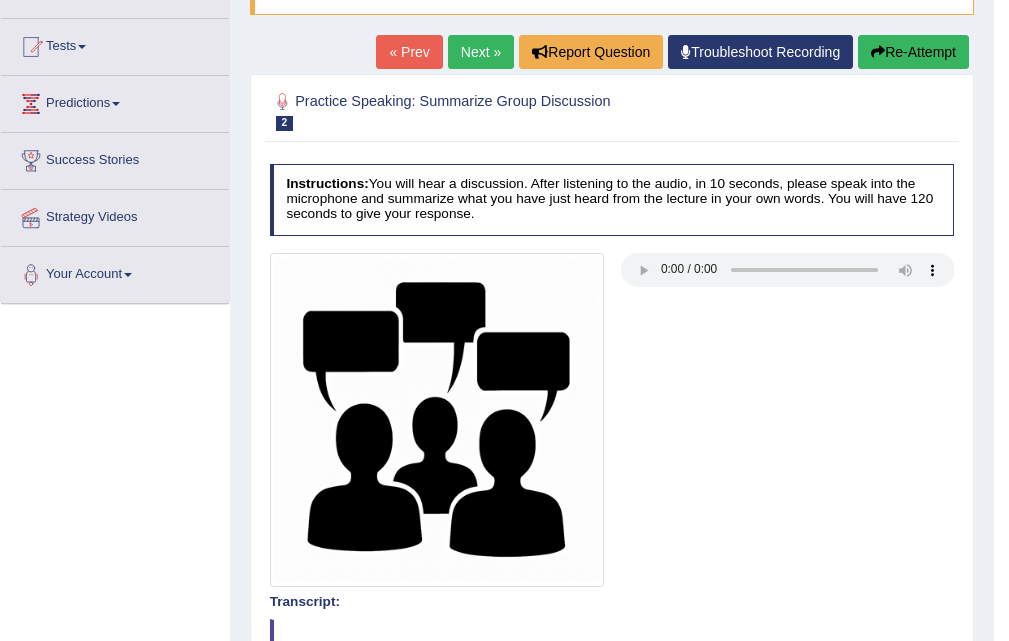 scroll, scrollTop: 132, scrollLeft: 0, axis: vertical 